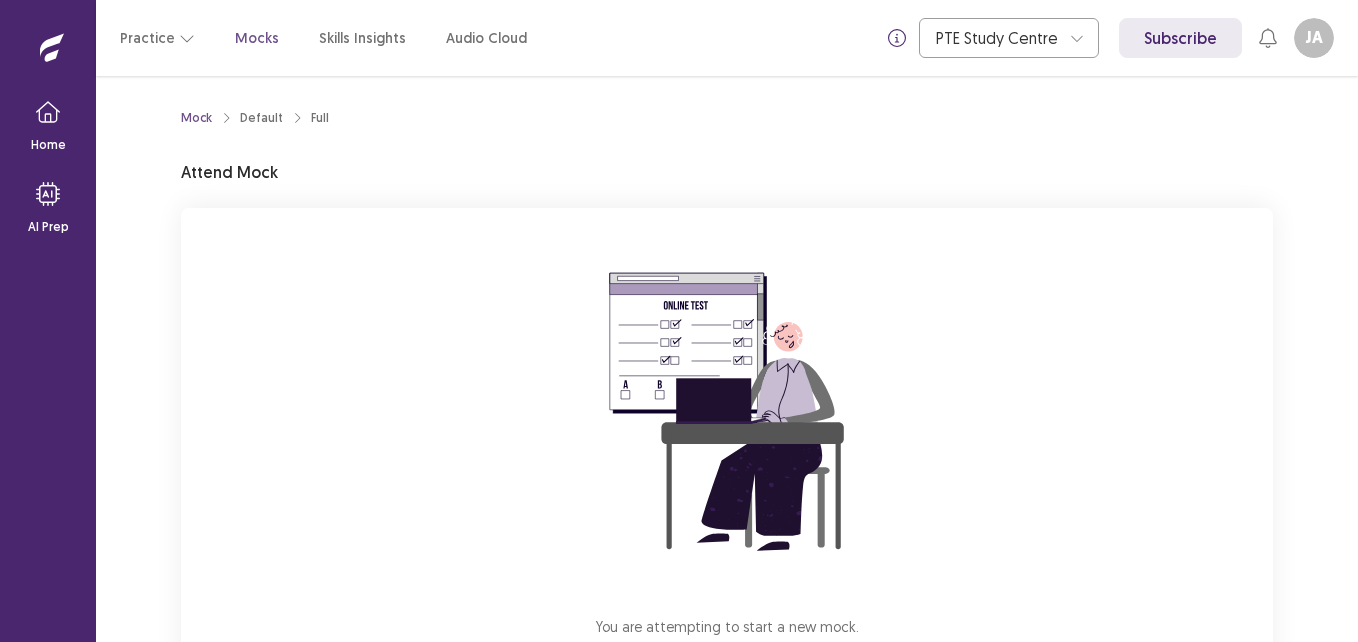 scroll, scrollTop: 0, scrollLeft: 0, axis: both 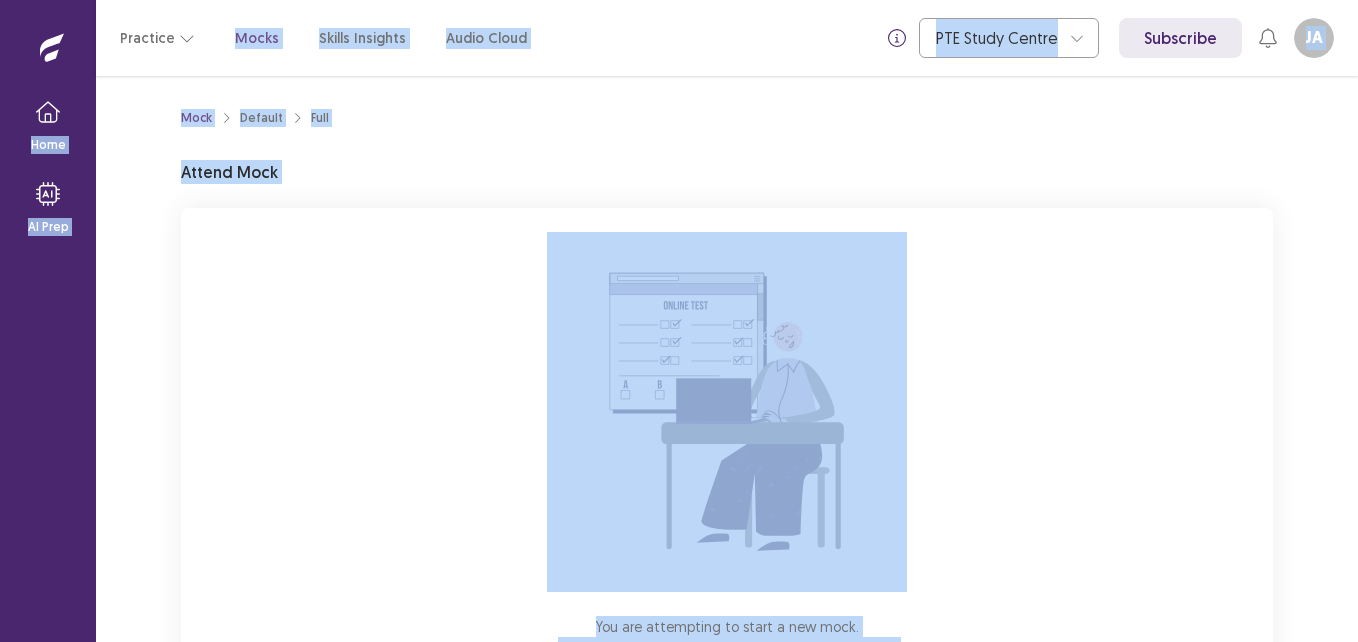 click on "Mock Default Full Attend Mock You are attempting to start a new mock. Please click on the "Start" button to start your mock. Start" at bounding box center (727, 359) 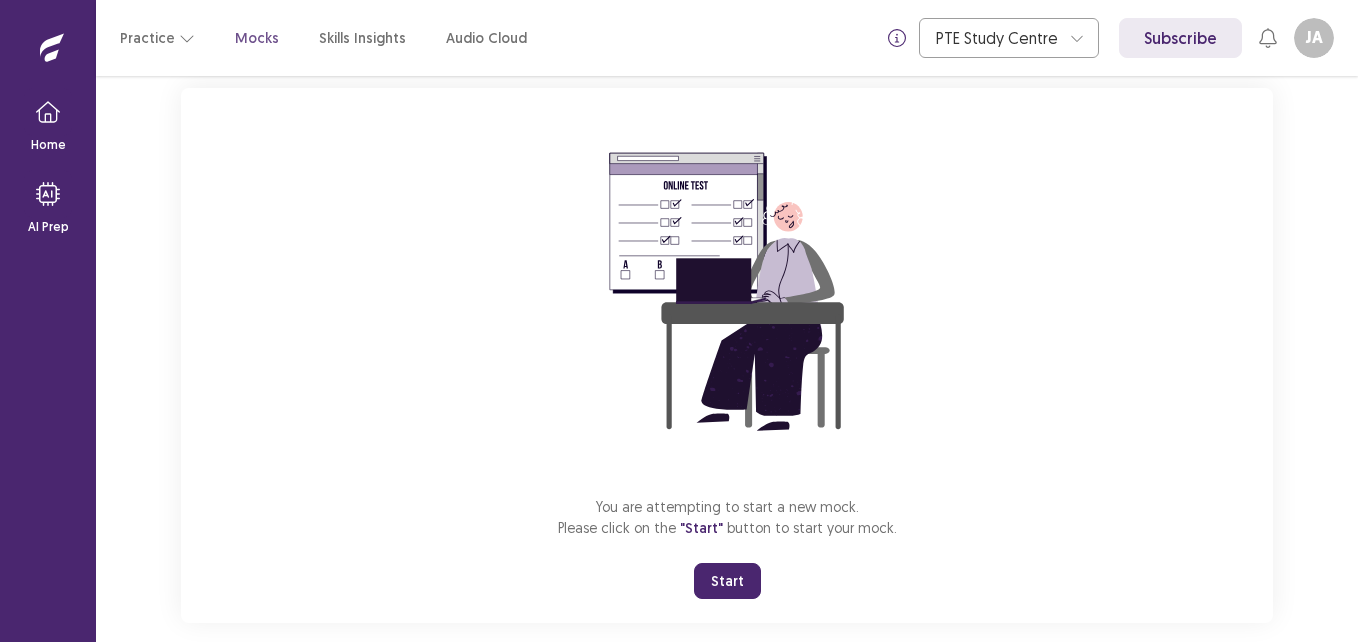 scroll, scrollTop: 149, scrollLeft: 0, axis: vertical 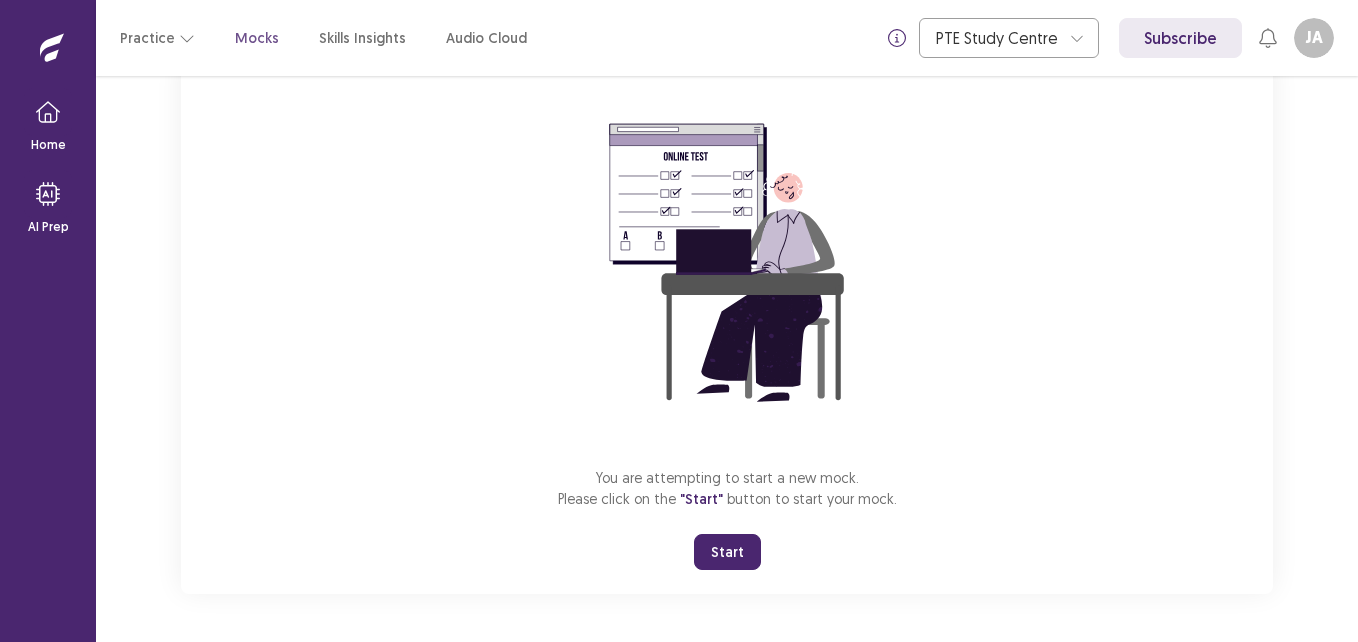 click on "Start" at bounding box center (727, 552) 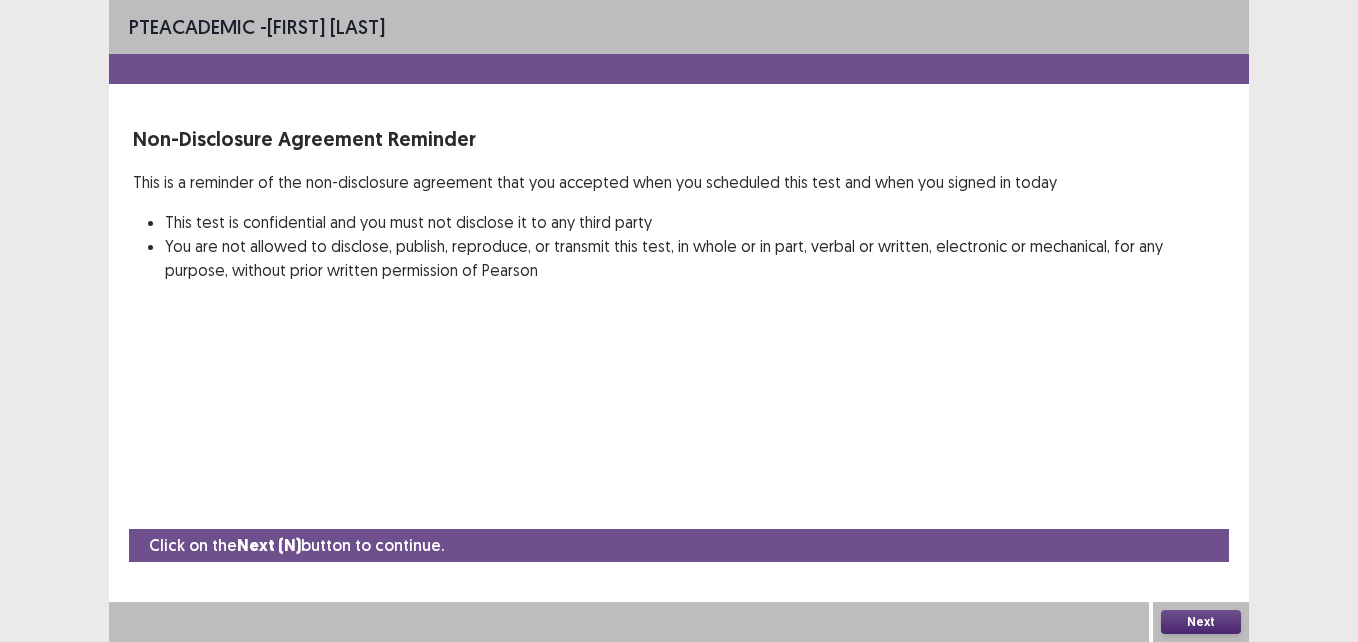 click on "PTE academic - [PERSON] Non-Disclosure Agreement Reminder This is a reminder of the non-disclosure agreement that you accepted when you scheduled this test and when you signed in today This test is confidential and you must not disclose it to any third party You are not allowed to disclose, publish, reproduce, or transmit this test, in whole or in part, verbal or written, electronic or mechanical, for any purpose, without prior written permission of Pearson Click on the Next (N) button to continue. Next" at bounding box center [679, 321] 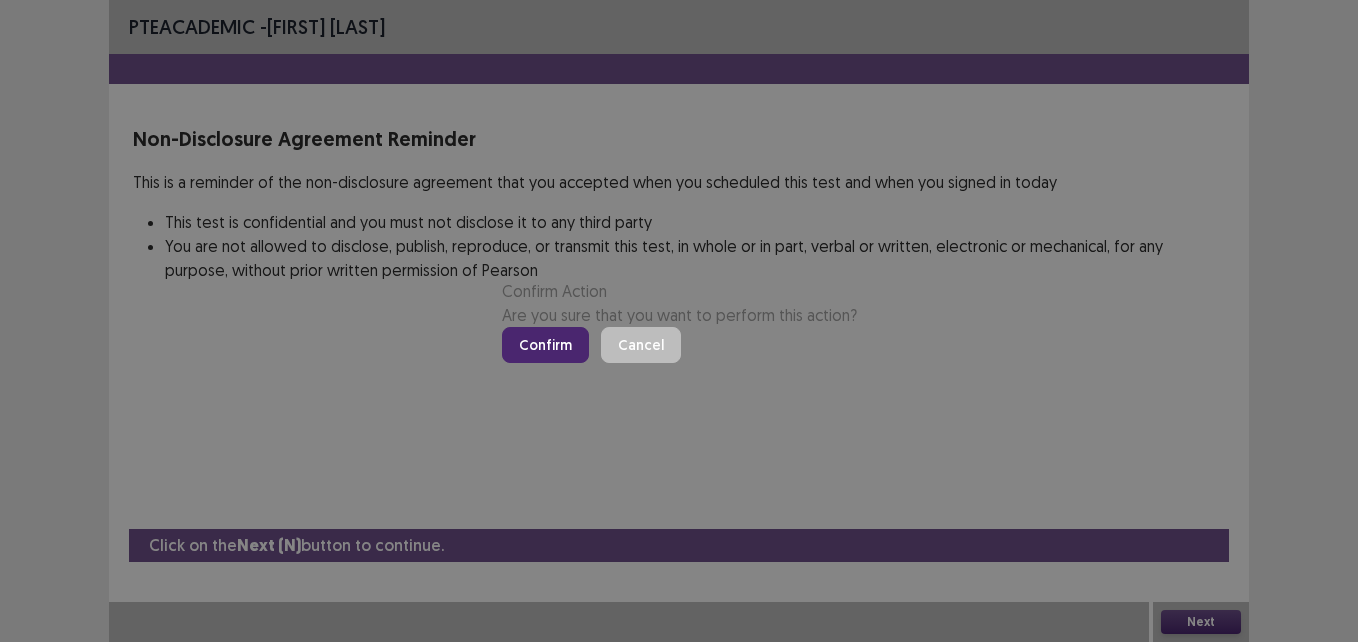 click on "Confirm" at bounding box center [545, 345] 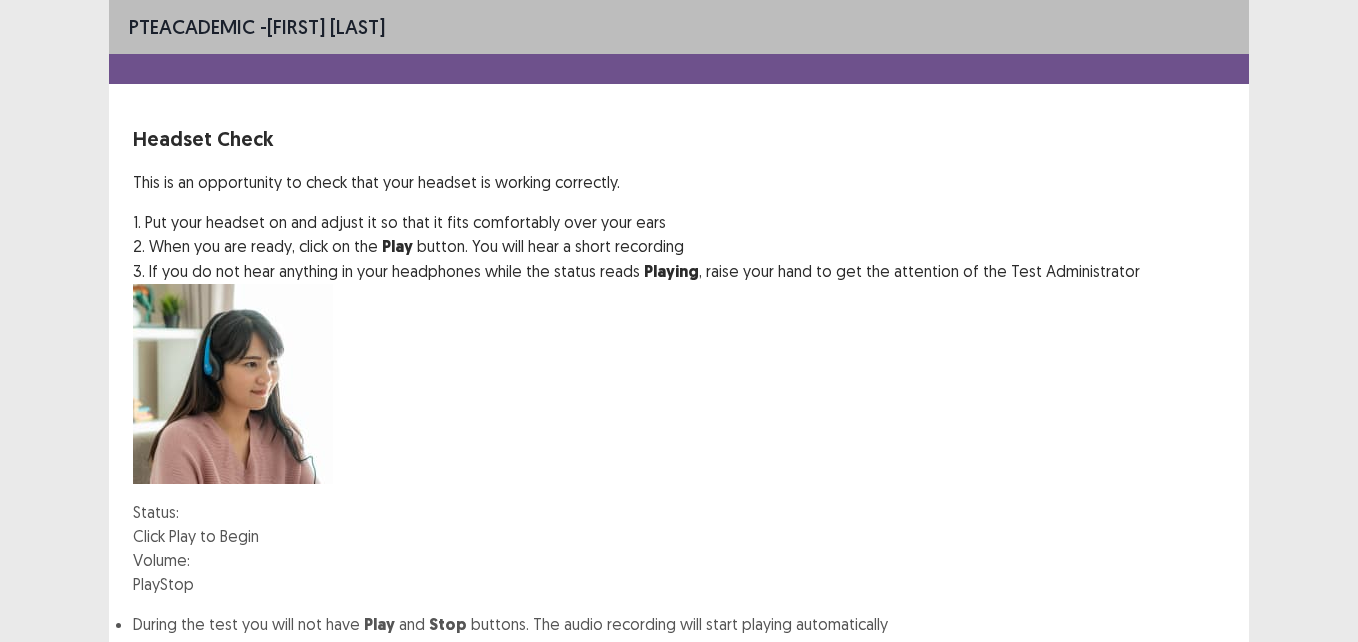 scroll, scrollTop: 154, scrollLeft: 0, axis: vertical 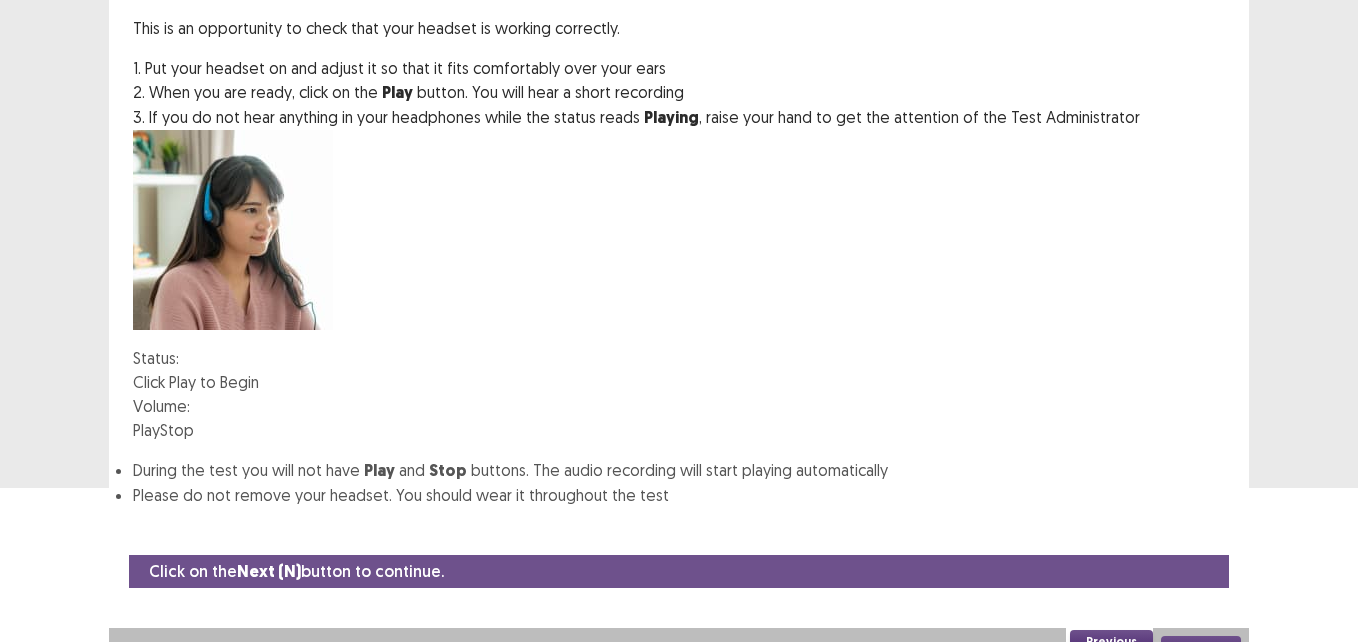 click at bounding box center [190, 406] 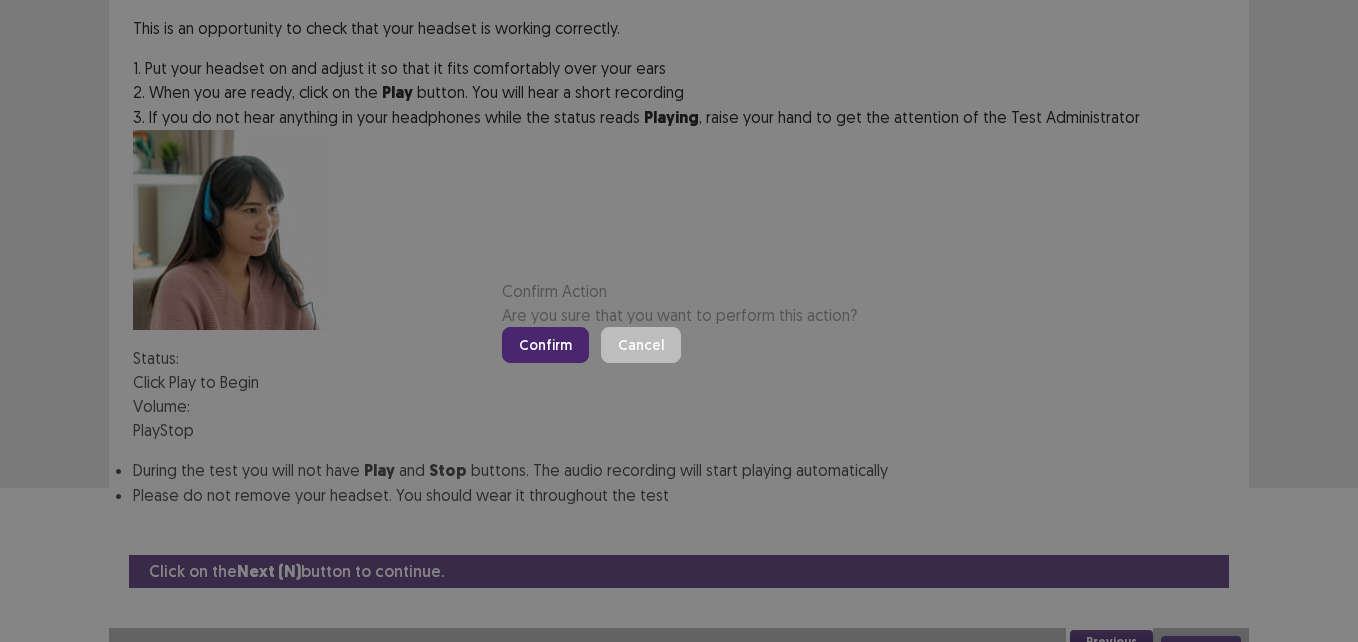click on "Confirm" at bounding box center (545, 345) 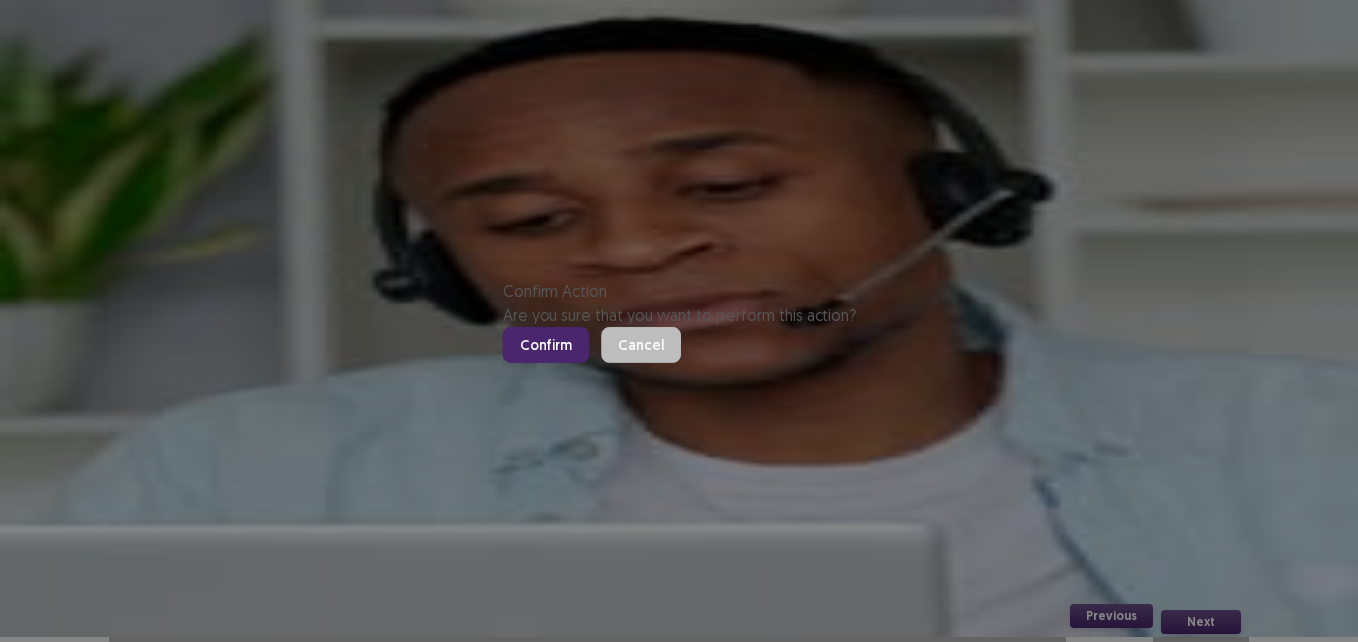 scroll, scrollTop: 191, scrollLeft: 0, axis: vertical 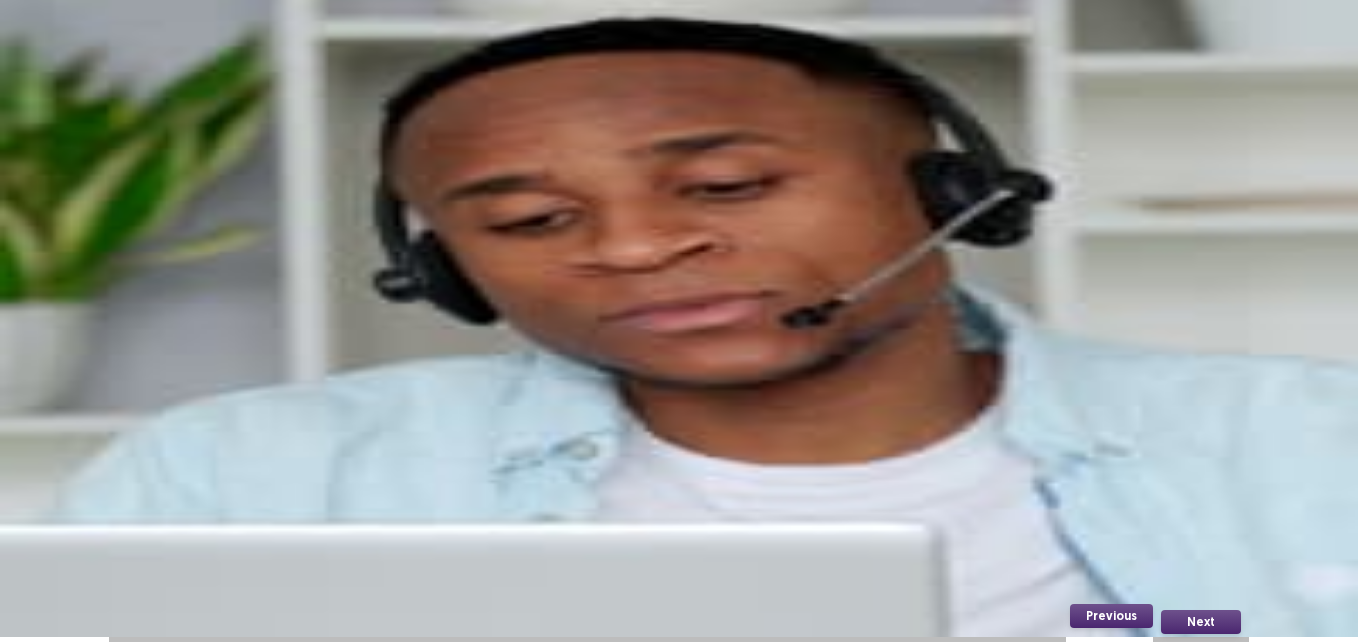 click on "Record" at bounding box center [158, 428] 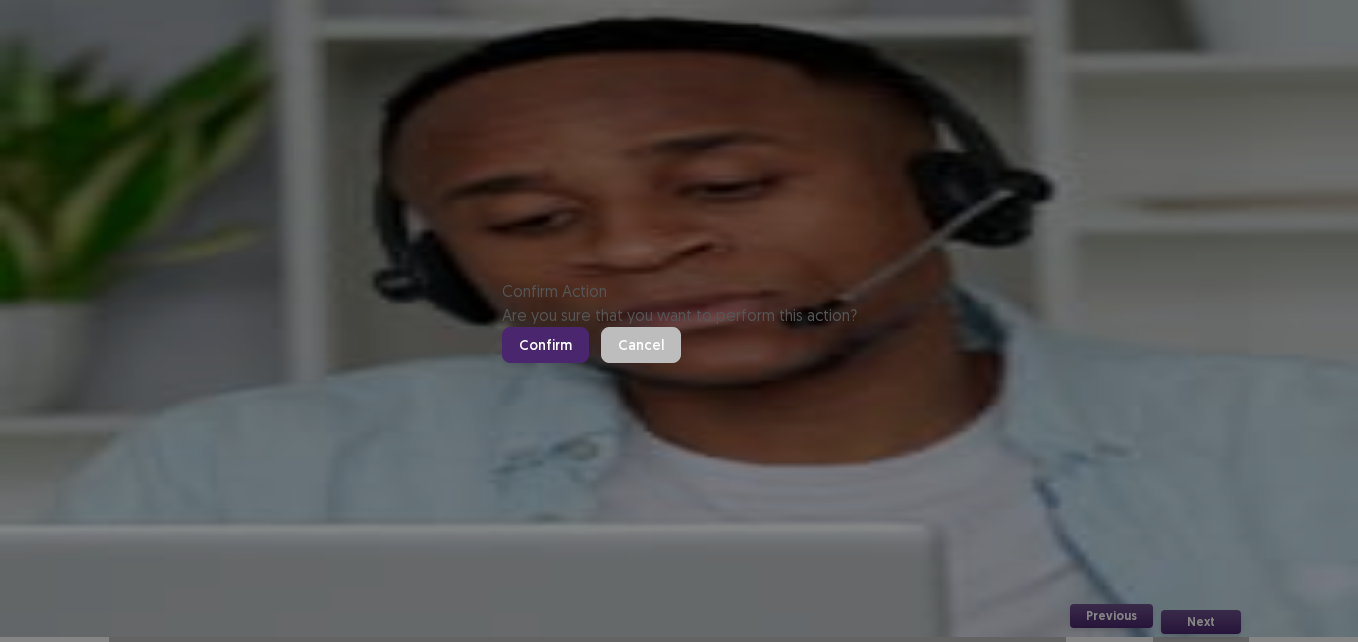 click on "Confirm" at bounding box center (545, 345) 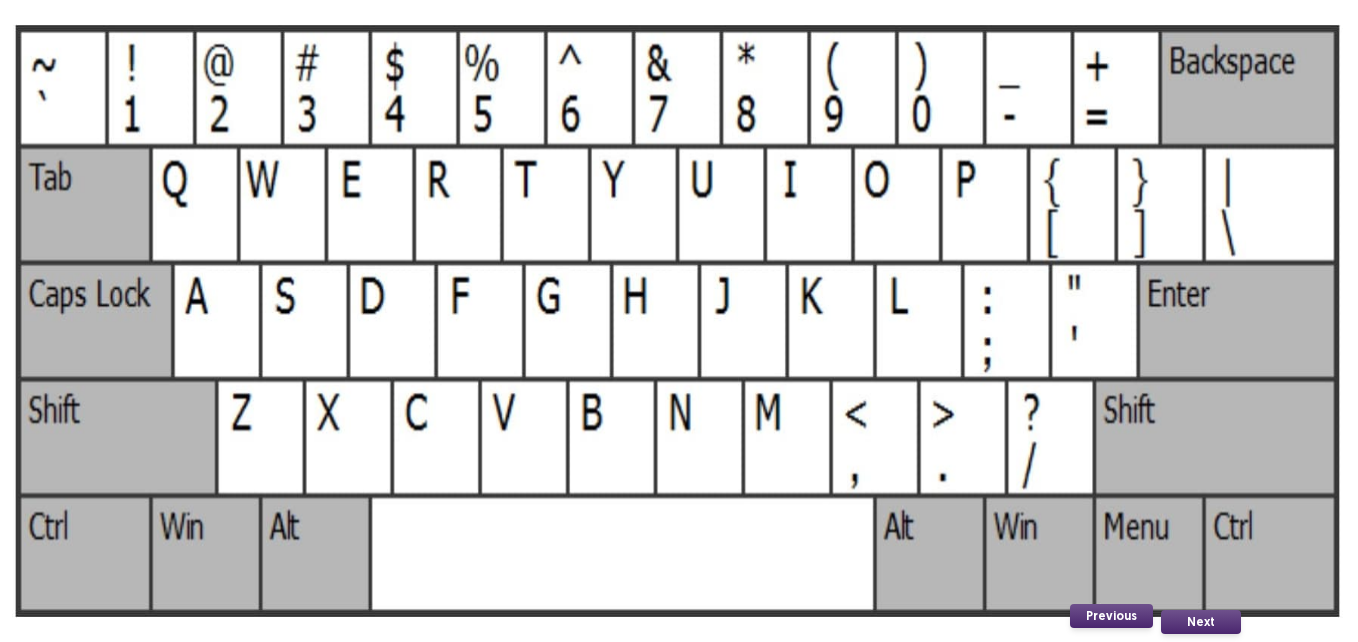 scroll, scrollTop: 132, scrollLeft: 0, axis: vertical 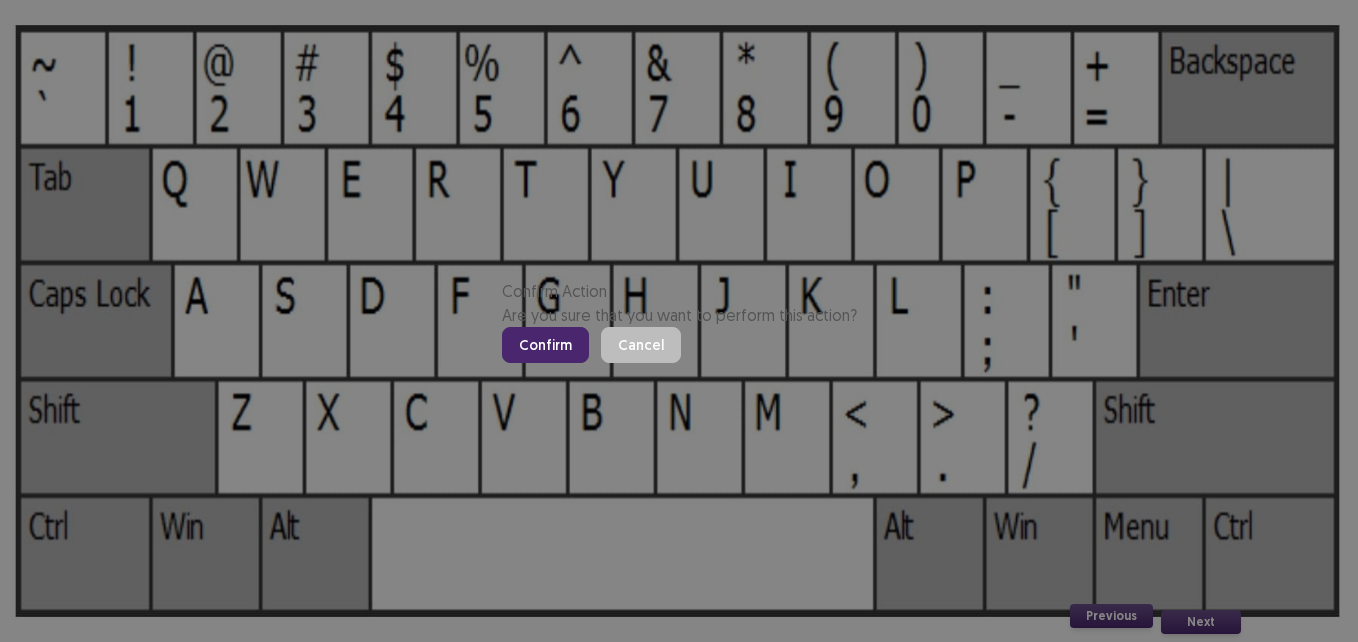 click on "Confirm" at bounding box center (545, 345) 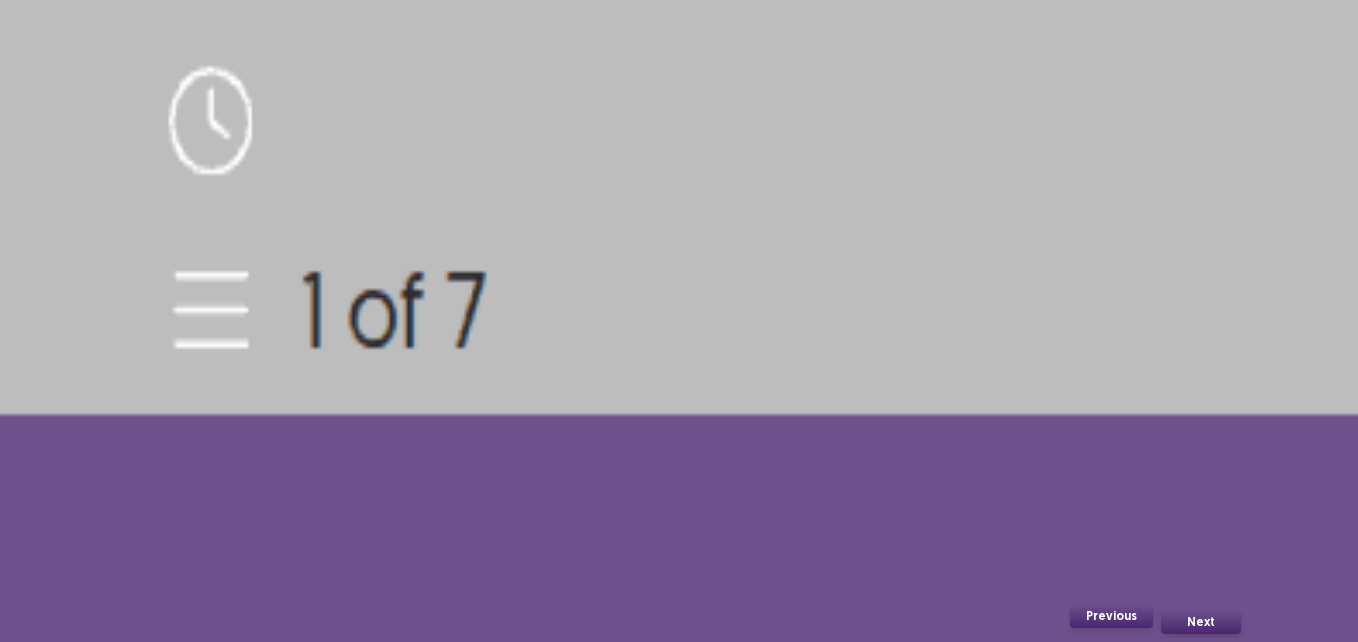scroll, scrollTop: 234, scrollLeft: 0, axis: vertical 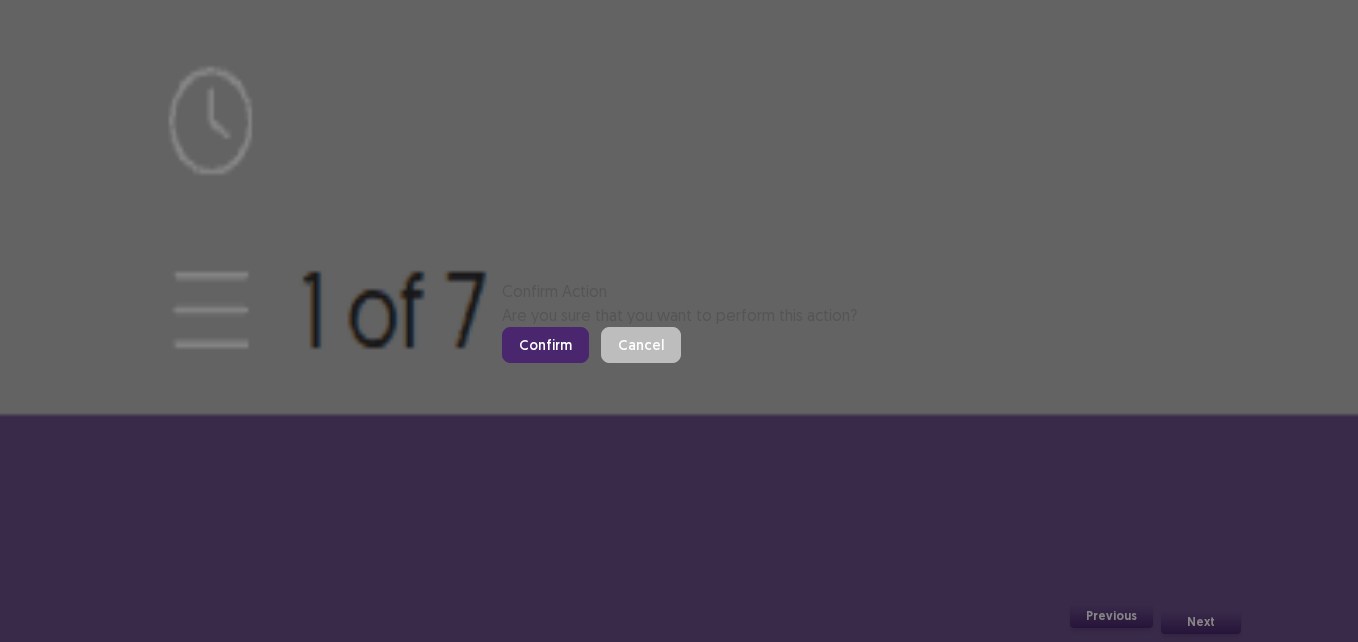 click on "Confirm" at bounding box center [545, 345] 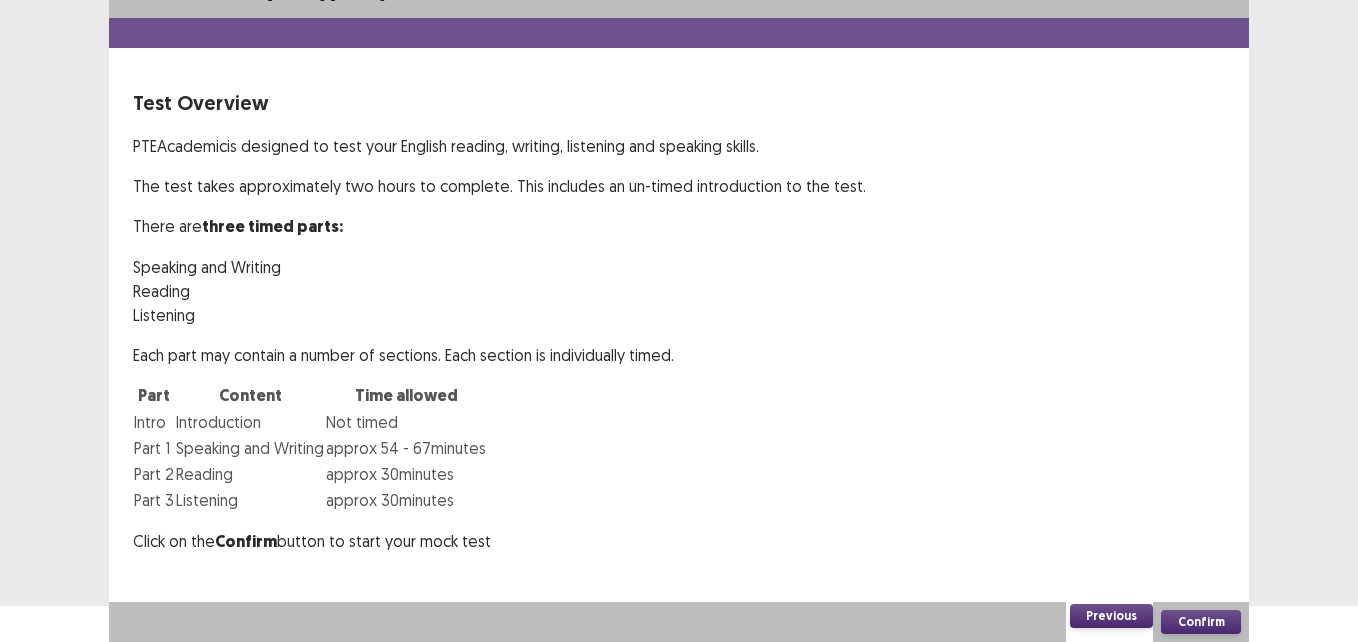 scroll, scrollTop: 48, scrollLeft: 0, axis: vertical 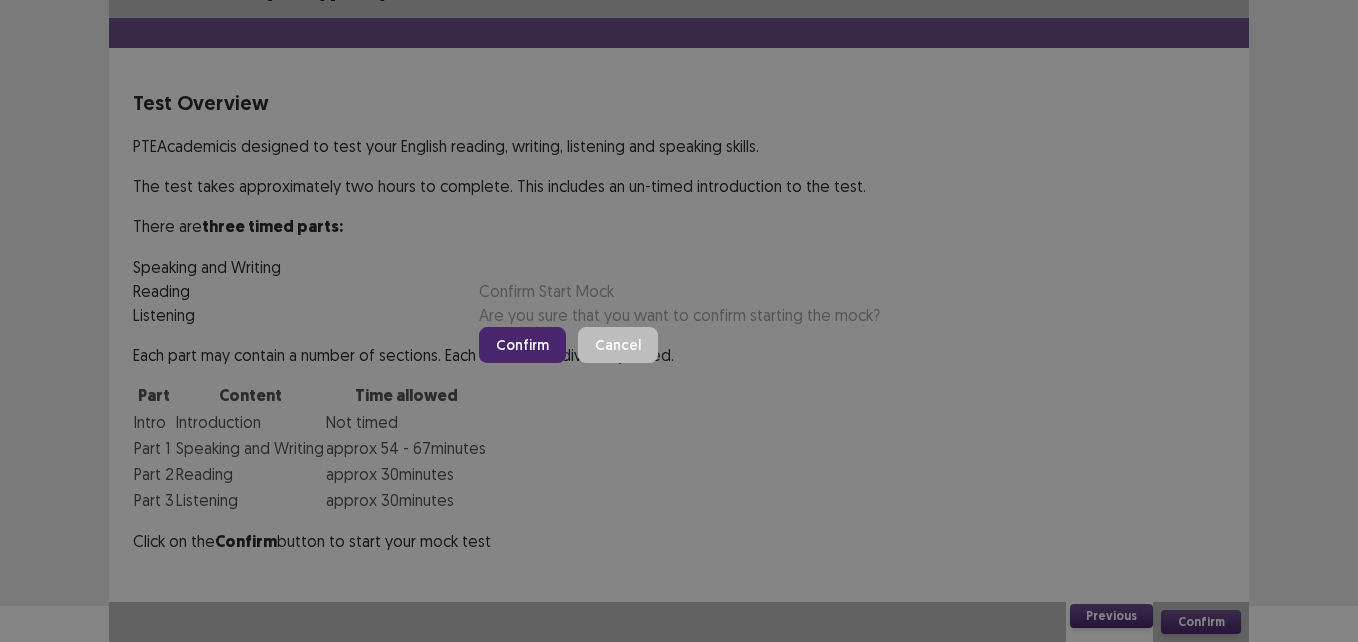click on "Confirm" at bounding box center (522, 345) 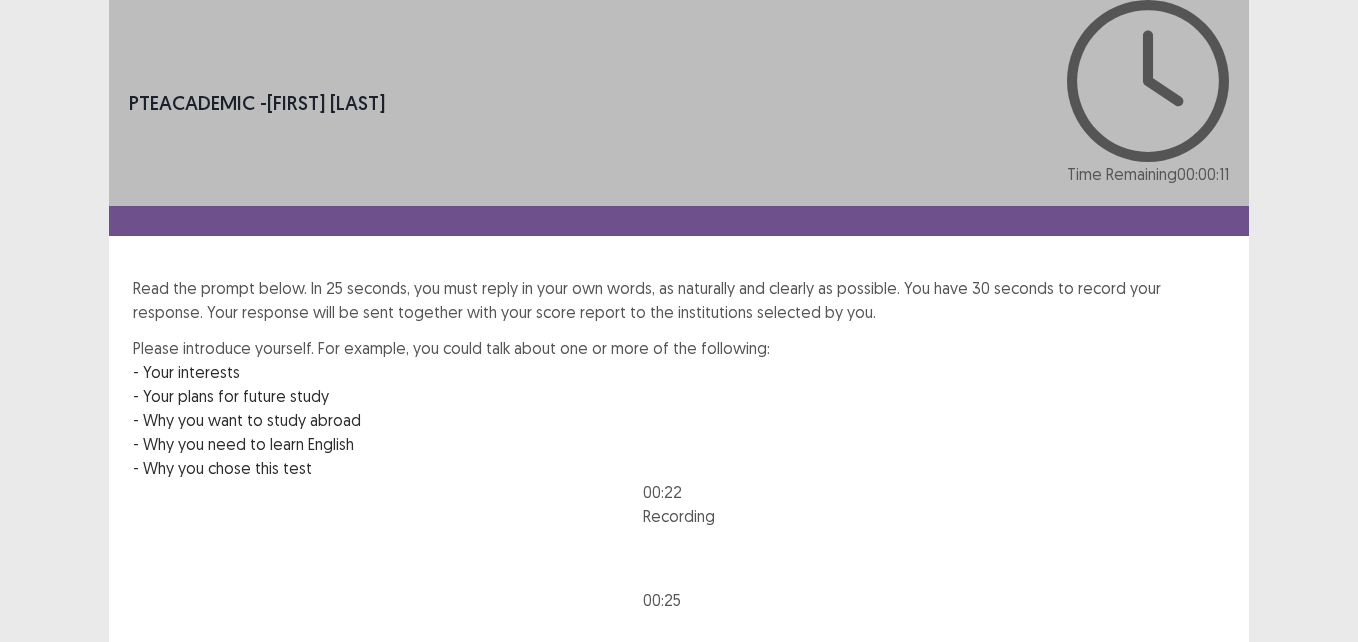 click on "Next" at bounding box center [1201, 672] 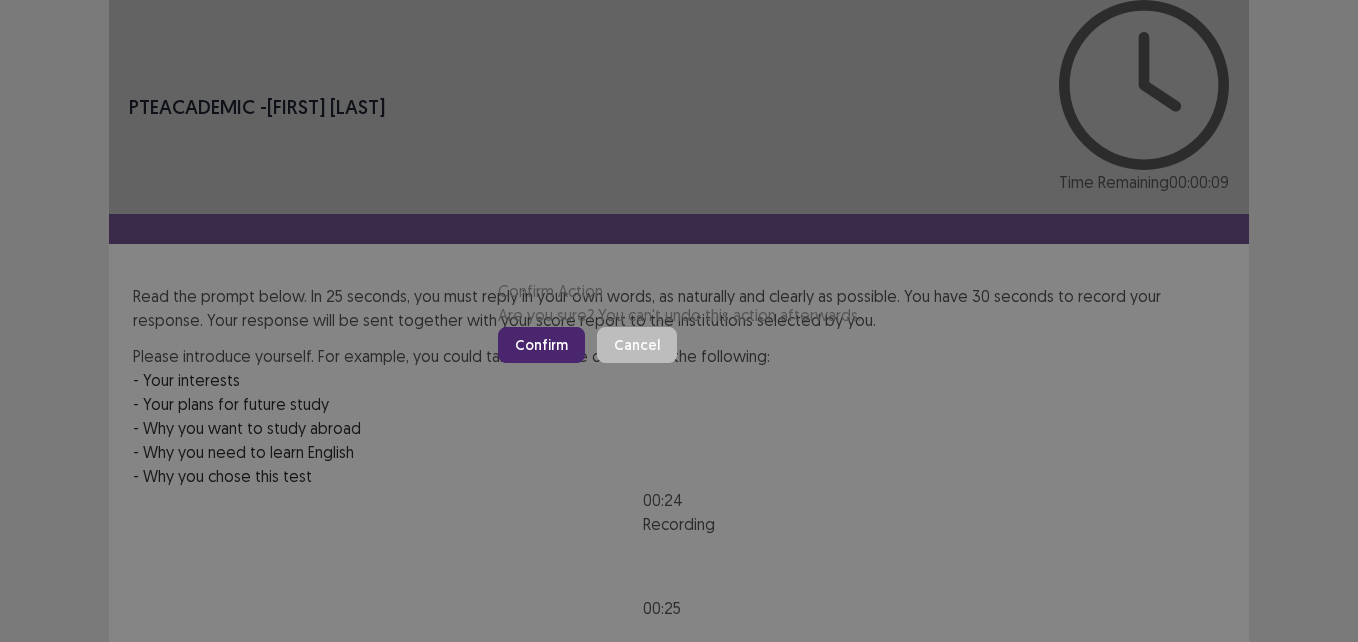 click on "Confirm" at bounding box center [541, 345] 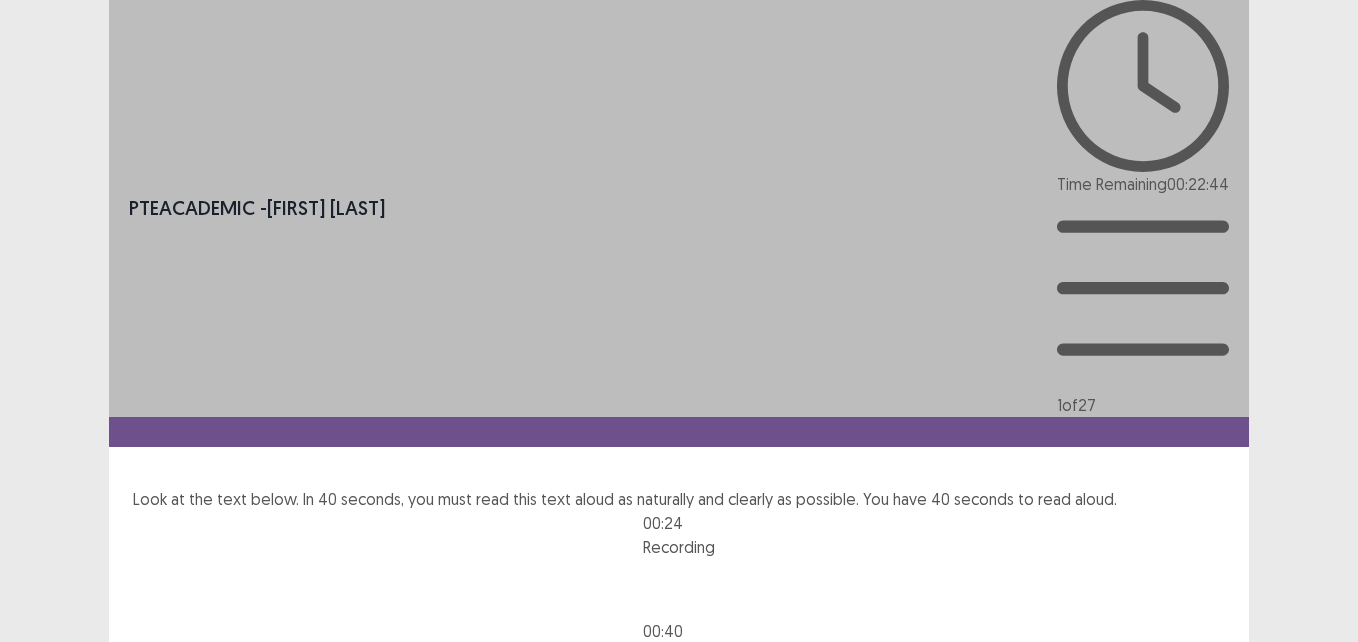 click on "Next" at bounding box center (1201, 775) 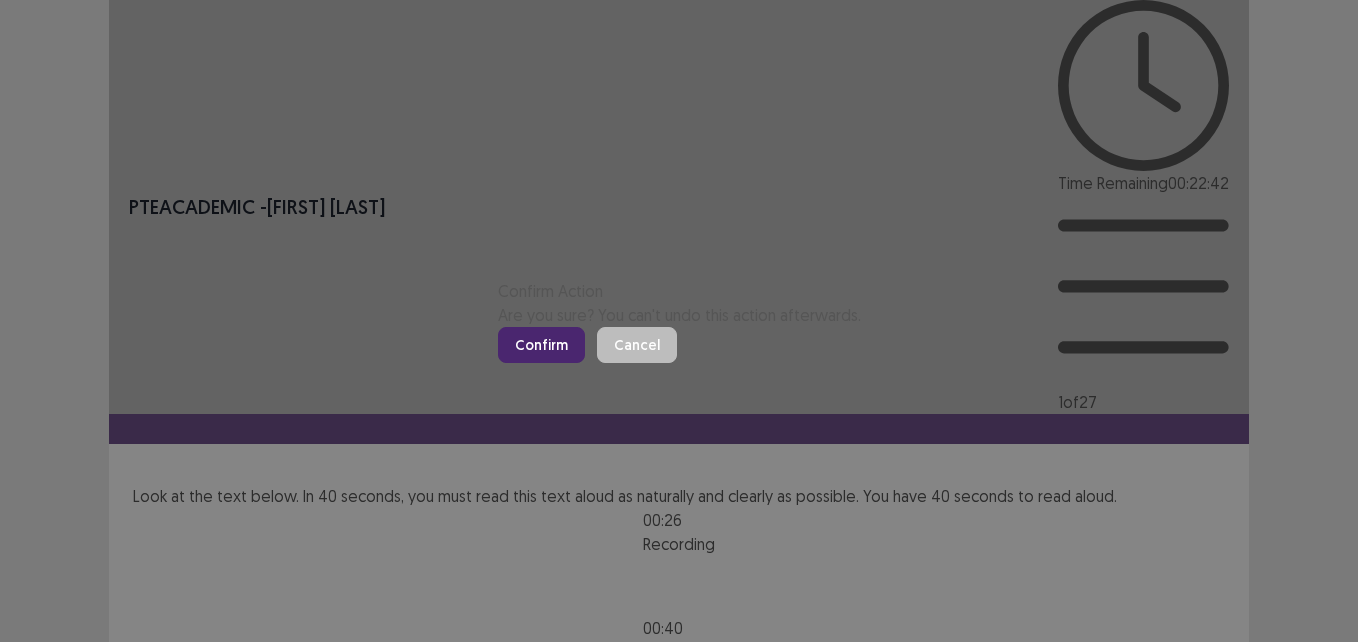 click on "Confirm" at bounding box center [541, 345] 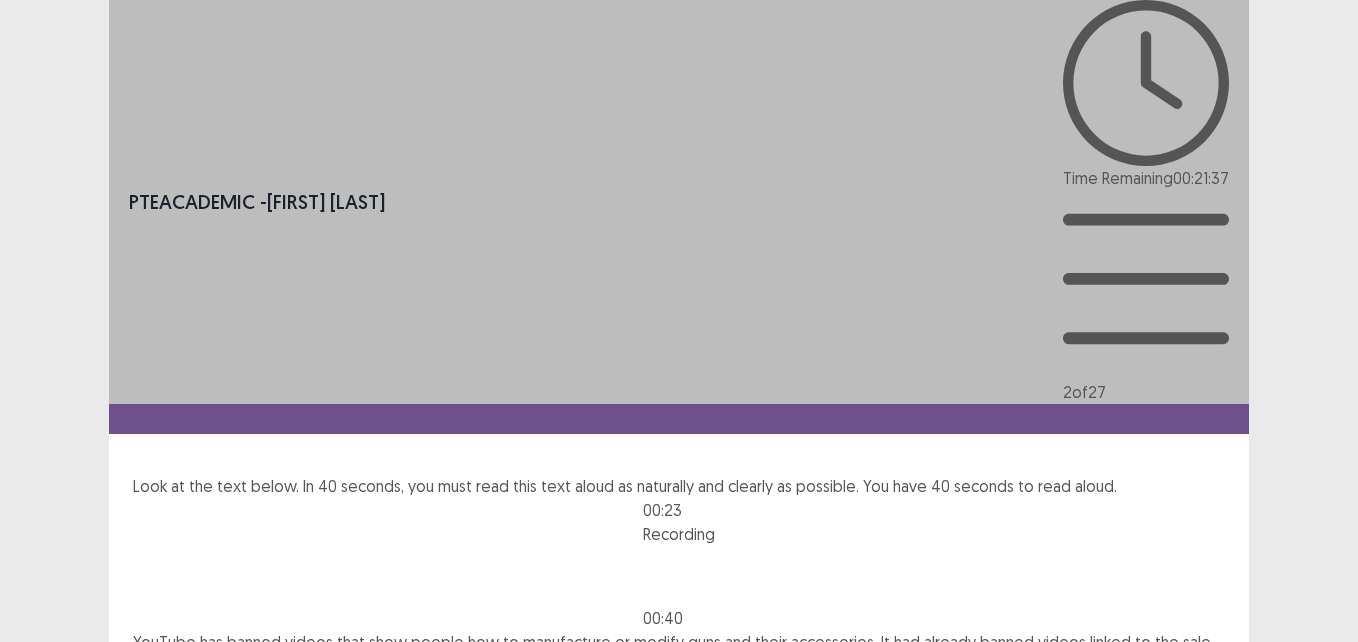 click on "Next" at bounding box center (1201, 762) 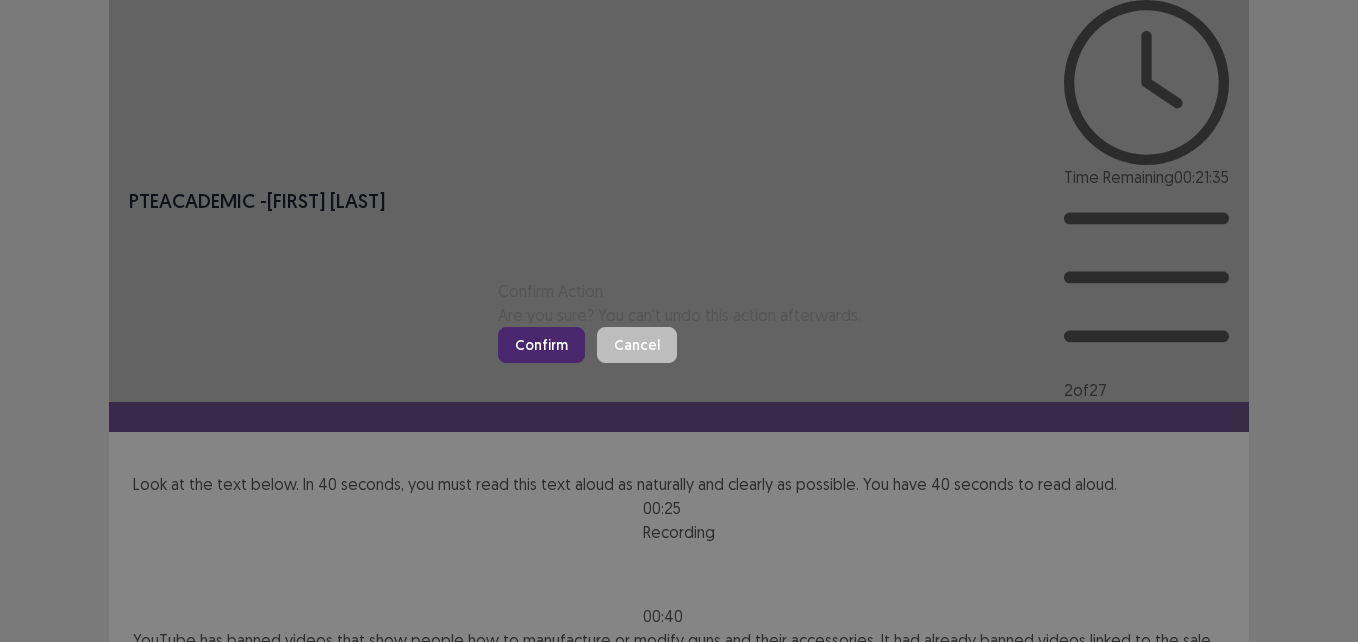 click on "Confirm" at bounding box center (541, 345) 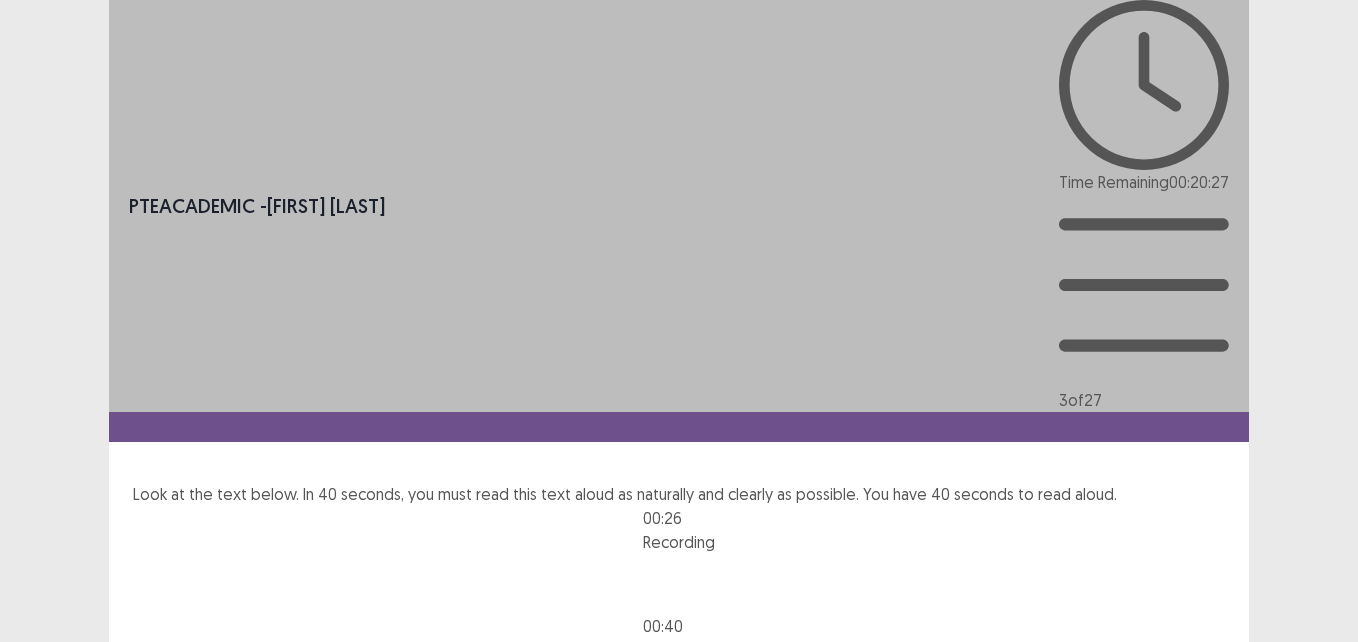 click on "Next" at bounding box center (1201, 746) 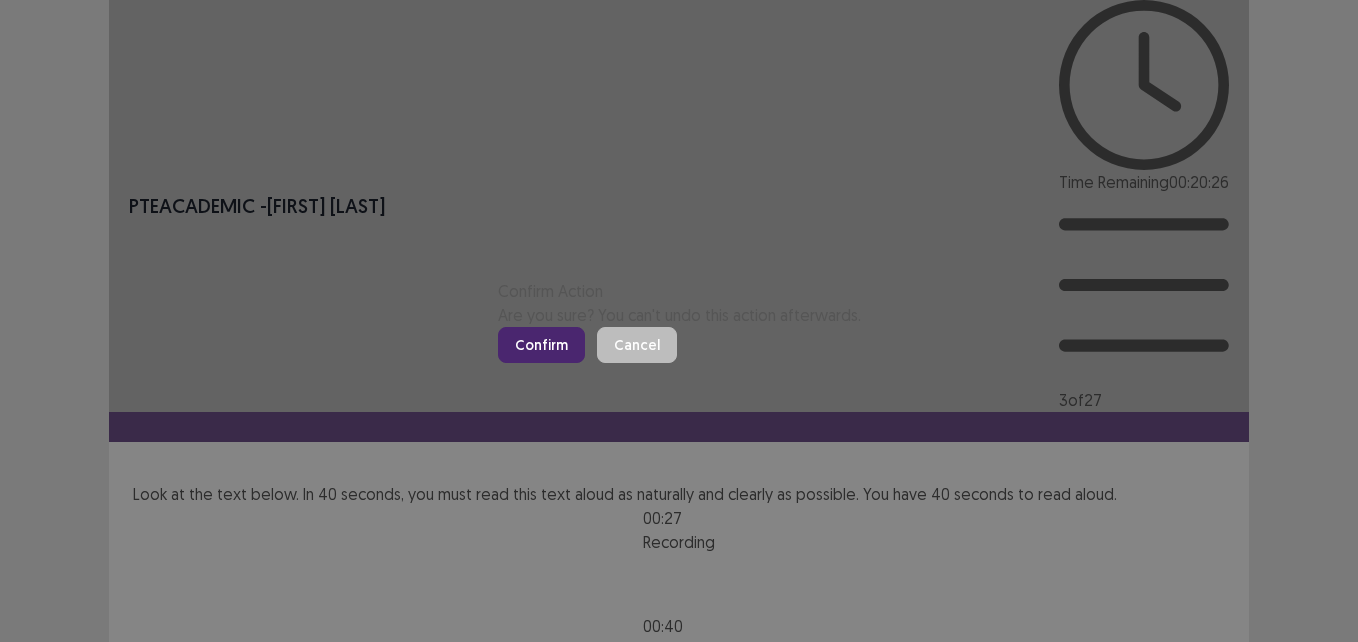 click on "Confirm" at bounding box center [541, 345] 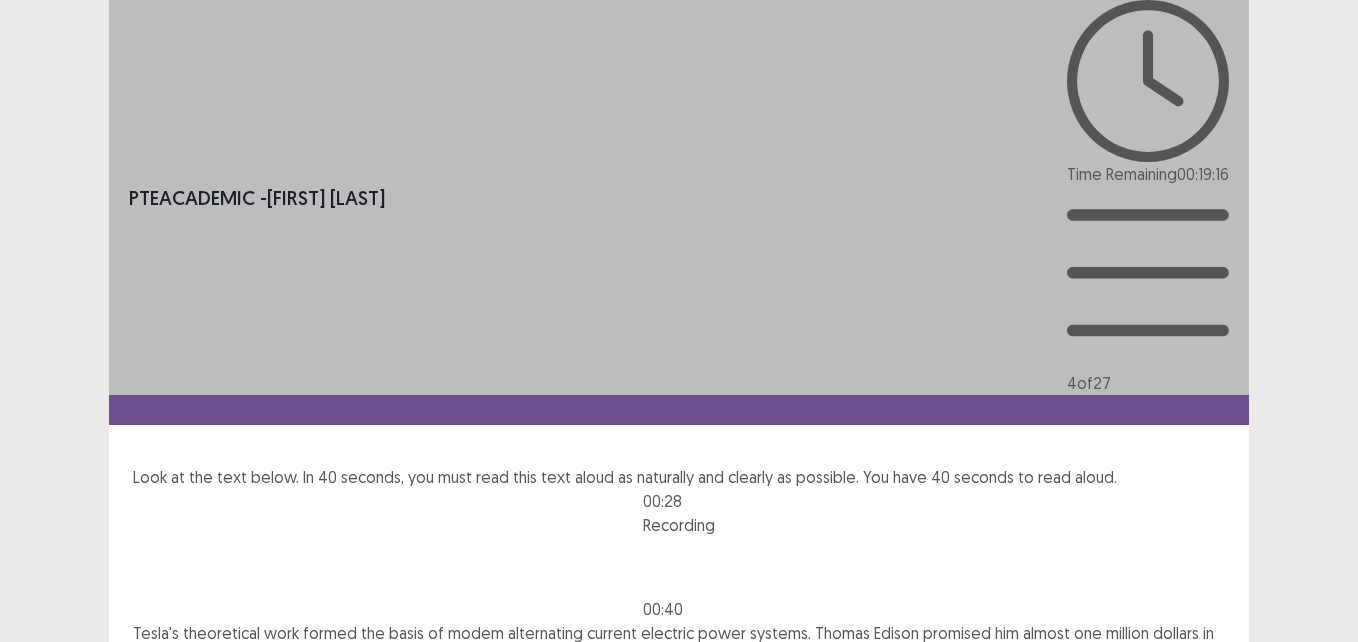 click on "Next" at bounding box center [1201, 753] 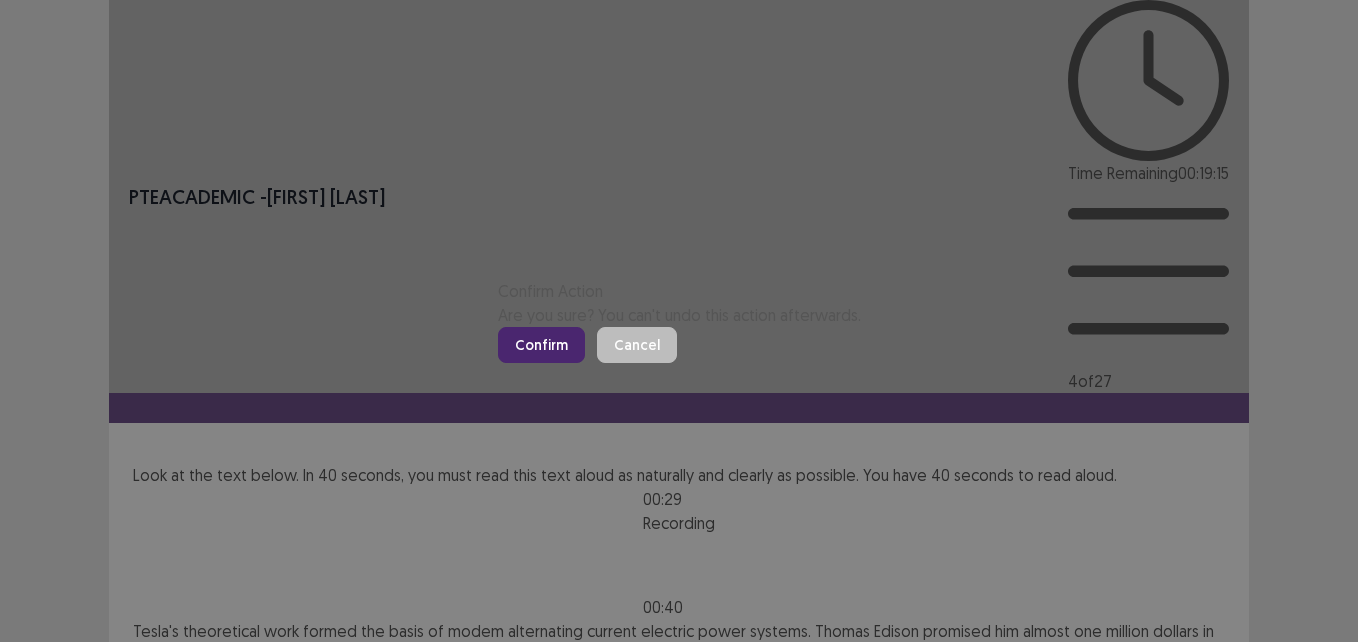 click on "Confirm" at bounding box center (541, 345) 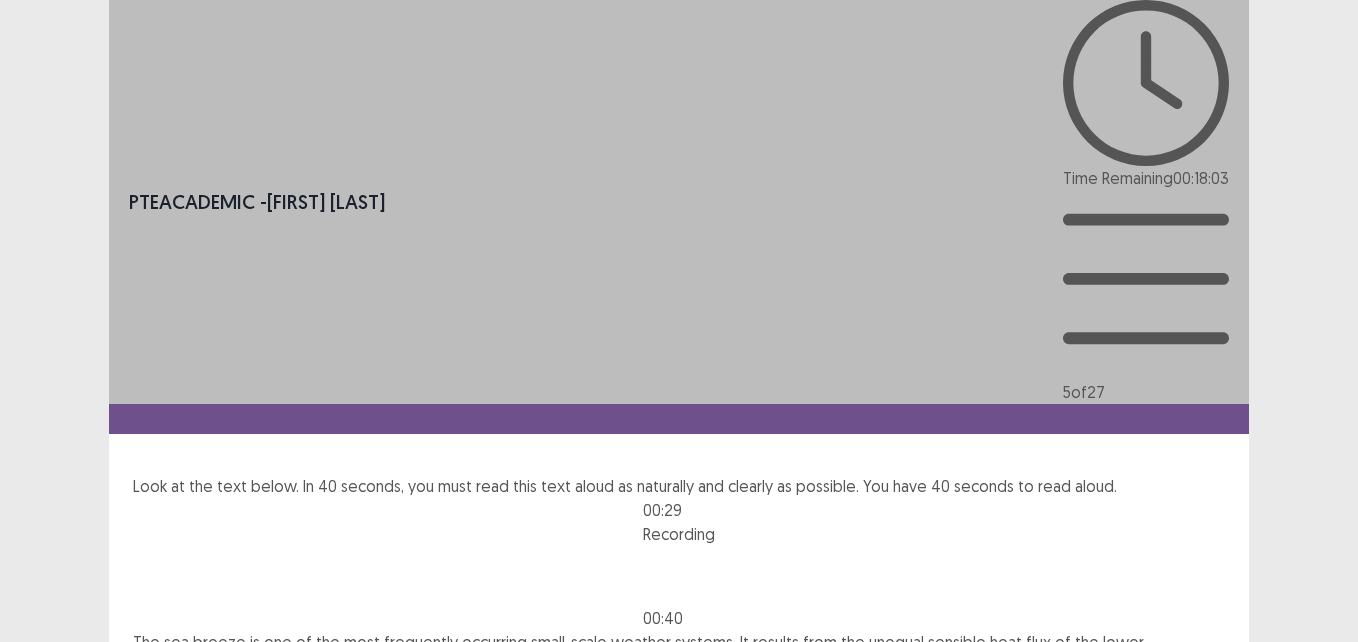 click on "Next" at bounding box center [1201, 762] 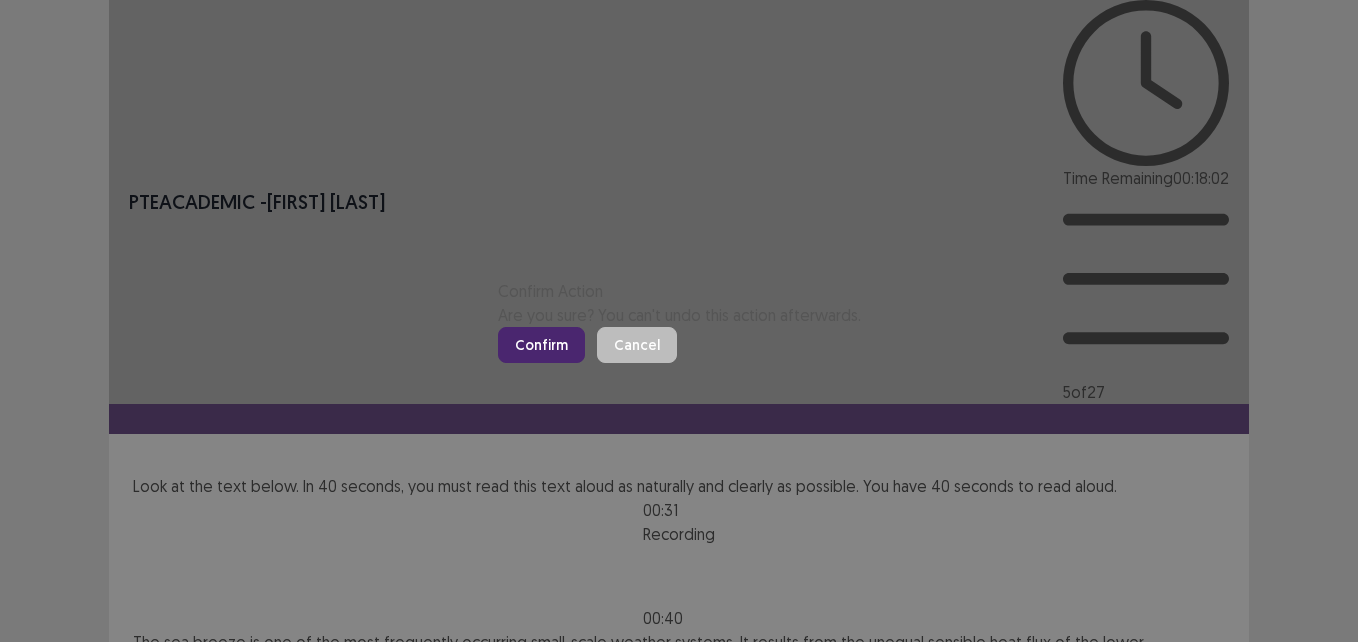 click on "Confirm" at bounding box center [541, 345] 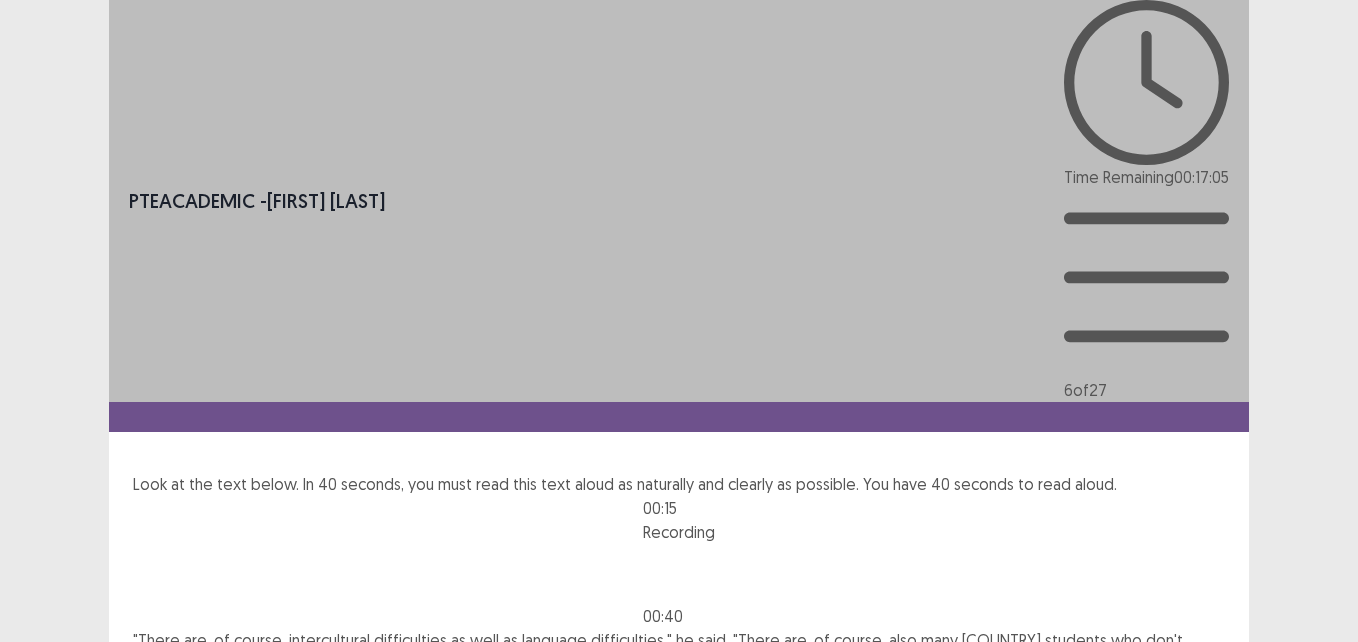 click on "Next" at bounding box center [1201, 736] 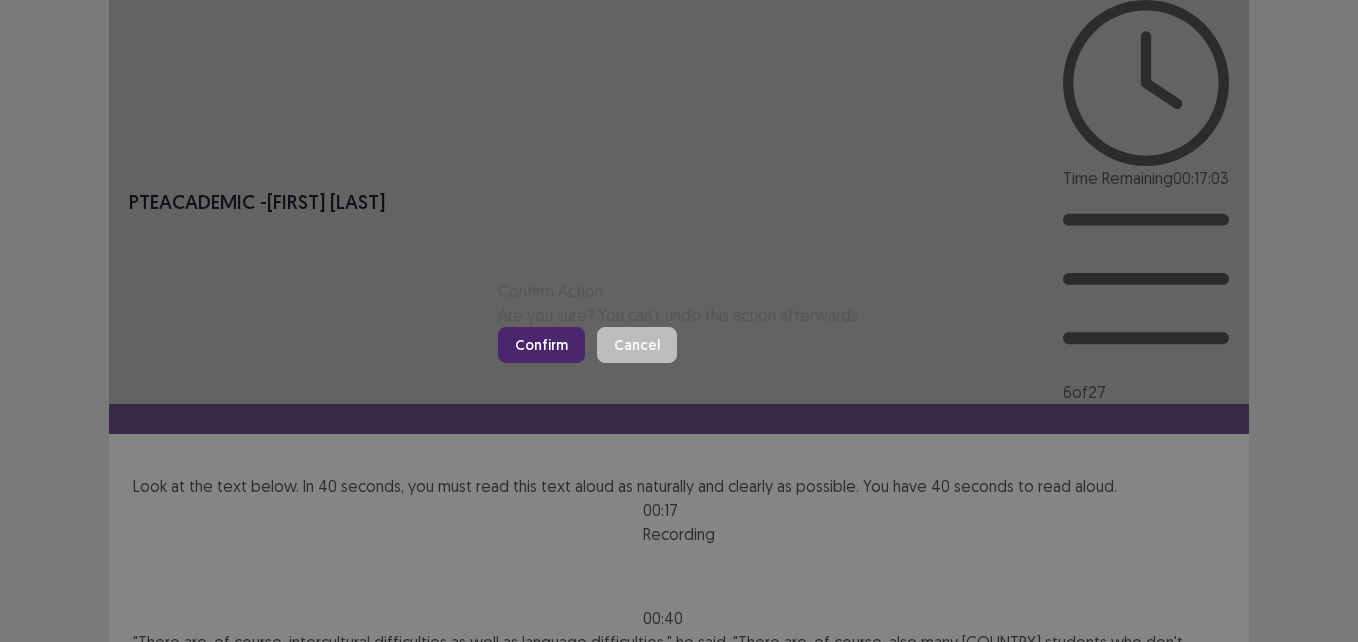click on "Confirm" at bounding box center [541, 345] 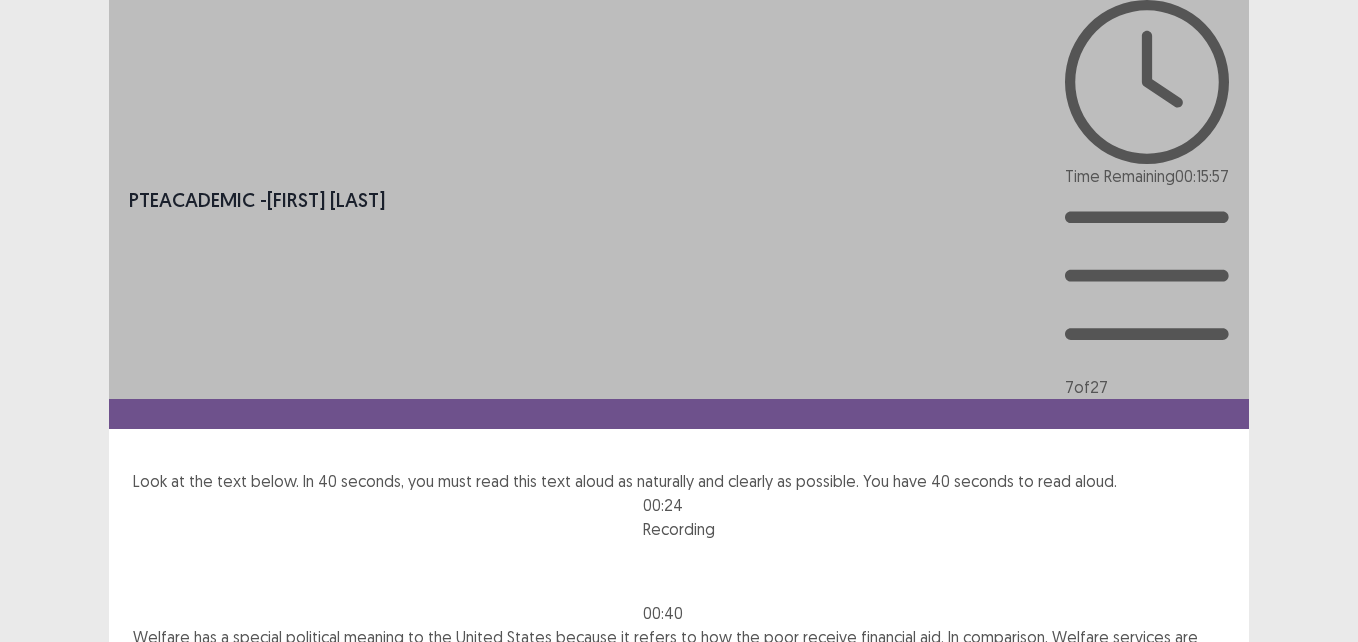 click on "Next" at bounding box center [1201, 757] 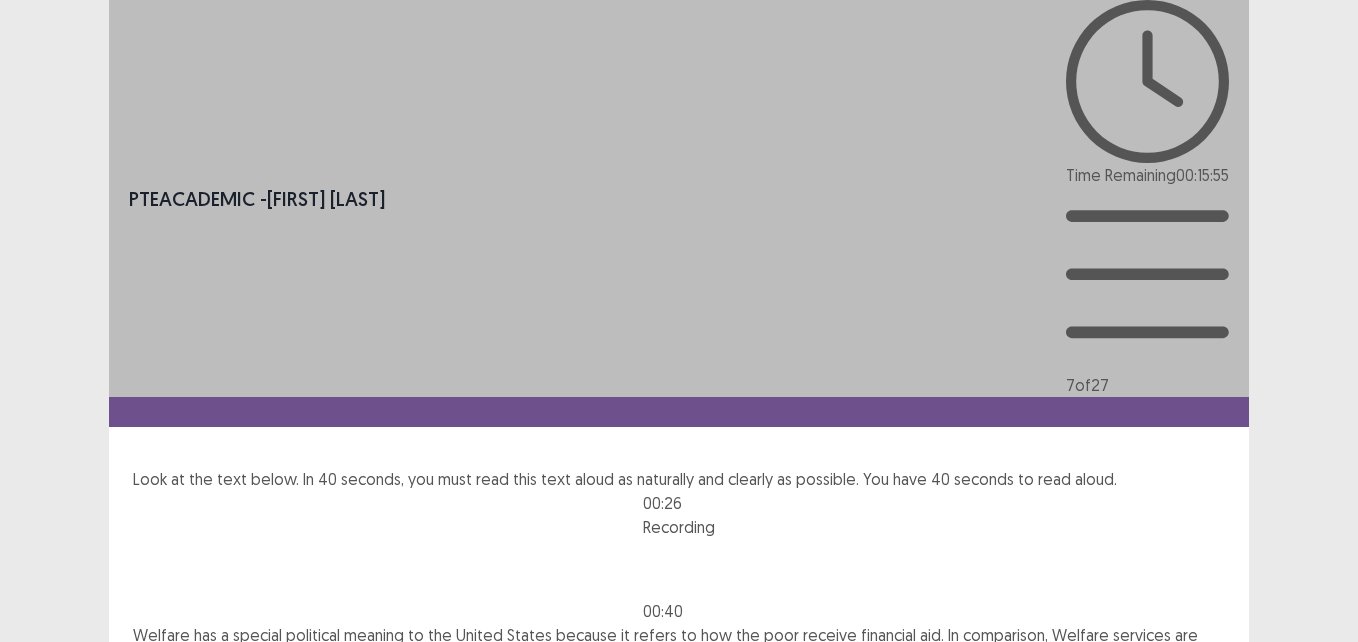 click on "Next" at bounding box center (1201, 755) 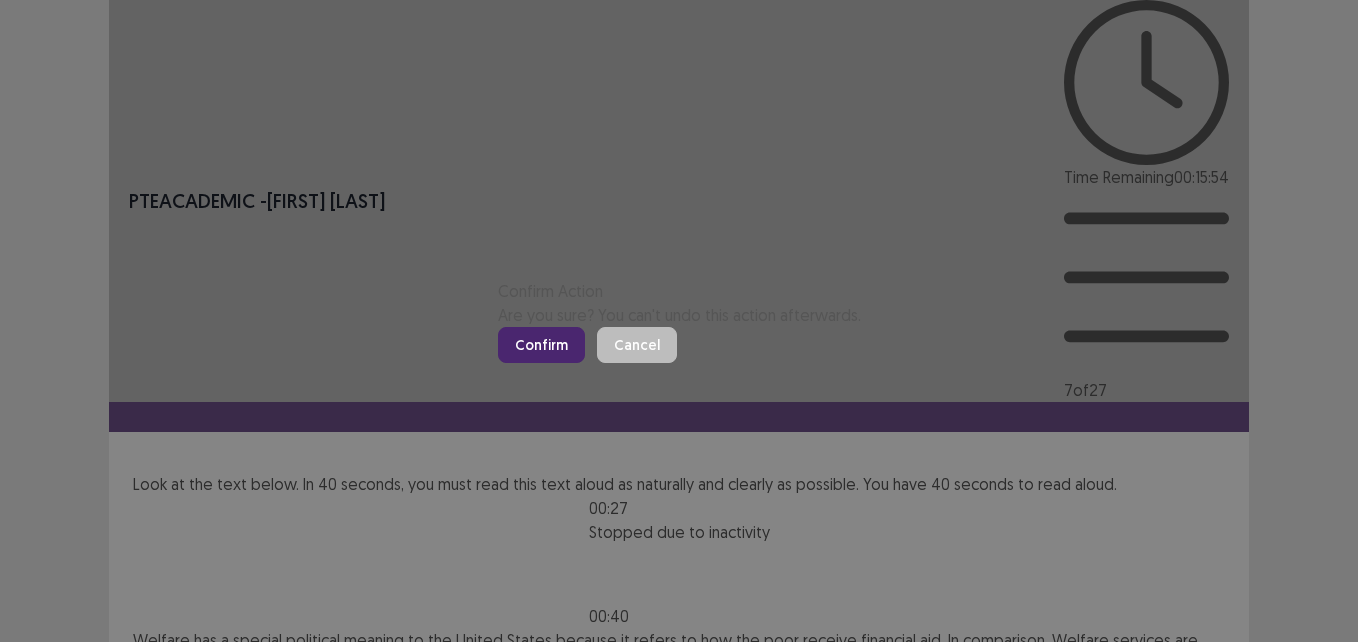 click on "Confirm" at bounding box center (541, 345) 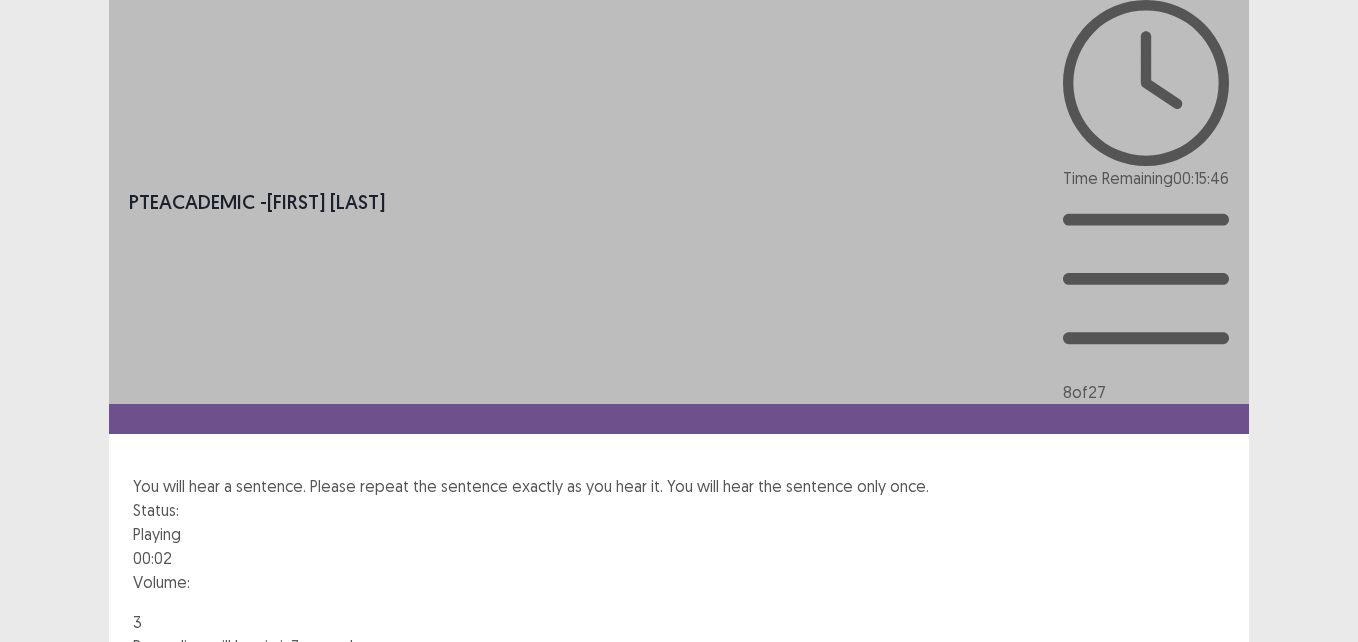 click at bounding box center [679, 602] 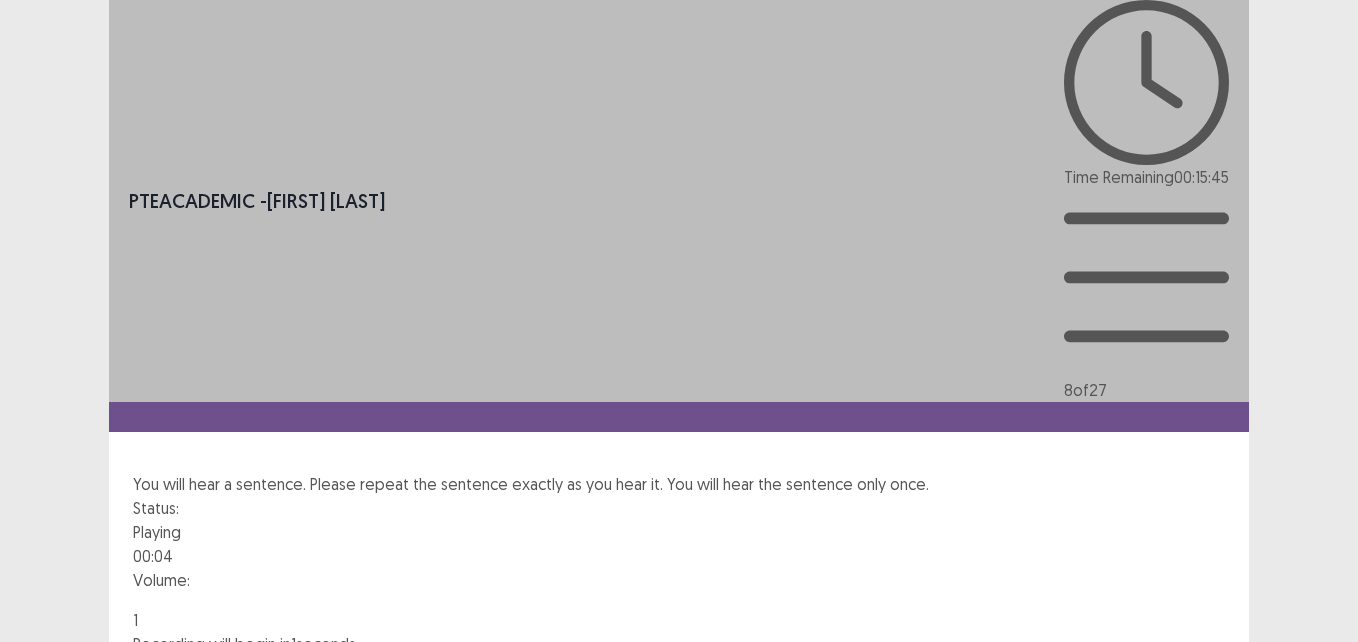 click at bounding box center (679, 600) 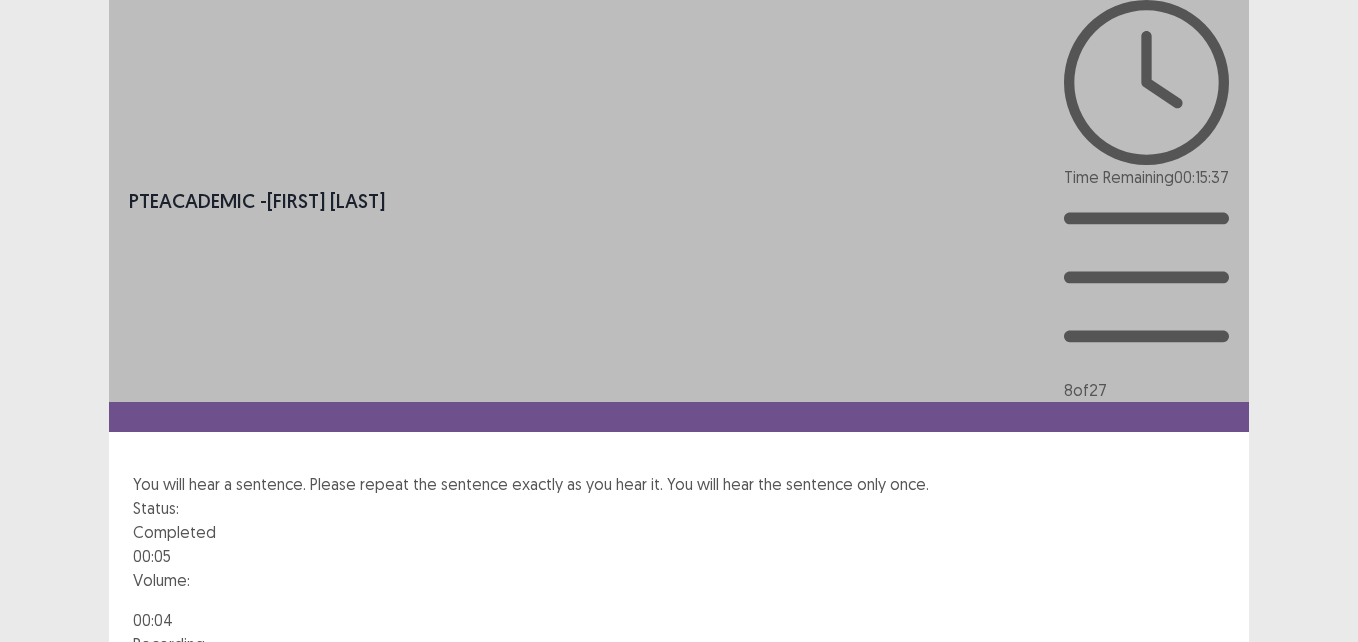 click on "Next" at bounding box center (1201, 800) 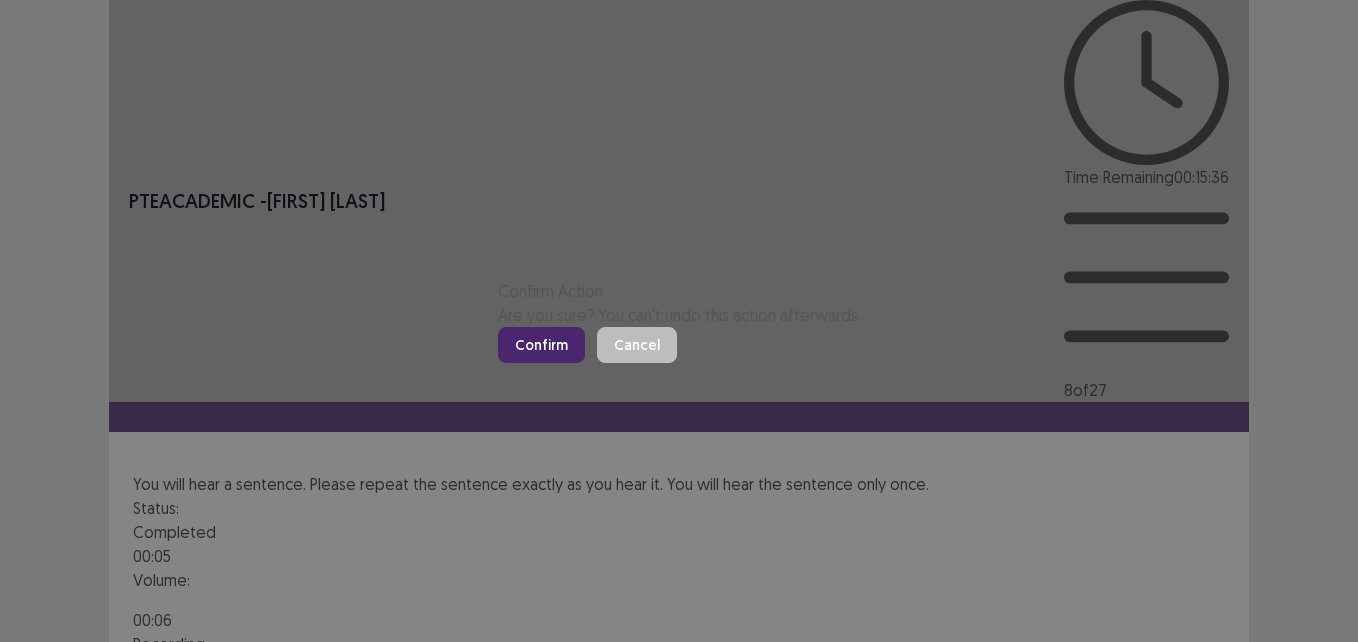 click on "Confirm" at bounding box center [541, 345] 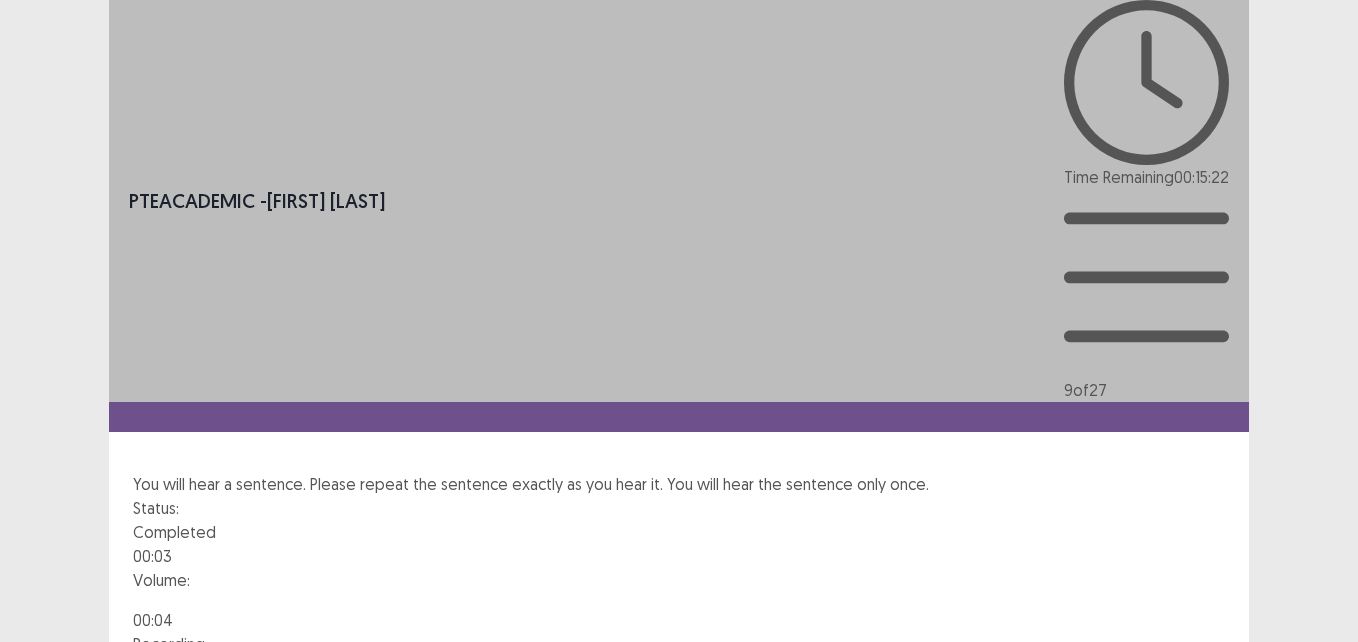 click on "Next" at bounding box center [1201, 800] 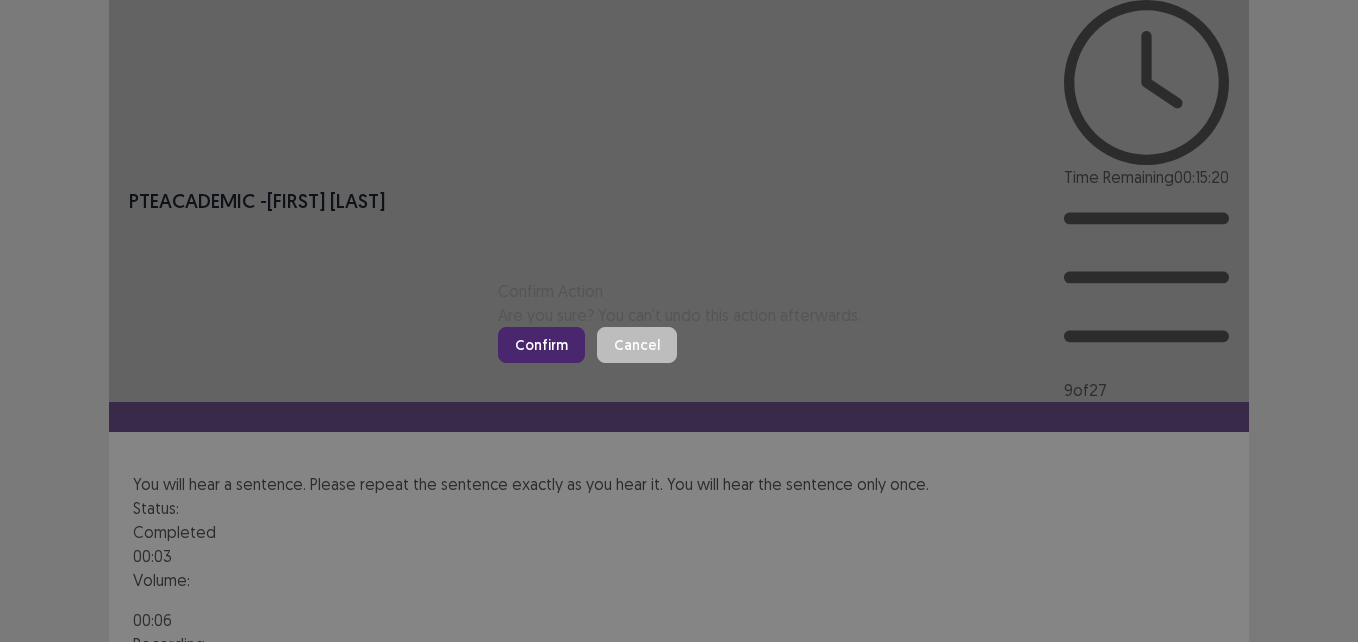 click on "Confirm" at bounding box center [541, 345] 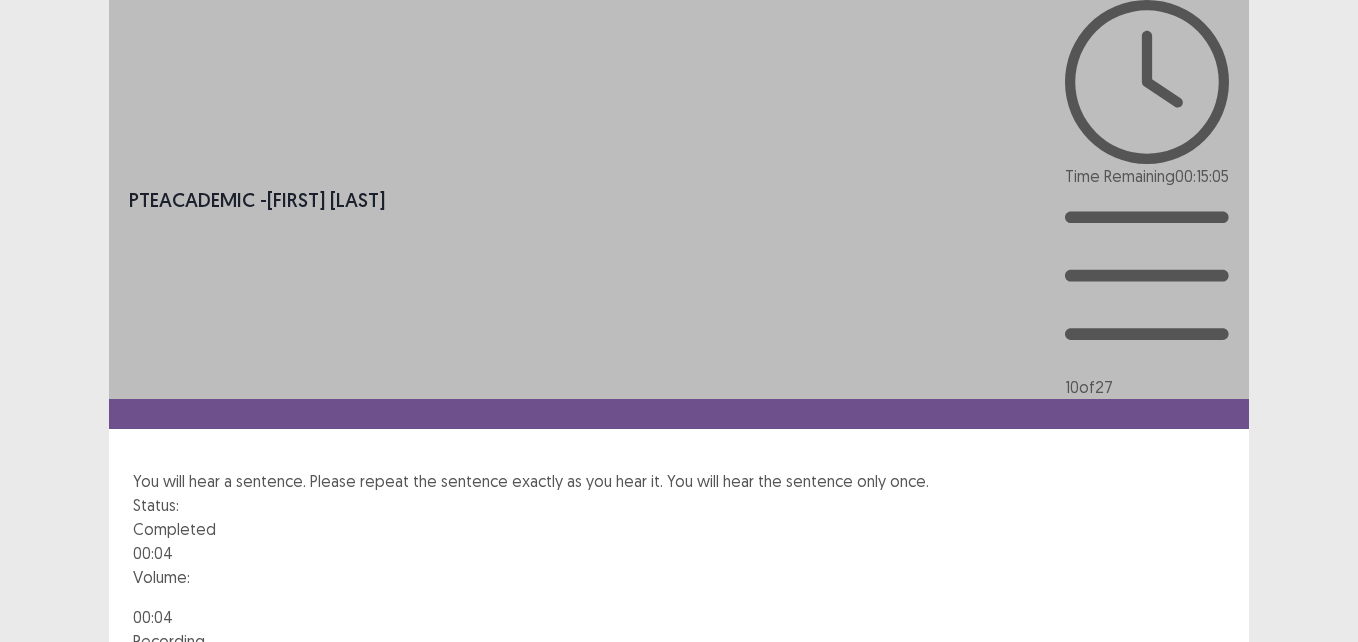 click on "Next" at bounding box center (1201, 797) 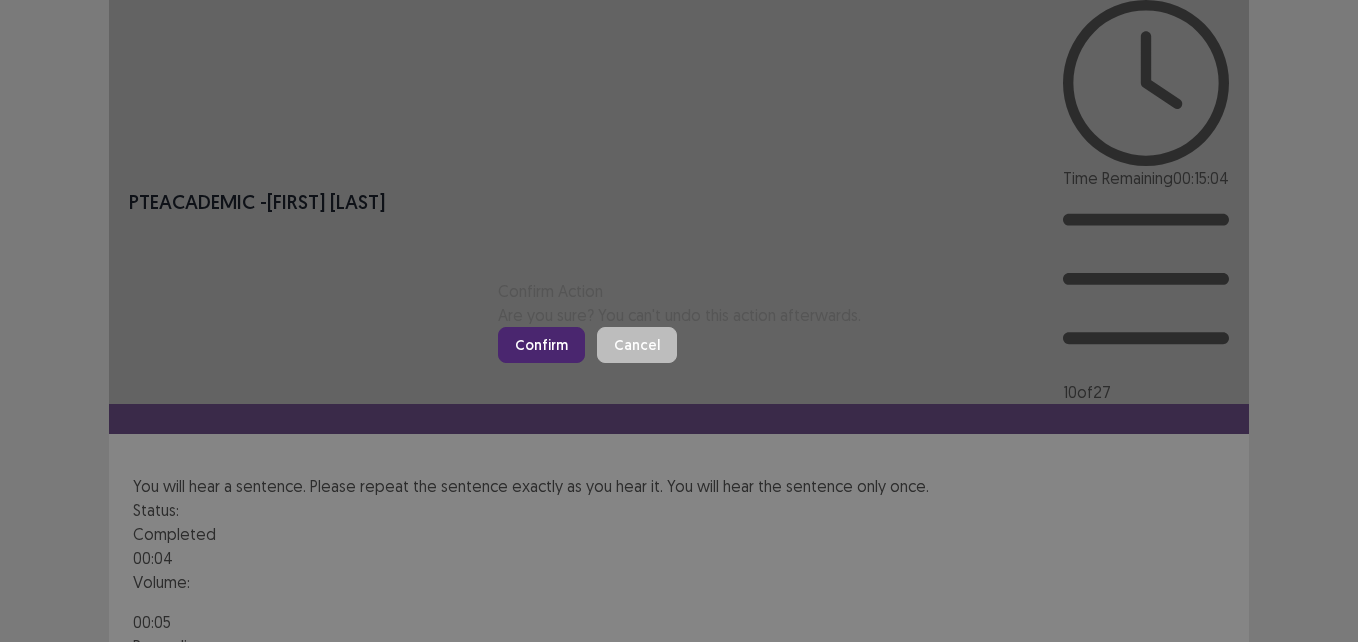 click on "Confirm" at bounding box center (541, 345) 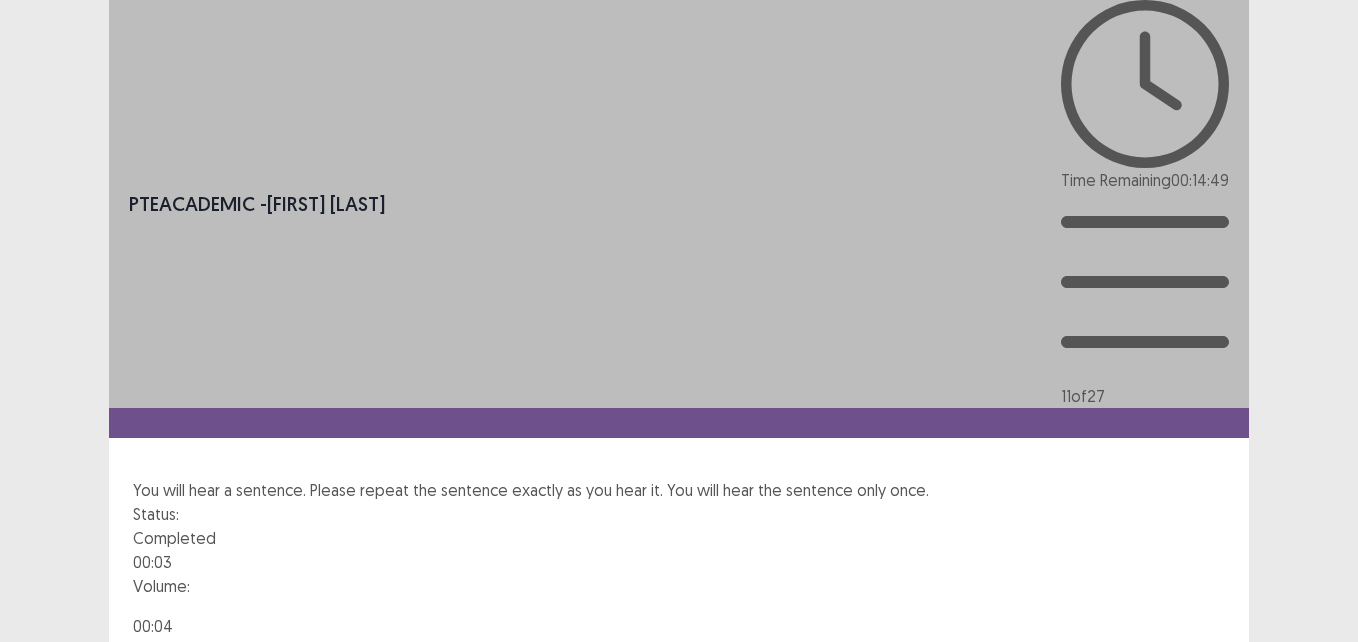 click on "Next" at bounding box center (1201, 806) 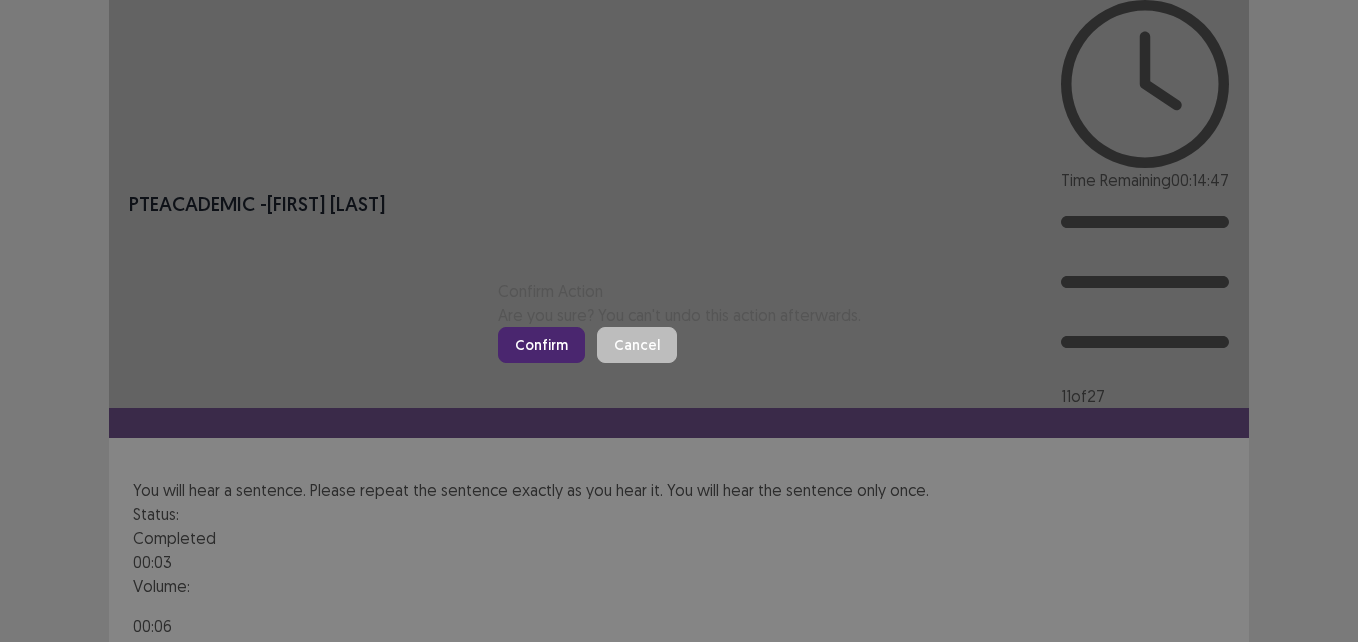 click on "Confirm" at bounding box center (541, 345) 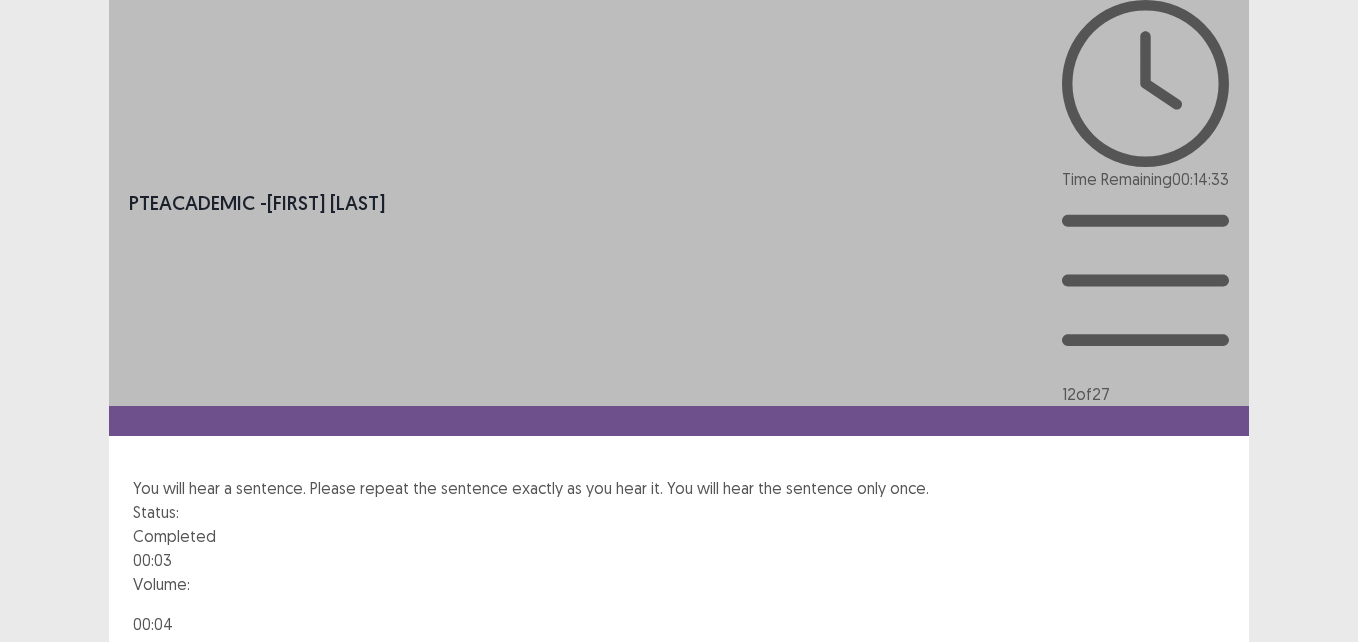 click on "Next" at bounding box center [1201, 804] 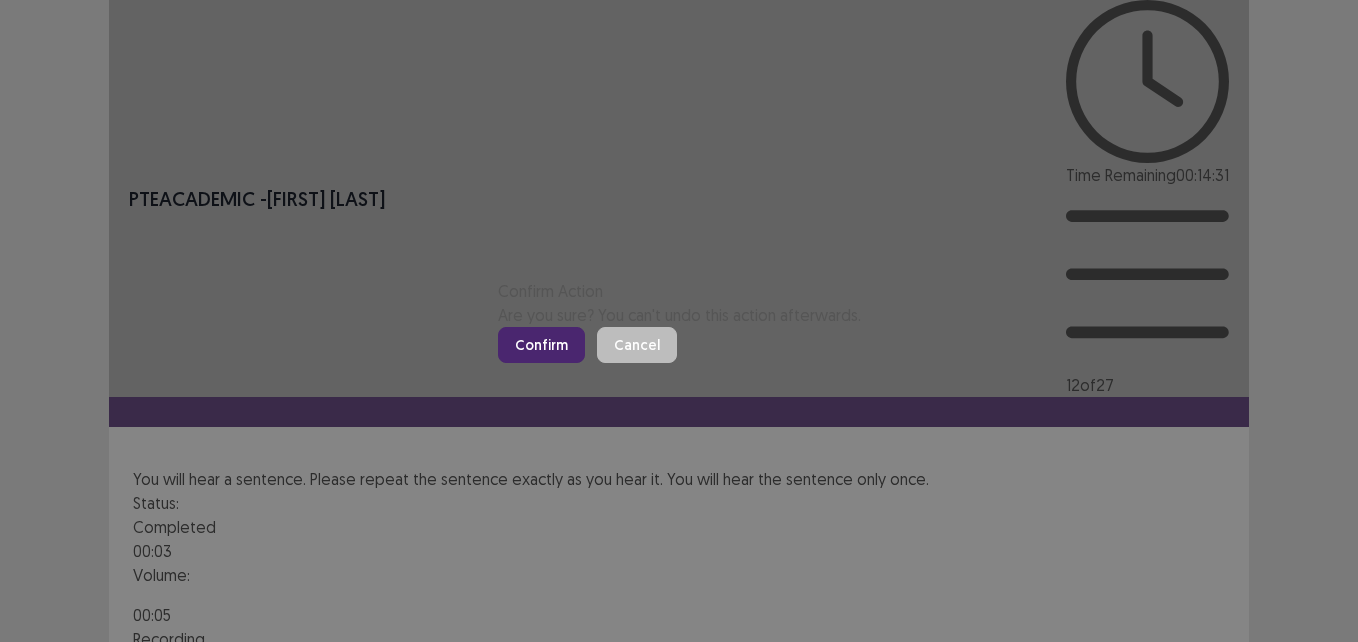 click on "Confirm" at bounding box center [541, 345] 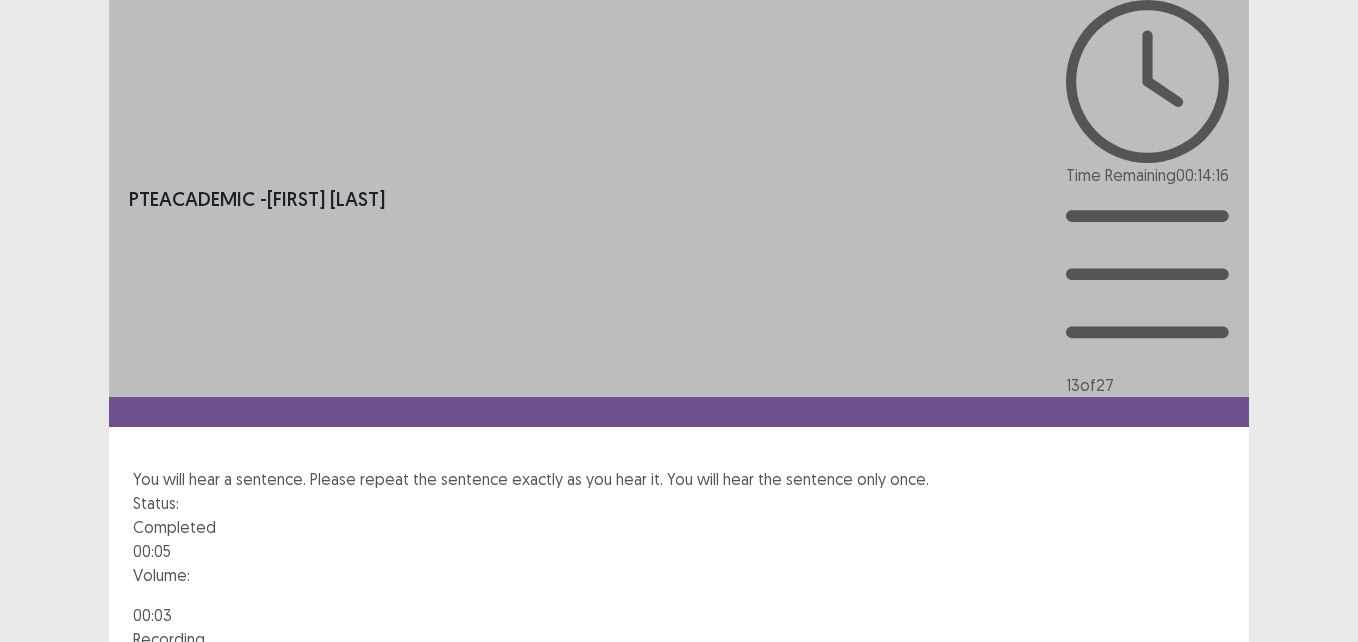 click on "Next" at bounding box center (1201, 795) 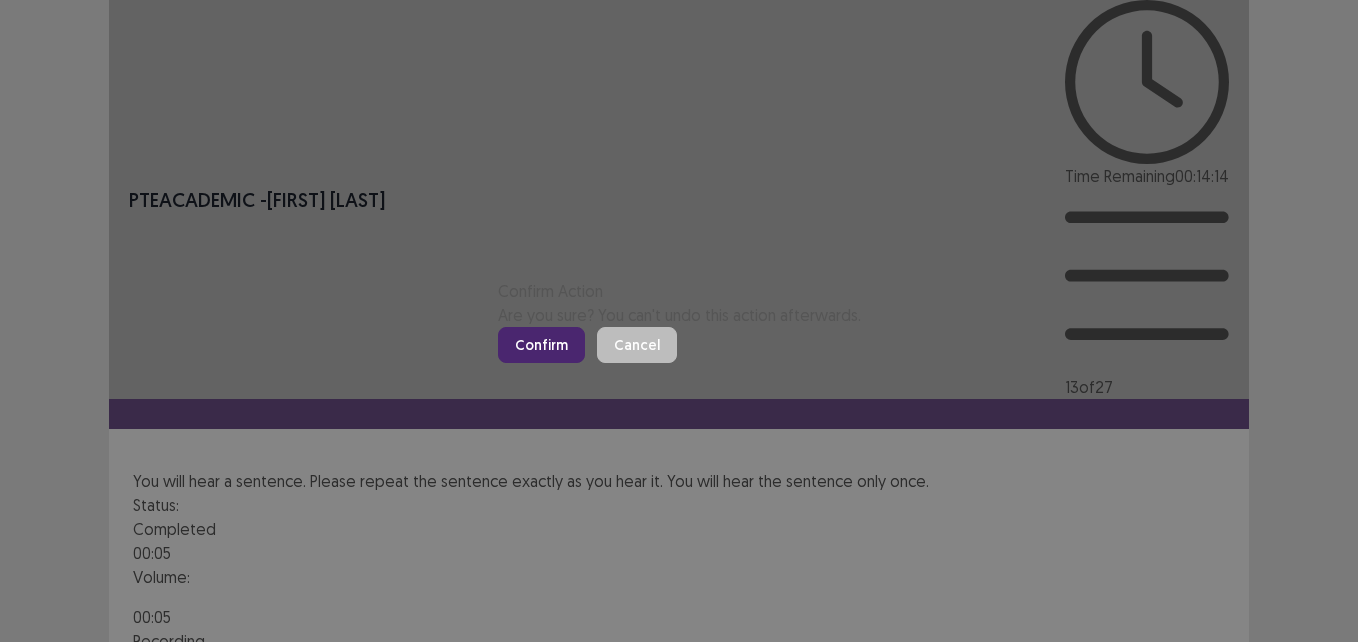 click on "Confirm" at bounding box center [541, 345] 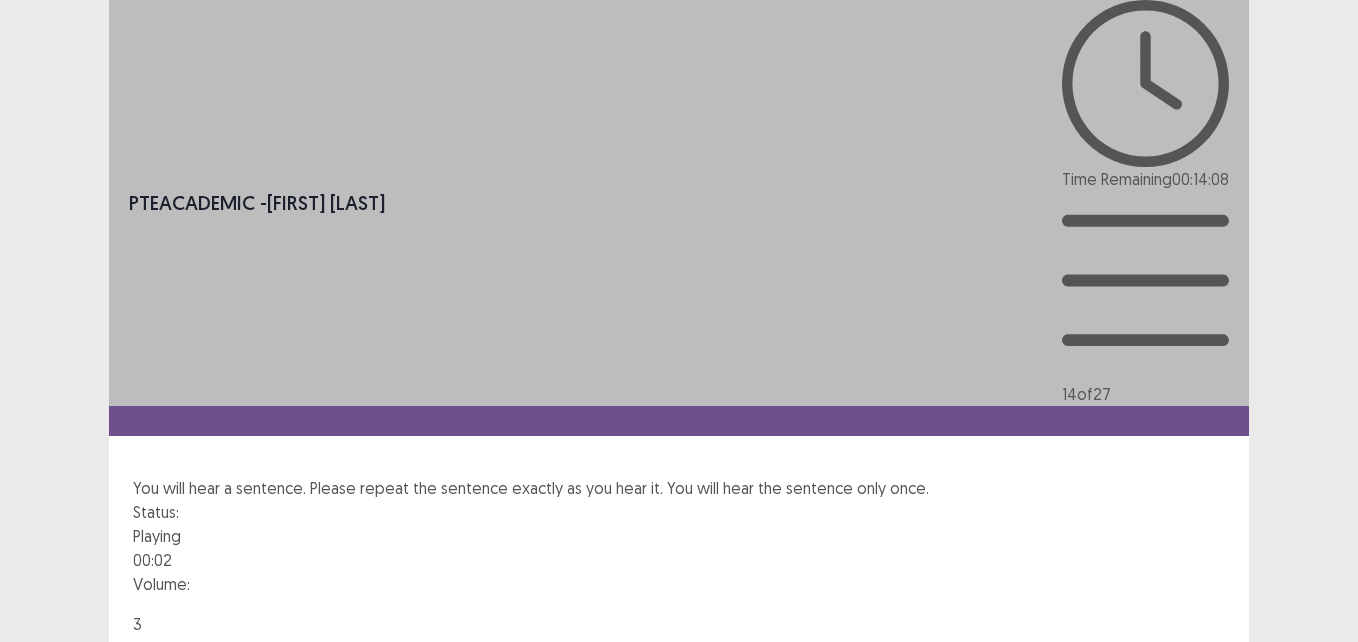 click at bounding box center (679, 604) 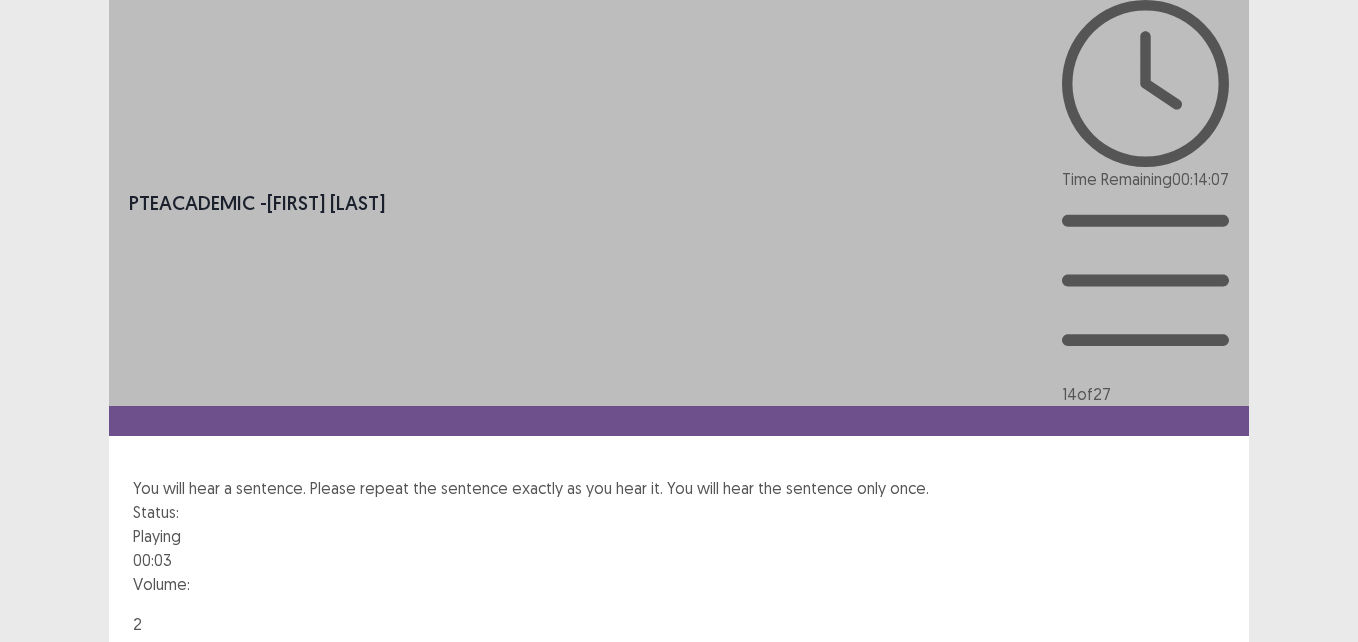 click at bounding box center (679, 604) 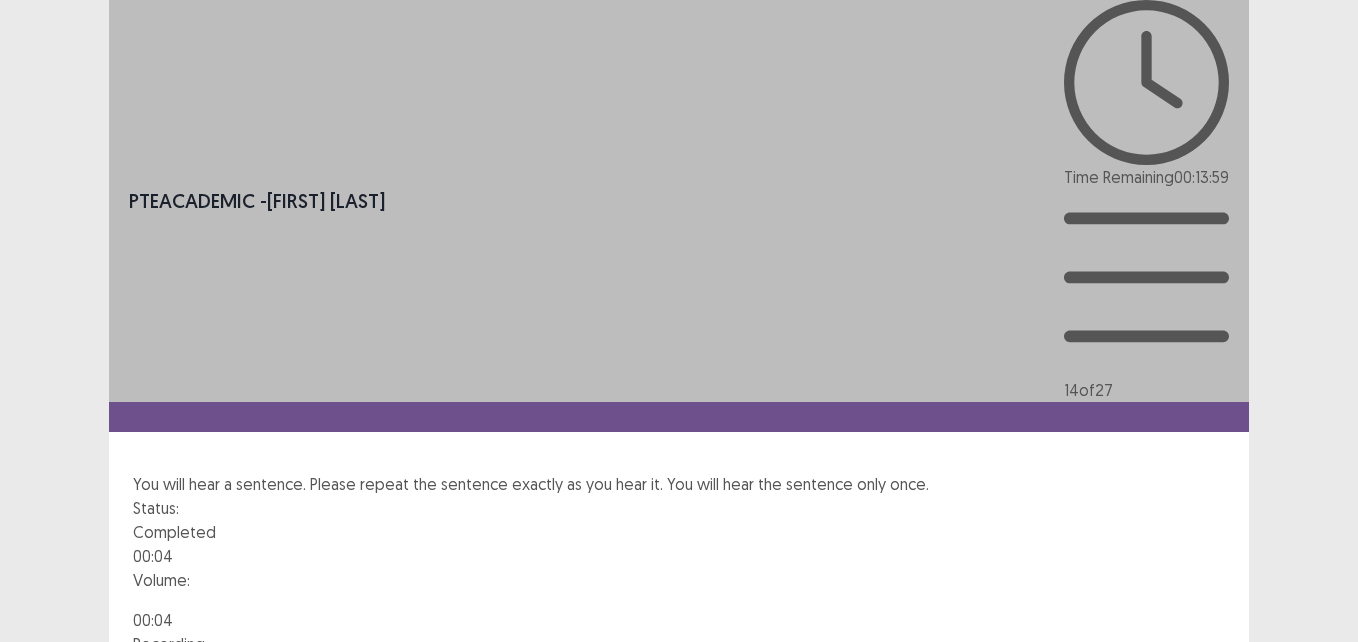click on "Next" at bounding box center [1201, 800] 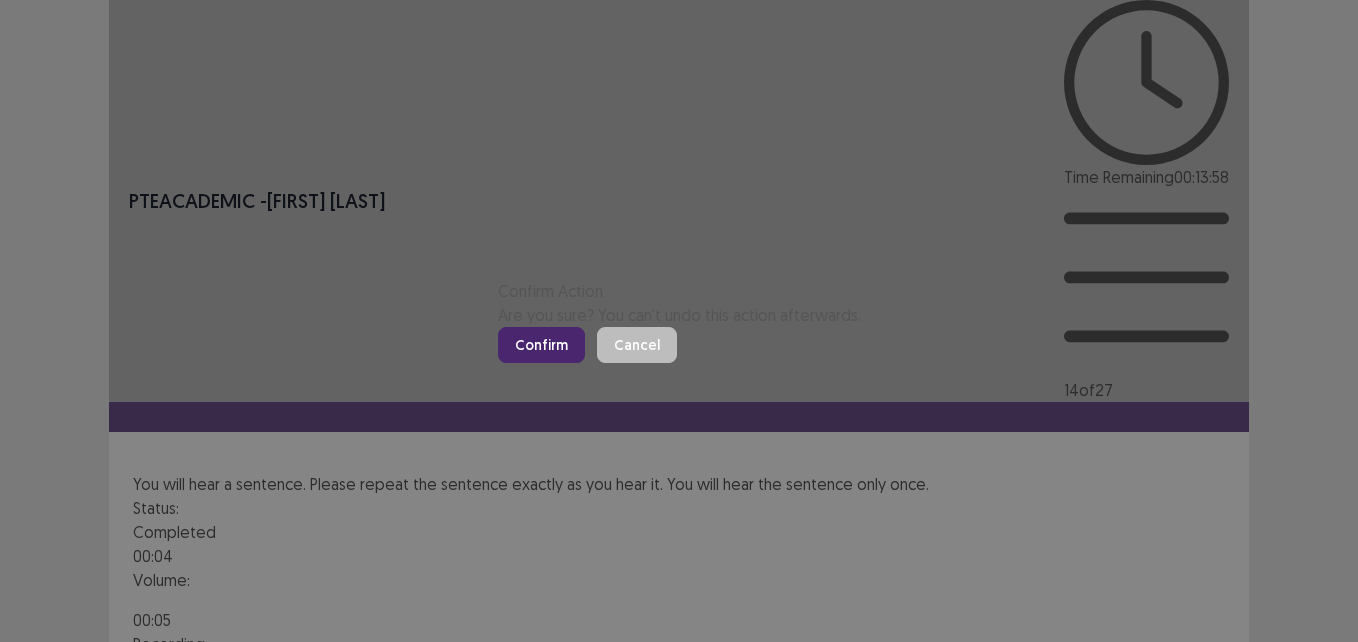 click on "Confirm" at bounding box center (541, 345) 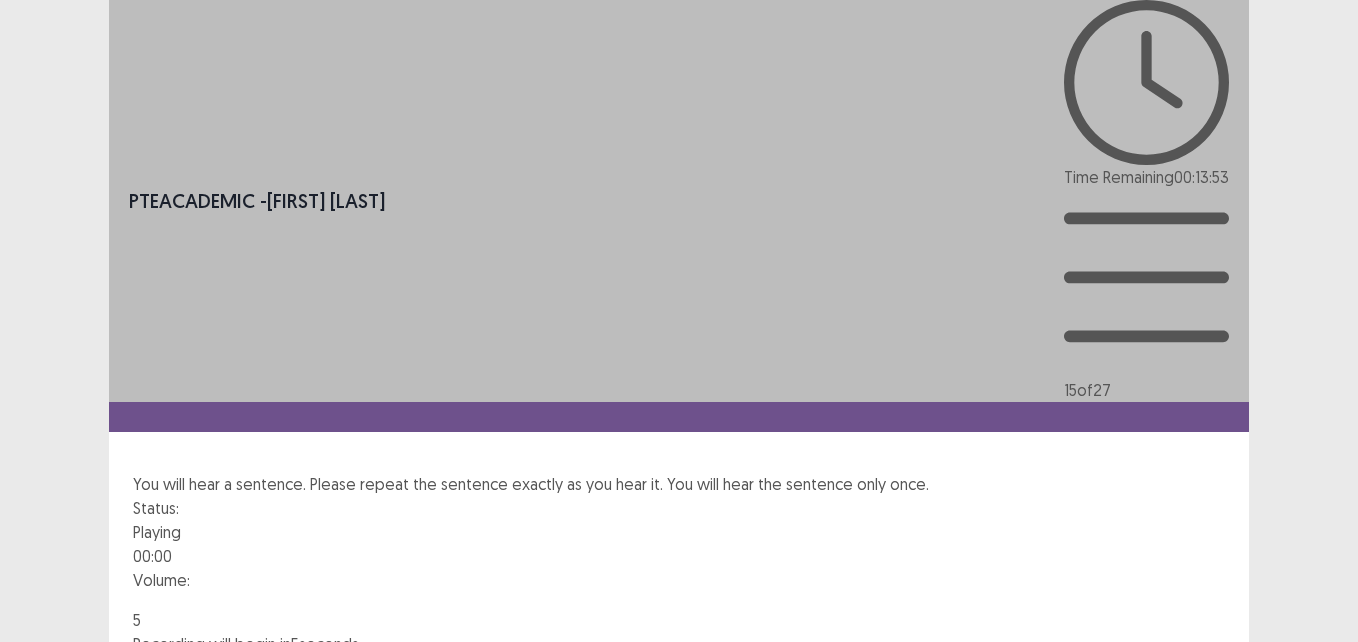 click on "Status: Playing 00:00 Volume:" at bounding box center (679, 552) 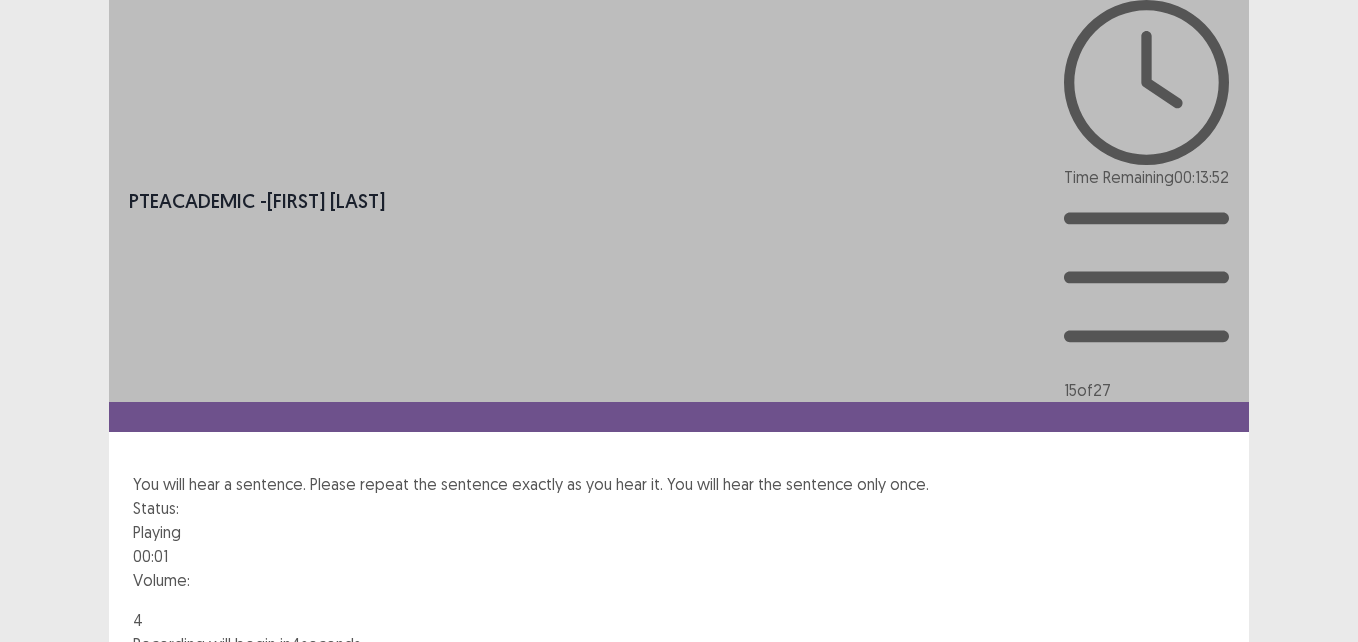 click at bounding box center (679, 600) 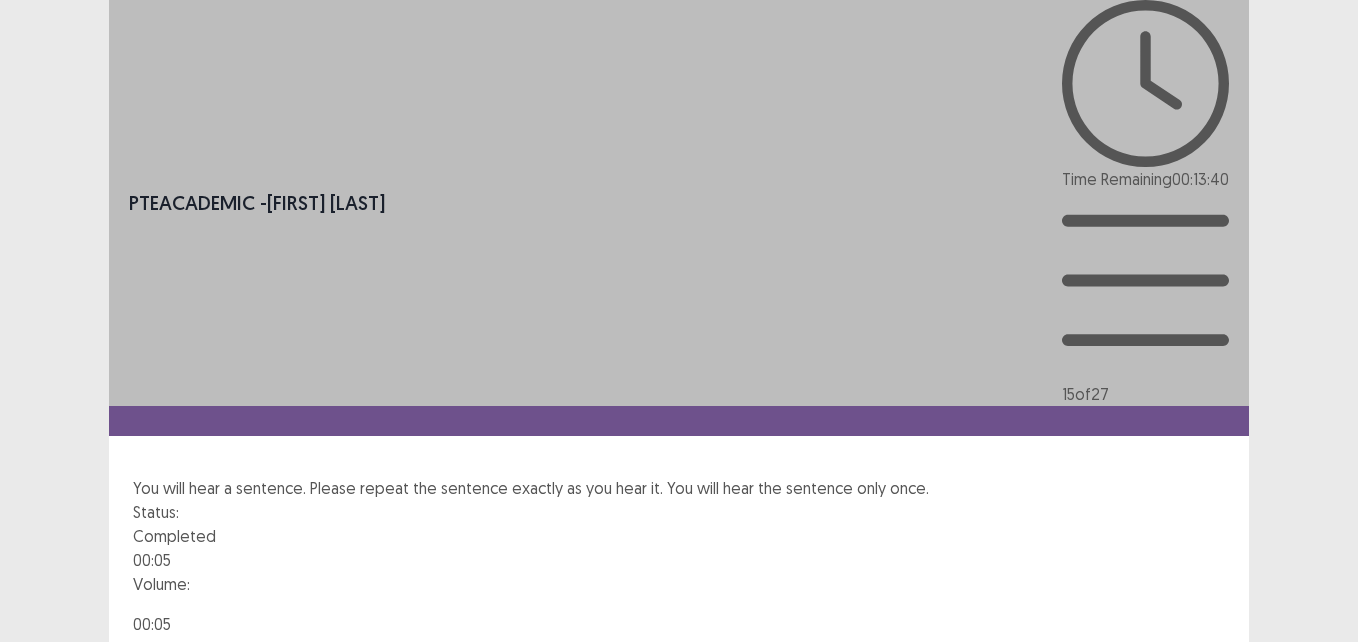 click on "Next" at bounding box center (1201, 804) 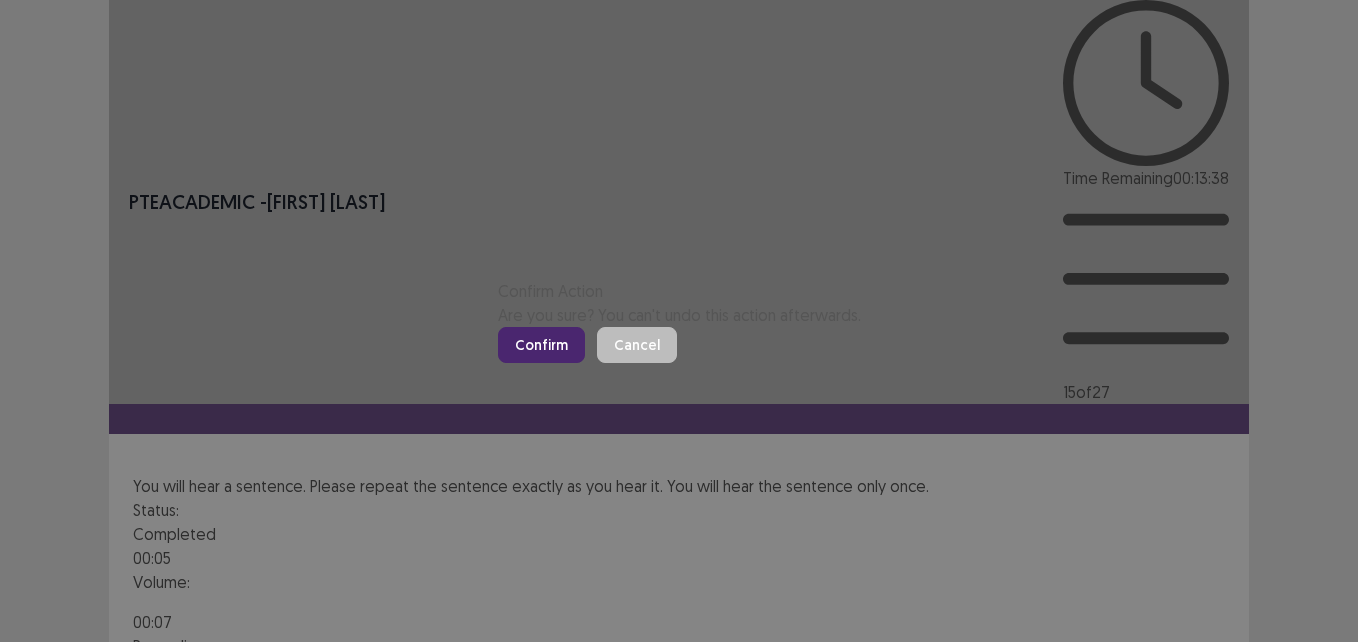 click on "Confirm" at bounding box center (541, 345) 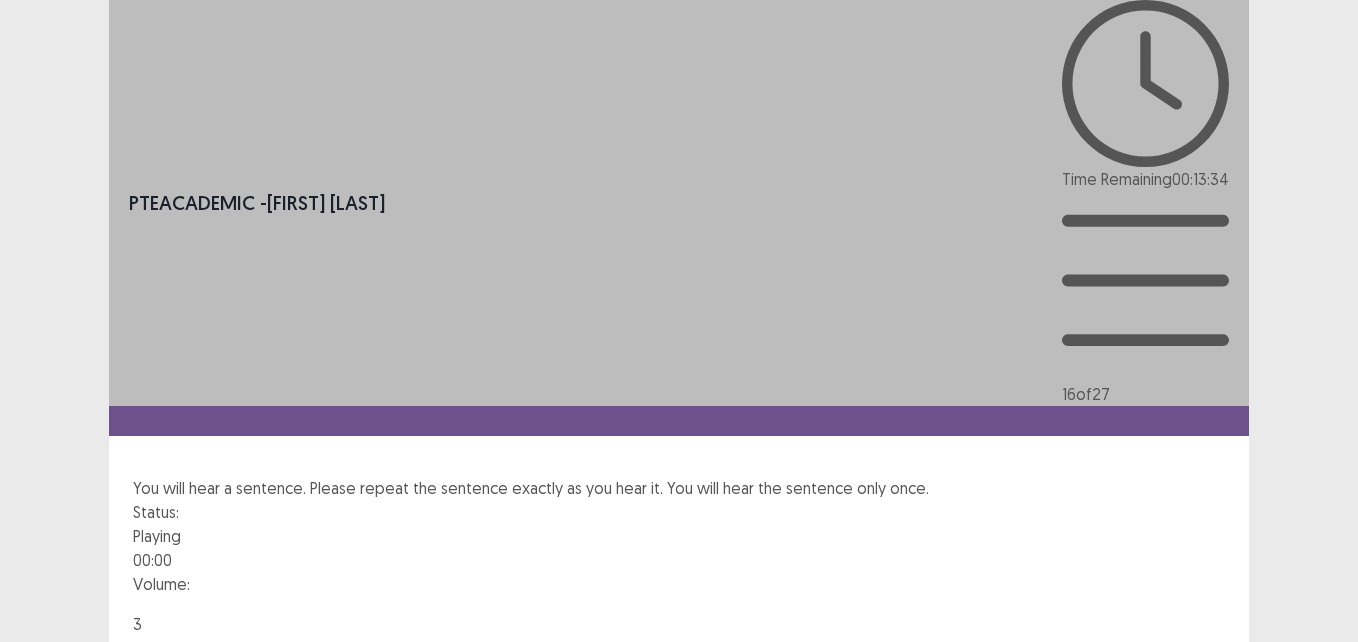 click at bounding box center (679, 604) 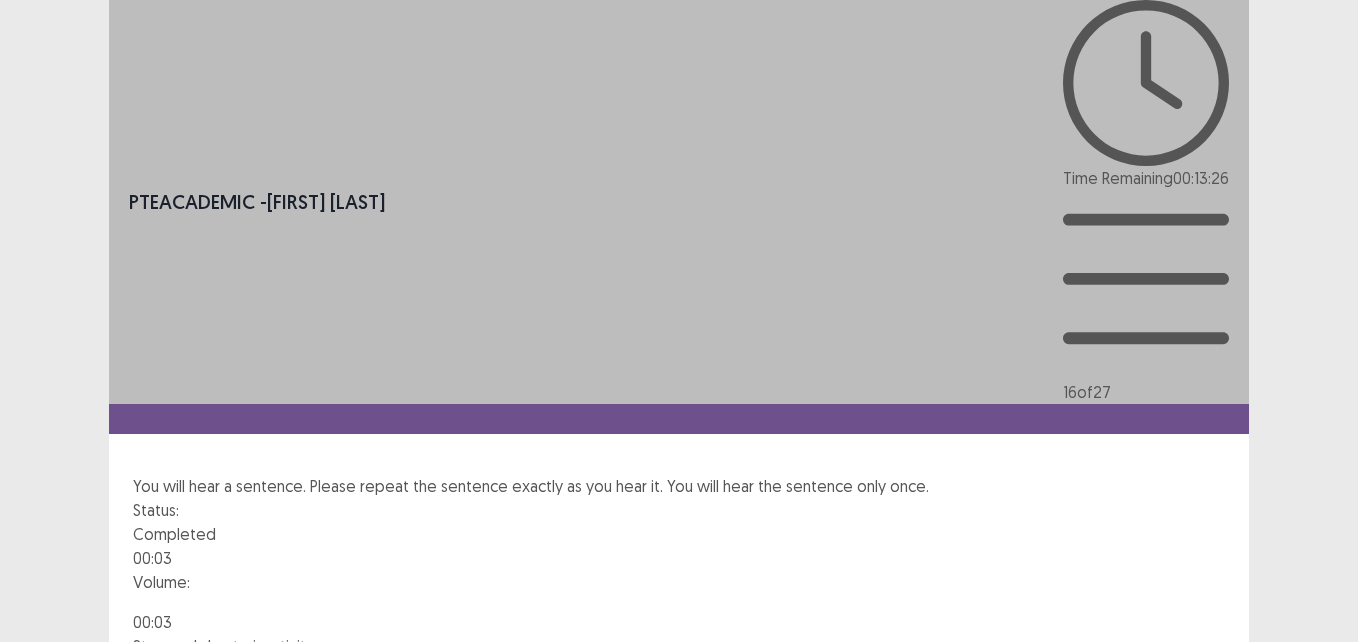 click on "Next" at bounding box center [1201, 802] 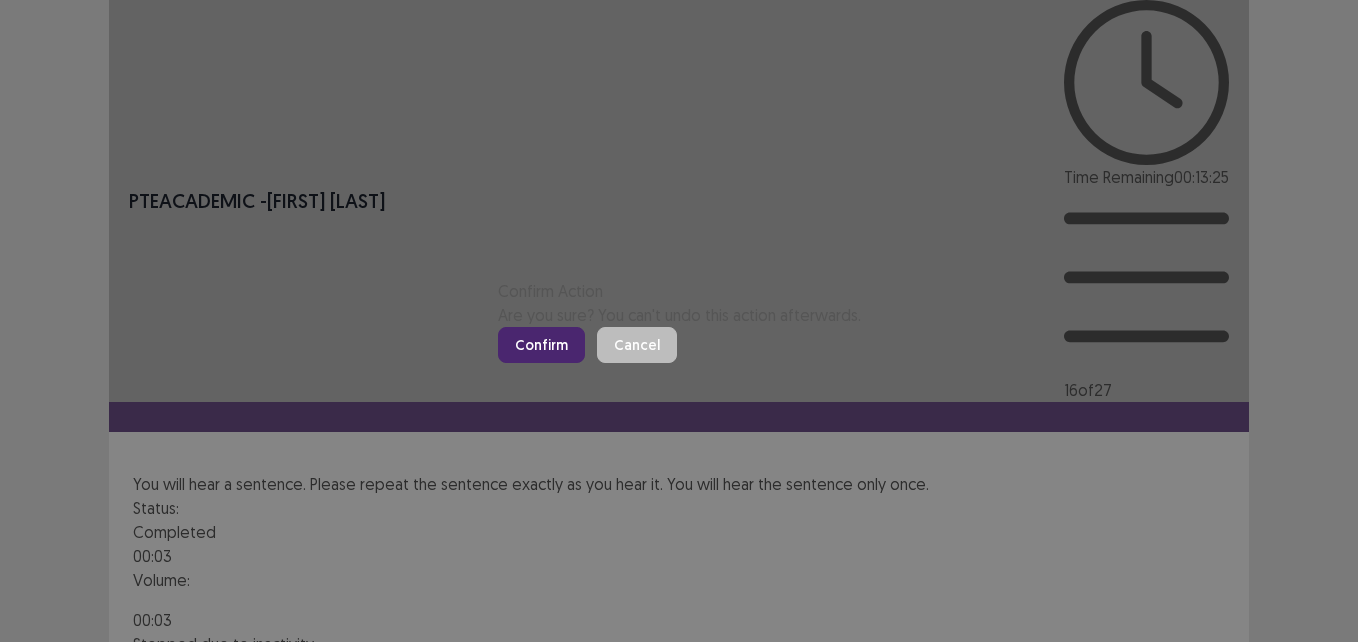 click on "Confirm" at bounding box center [541, 345] 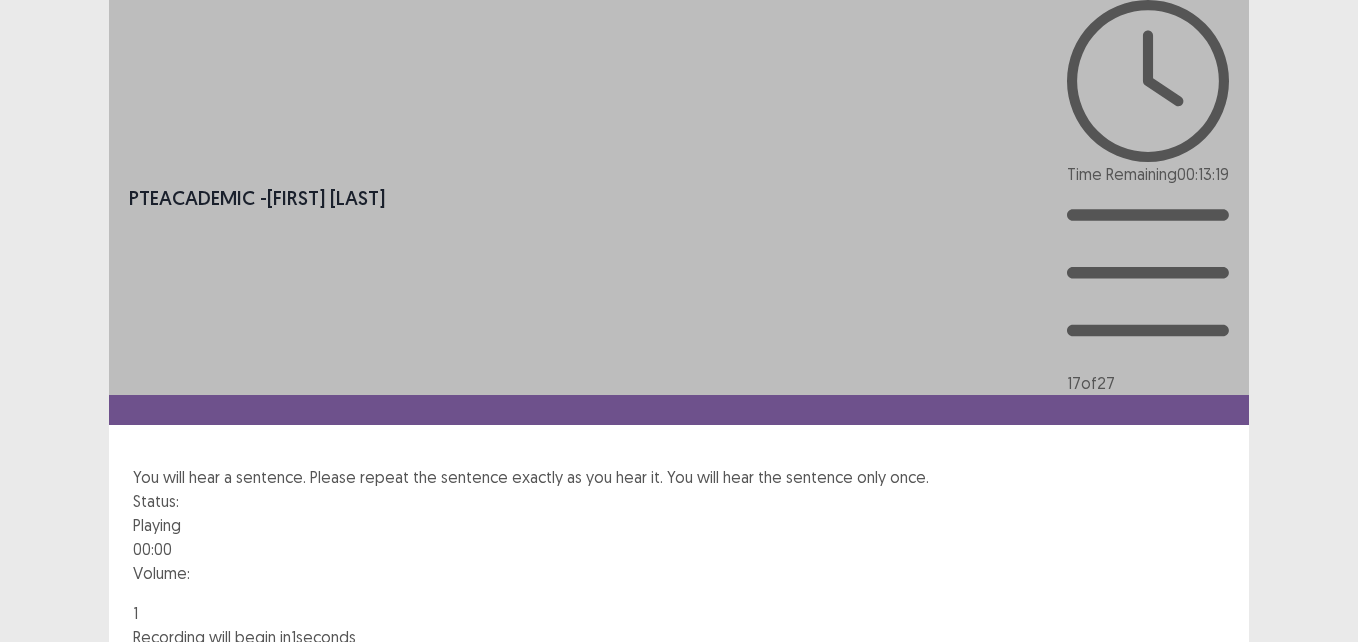click at bounding box center [679, 593] 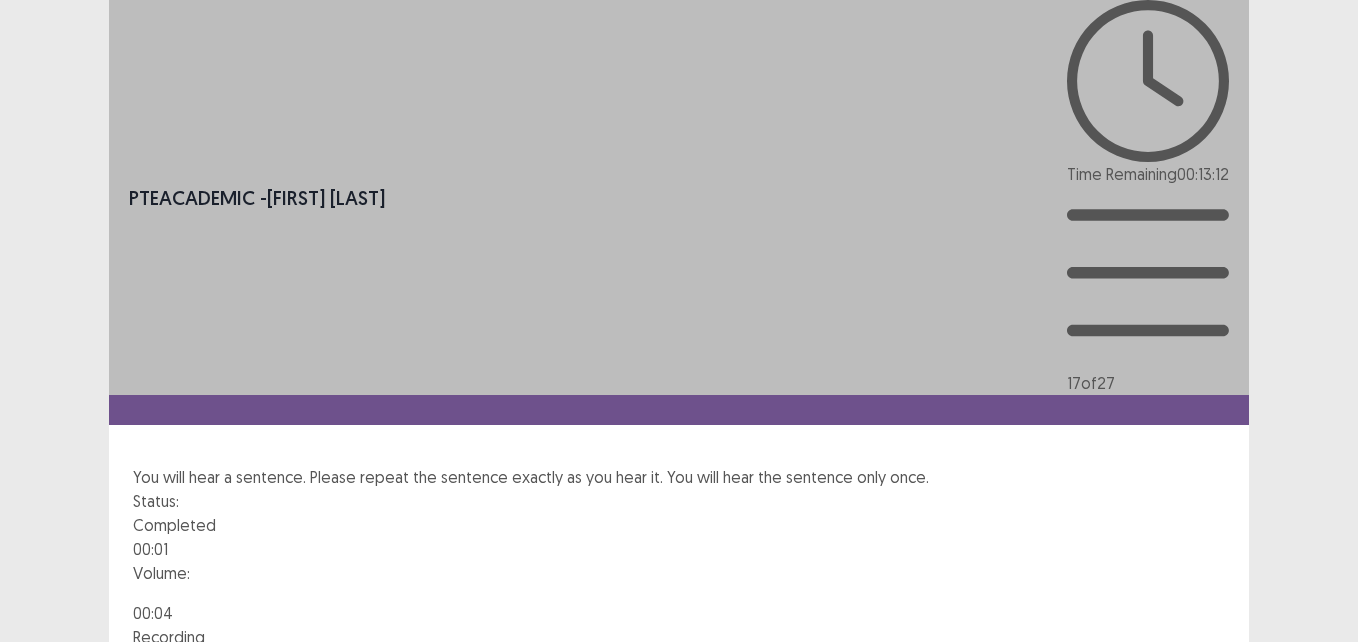 click on "Next" at bounding box center (1201, 793) 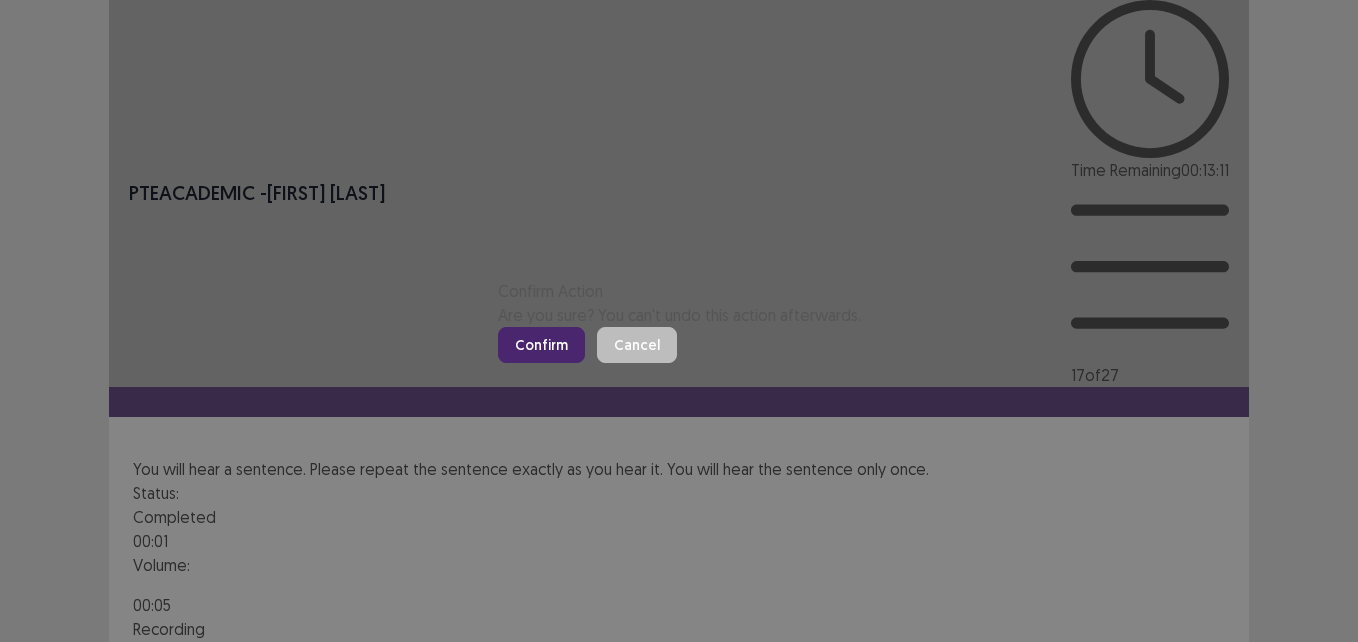 click on "Confirm" at bounding box center [541, 345] 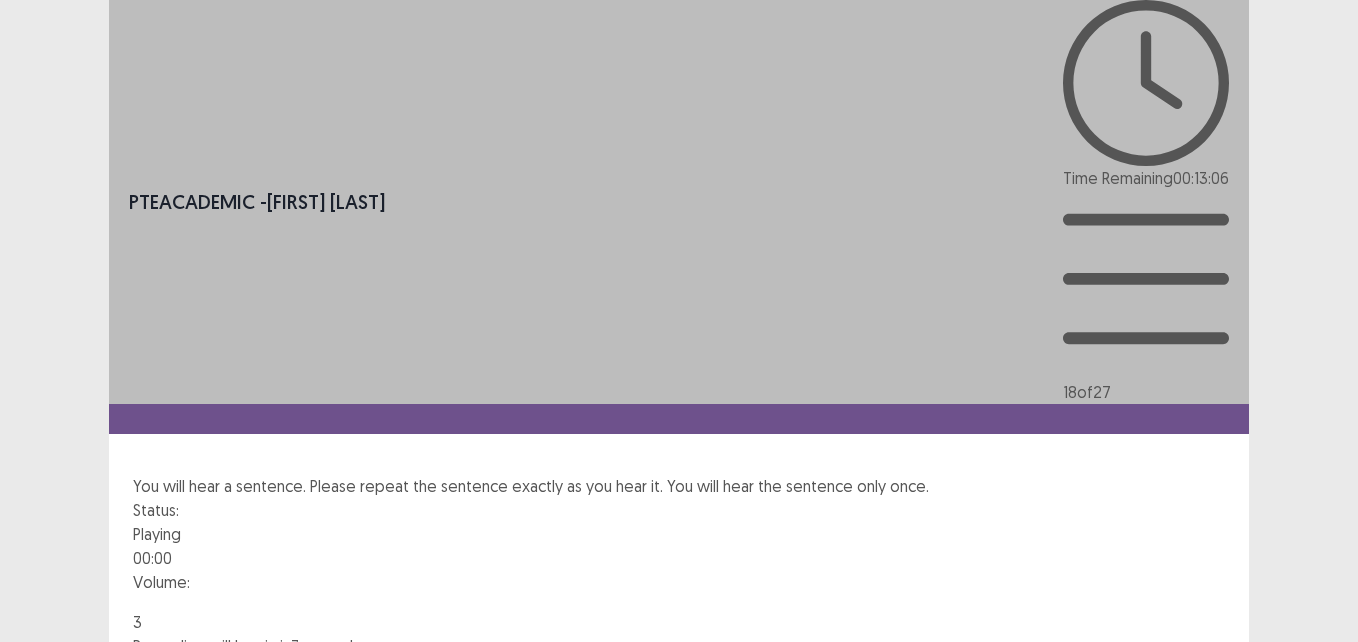 click at bounding box center (679, 602) 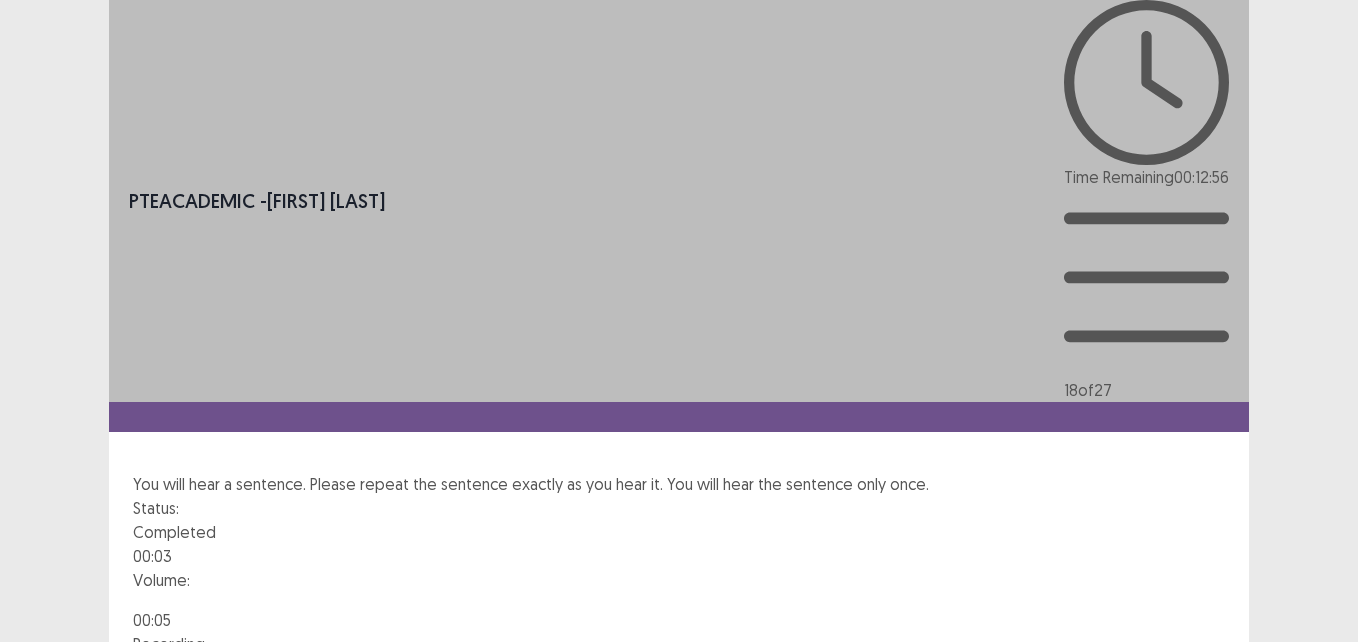 click on "Next" at bounding box center (1201, 800) 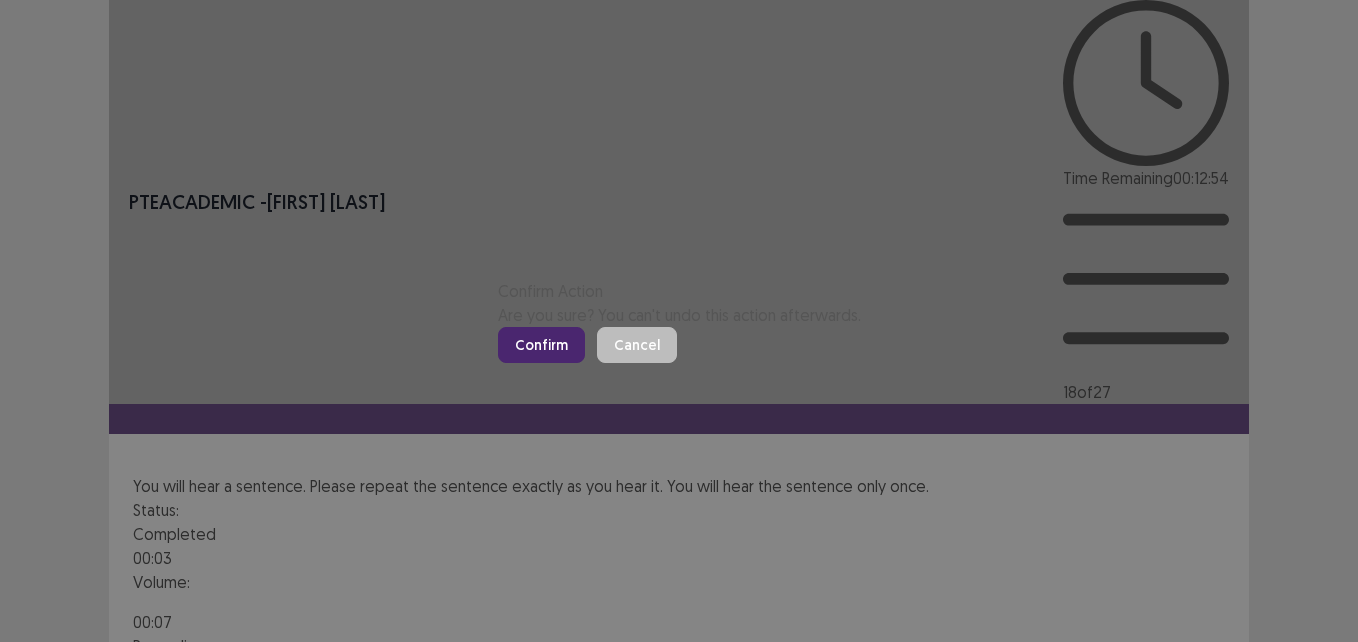 click on "Confirm" at bounding box center (541, 345) 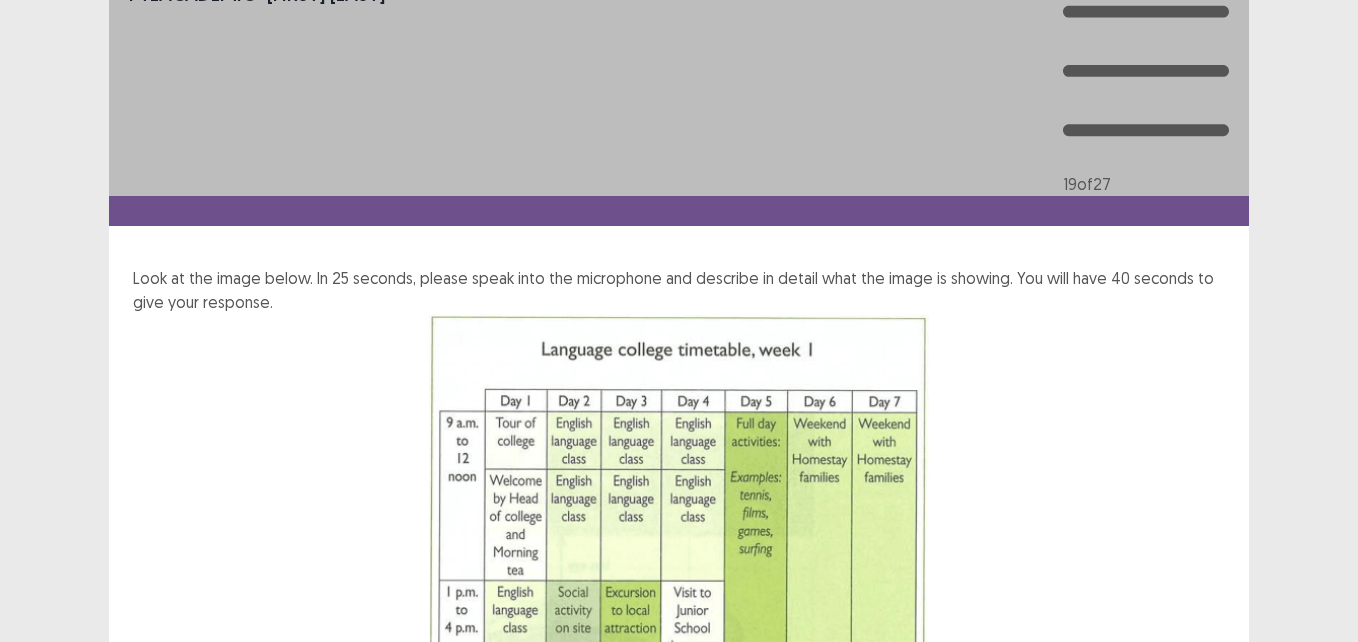 scroll, scrollTop: 209, scrollLeft: 0, axis: vertical 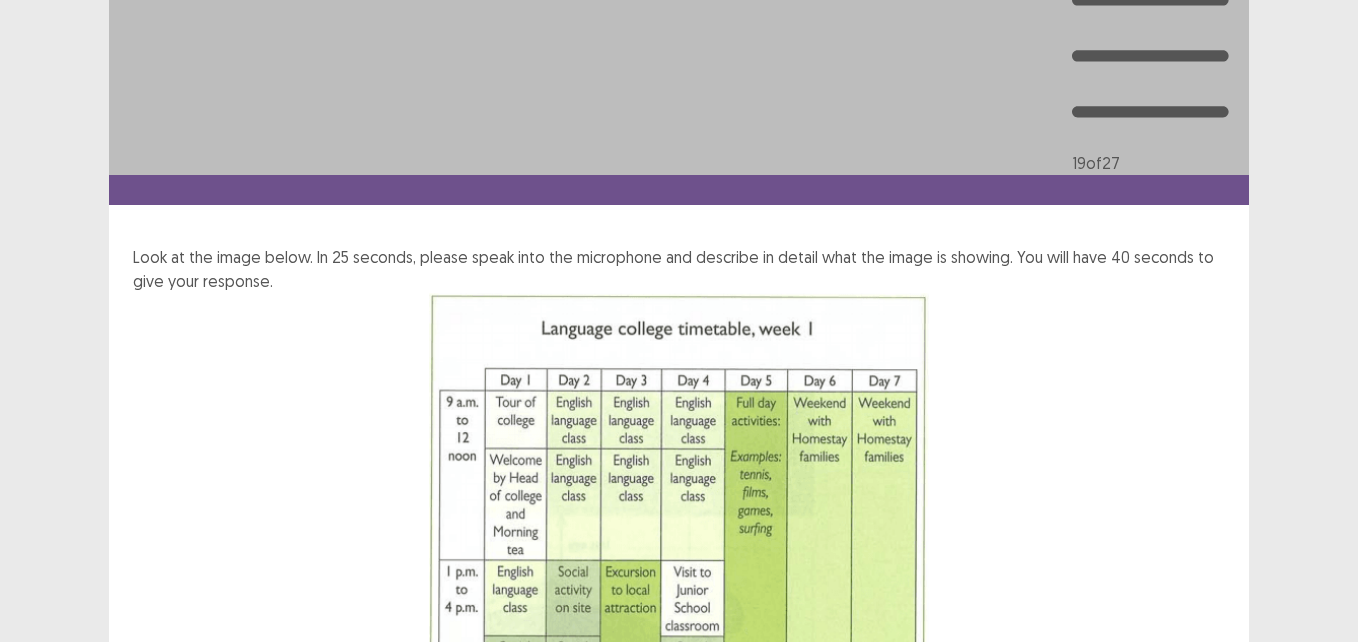 click on "Next" at bounding box center (1201, 929) 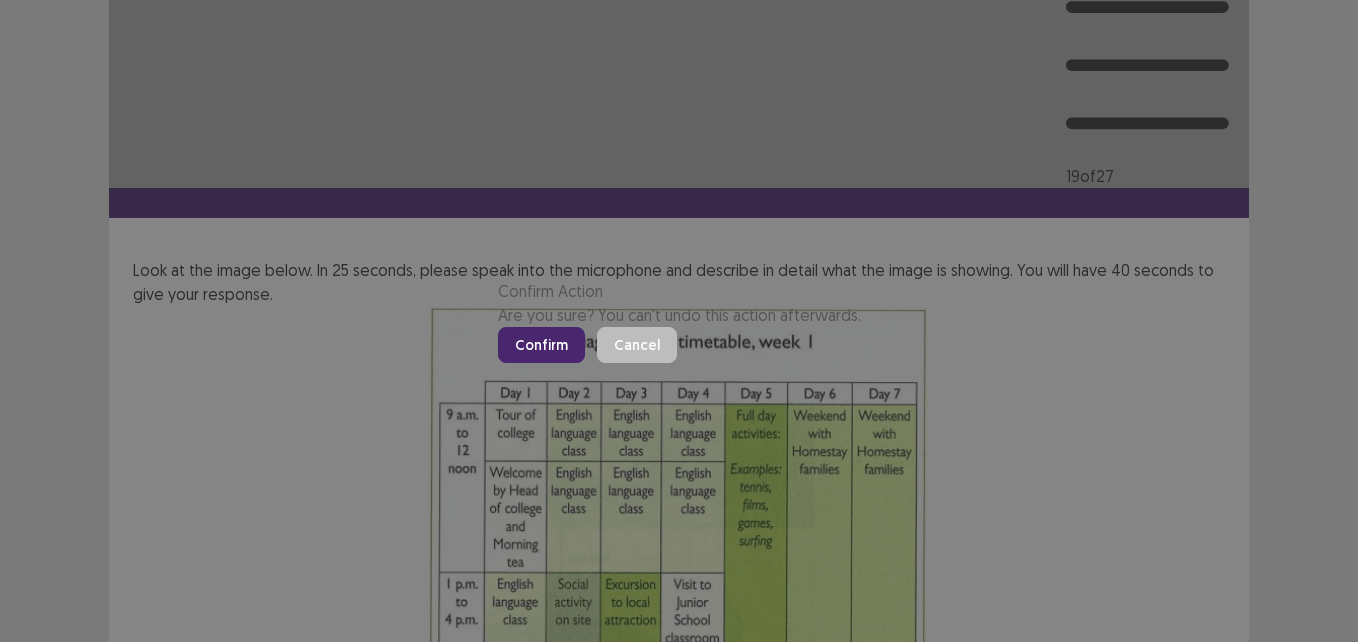 click on "Confirm" at bounding box center [541, 345] 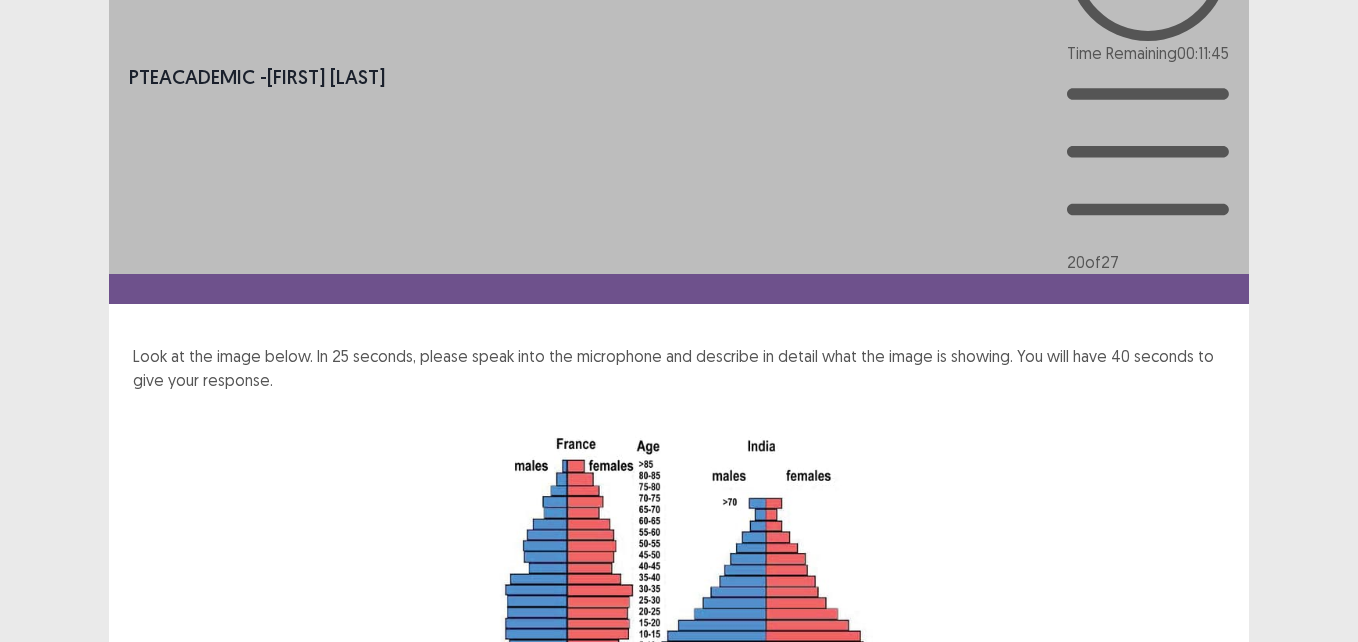 scroll, scrollTop: 159, scrollLeft: 0, axis: vertical 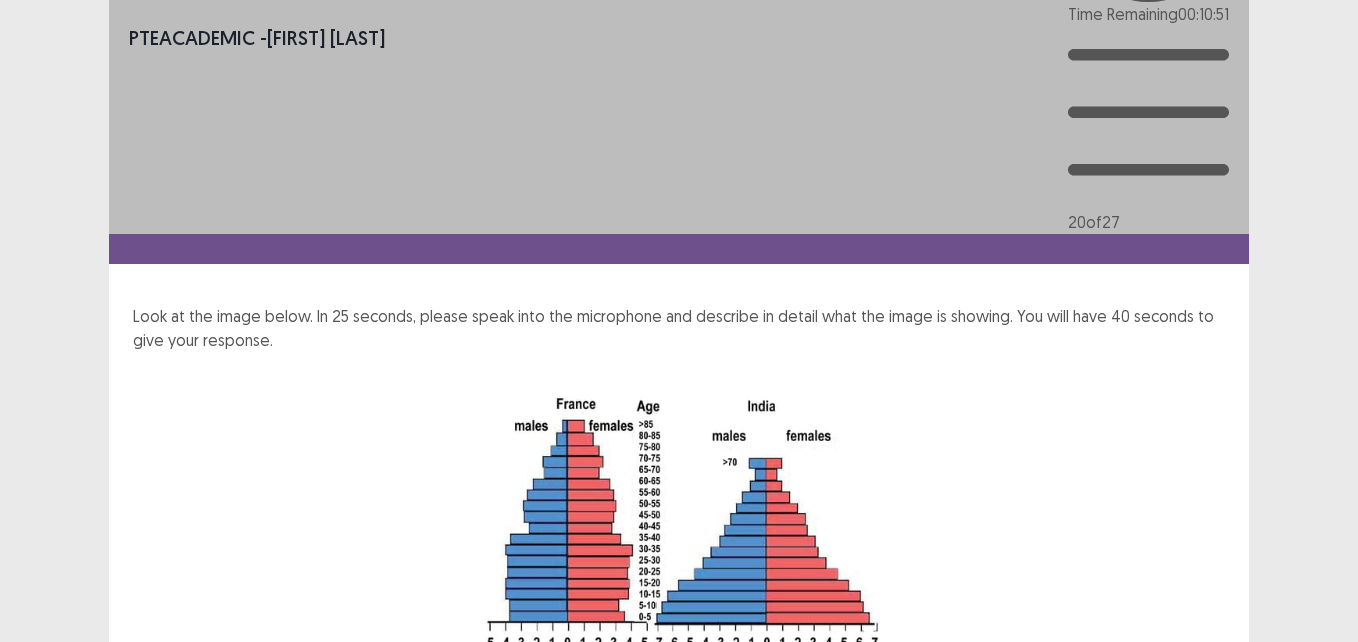 click on "Next" at bounding box center (1201, 937) 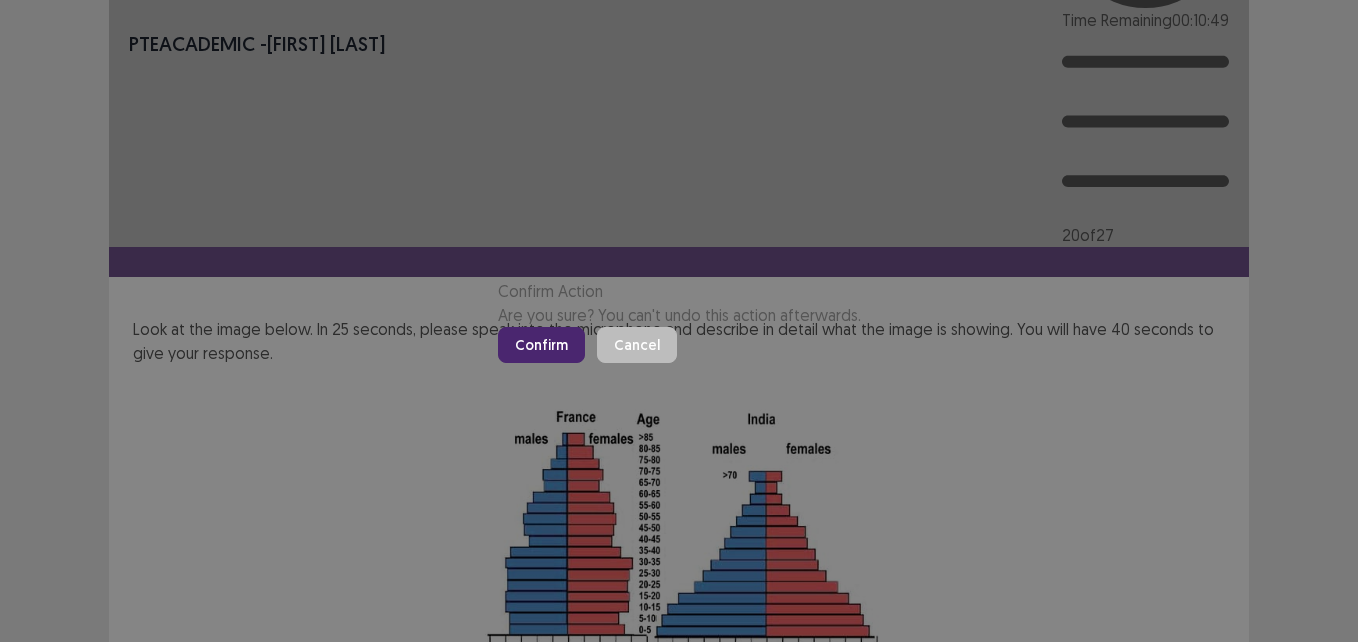 click on "Confirm" at bounding box center [541, 345] 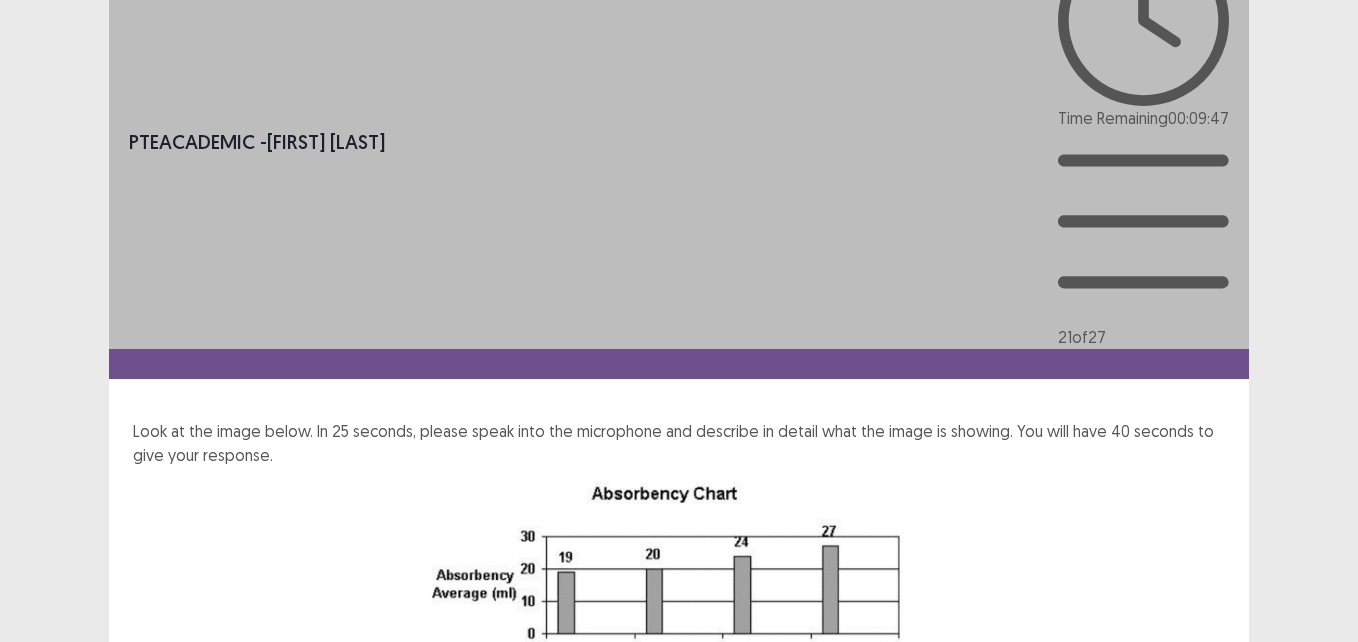 scroll, scrollTop: 66, scrollLeft: 0, axis: vertical 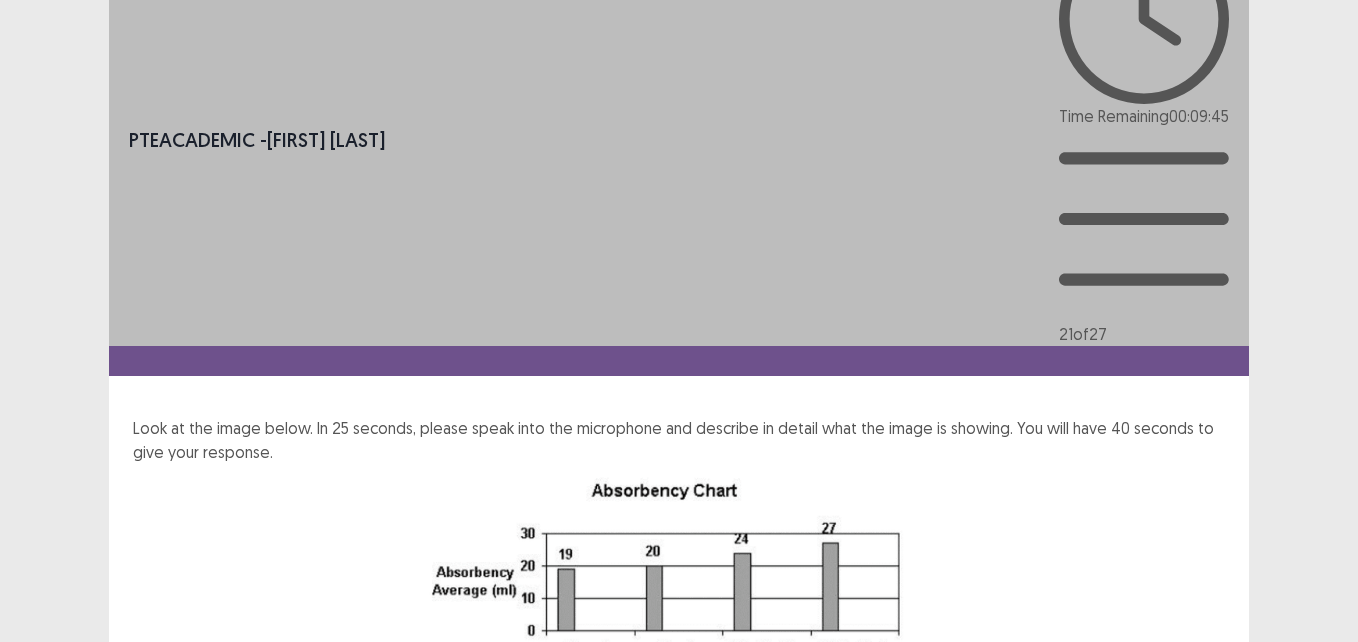 click on "Next" at bounding box center [1201, 891] 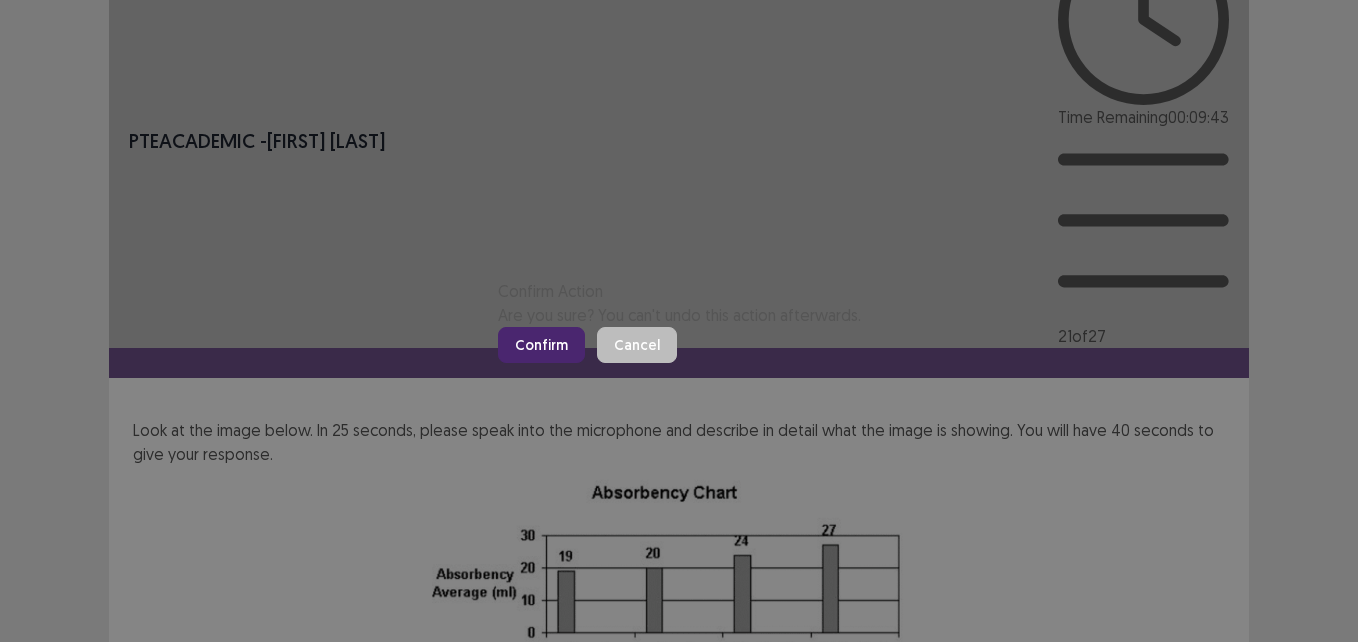 click on "Confirm" at bounding box center [541, 345] 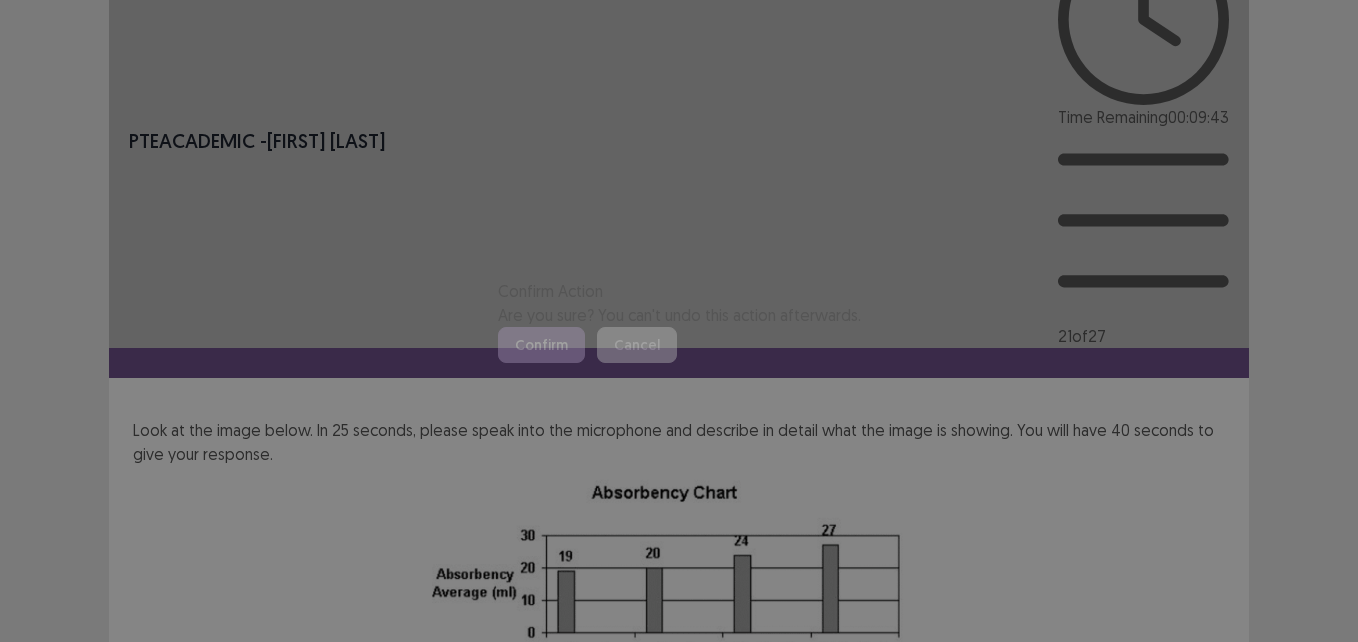 scroll, scrollTop: 0, scrollLeft: 0, axis: both 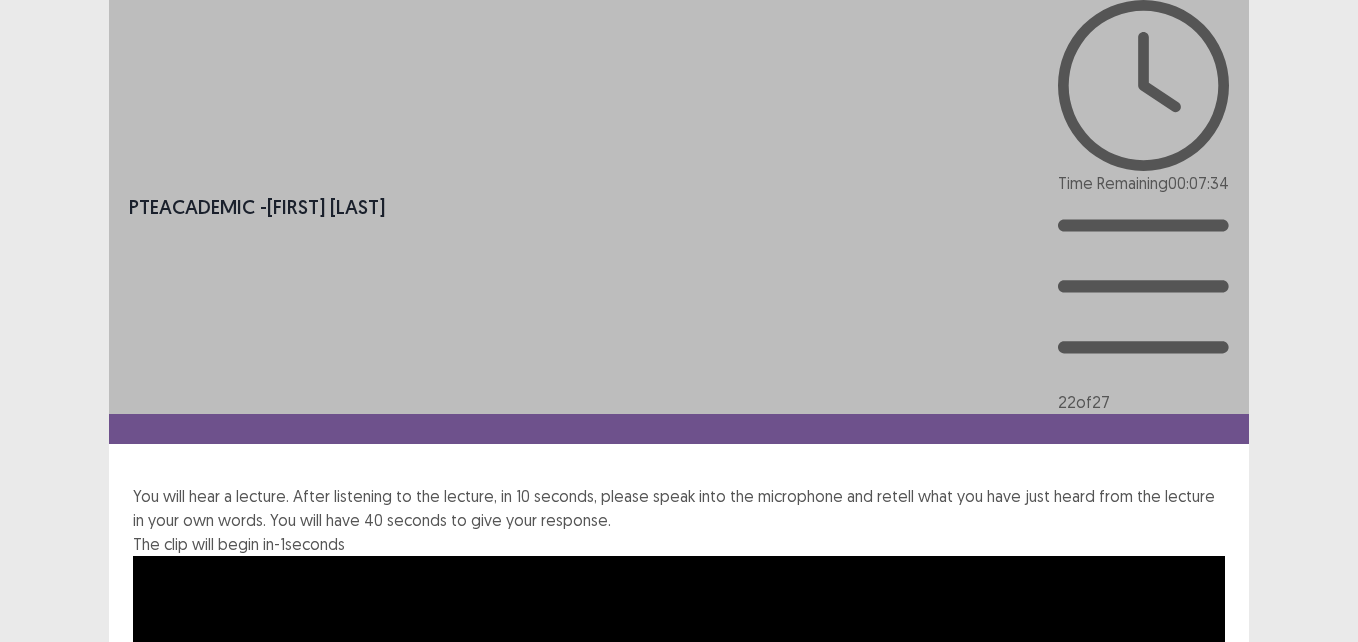 click on "Next" at bounding box center (1201, 1363) 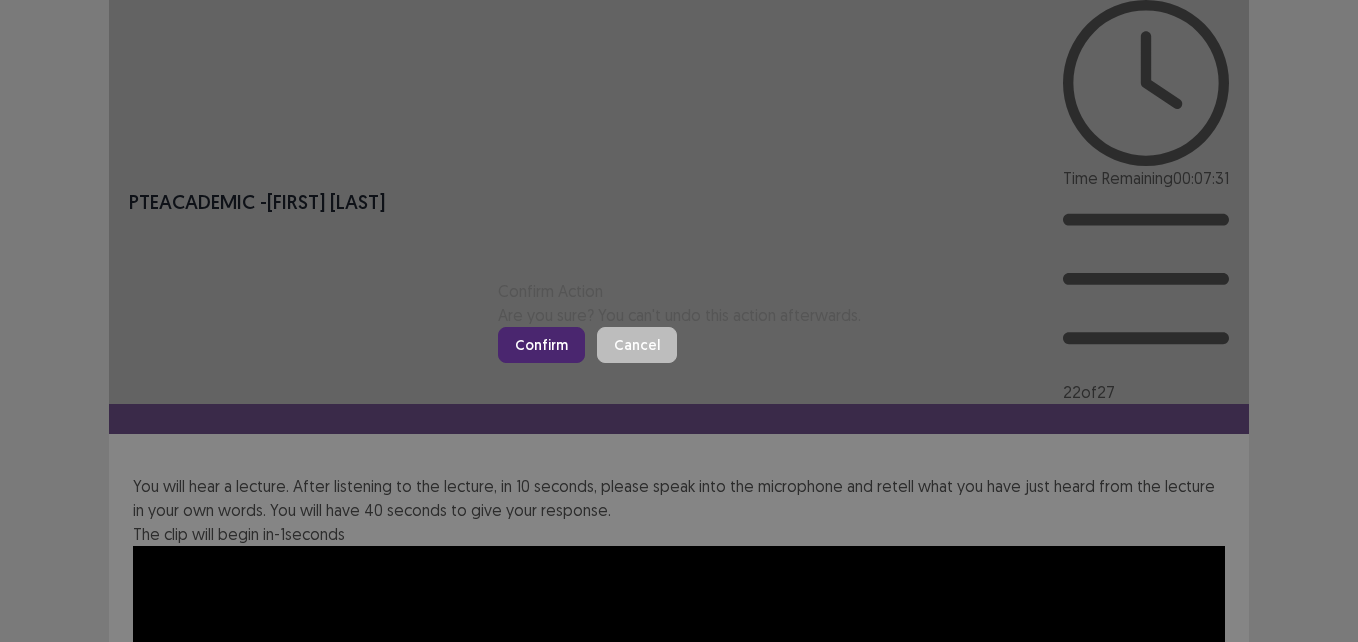 click on "Confirm" at bounding box center [541, 345] 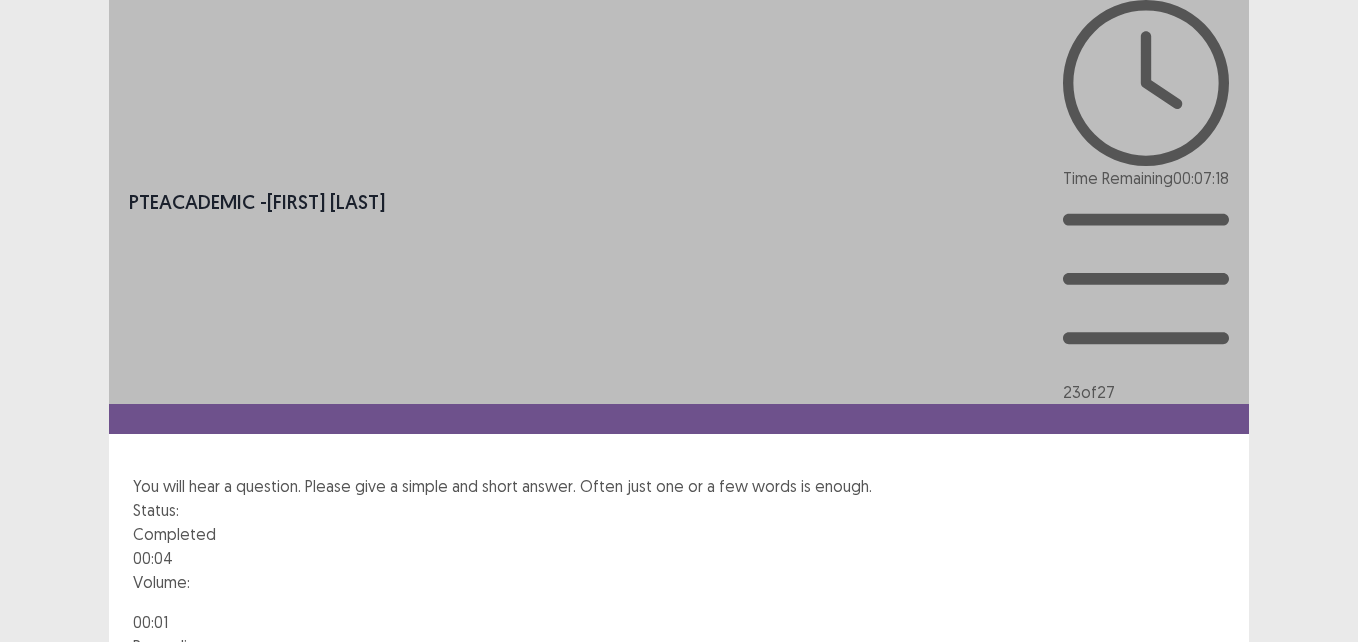 click on "Next" at bounding box center [1201, 802] 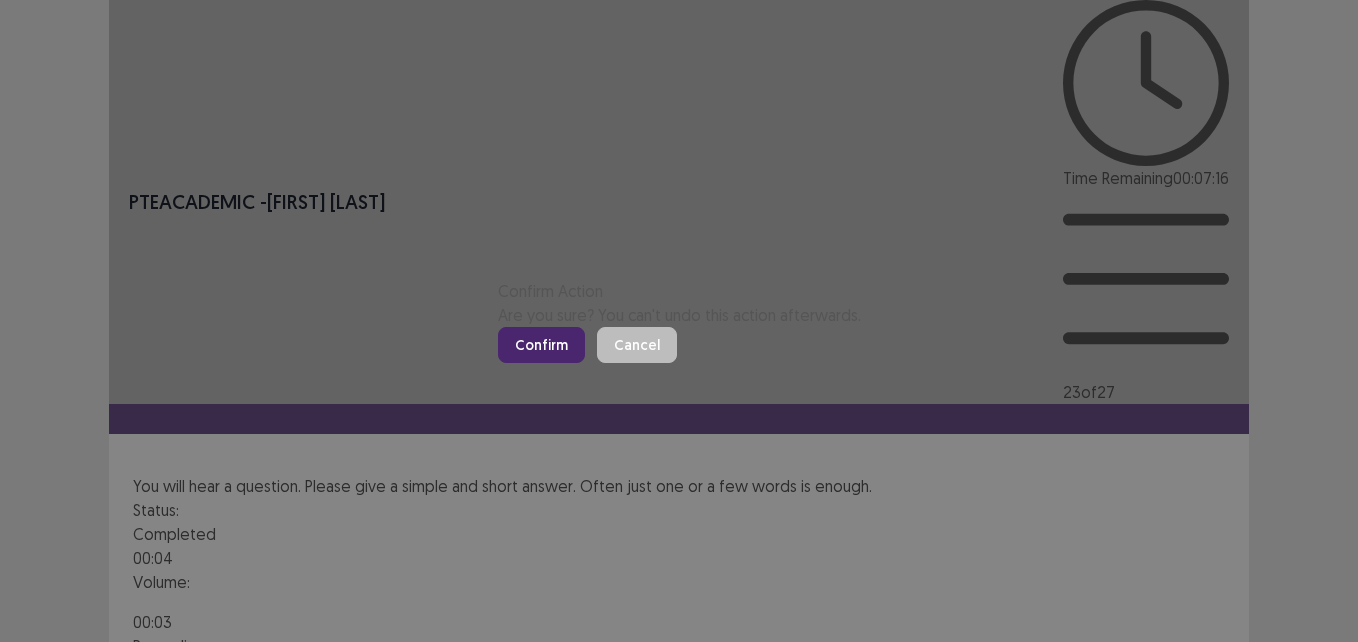 click on "Confirm" at bounding box center (541, 345) 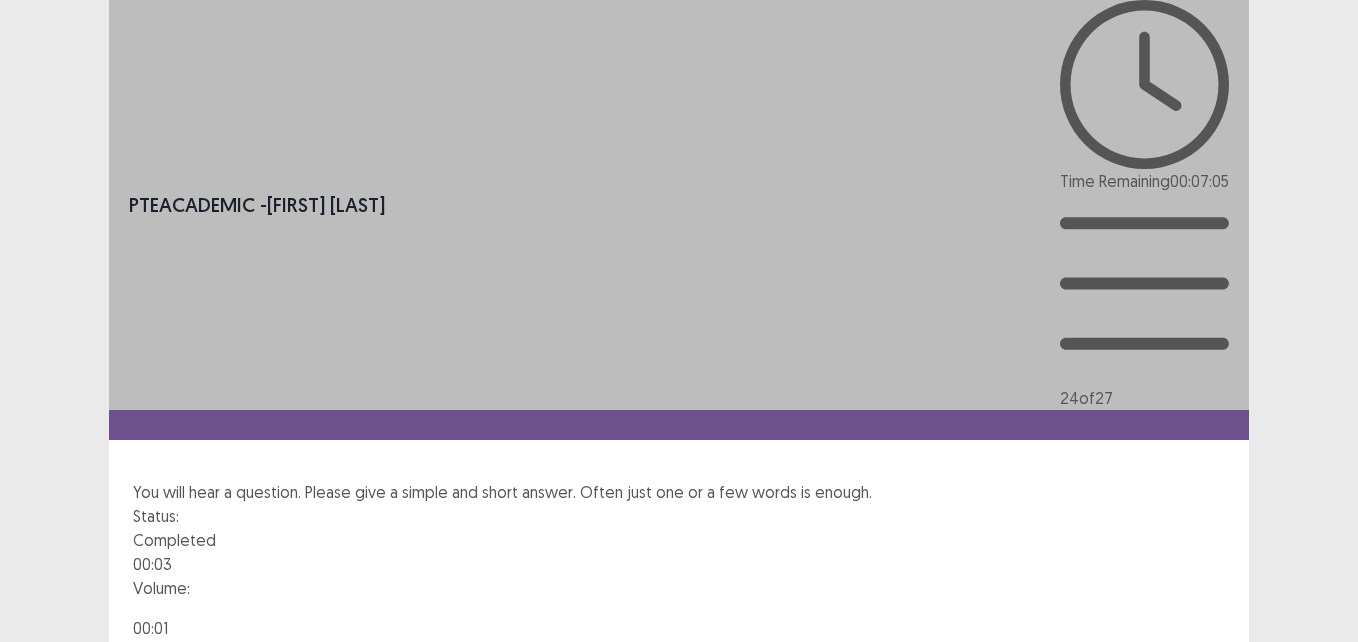click on "Next" at bounding box center [1201, 808] 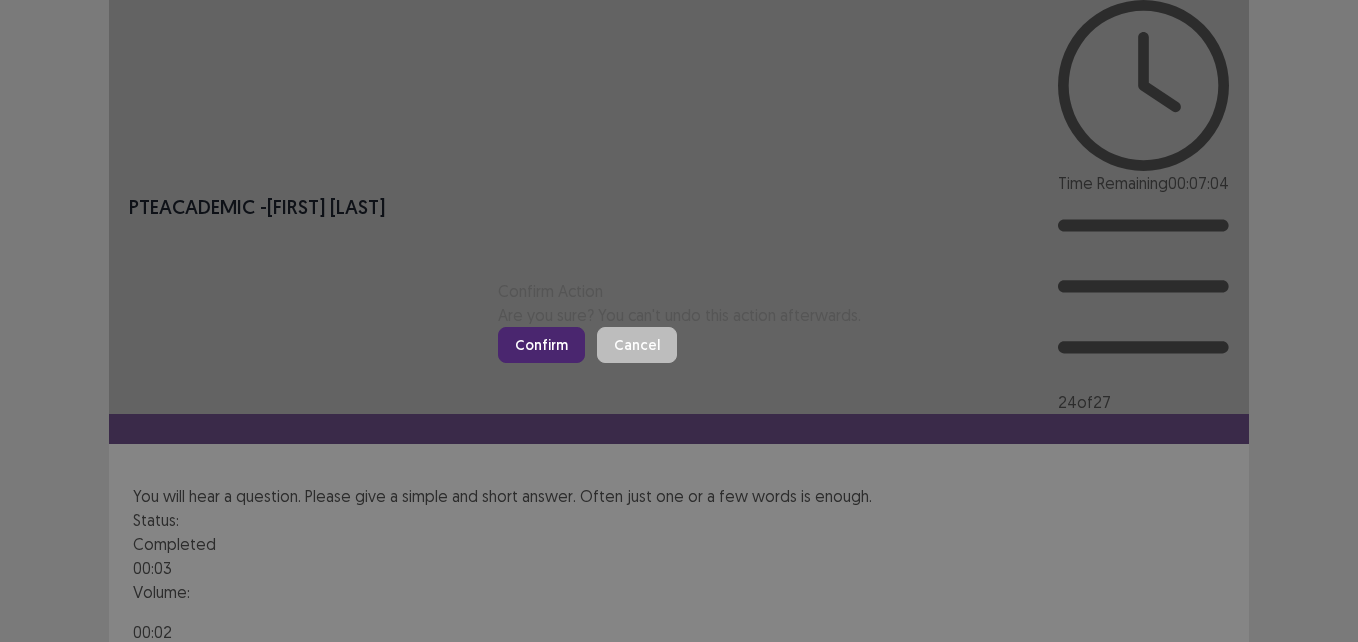 click on "Confirm" at bounding box center (541, 345) 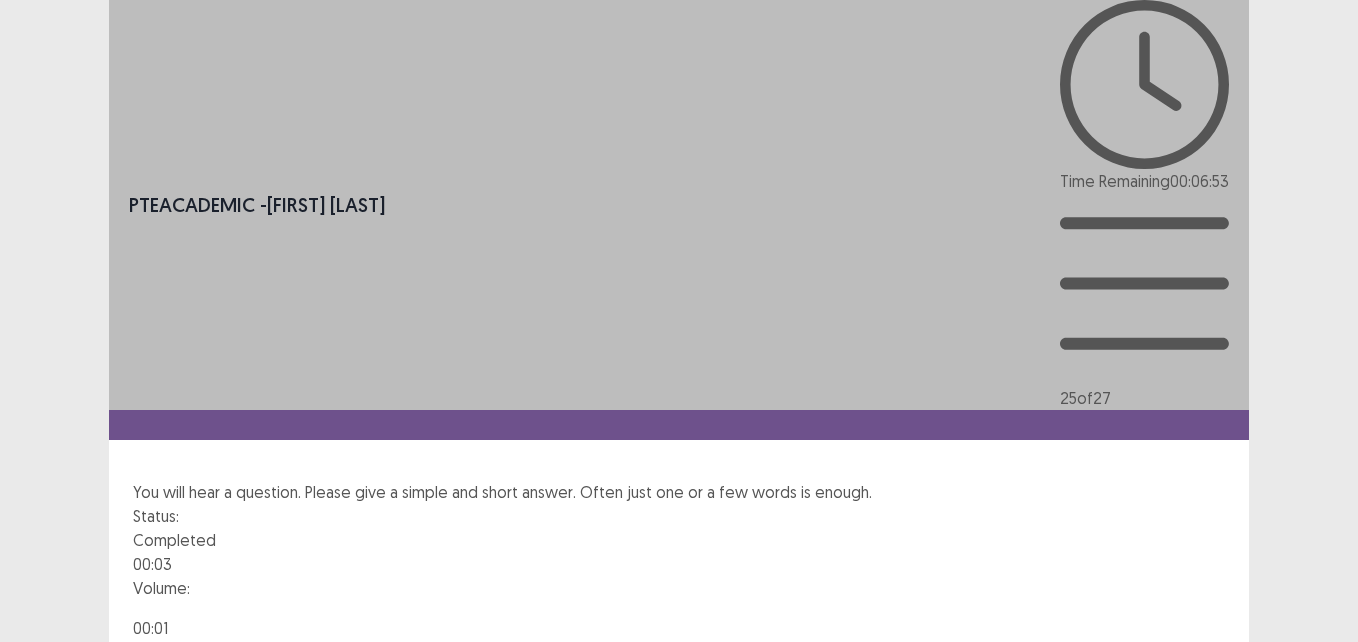 click on "Next" at bounding box center [1201, 808] 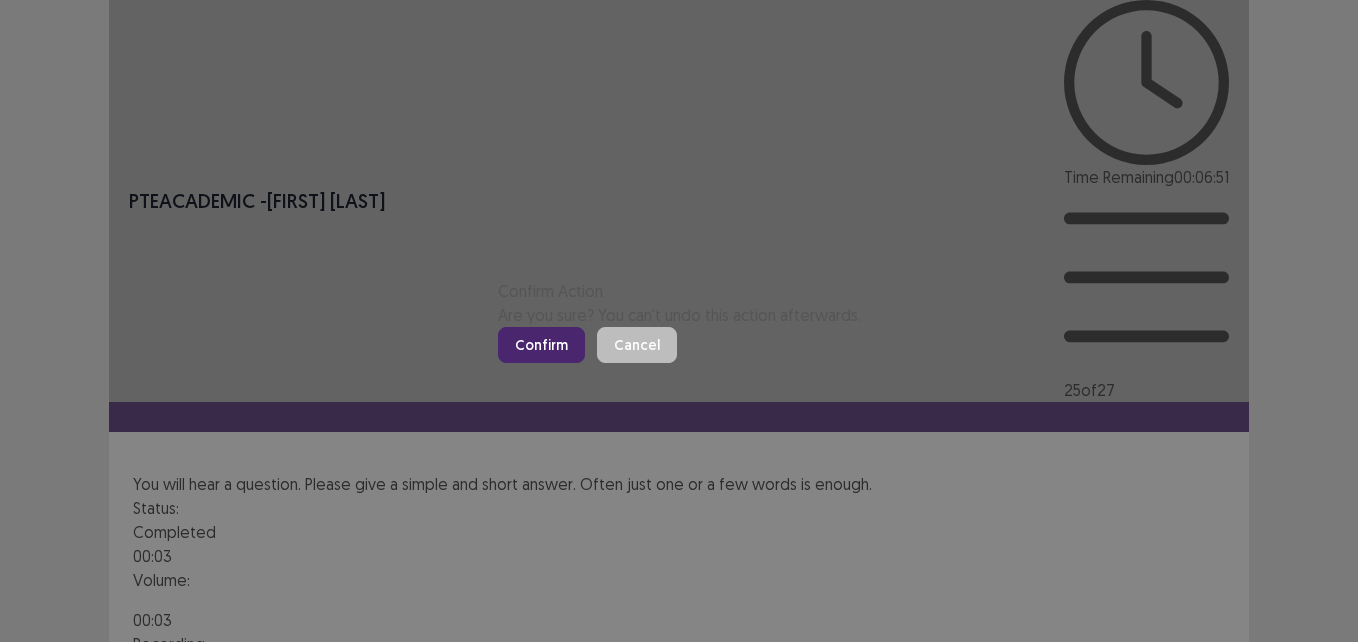 click on "Confirm" at bounding box center [541, 345] 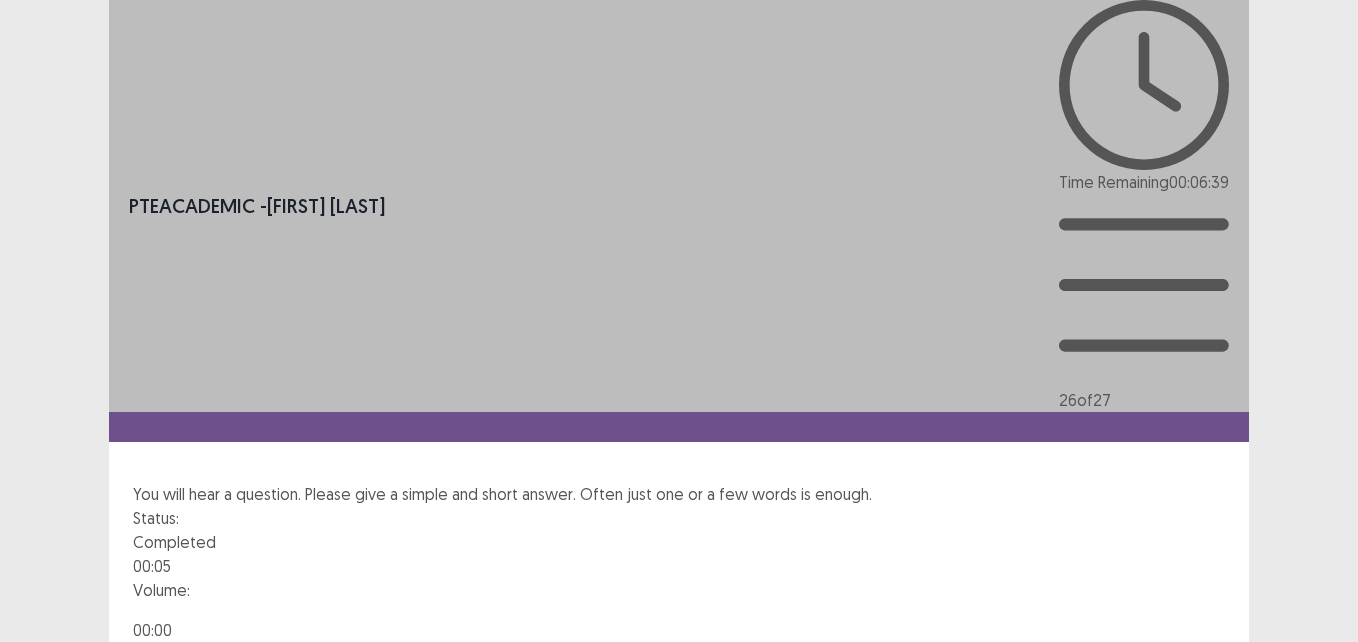 click on "Next" at bounding box center [1201, 810] 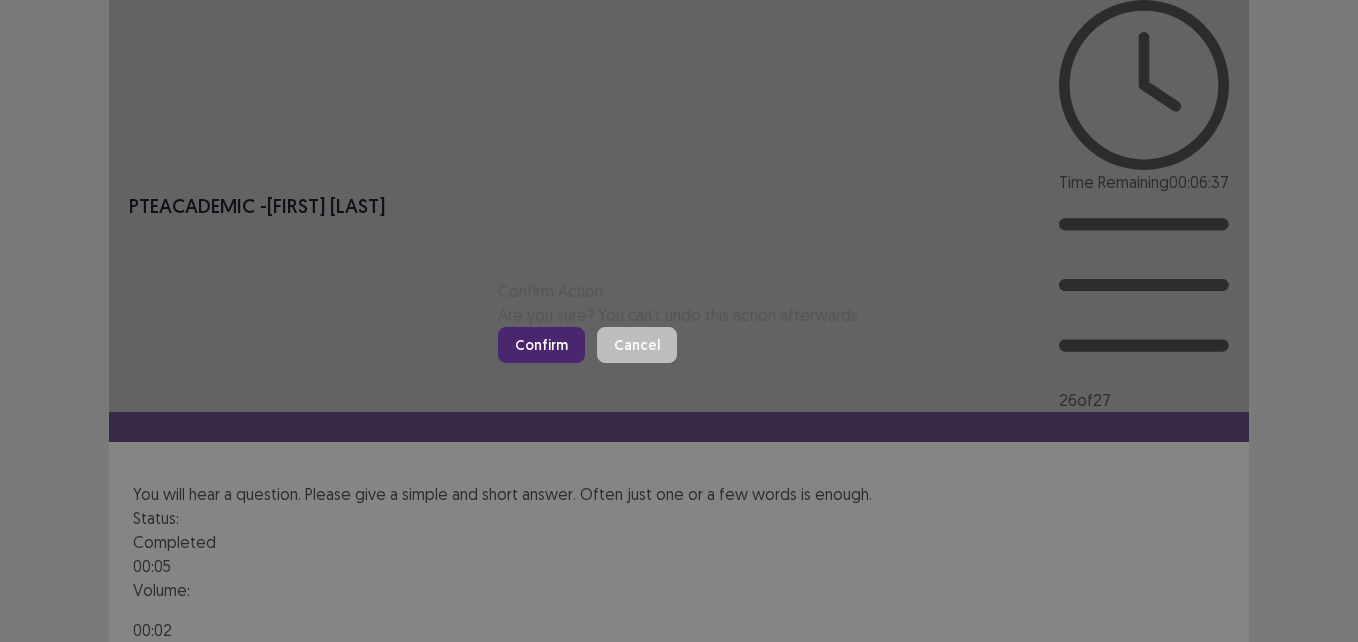 click on "Confirm" at bounding box center (541, 345) 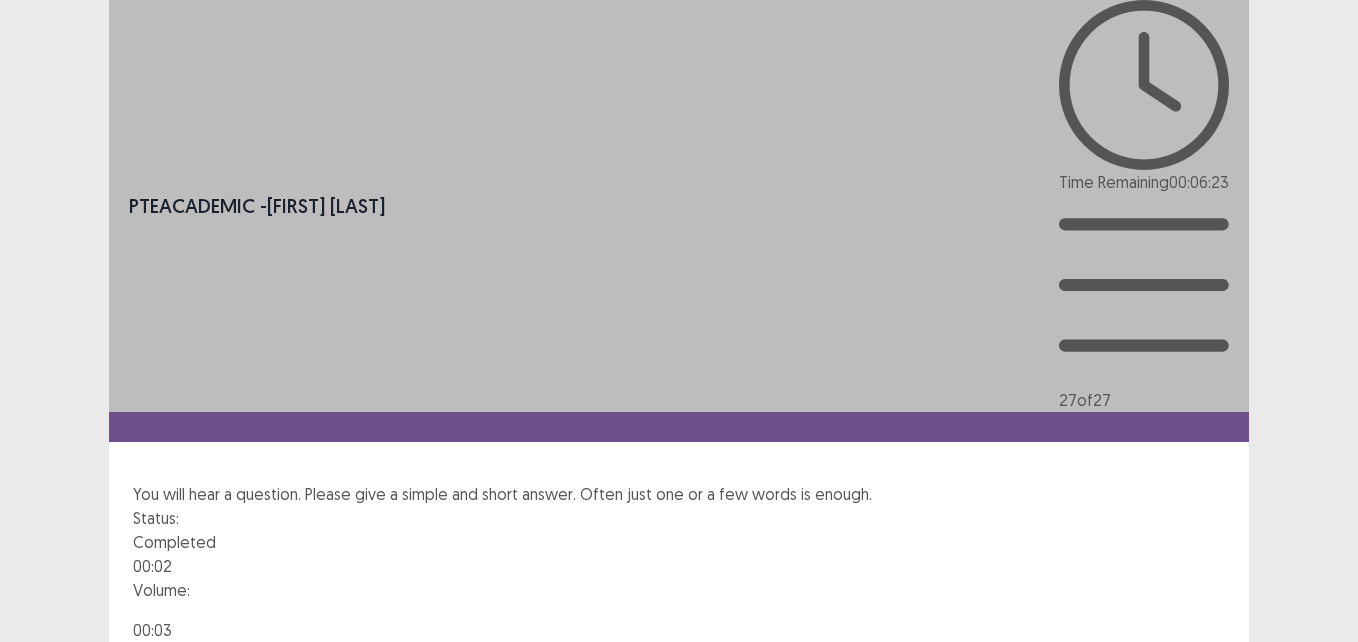click on "Next" at bounding box center (1201, 810) 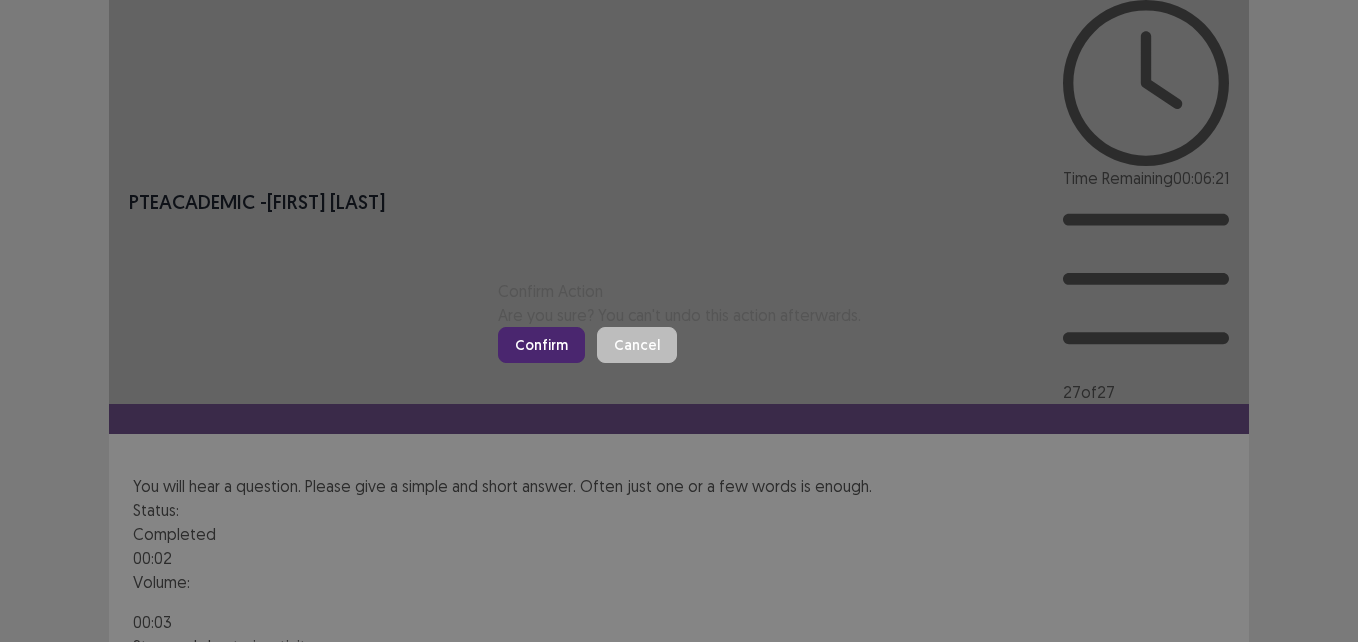 click on "Confirm" at bounding box center (541, 345) 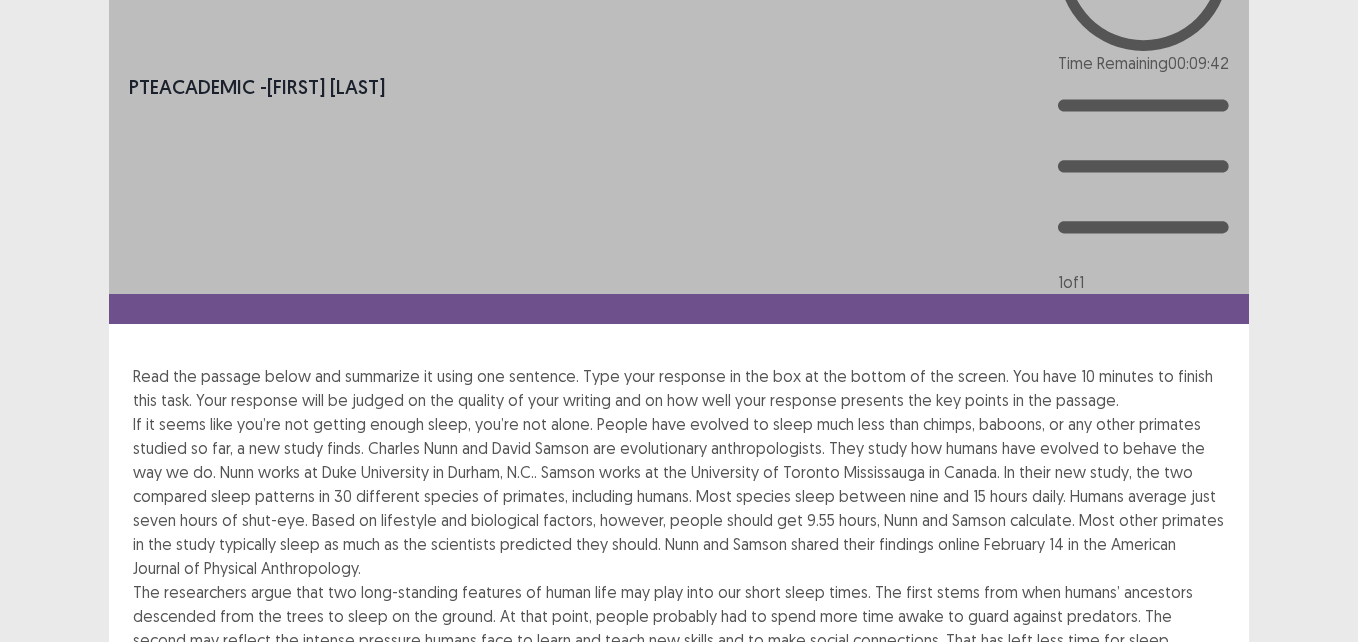 scroll, scrollTop: 80, scrollLeft: 0, axis: vertical 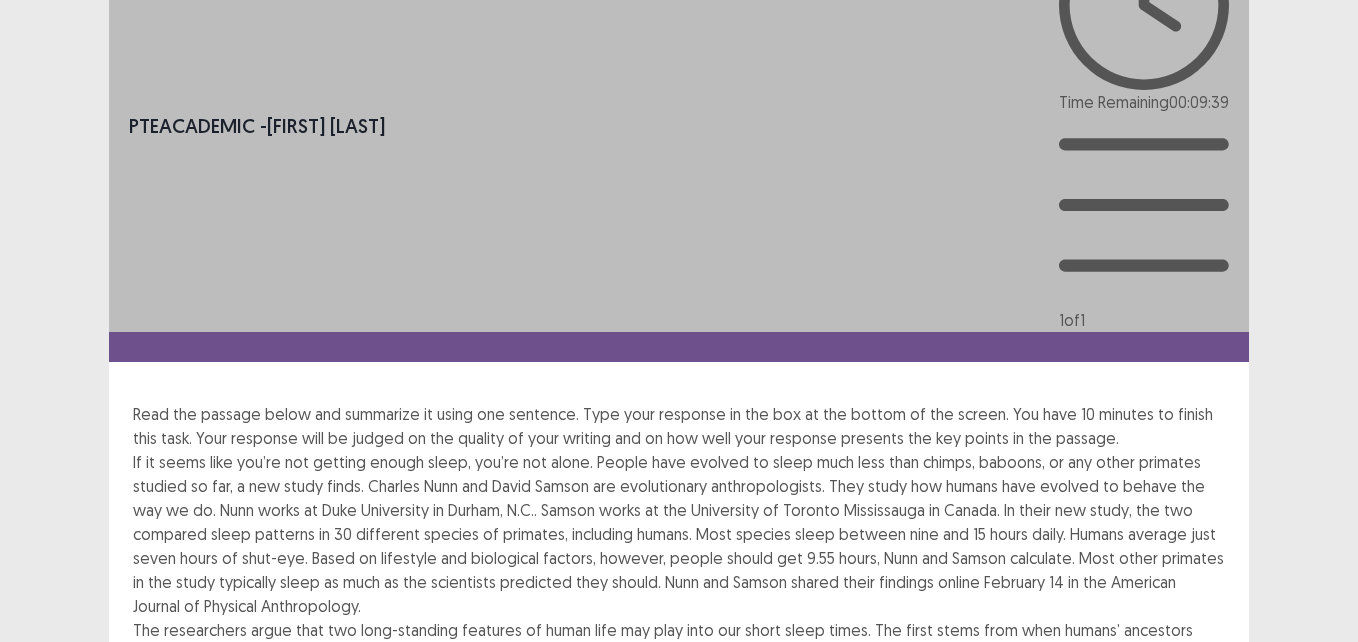 click at bounding box center [220, 810] 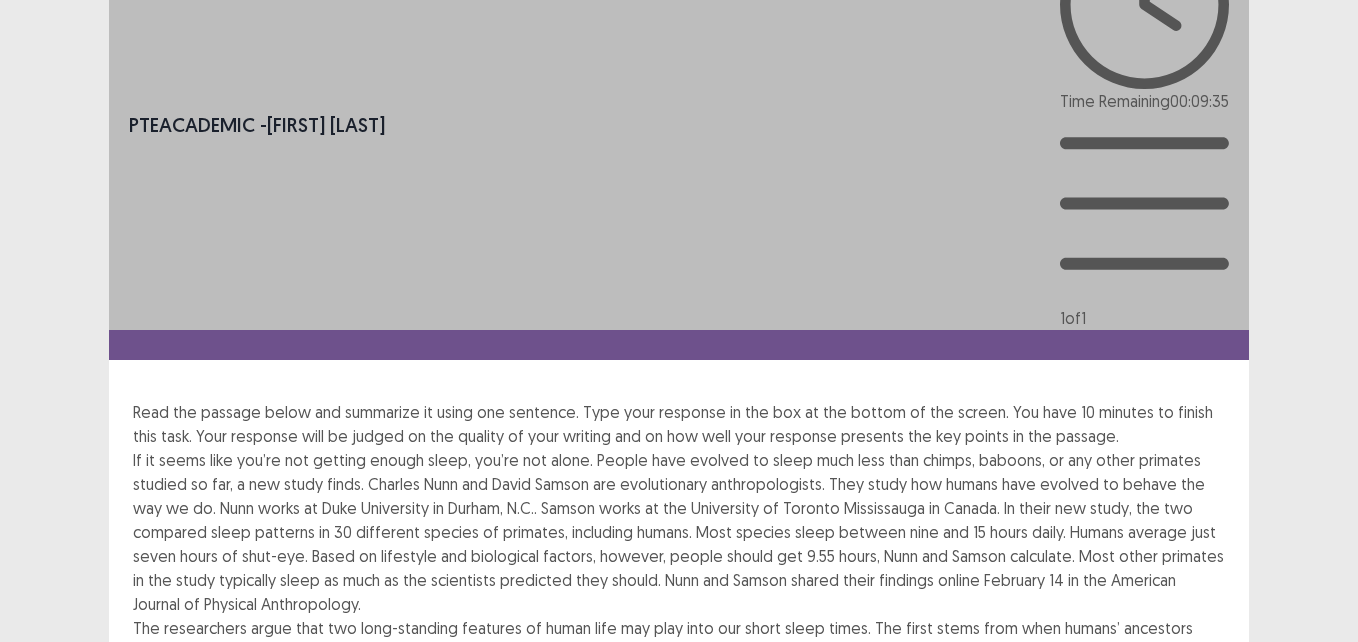 type on "*" 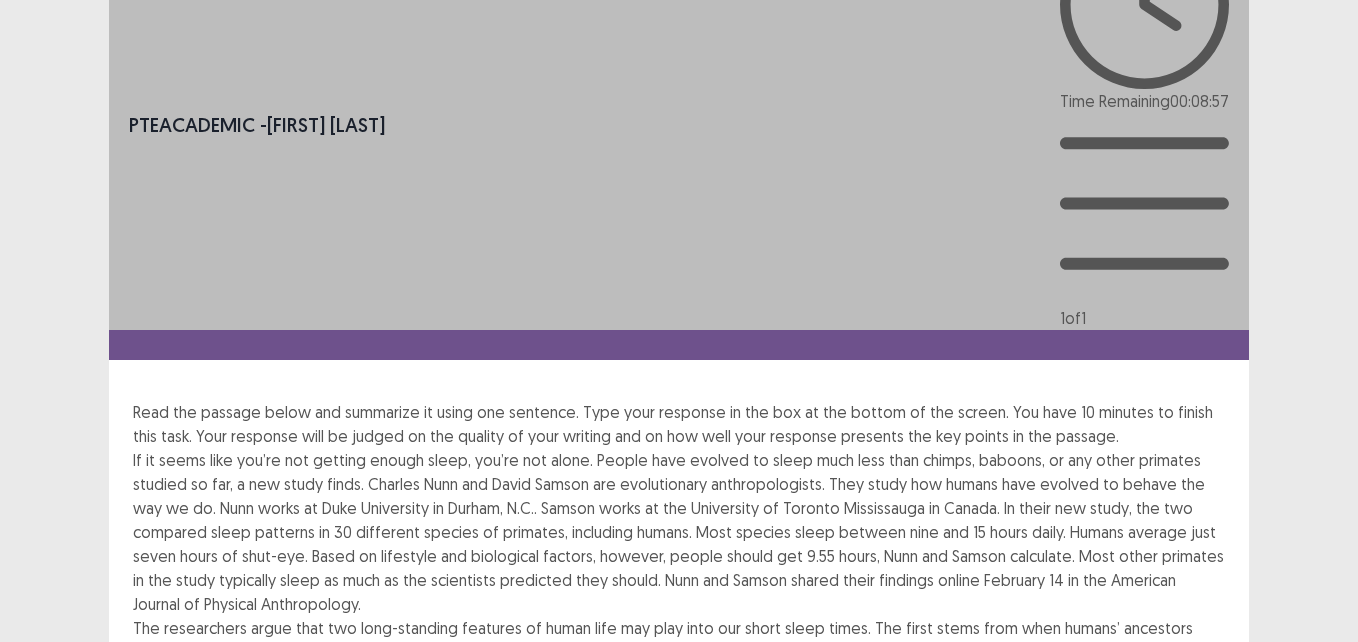 click on "**********" at bounding box center [679, 894] 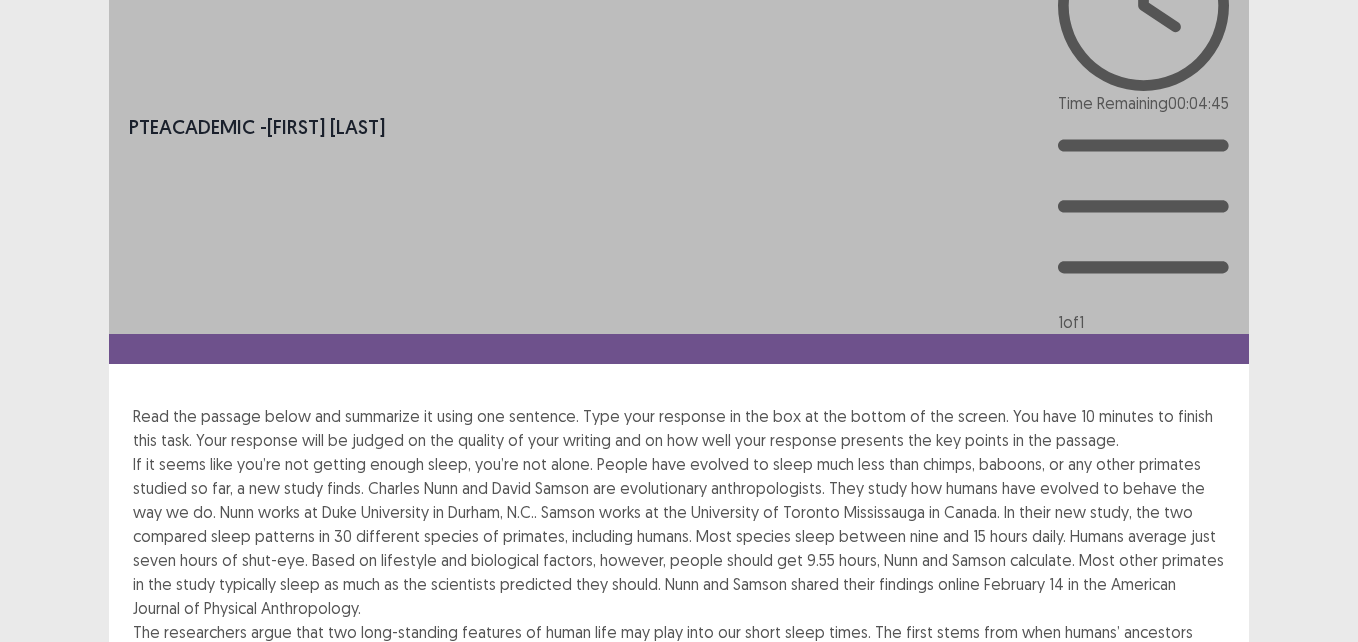 click on "**********" at bounding box center (679, 898) 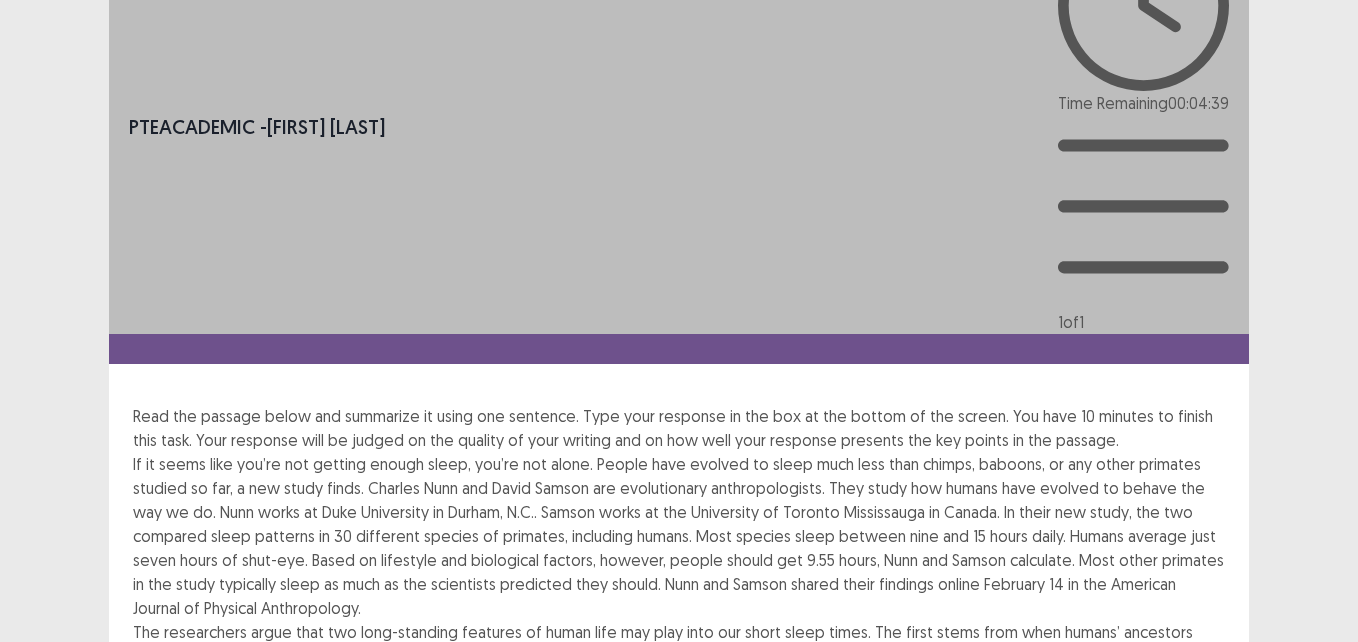 click on "**********" at bounding box center (679, 898) 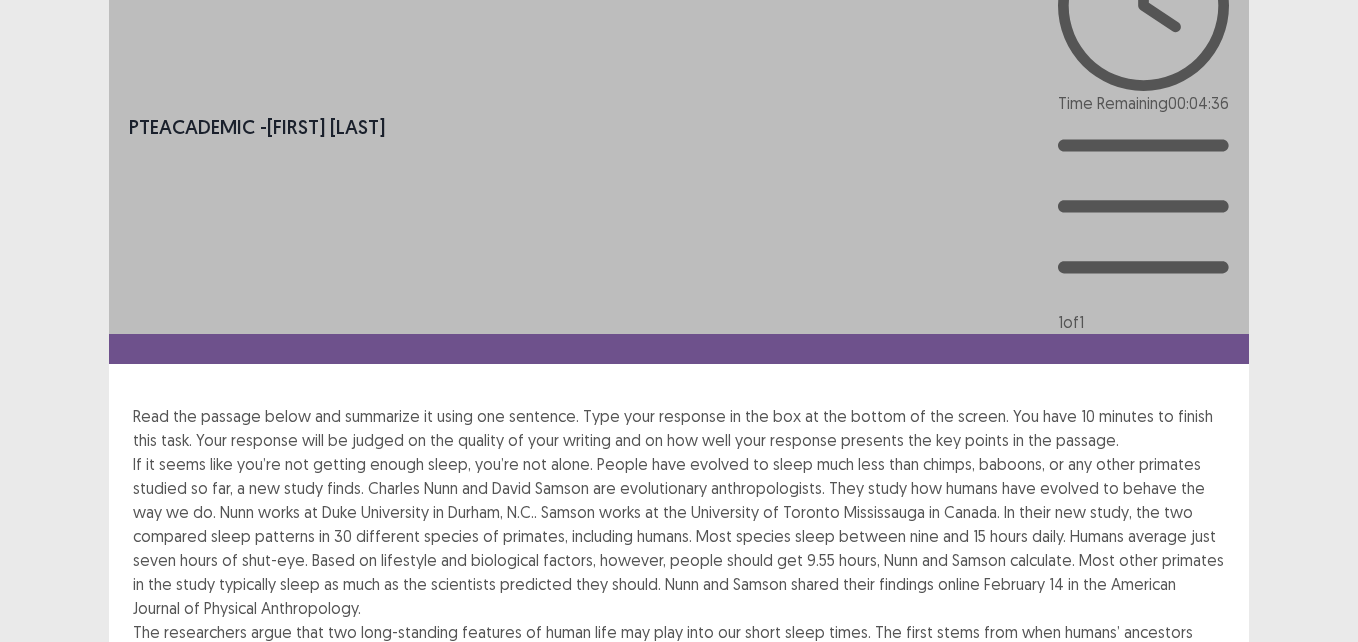 click on "**********" at bounding box center [679, 898] 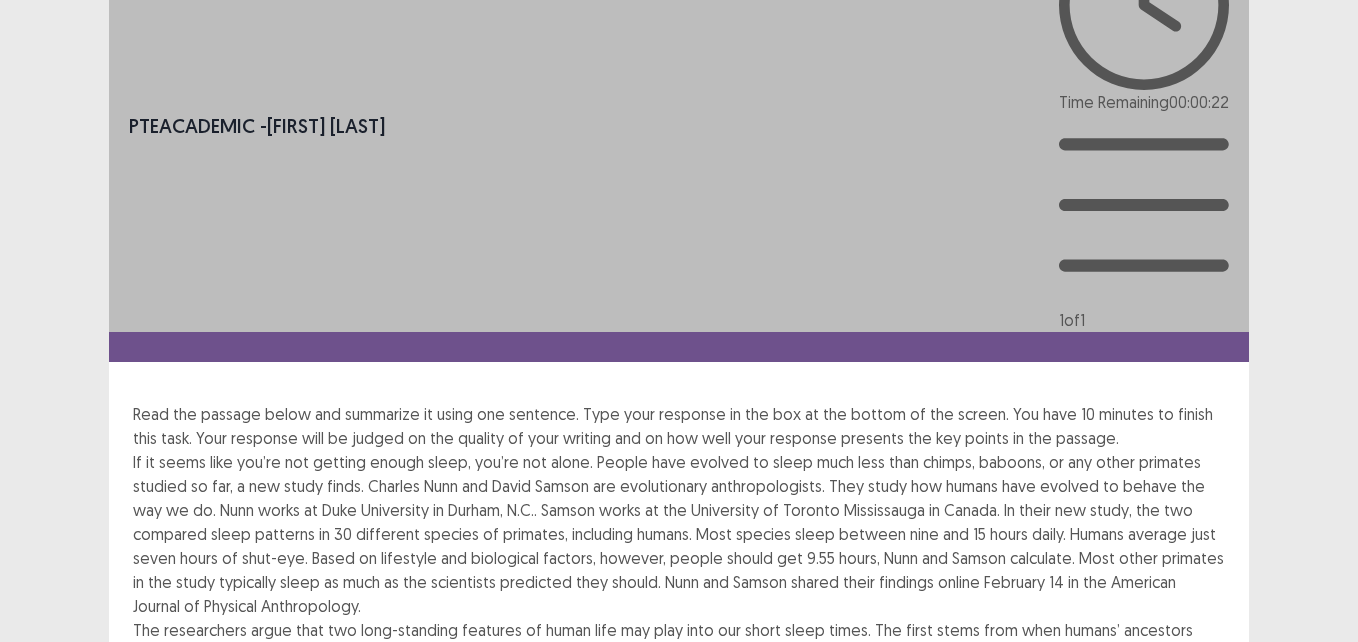 click on "[PERSON] was a child prodigy. There are many researchers concerning his precocity as a child, and he made his first ground-breaking mathematical reviewed while still a teenager. At just three years old, he corrected an error in his father's payroll calculations, and he was looking after his father’s accounts on a regular basis by the age of 5. At the age of 7, he is reported to have amazed his teachers by summing the integers from 1 to 100 almost (having quickly spotted that the sum was actually 50 pairs of numbers, with each pair summing to 101, total 5,050). By the age of 12, he was already attending gymnasium and criticizing Euclid’s geometry." at bounding box center (679, 518) 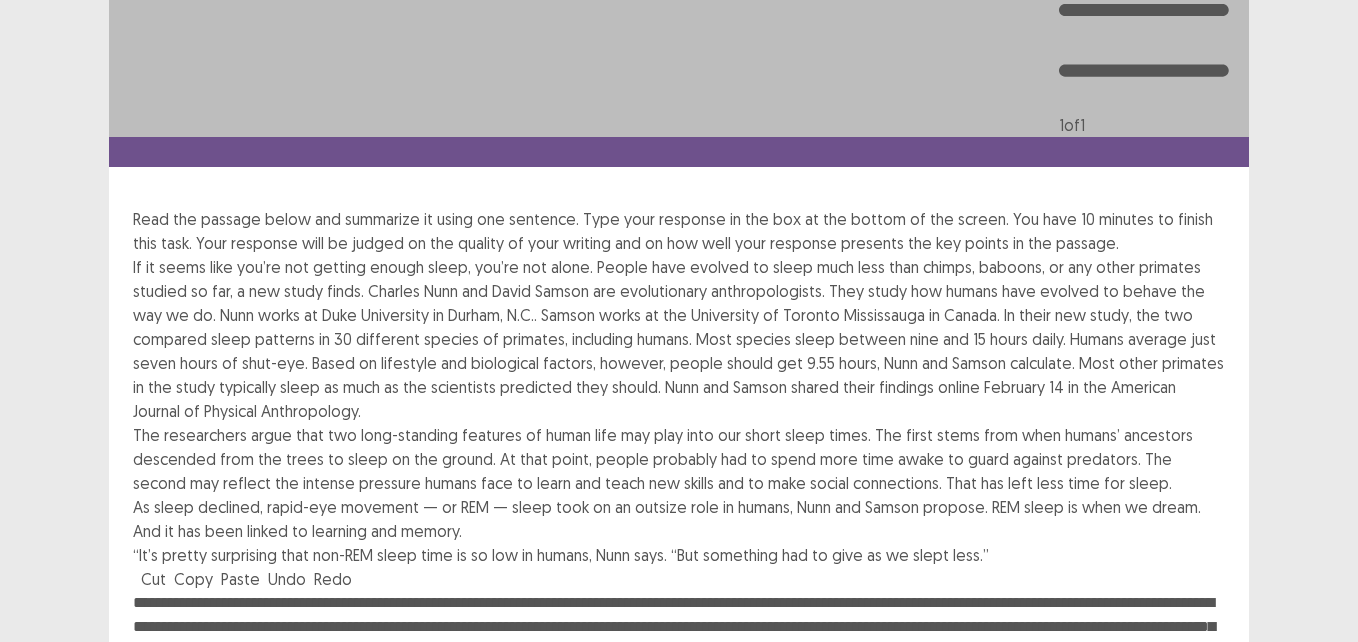 scroll, scrollTop: 280, scrollLeft: 0, axis: vertical 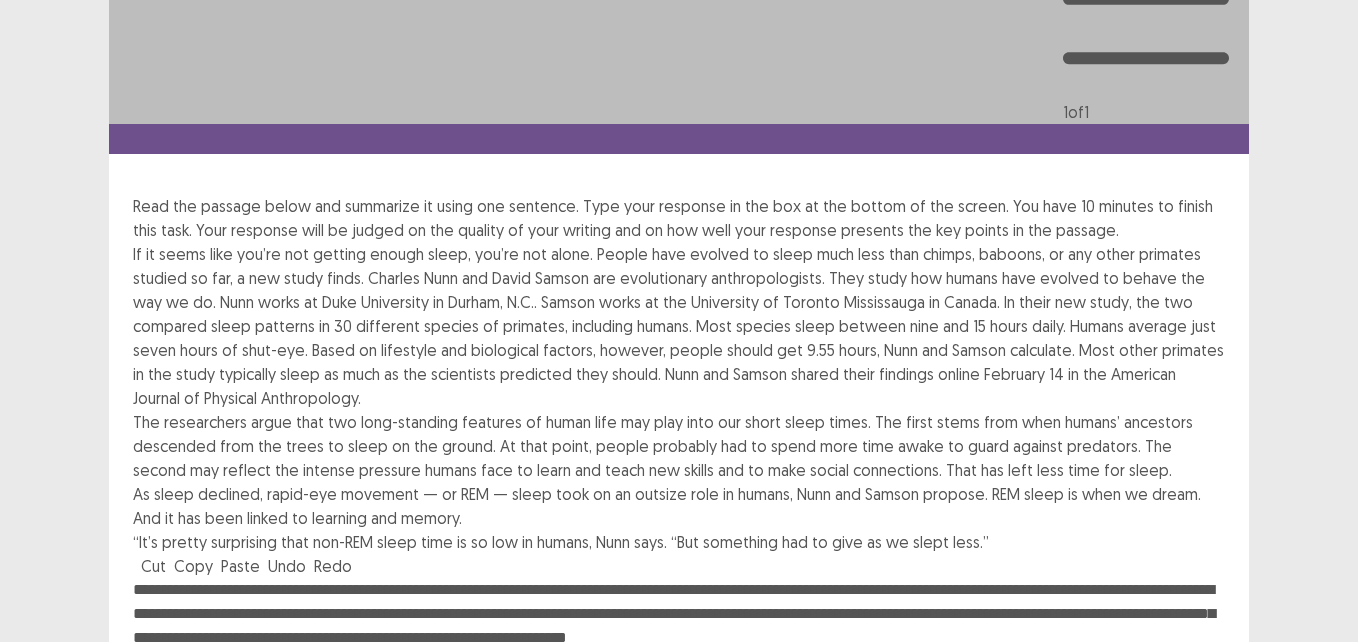 click on "**********" at bounding box center [679, 688] 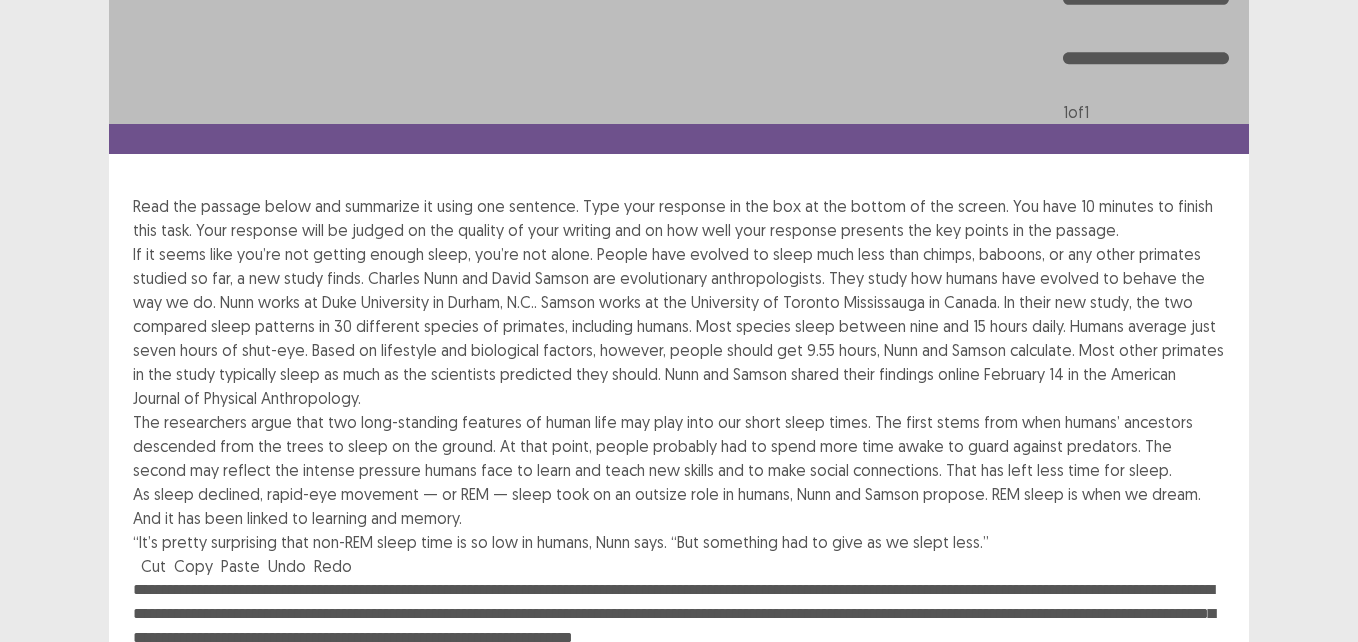 type on "**********" 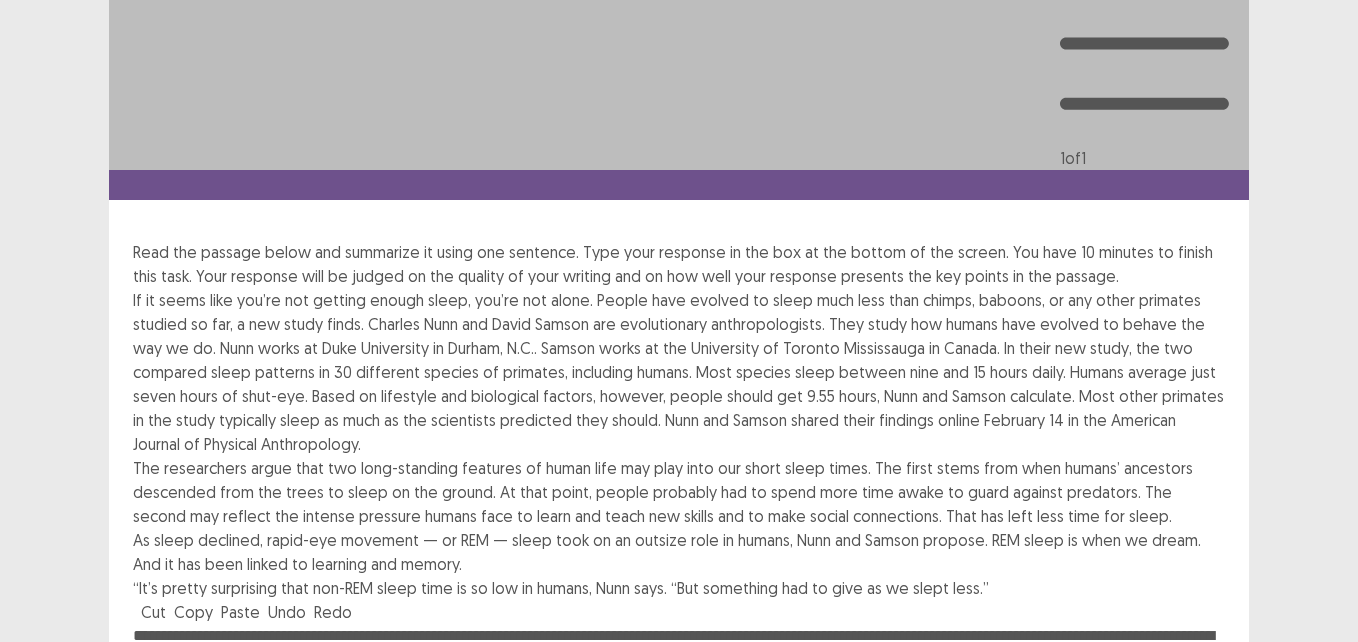 scroll, scrollTop: 294, scrollLeft: 0, axis: vertical 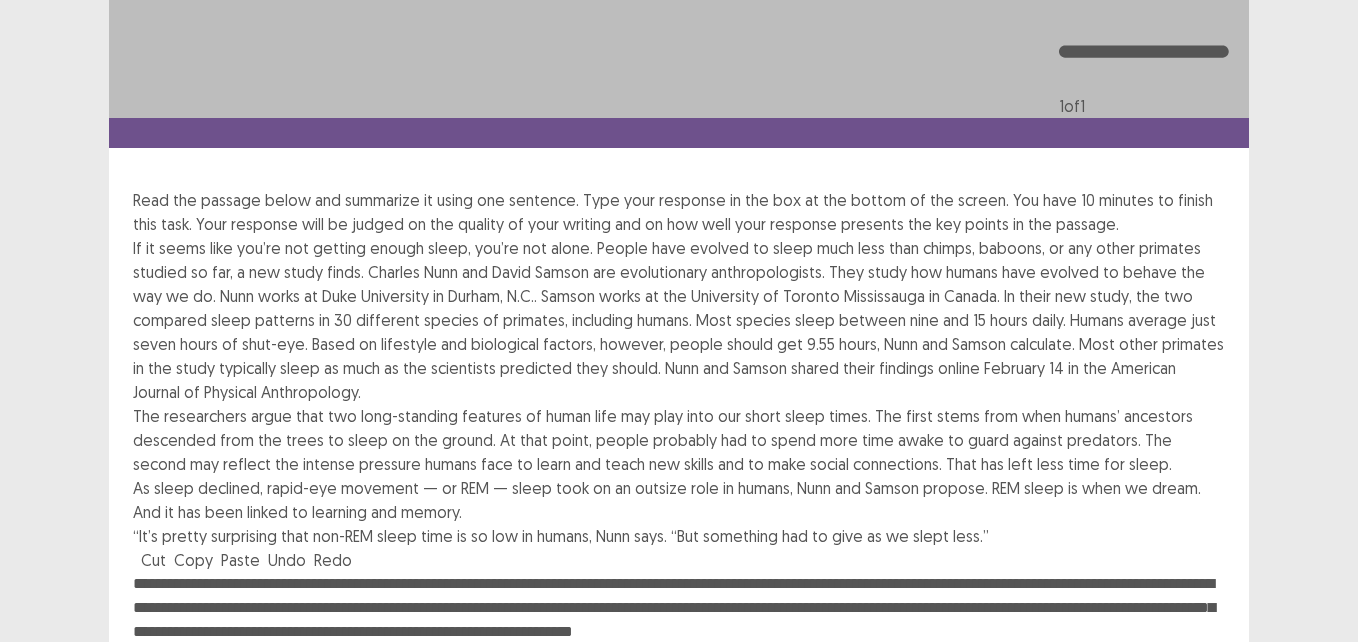 click on "Next" at bounding box center [1201, 882] 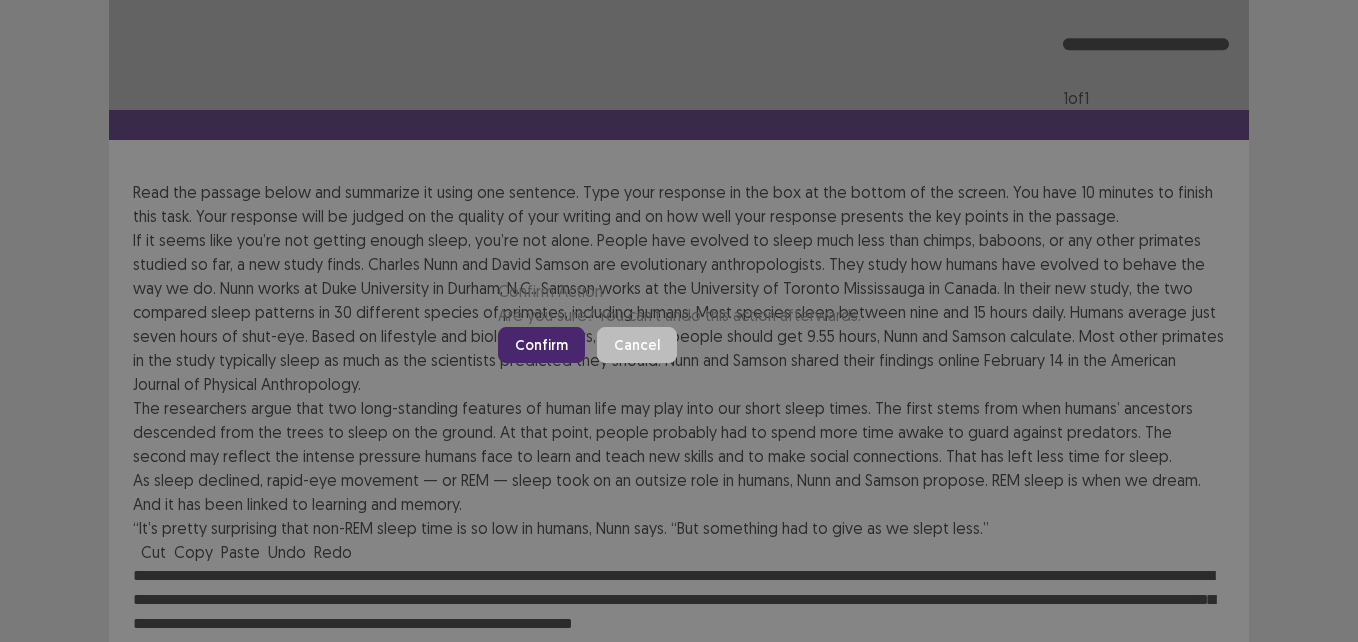 click on "Confirm" at bounding box center (541, 345) 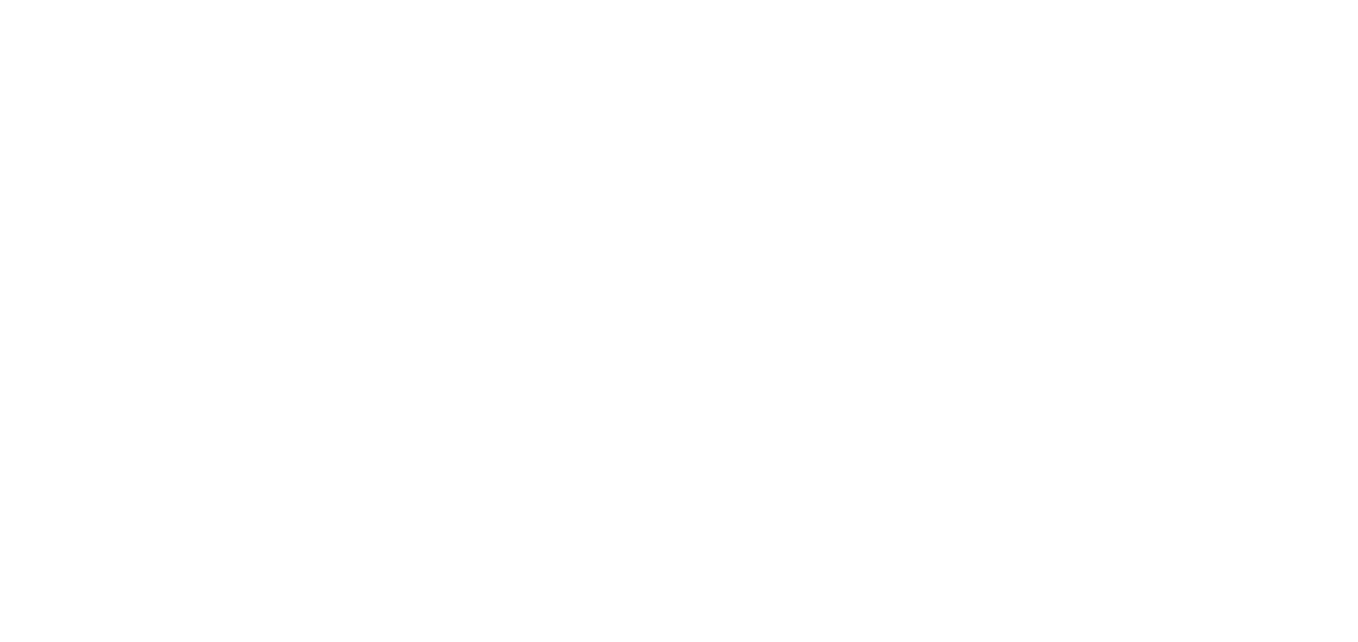 scroll, scrollTop: 0, scrollLeft: 0, axis: both 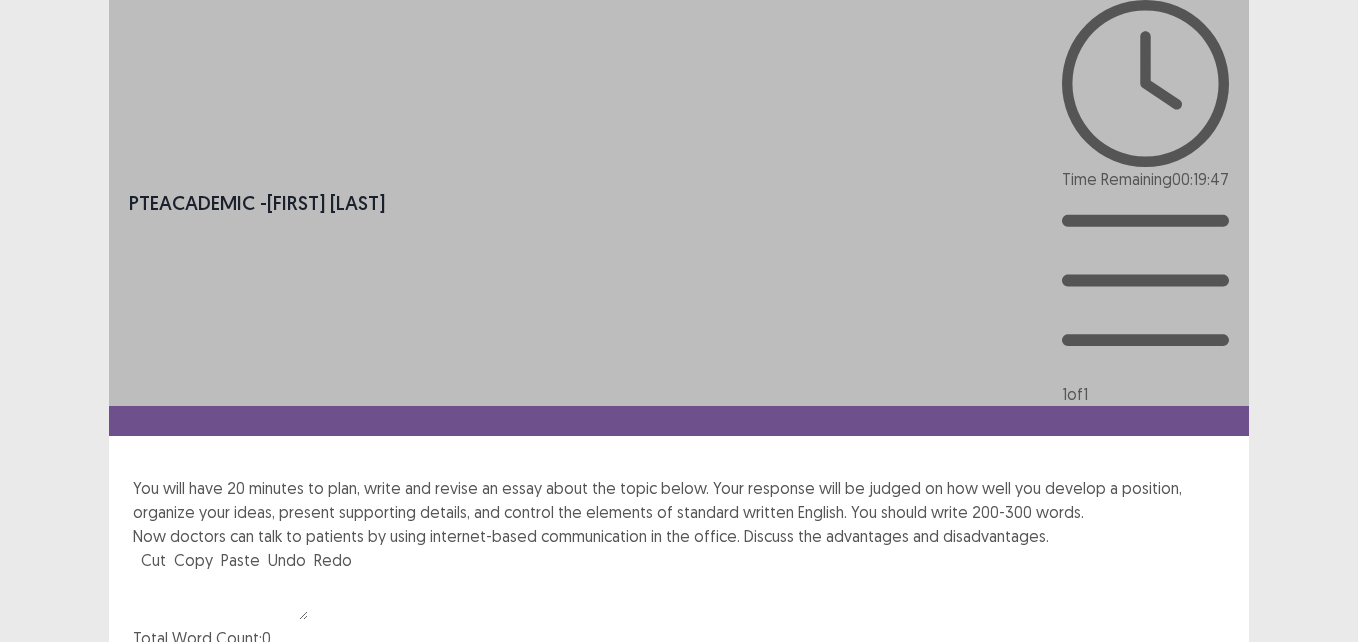 click at bounding box center (220, 596) 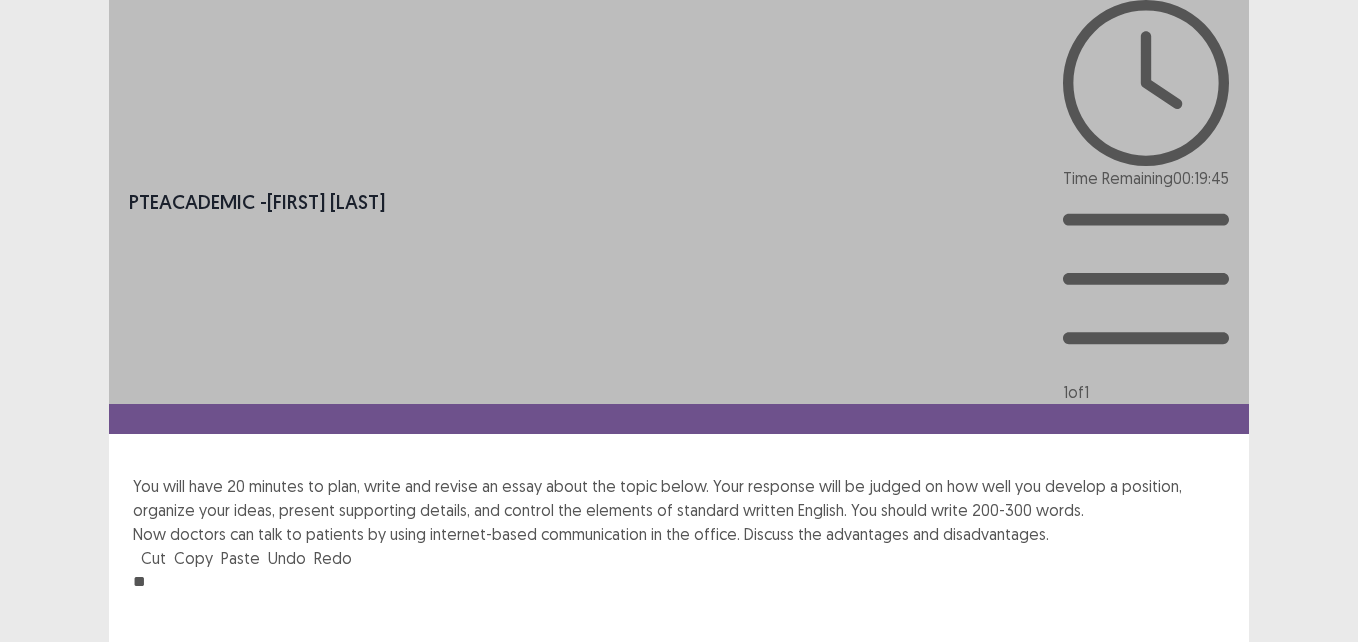 type on "*" 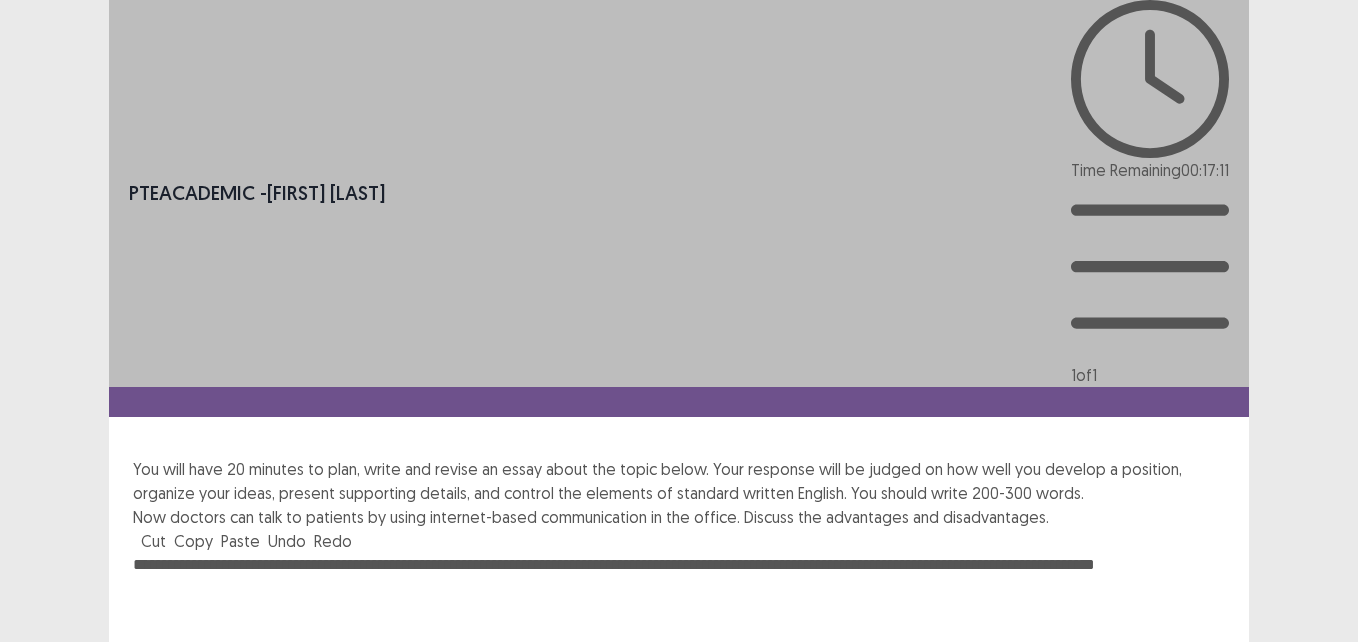 click on "**********" at bounding box center [679, 663] 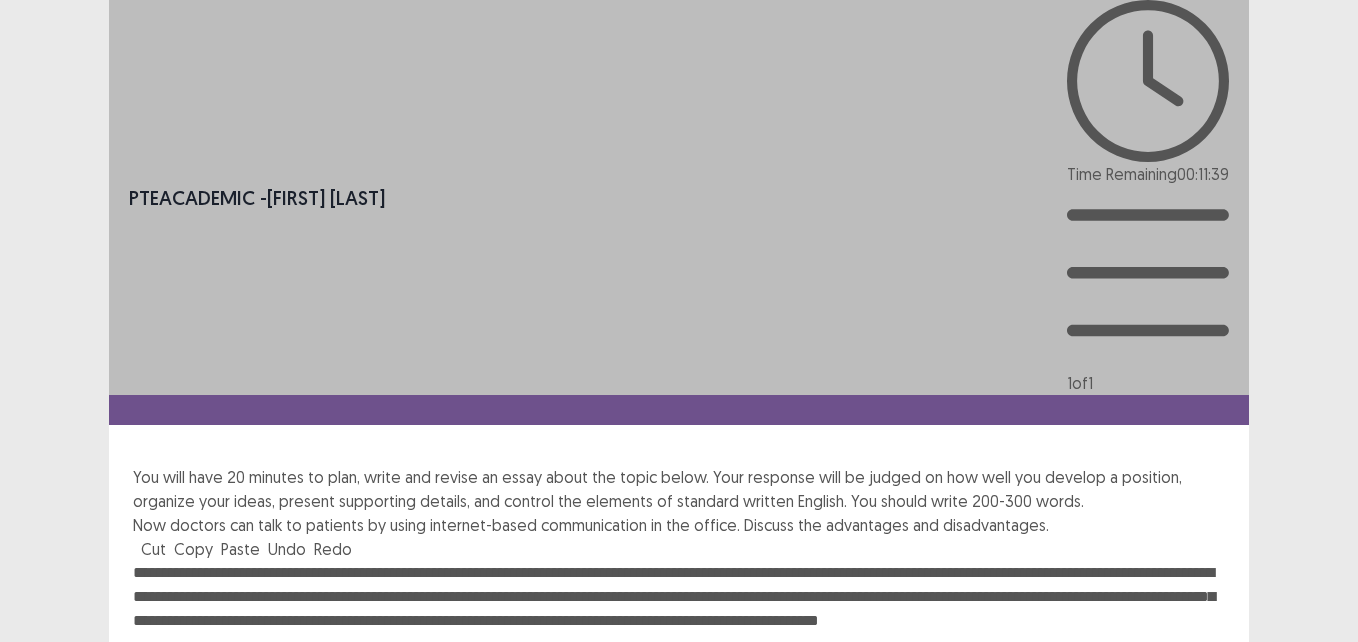 click on "**********" at bounding box center (679, 671) 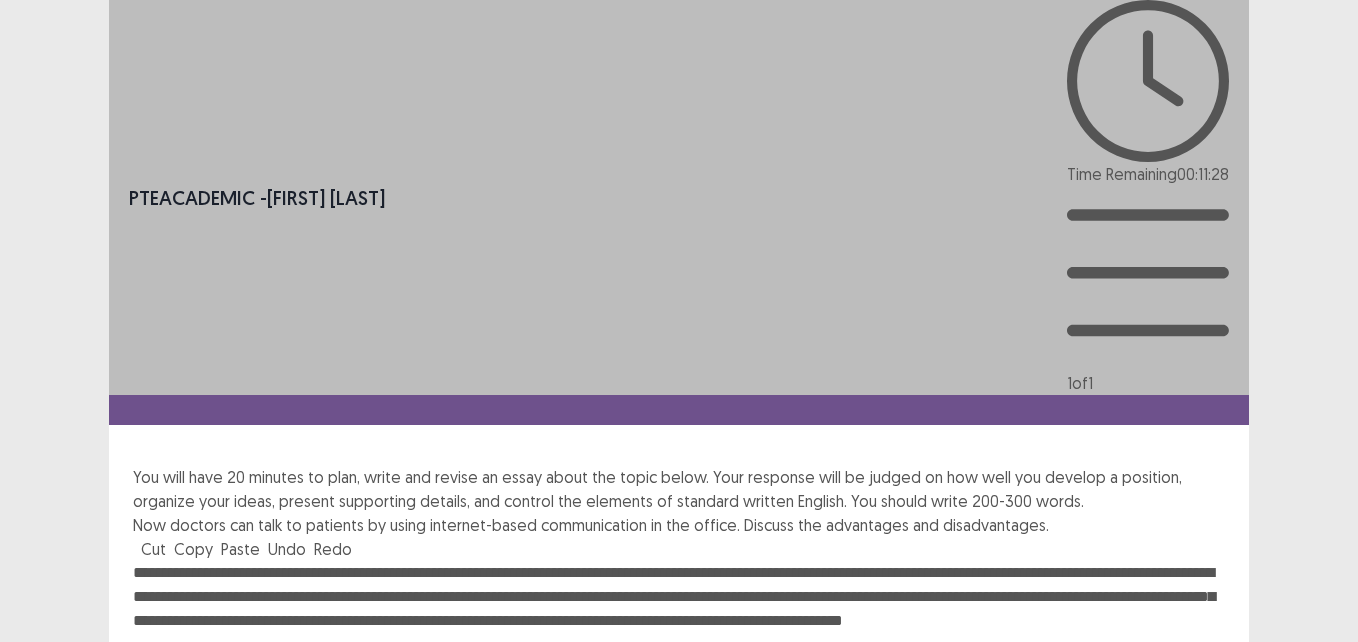 click on "**********" at bounding box center [679, 671] 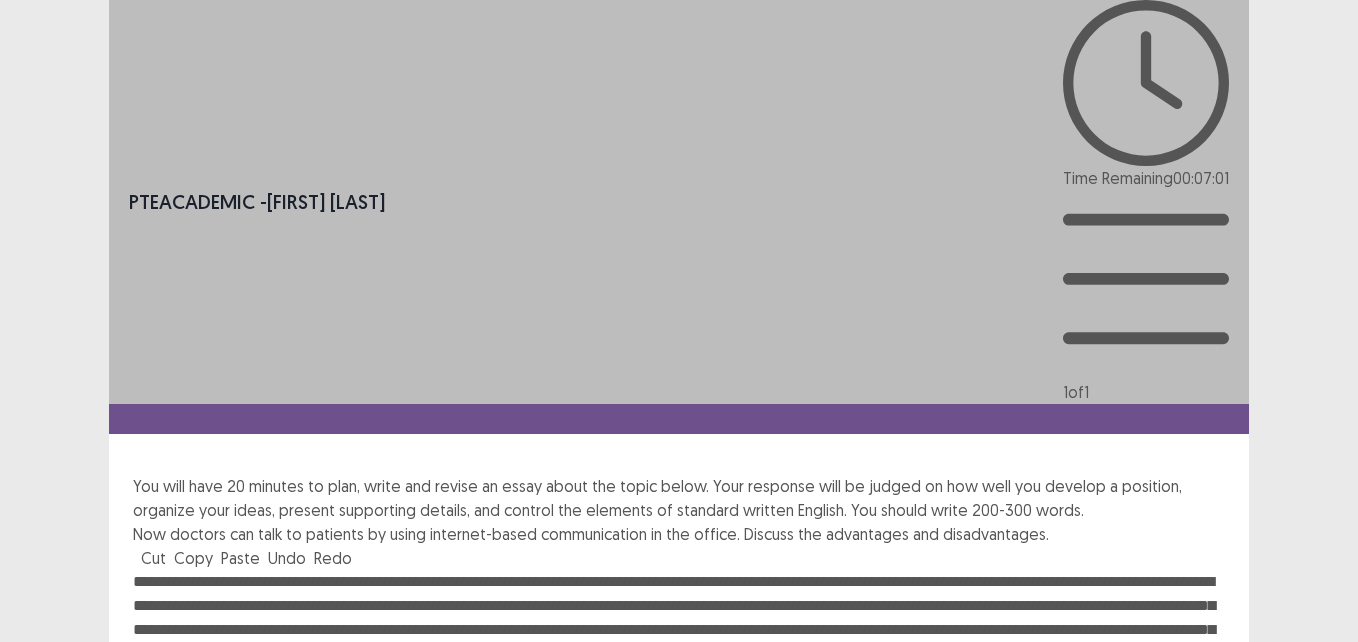 click on "**********" at bounding box center (679, 680) 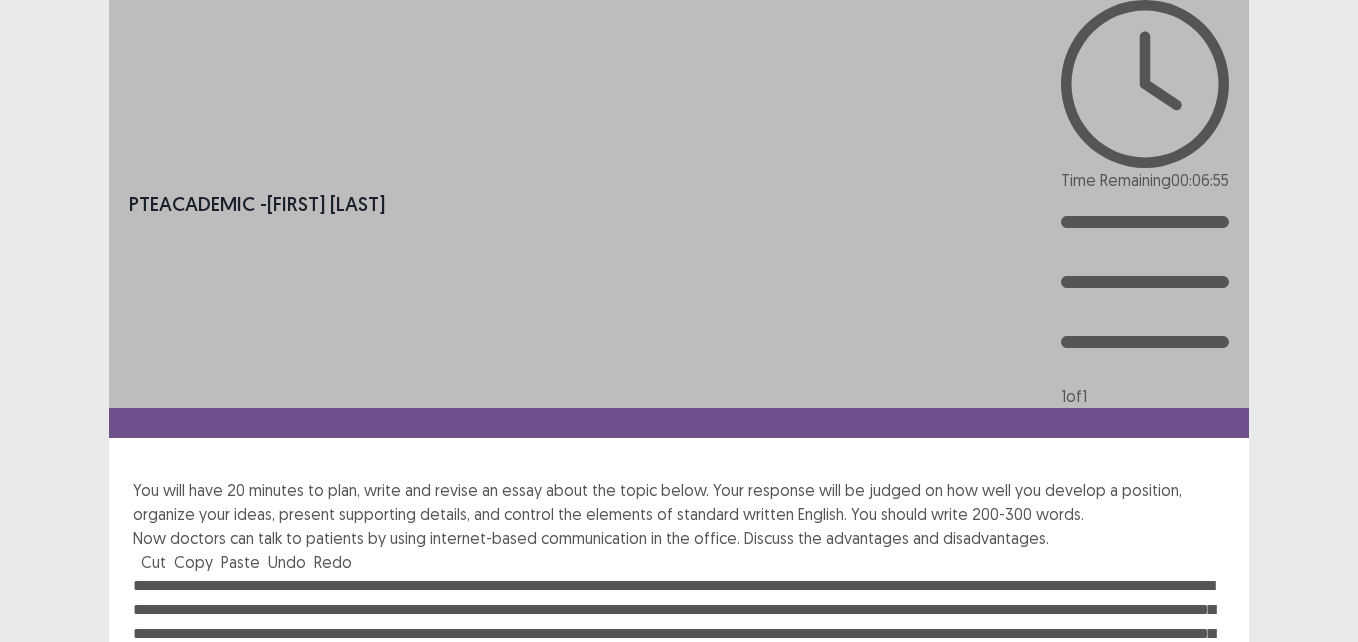 click on "**********" at bounding box center [679, 684] 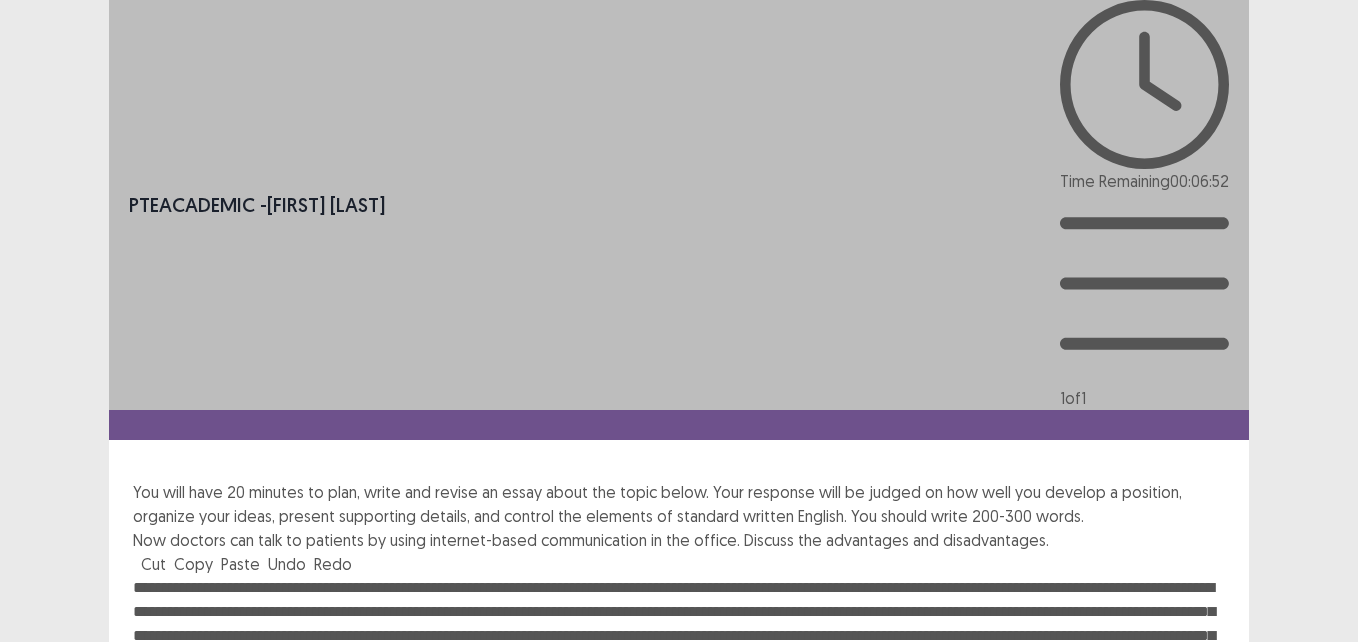 click on "**********" at bounding box center [679, 686] 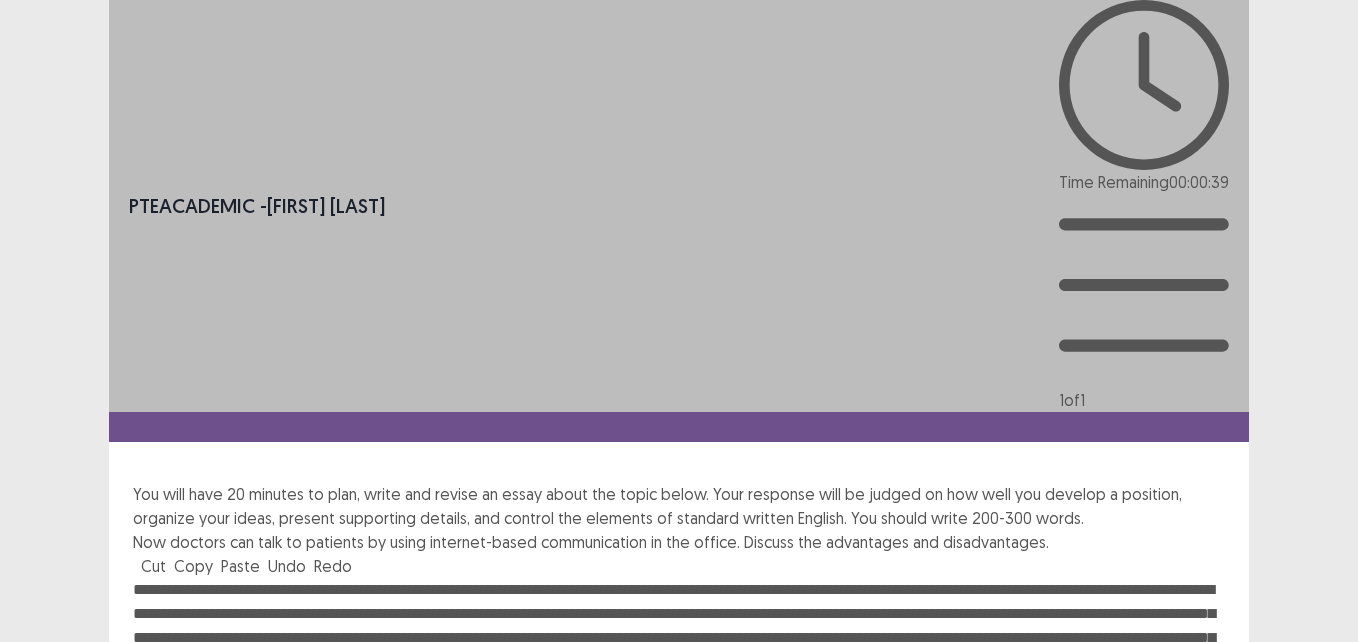 click on "PTE academic - [PERSON] Time Remaining 00 : 00 : 39 1 of 1 You will have 20 minutes to plan, write and revise an essay about the topic below. Your response will be judged on how well you develop a position, organize your ideas, present supporting details, and control the elements of standard written English. You should write 200-300 words. Now doctors can talk to patients by using internet-based communication in the office. Discuss the advantages and disadvantages. Cut Copy Paste Undo Redo Total Word Count: 172 Next" at bounding box center (679, 454) 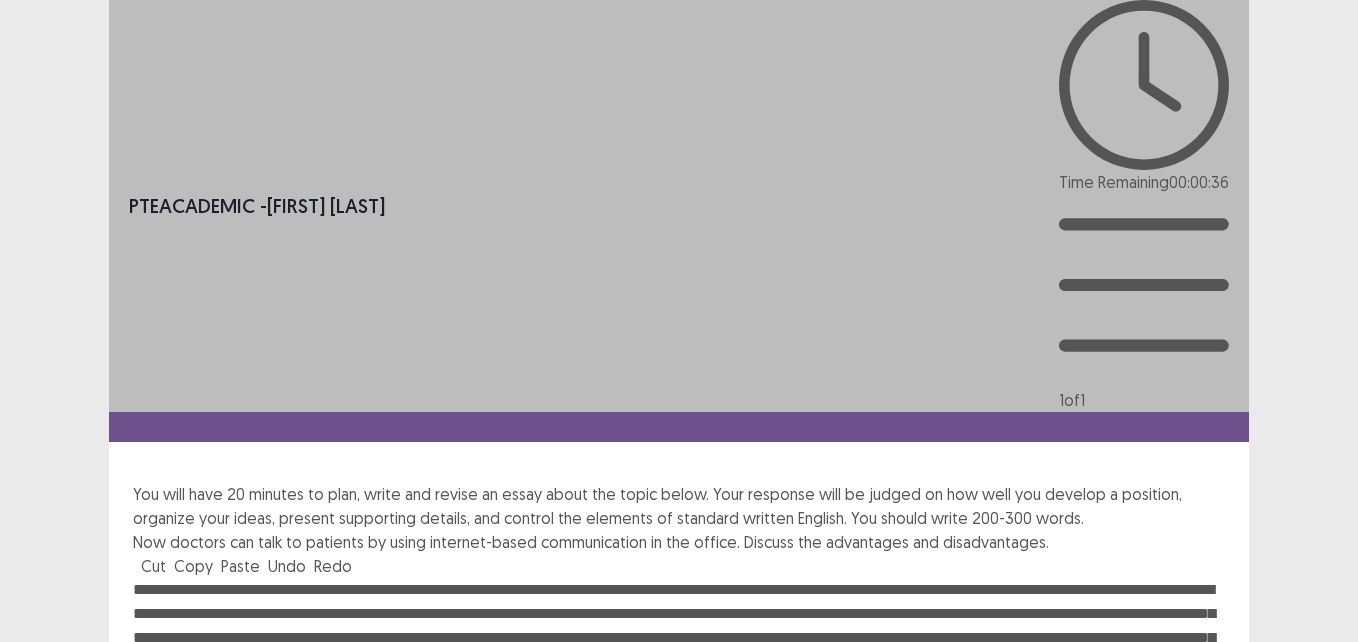 click at bounding box center (679, 688) 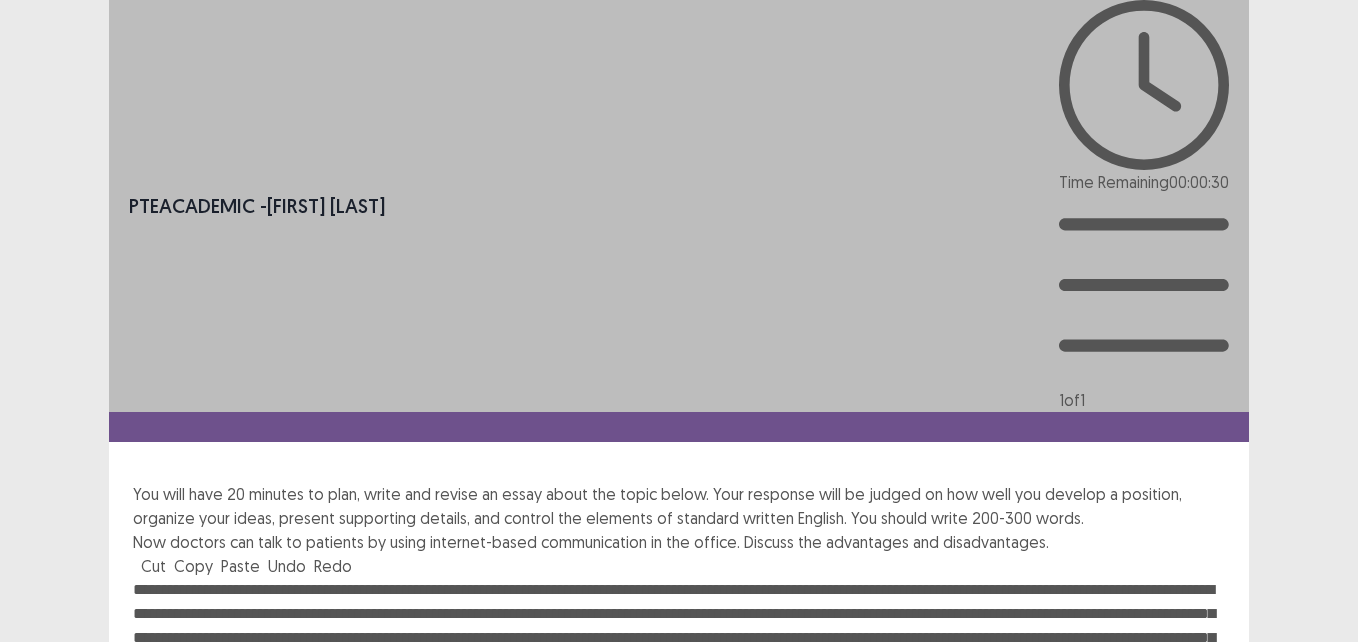 type on "**********" 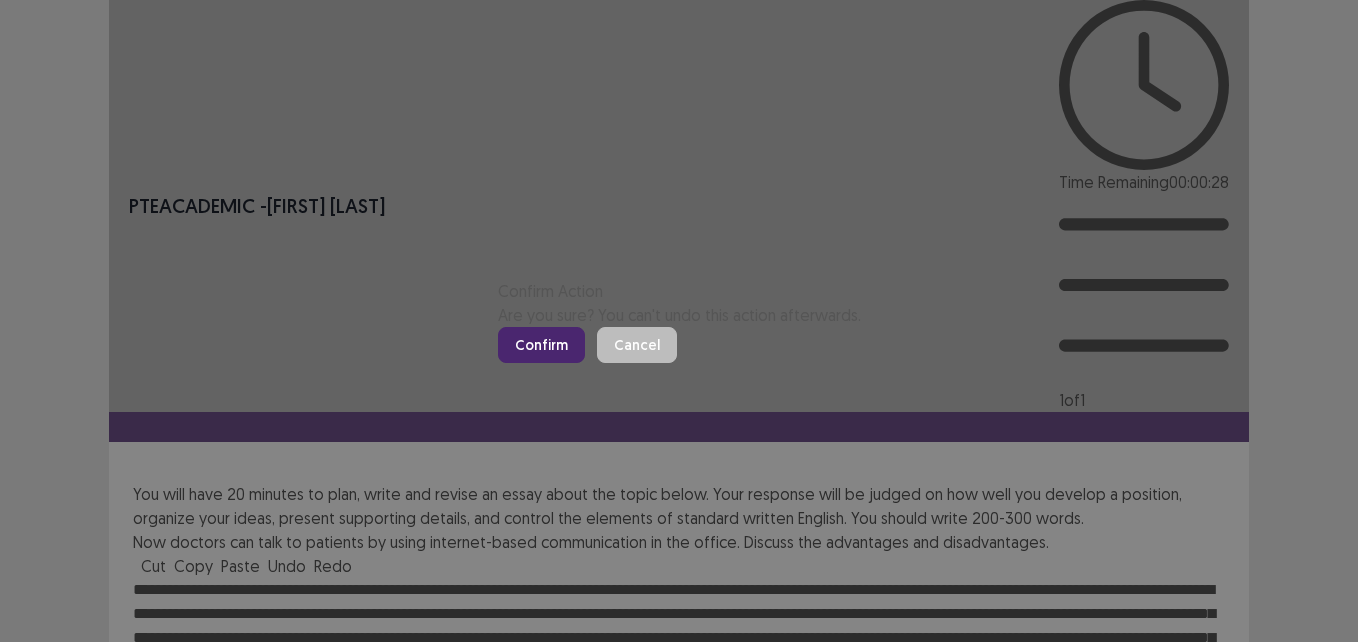 click on "Confirm" at bounding box center [541, 345] 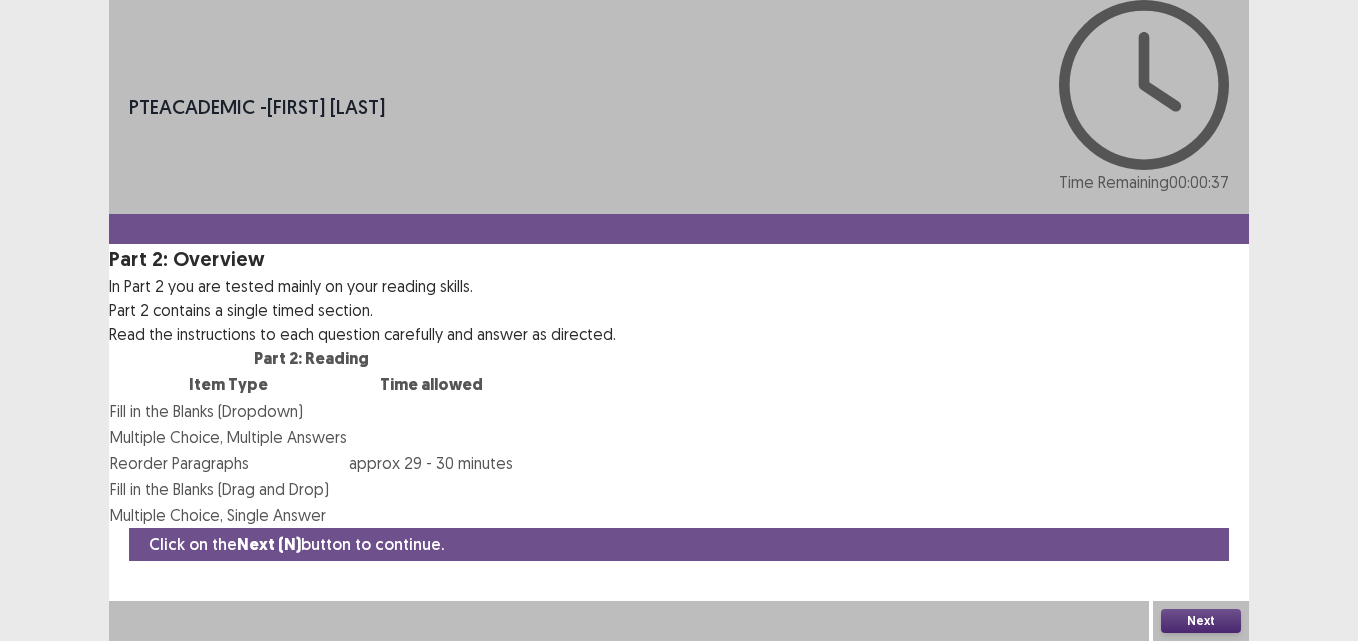 click on "Next" at bounding box center (1201, 621) 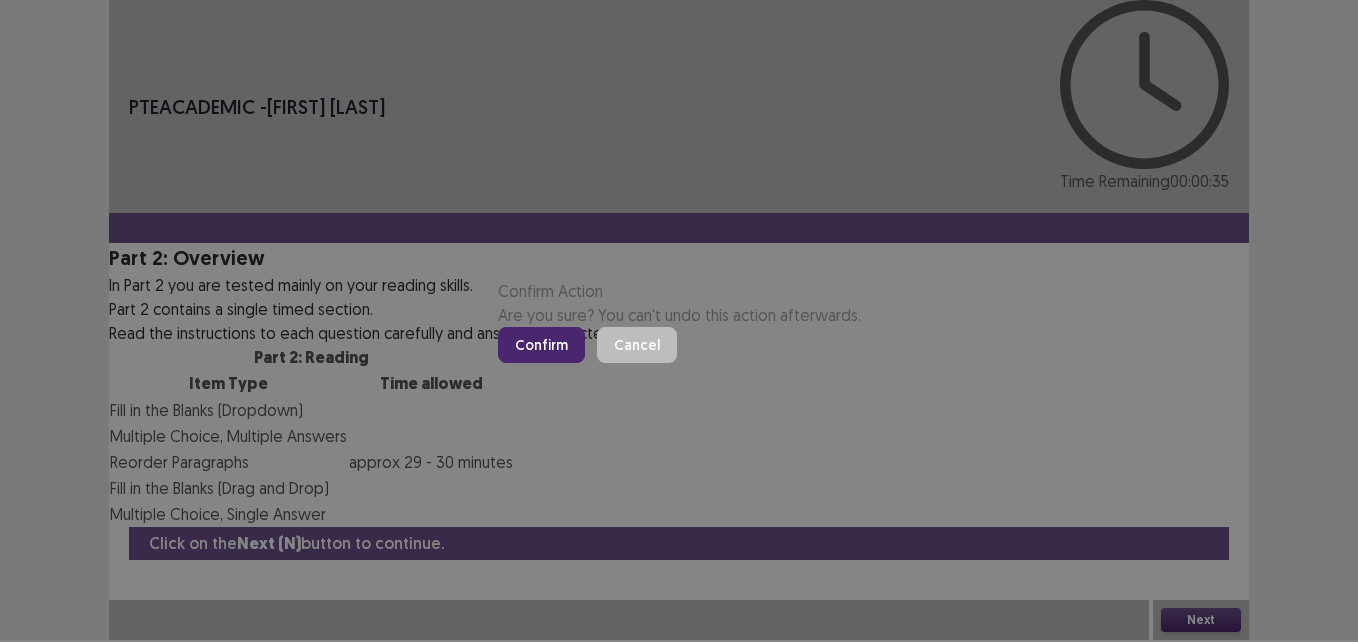 click on "Confirm" at bounding box center (541, 345) 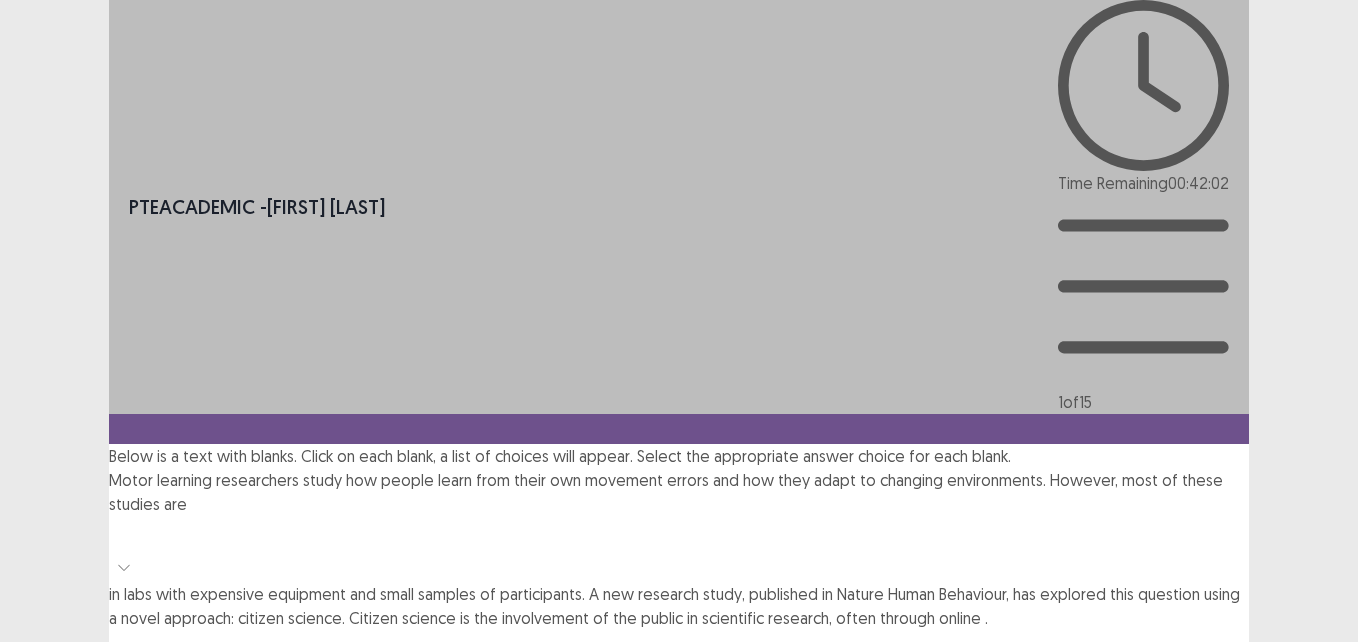 click on "Motor learning researchers study how people learn from their own movement errors and how they adapt to changing environments. However, most of these studies are in labs with expensive equipment and small samples of participants. A new research study, published in Nature Human Behaviour, has explored this question using a novel approach: citizen science. Citizen science is the involvement of the public in scientific research, often through online . The study developed a simple web-based motor test that anyone could take at home. The test involved moving the mouse cursor to a target on the screen, the cursor was rotated by a random angle. The participants had to traditional lab studies and help democratize motor learning research." at bounding box center [679, 753] 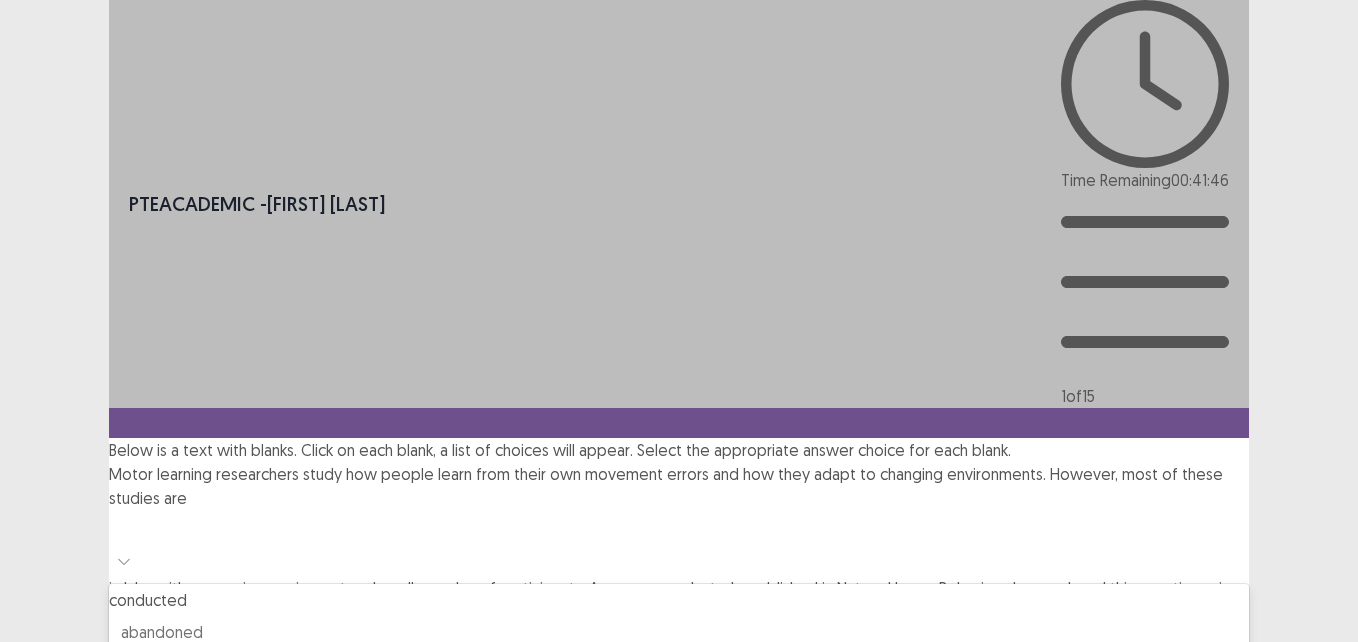 click at bounding box center [121, 528] 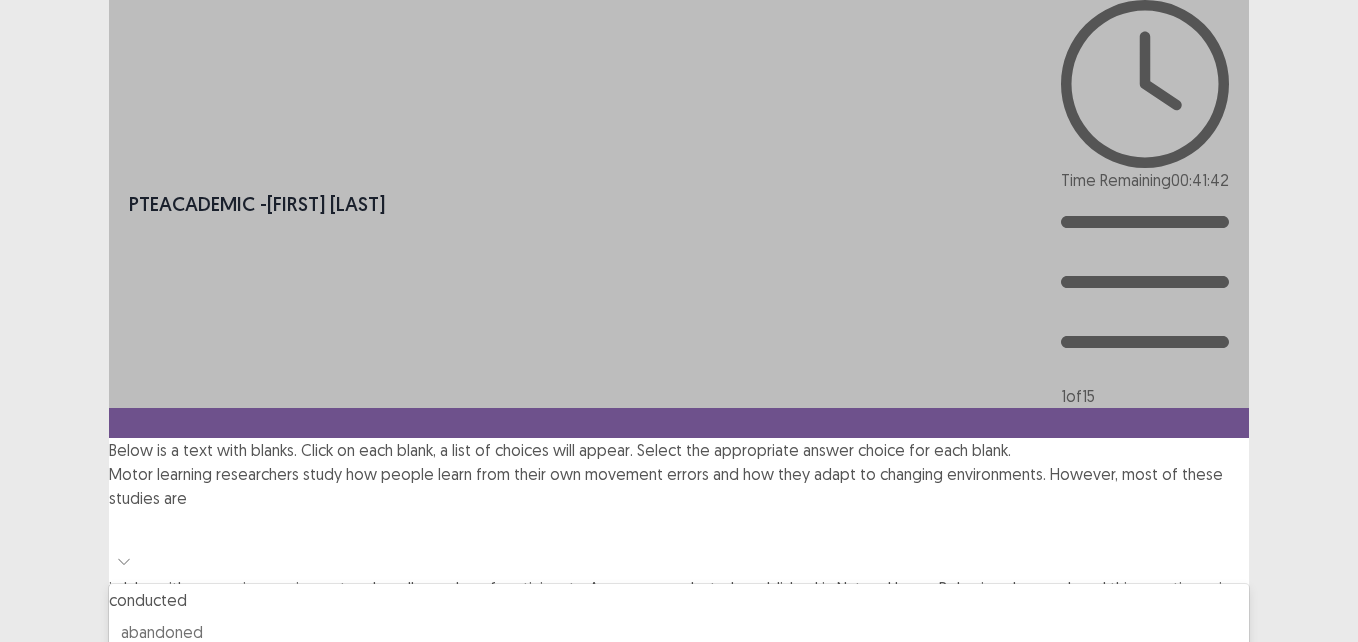 click on "conducted" at bounding box center [679, 600] 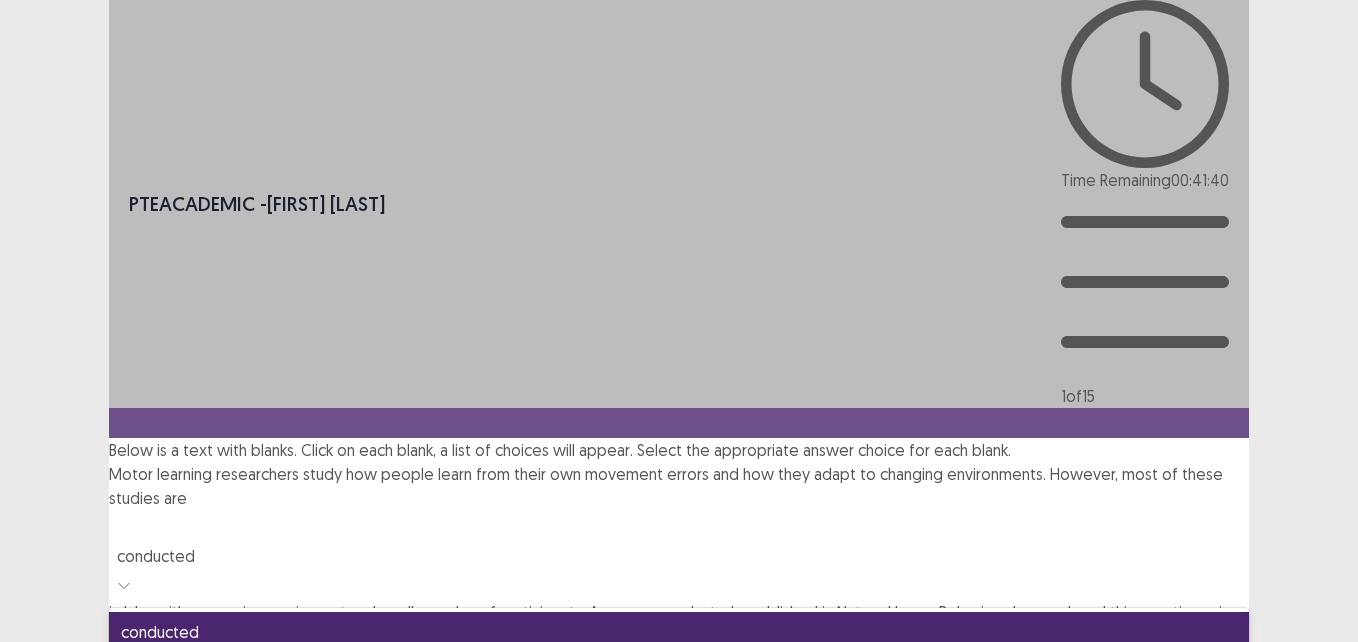 click at bounding box center [124, 585] 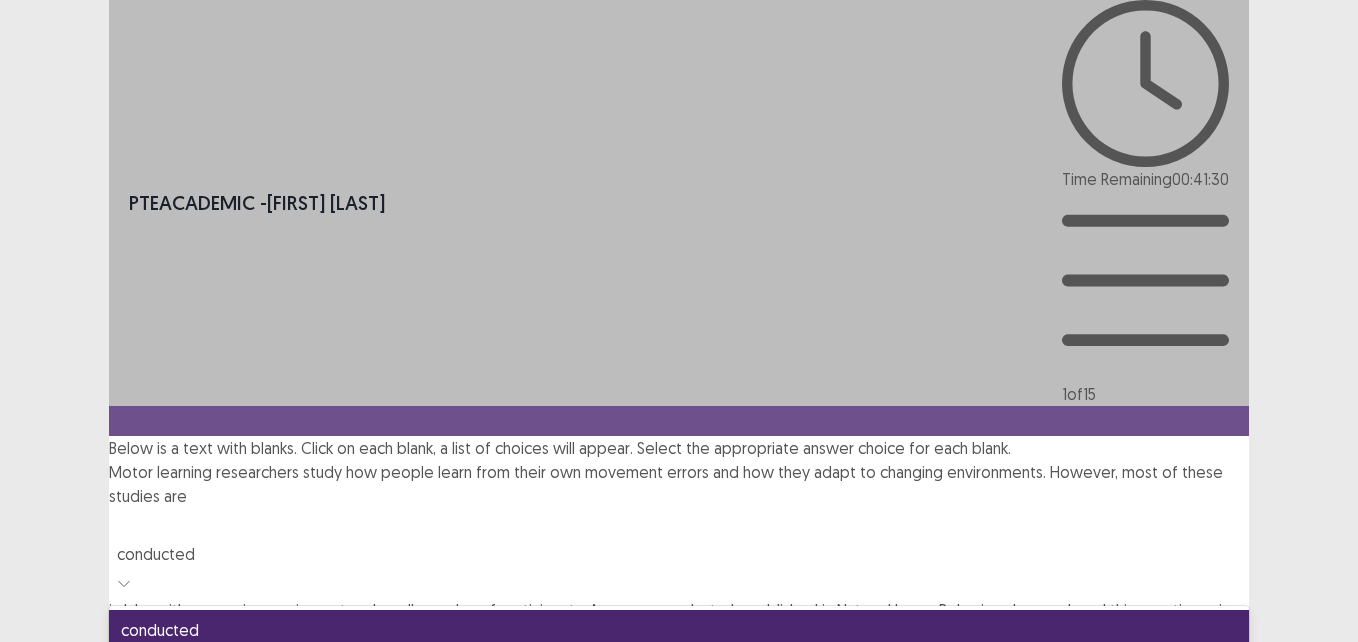 click on "conducted" at bounding box center (679, 630) 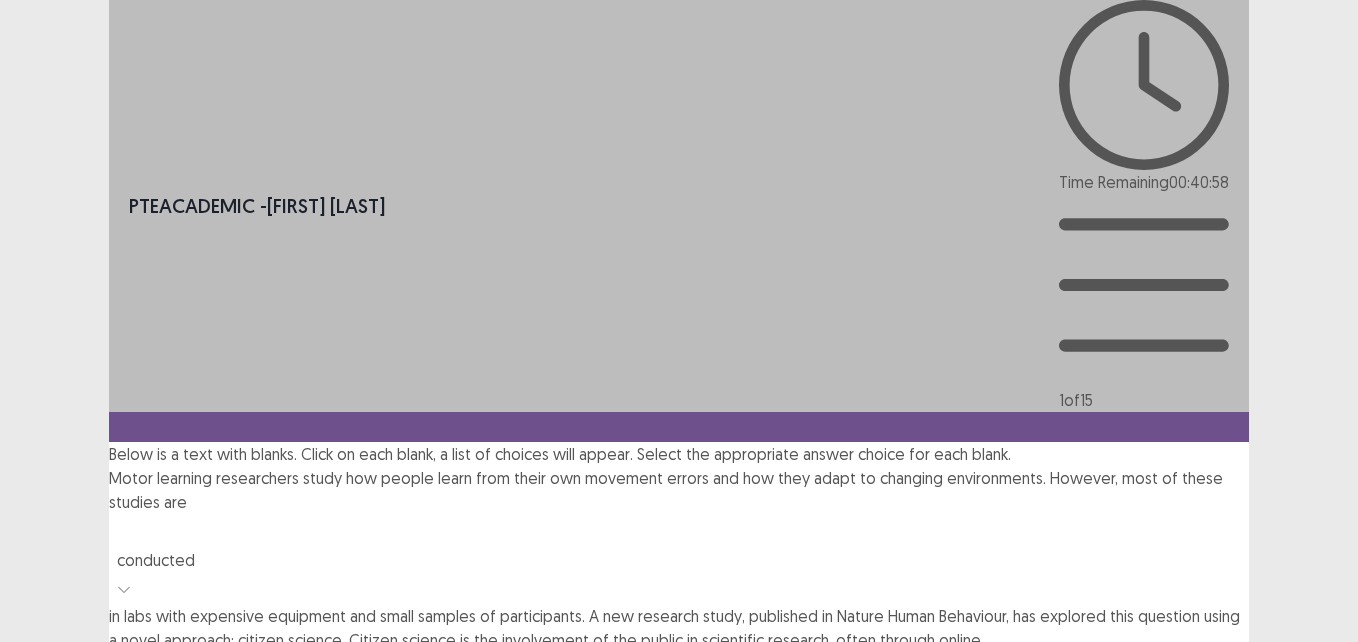 click at bounding box center [679, 670] 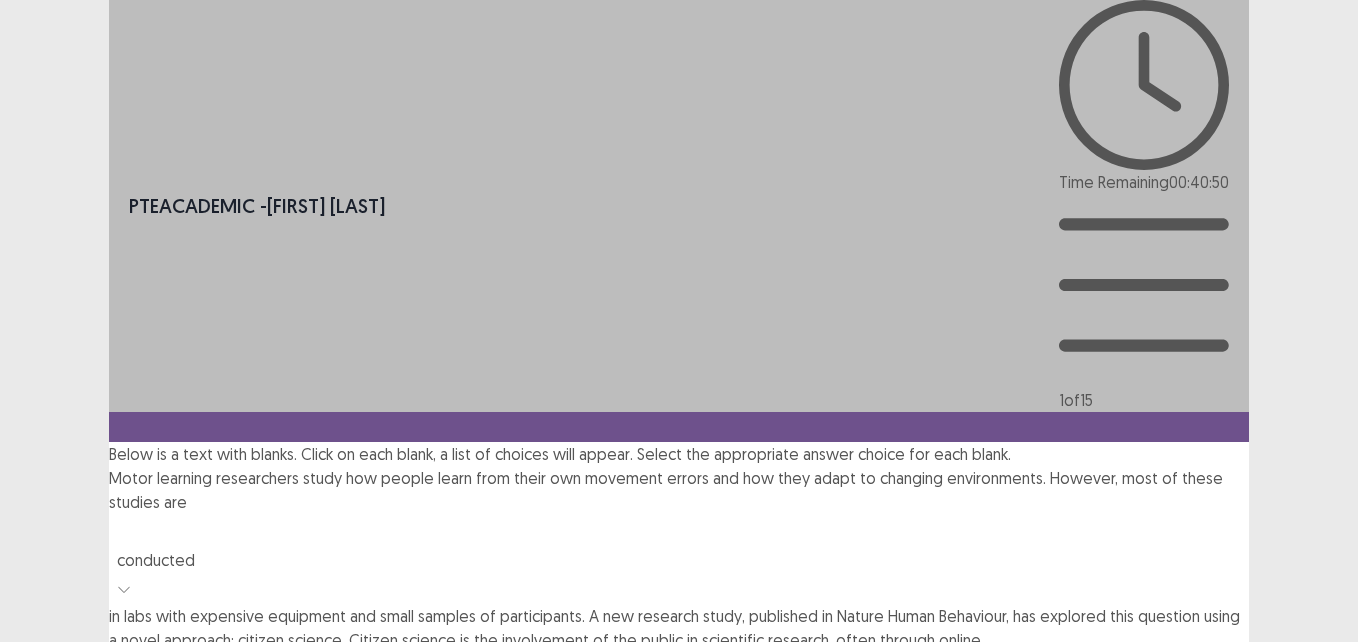 click on "platforms" at bounding box center (679, 862) 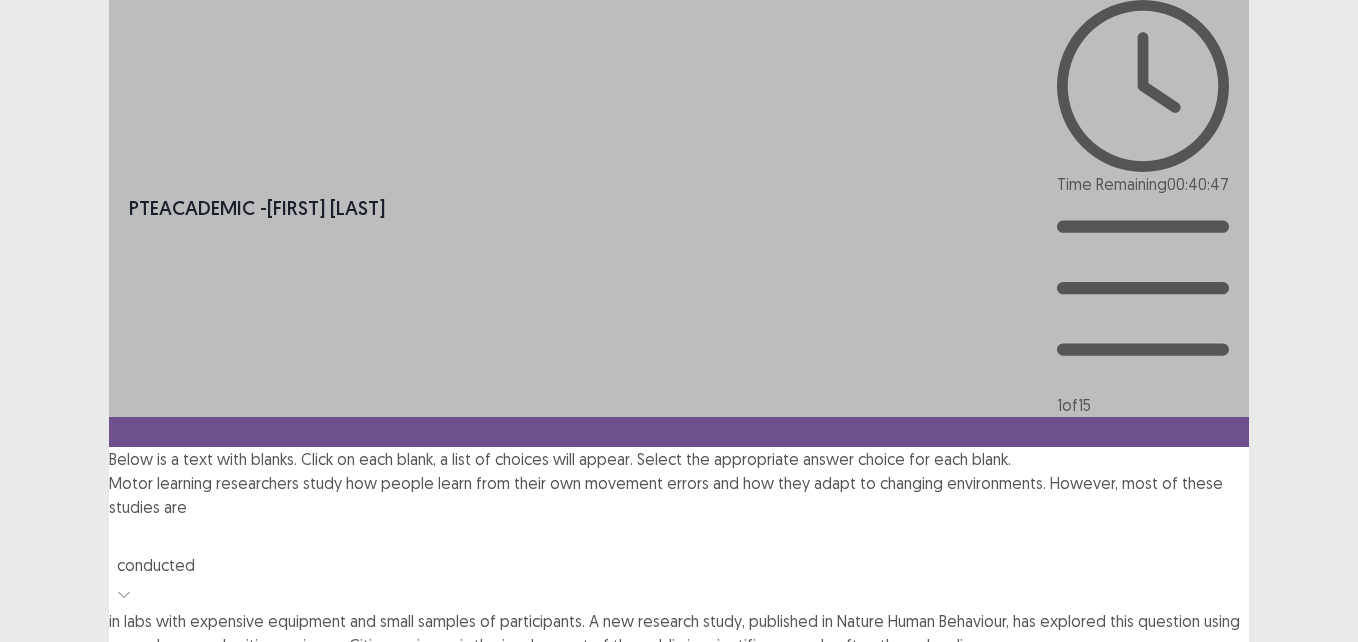 click on "Motor learning researchers study how people learn from their own movement errors and how they adapt to changing environments. However, most of these studies are conducted in labs with expensive equipment and small samples of participants. A new research study, published in Nature Human Behaviour, has explored this question using a novel approach: citizen science. Citizen science is the involvement of the public in scientific research, often through online option platforms, selected. platforms . The study developed a simple web-based motor test that anyone could take at home. The test involved moving the mouse cursor to a target on the screen, the cursor was rotated by a random angle. The participants had to traditional lab studies and help democratize motor learning research." at bounding box center (679, 780) 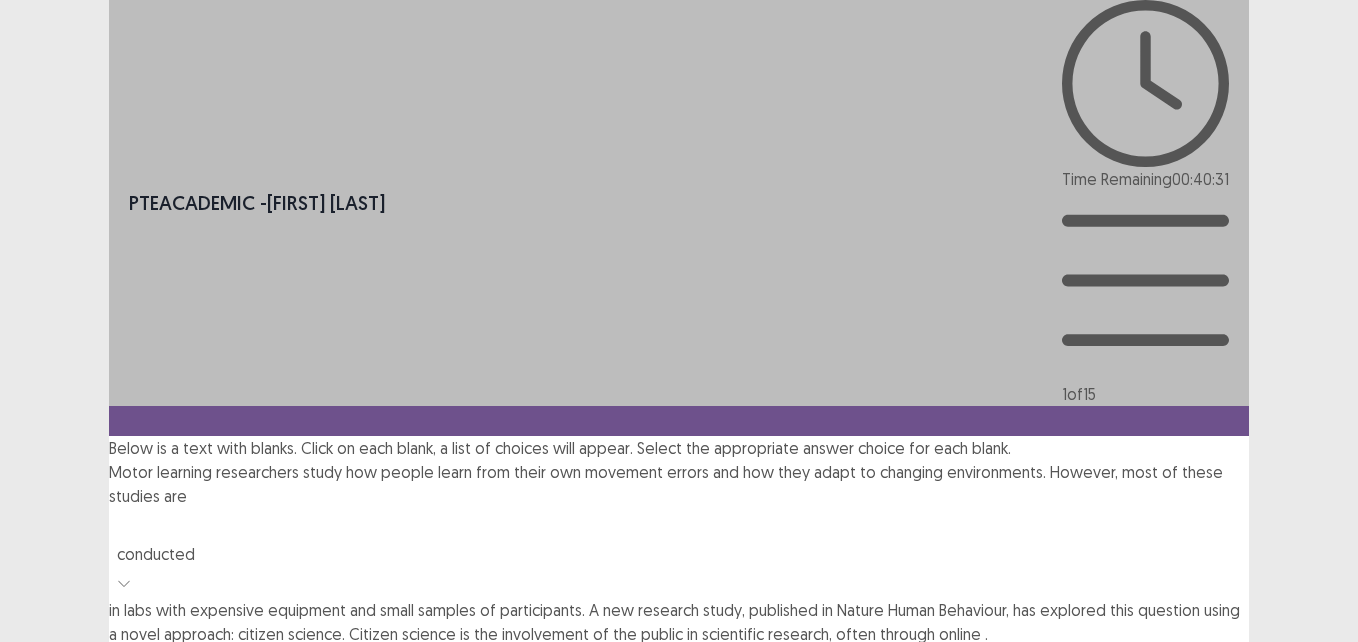 click at bounding box center [679, 778] 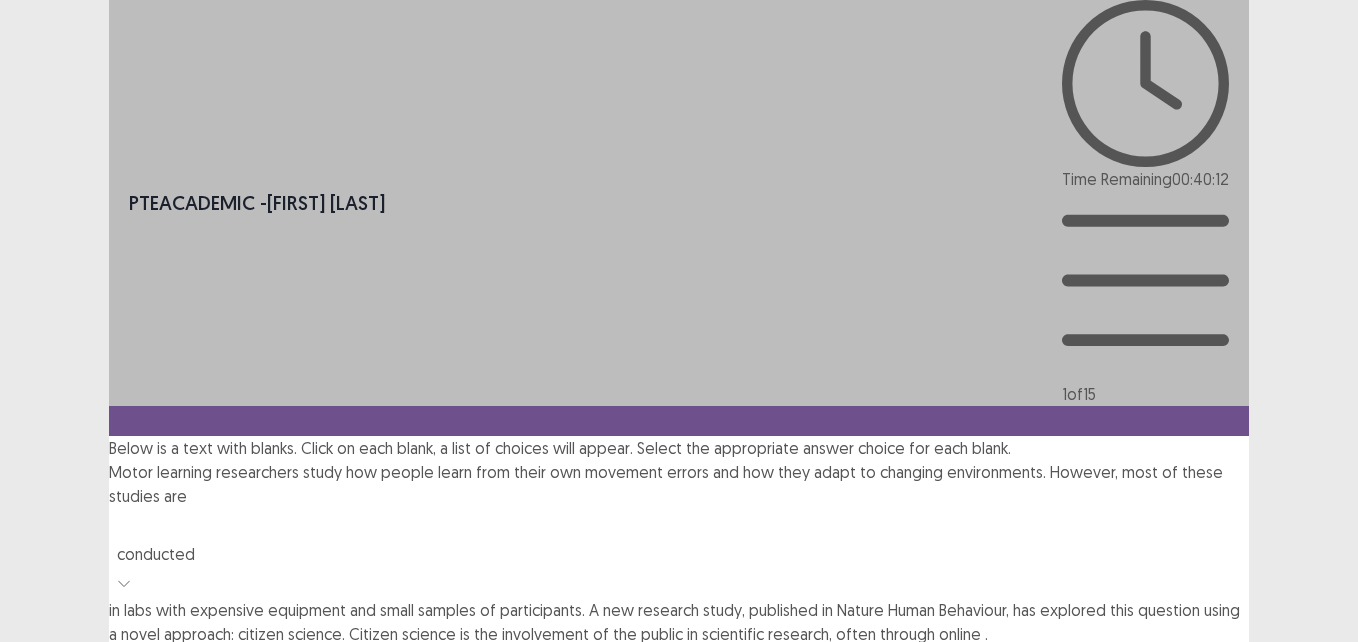 click on "while" at bounding box center (679, 890) 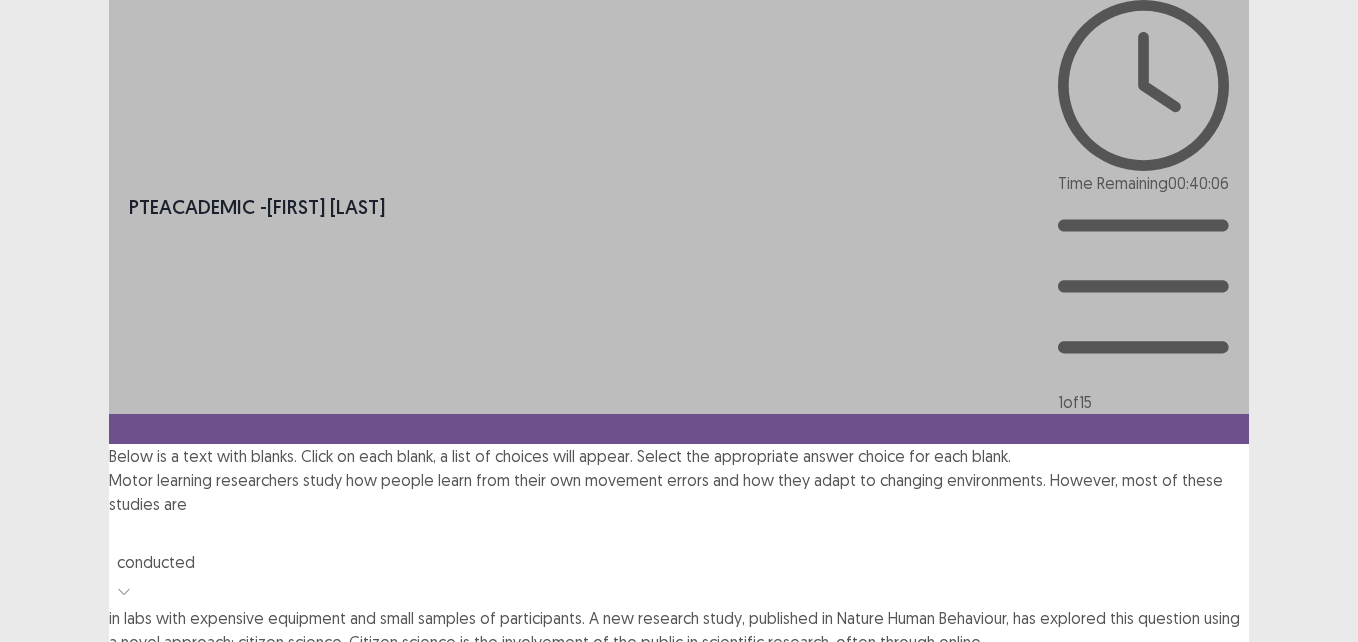 click at bounding box center [679, 900] 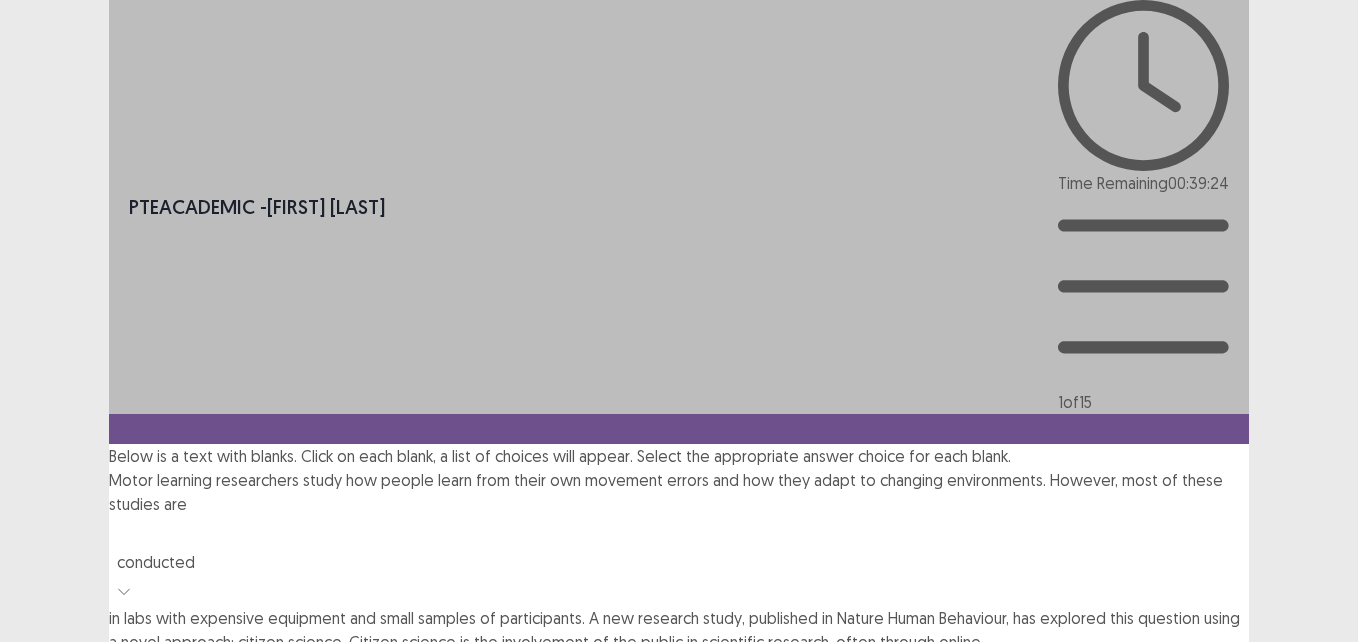 click on "question" at bounding box center [679, 968] 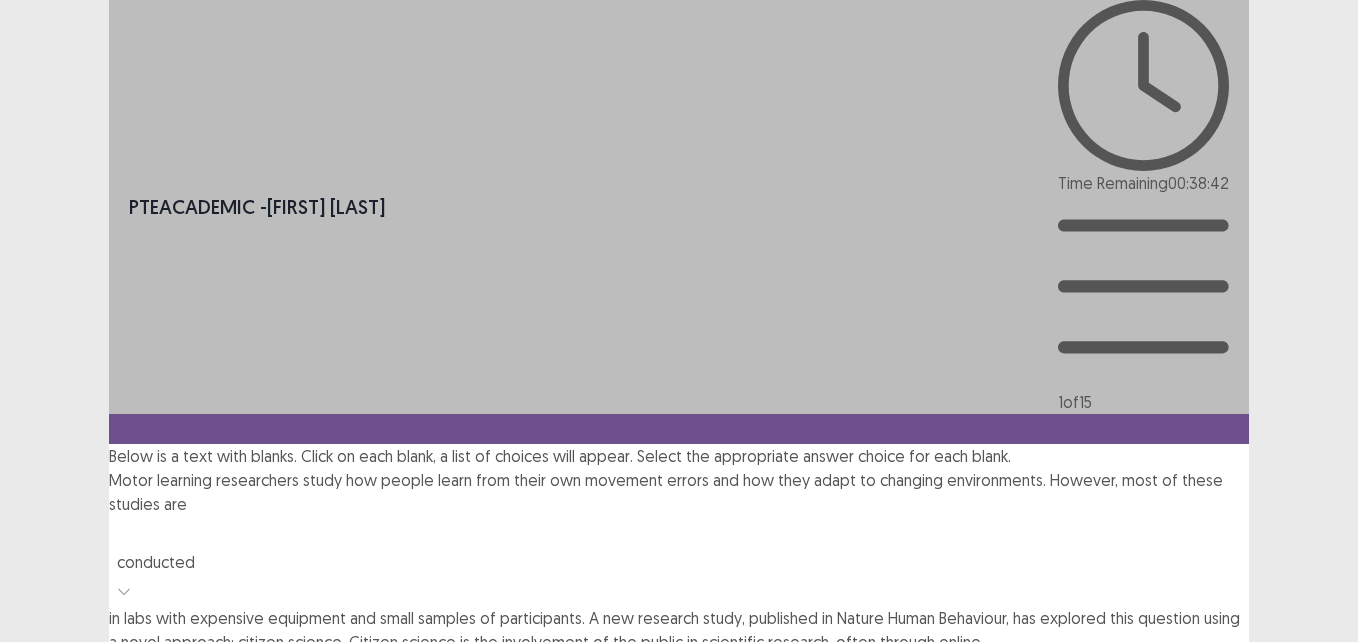 scroll, scrollTop: 95, scrollLeft: 0, axis: vertical 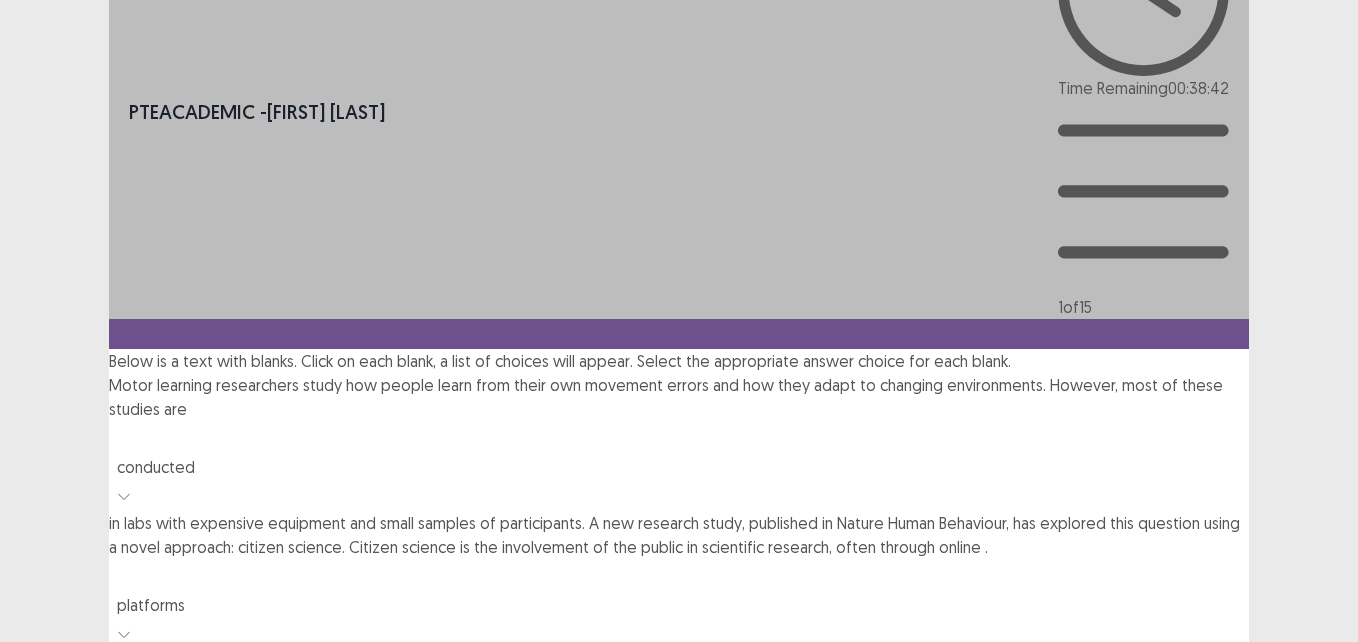 click on "4 results available. Use Up and Down to choose options, press Enter to select the currently focused option, press Escape to exit the menu, press Tab to select the option and exit the menu. complement contradict invalidate replace" at bounding box center [679, 982] 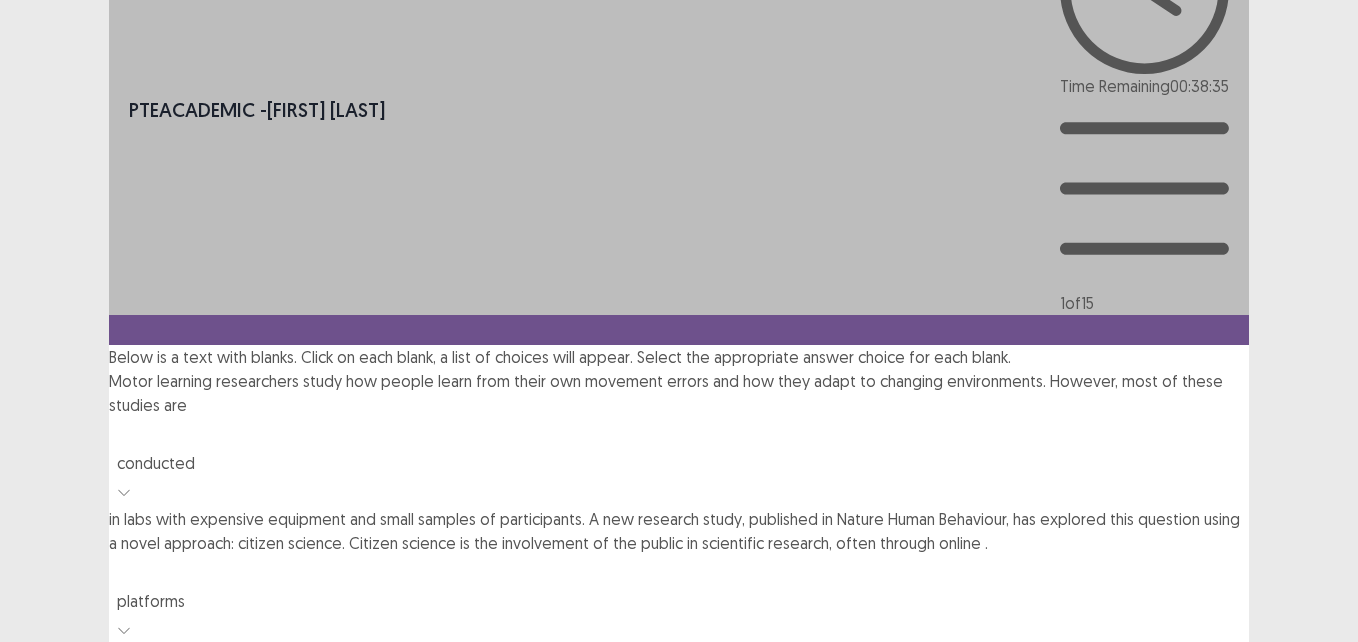 scroll, scrollTop: 0, scrollLeft: 0, axis: both 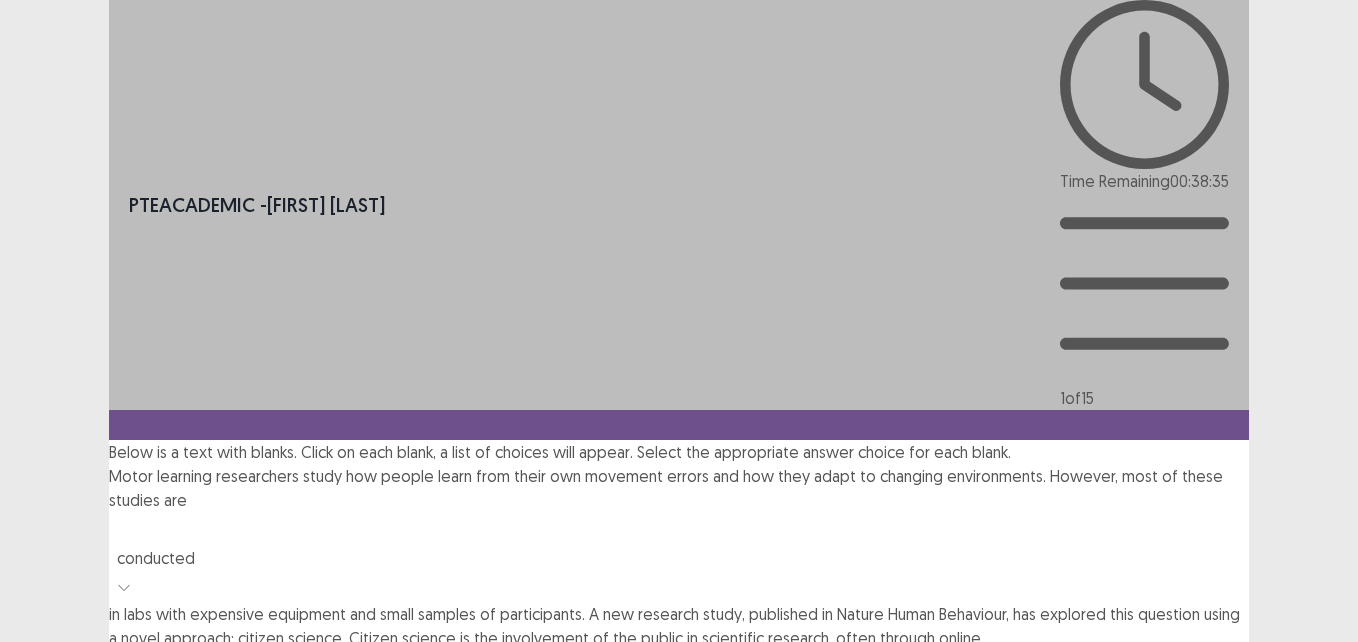click on "PTE academic - [FIRST] [LAST] Time Remaining 00 : 38 : 35 1 of 15 Below is a text with blanks. Click on each blank, a list of choices will appear. Select the appropriate answer choice for each blank. Motor learning researchers study how people learn from their own movement errors and how they adapt to changing environments. However, most of these studies are conducted in labs with expensive equipment and small samples of participants. A new research study, published in Nature Human Behaviour, has explored this question using a novel approach: citizen science. Citizen science is the involvement of the public in scientific research, often through online platforms . The study developed a simple web-based motor test that anyone could take at home. The test involved moving the mouse cursor to a target on the screen, while the cursor was rotated by a random angle. The participants had to question 4 results available. complement contradict invalidate replace Next
2025-07-24" at bounding box center (679, 585) 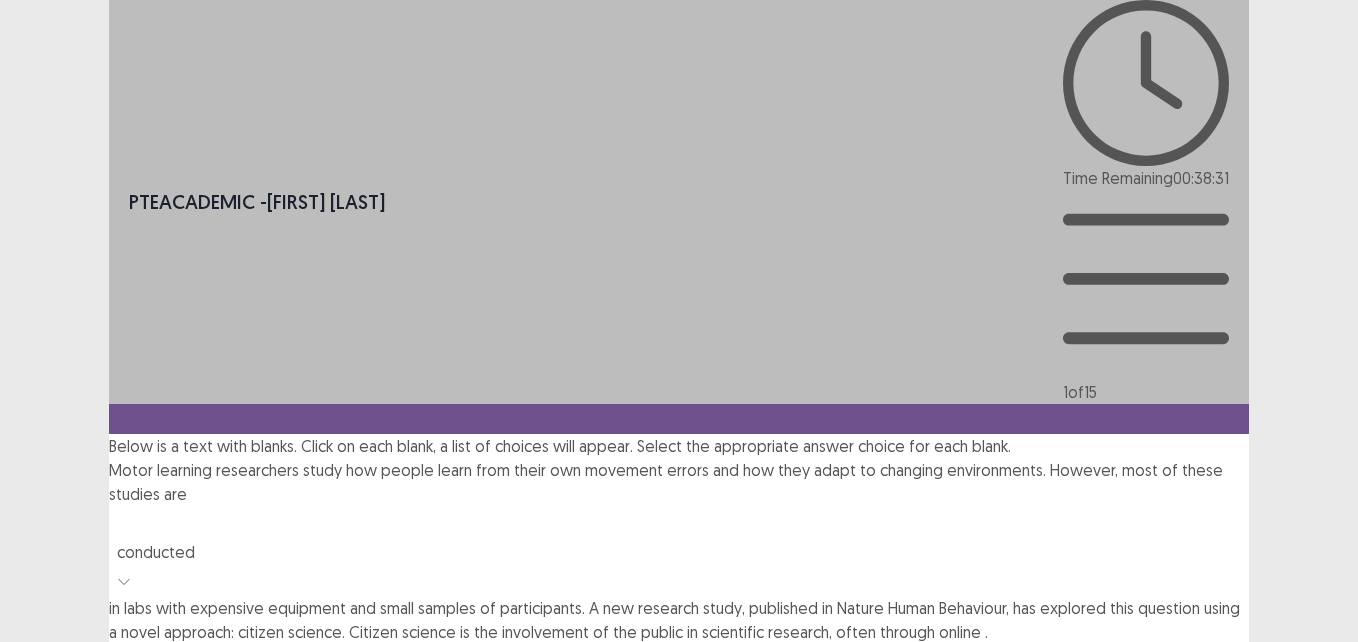 scroll, scrollTop: 95, scrollLeft: 0, axis: vertical 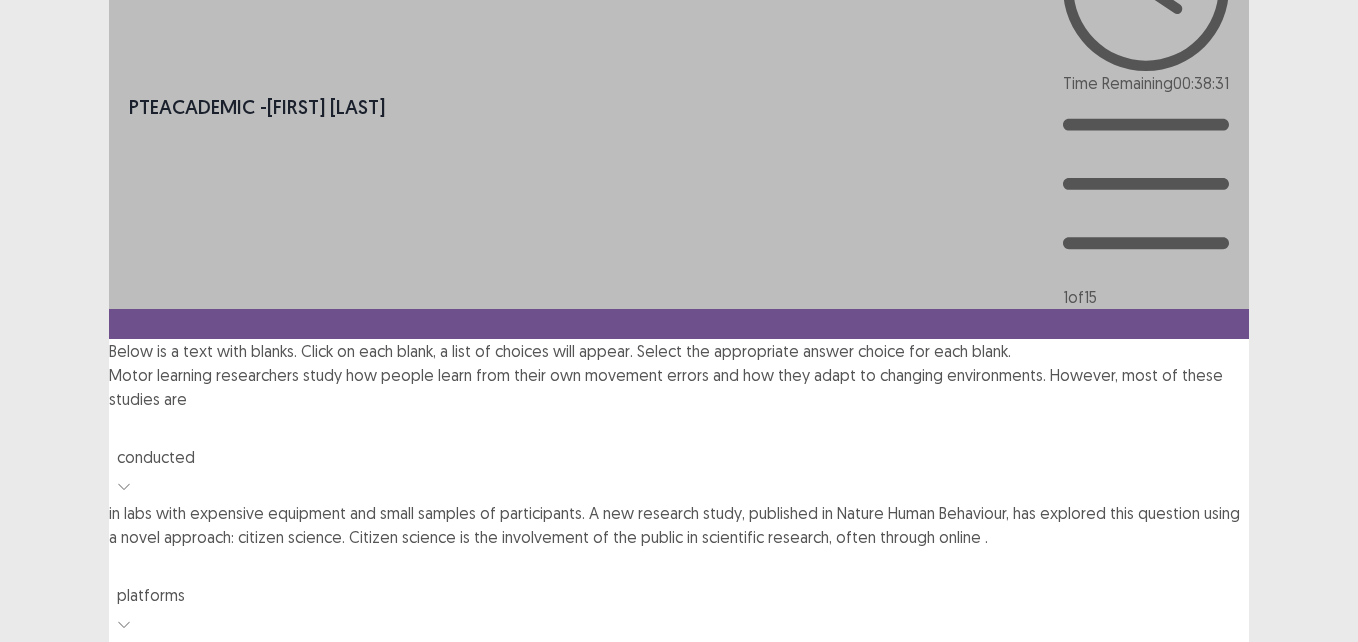 click at bounding box center (679, 972) 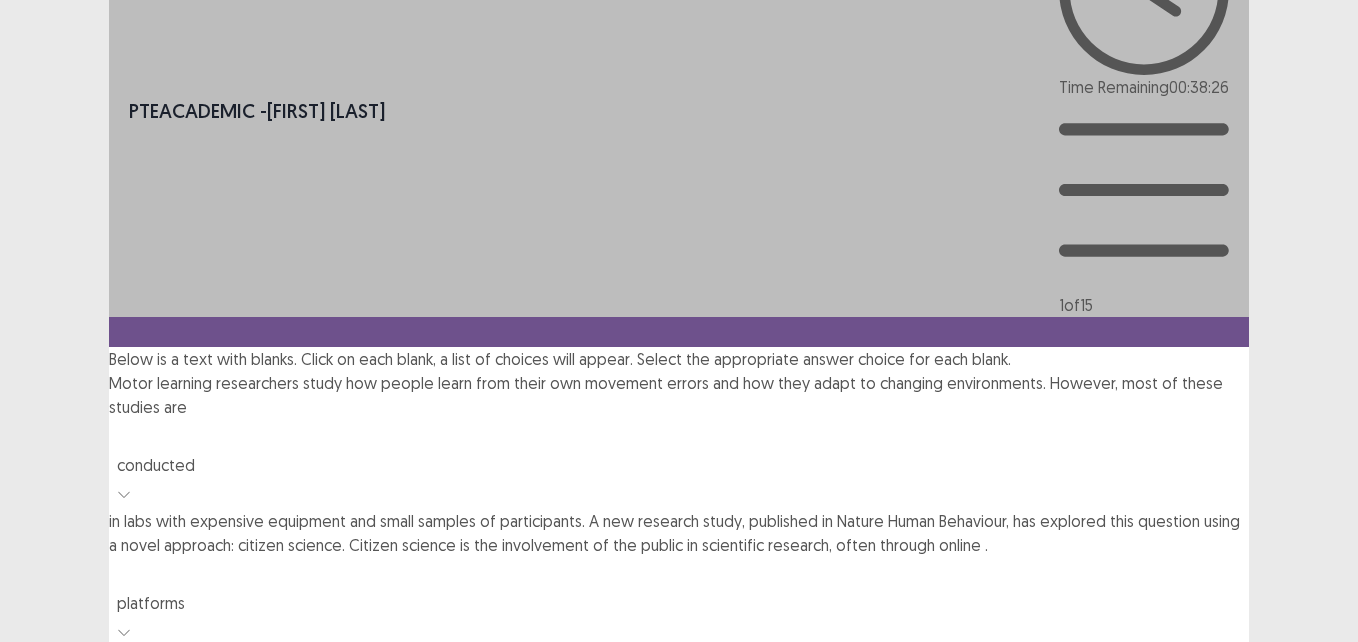 scroll, scrollTop: 0, scrollLeft: 0, axis: both 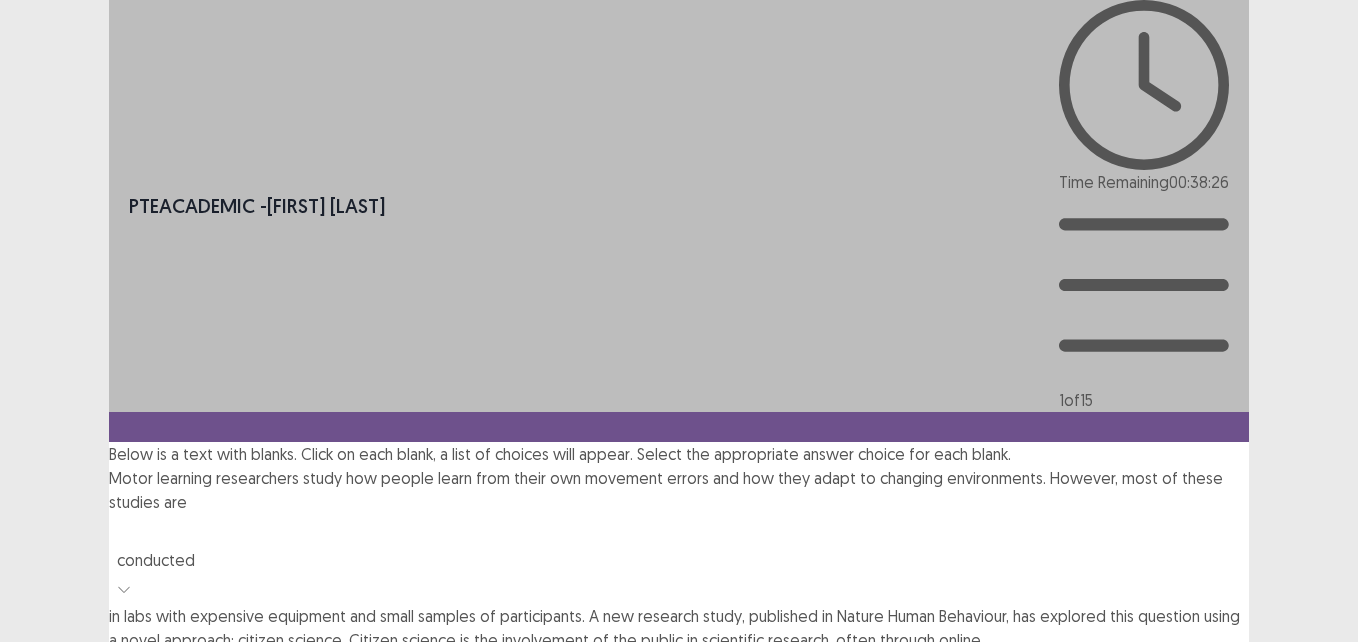 click on "PTE academic - [FIRST] [LAST] Time Remaining 00 : 38 : 26 1 of 15 Below is a text with blanks. Click on each blank, a list of choices will appear. Select the appropriate answer choice for each blank. Motor learning researchers study how people learn from their own movement errors and how they adapt to changing environments. However, most of these studies are conducted in labs with expensive equipment and small samples of participants. A new research study, published in Nature Human Behaviour, has explored this question using a novel approach: citizen science. Citizen science is the involvement of the public in scientific research, often through online platforms. The study developed a simple web-based motor test that anyone could take at home. The test involved moving the mouse cursor to a target on the screen, while the cursor was rotated by a random angle. The participants had to question traditional lab studies and help democratize motor learning research. Next 2025-07-24" at bounding box center (679, 586) 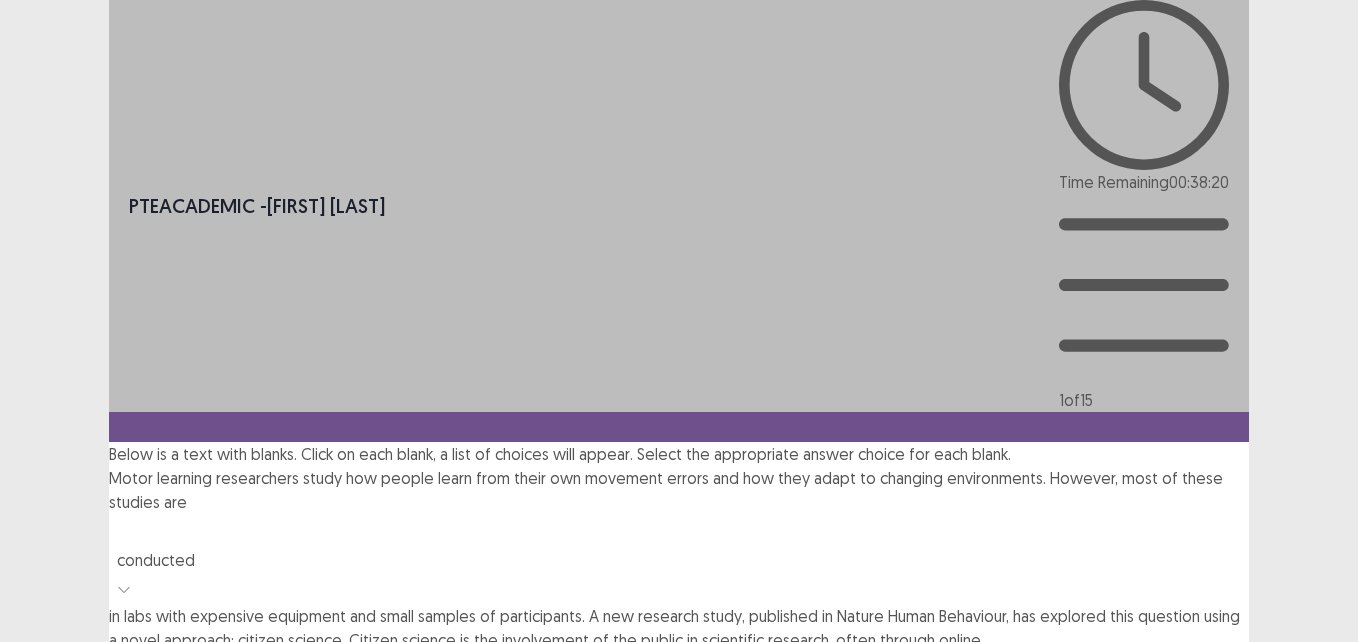 scroll, scrollTop: 95, scrollLeft: 0, axis: vertical 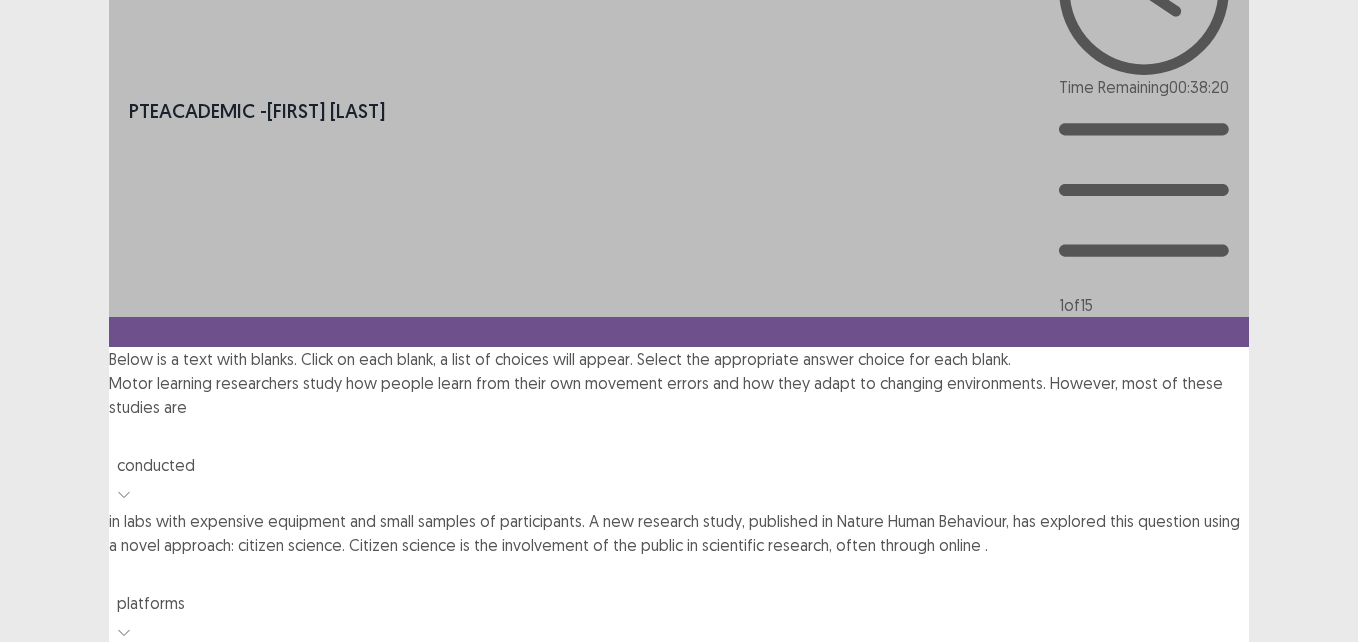 click on "4 results available. Use Up and Down to choose options, press Enter to select the currently focused option, press Escape to exit the menu, press Tab to select the option and exit the menu. complement contradict invalidate replace" at bounding box center [679, 980] 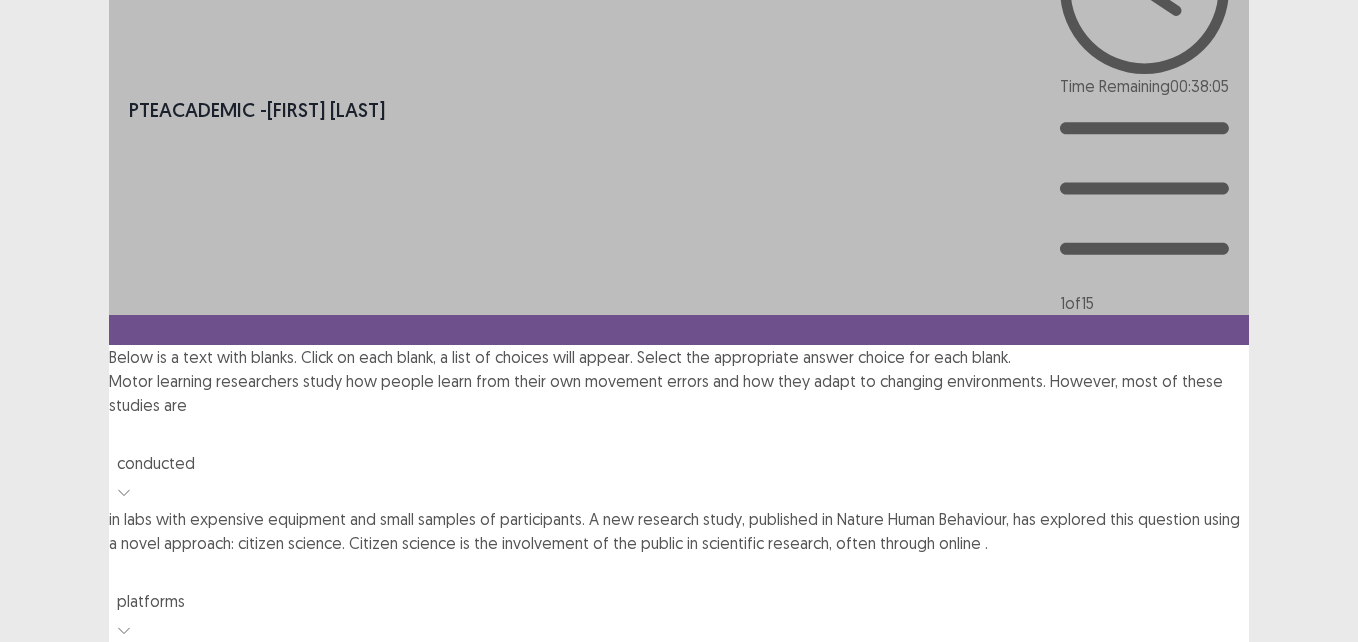 click on "replace" at bounding box center (679, 1155) 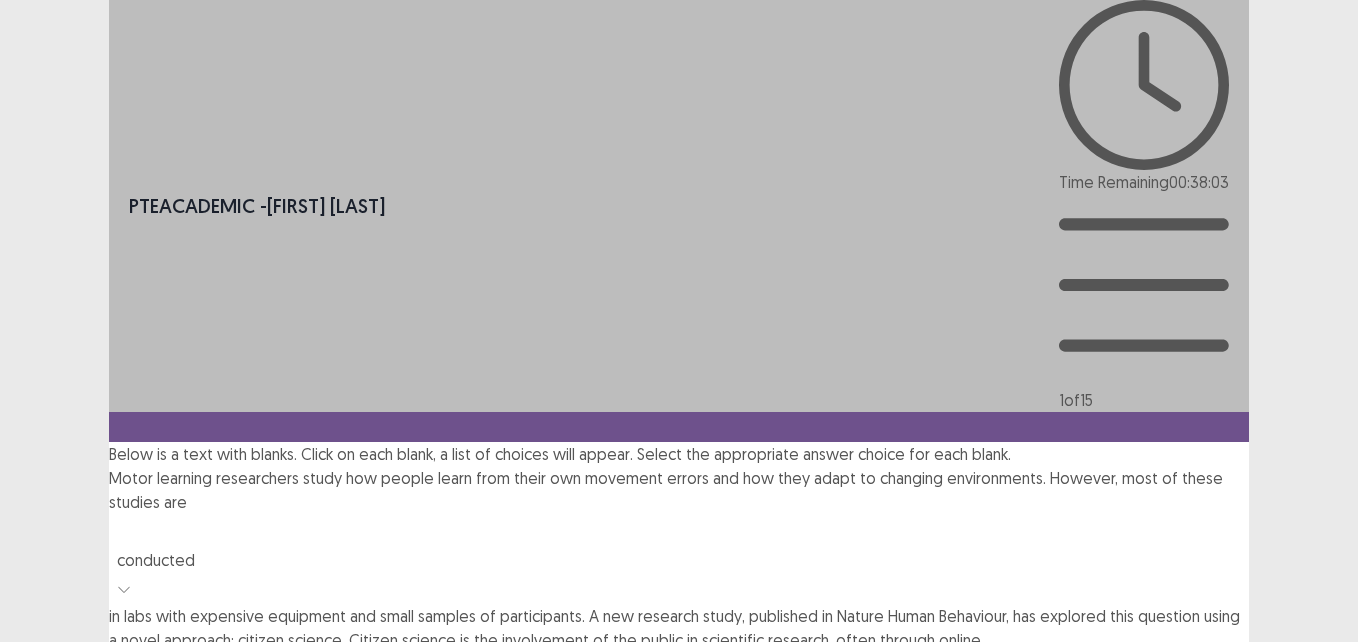 click on "Next" at bounding box center [1201, 1176] 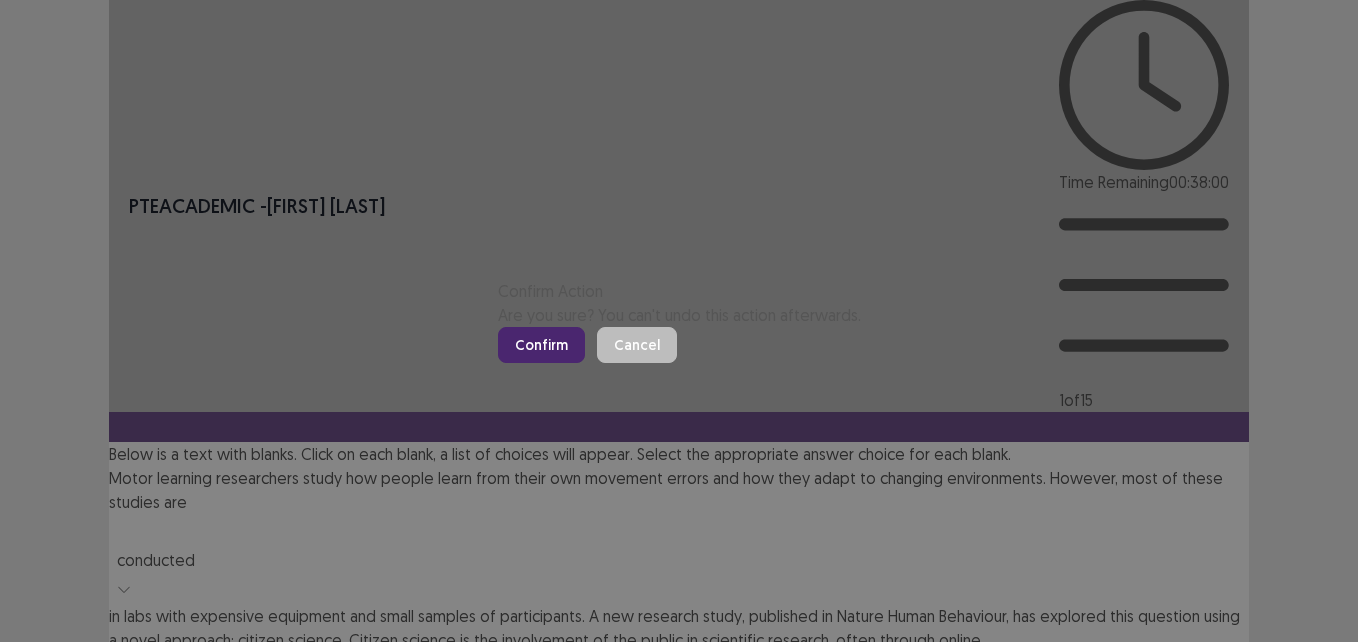 click on "Confirm" at bounding box center (541, 345) 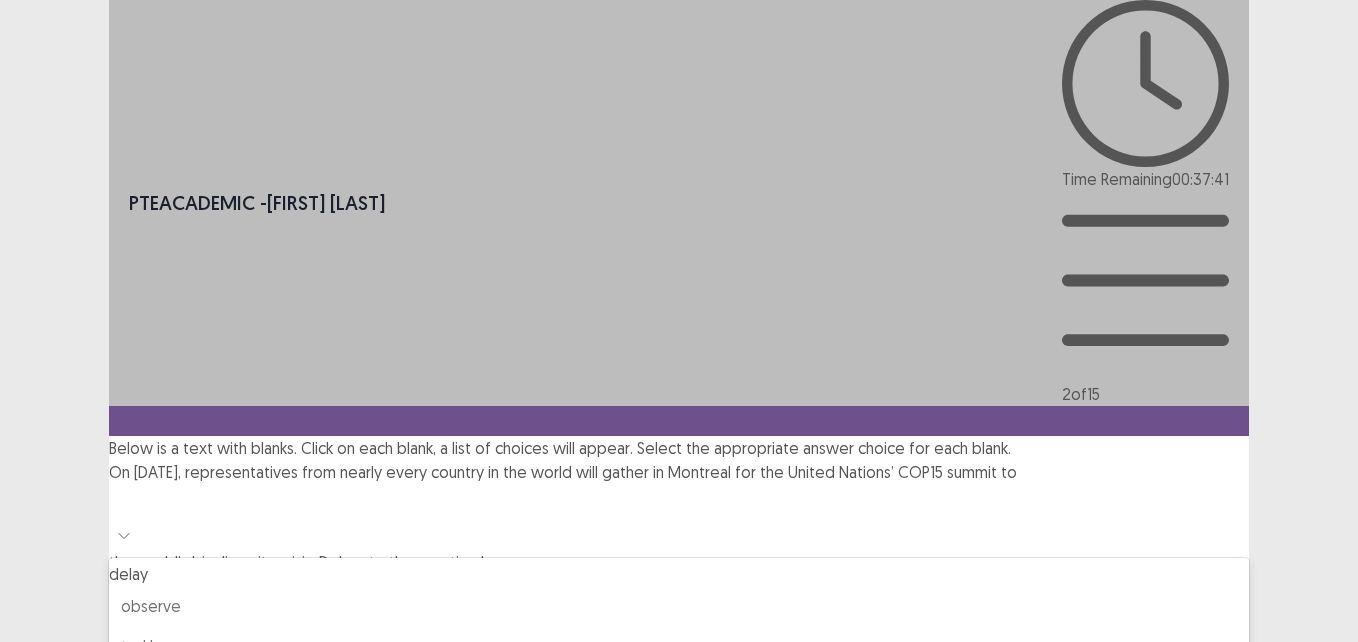 click at bounding box center (679, 502) 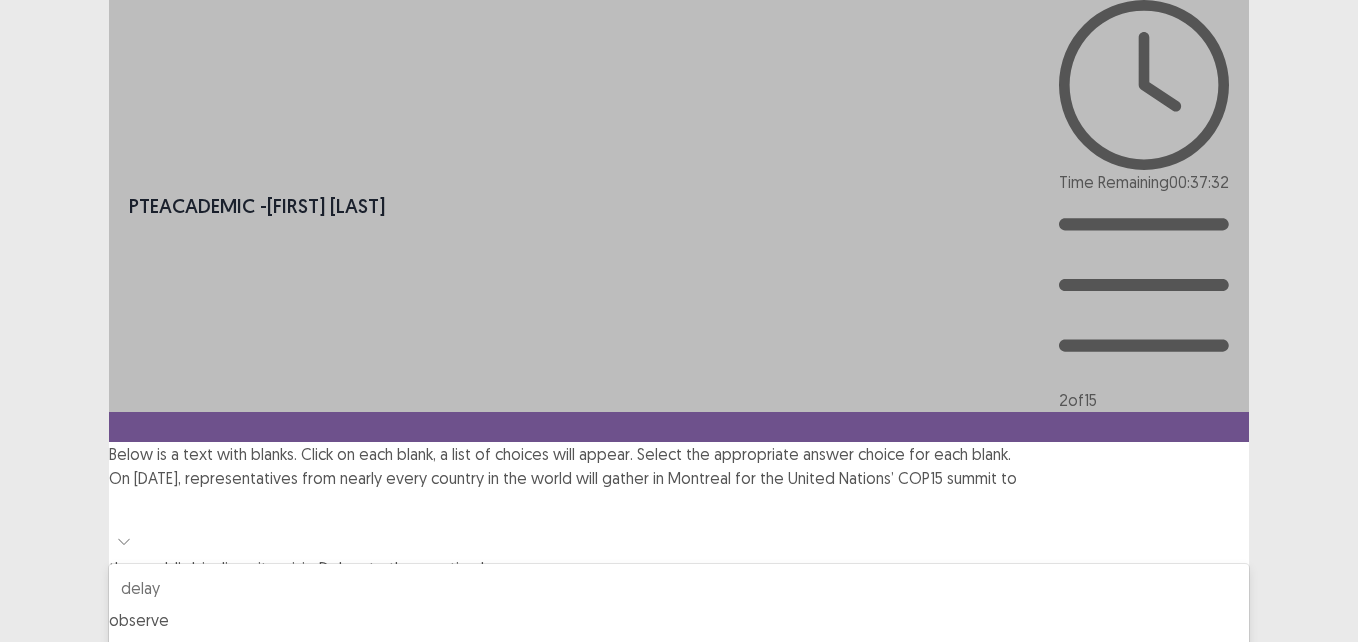 click on "observe" at bounding box center (679, 620) 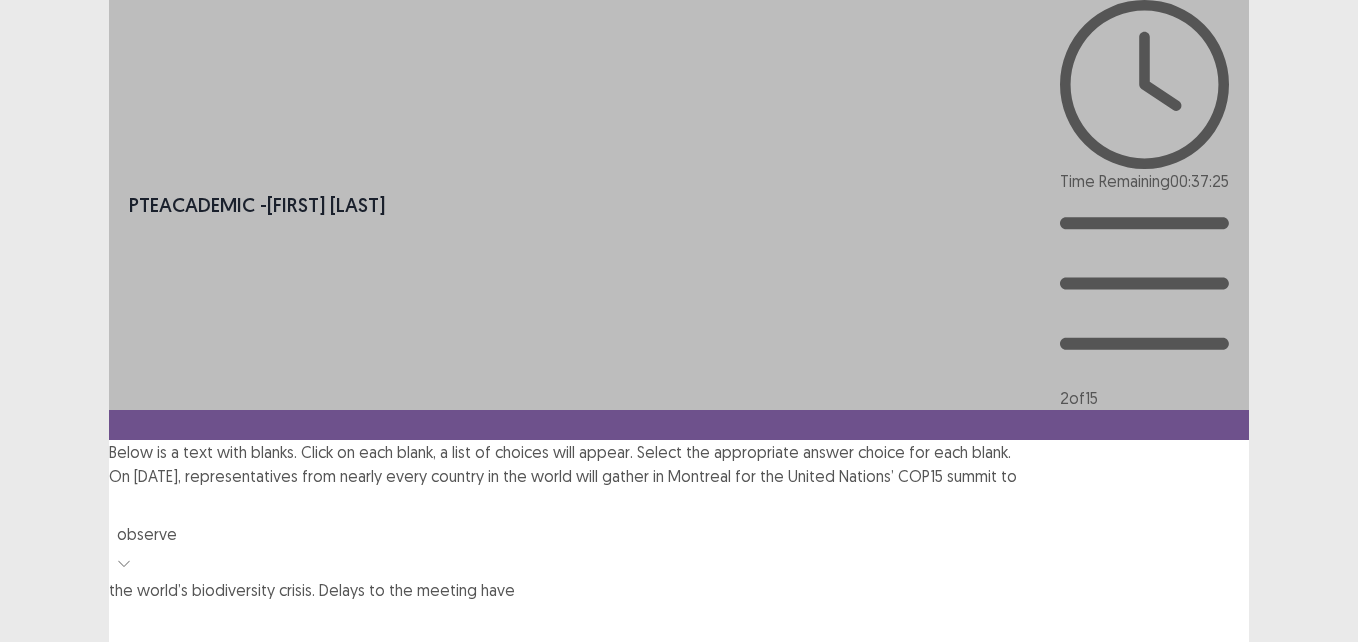 click at bounding box center [679, 620] 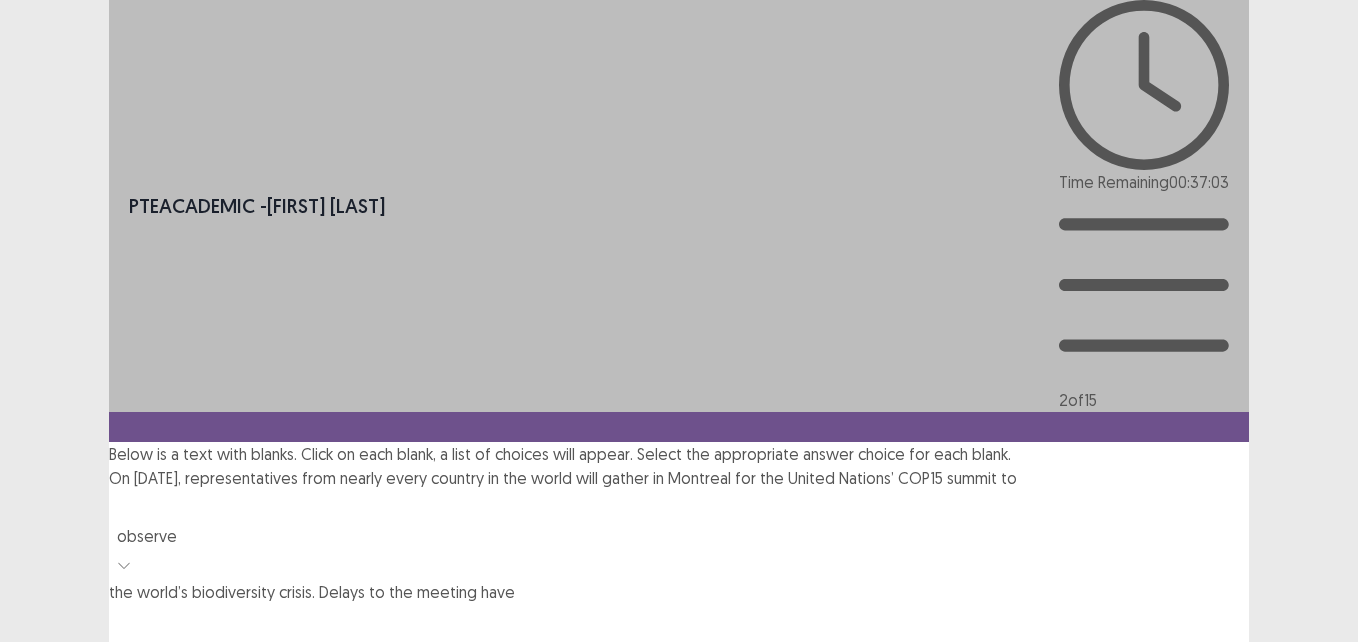 click on "maintained" at bounding box center [679, 814] 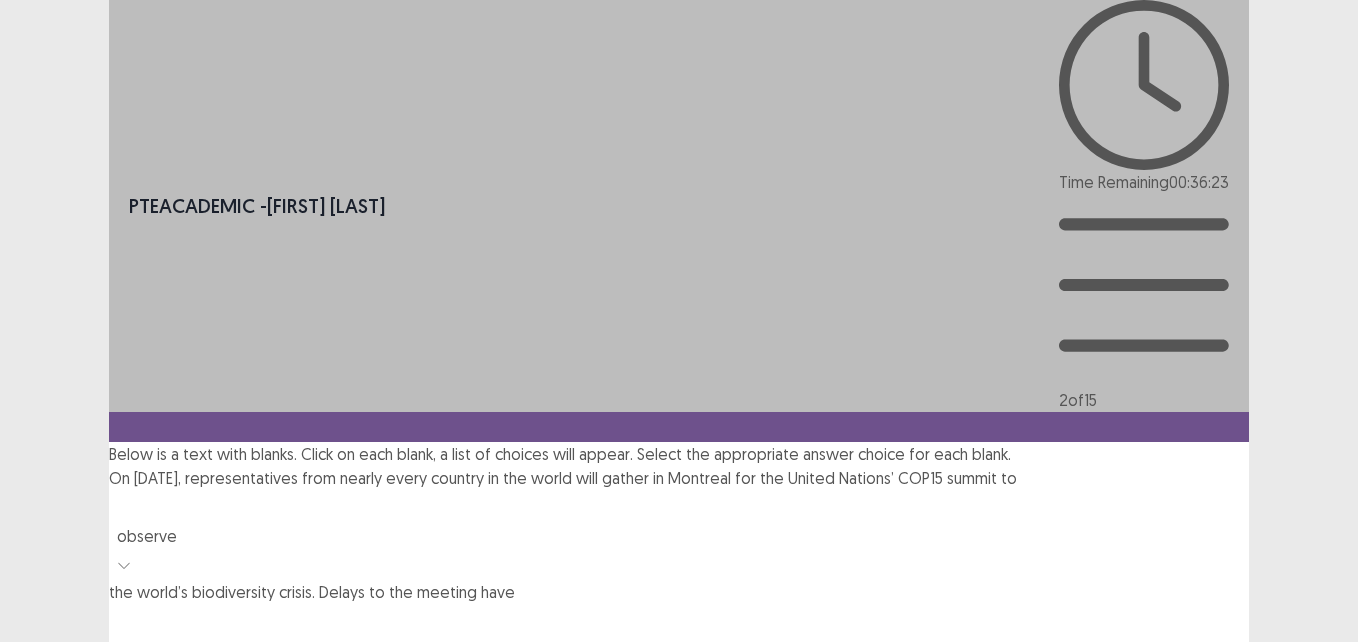 click at bounding box center [679, 784] 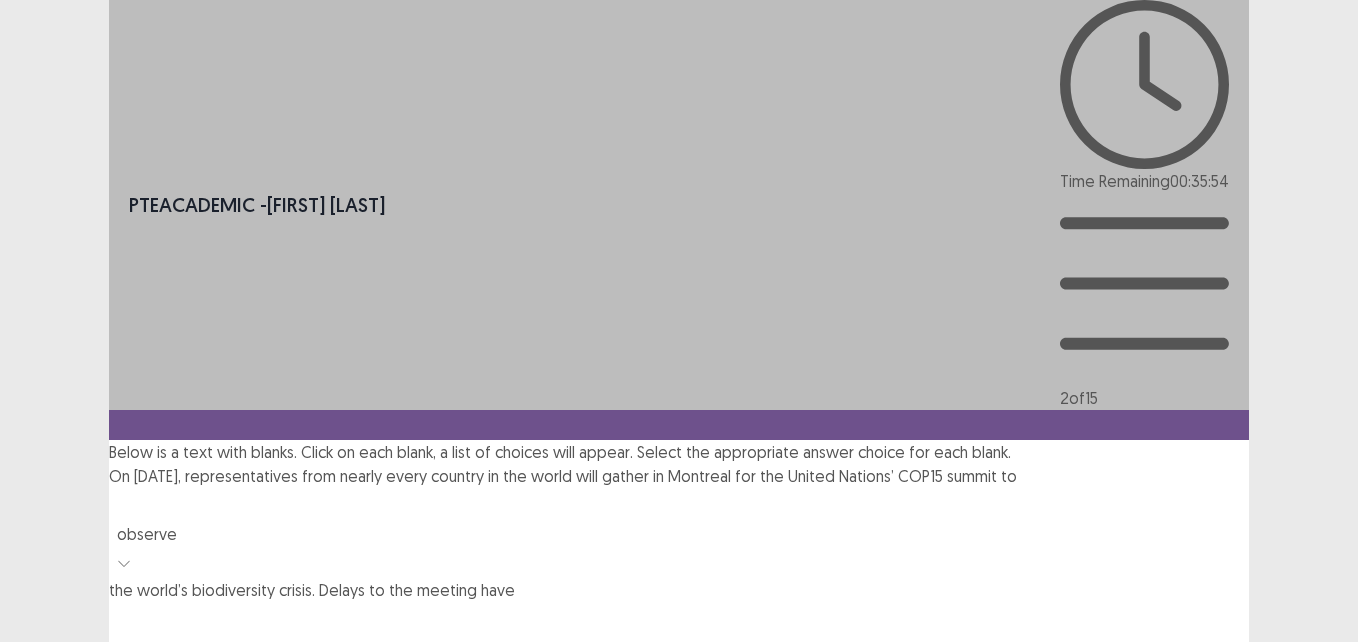 click on "neglected" at bounding box center [679, 854] 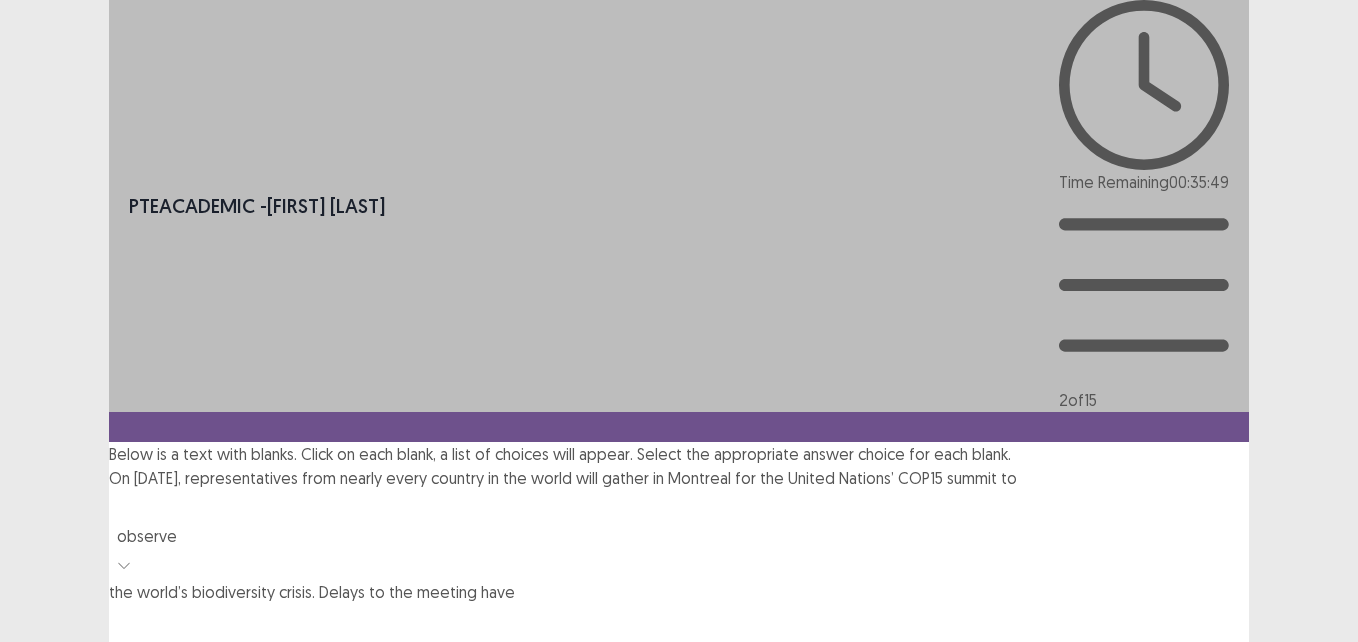 click at bounding box center (121, 784) 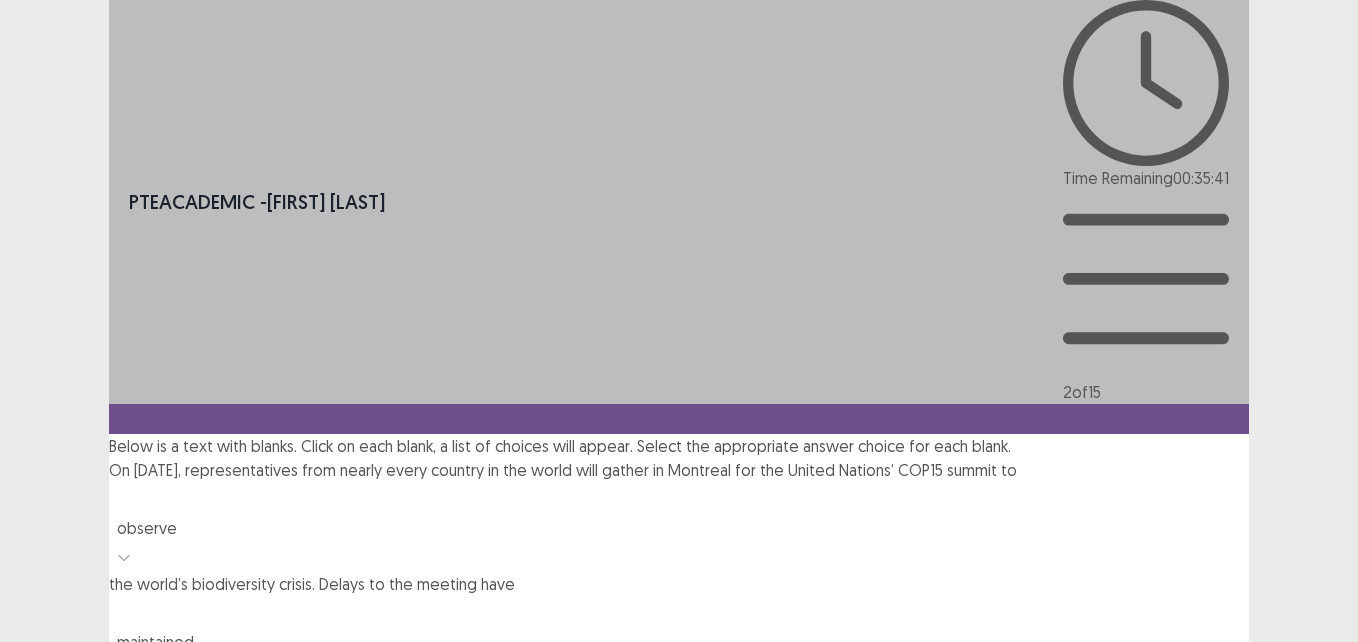 click on "drafted" at bounding box center [679, 952] 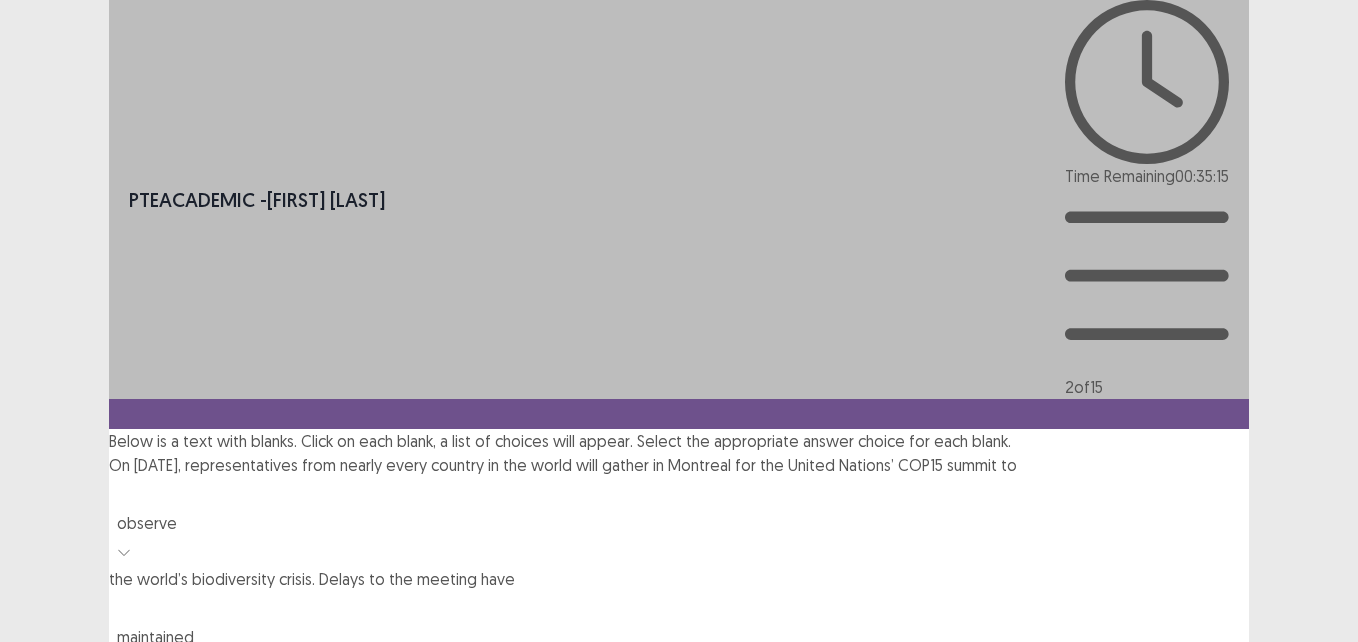 click at bounding box center [679, 909] 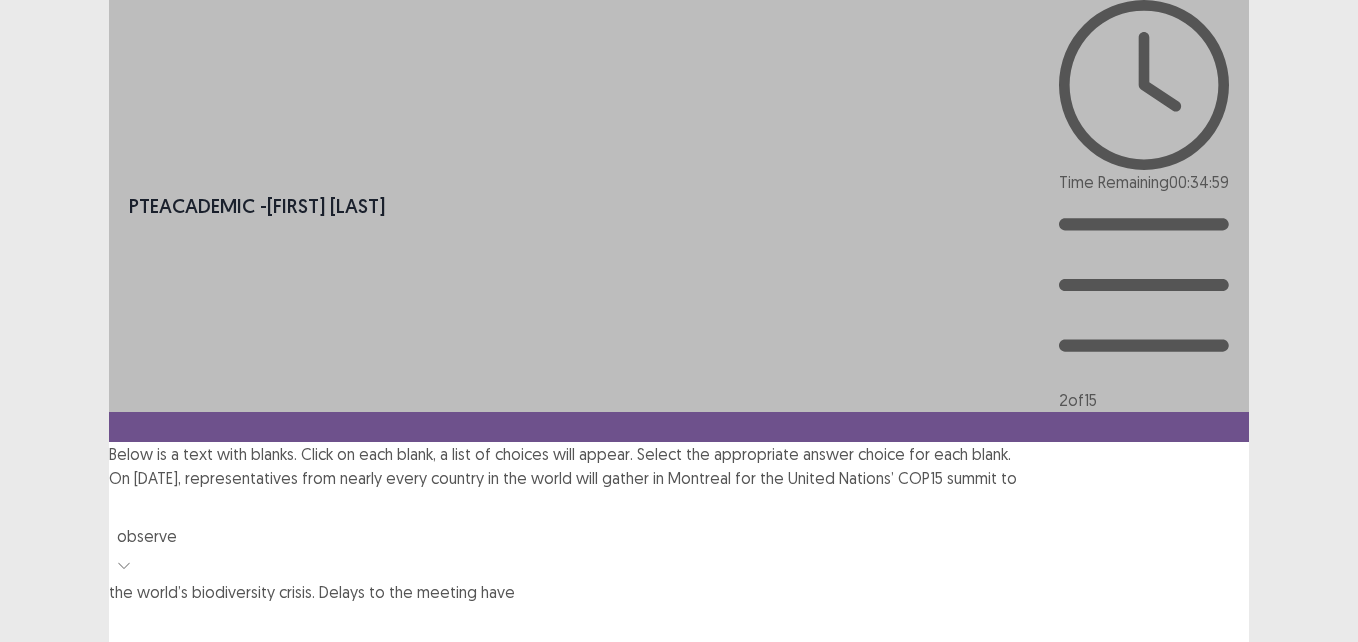 click on "terminate" at bounding box center (679, 1110) 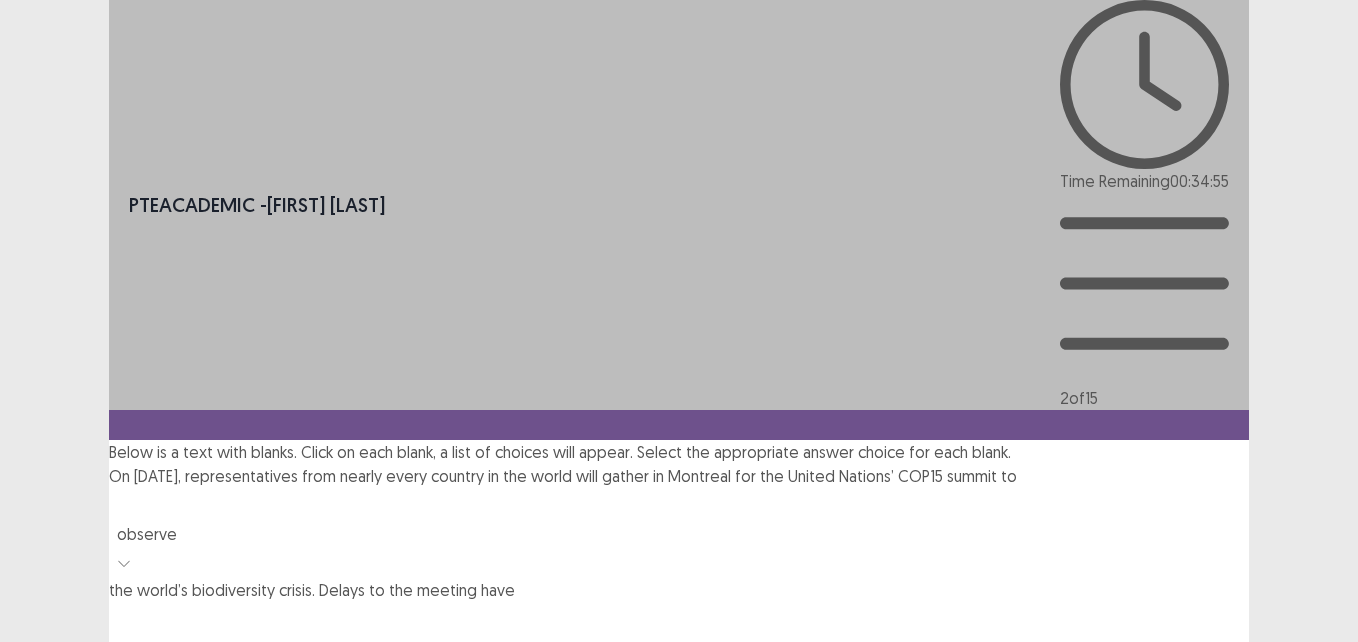click on "Next" at bounding box center [1201, 1036] 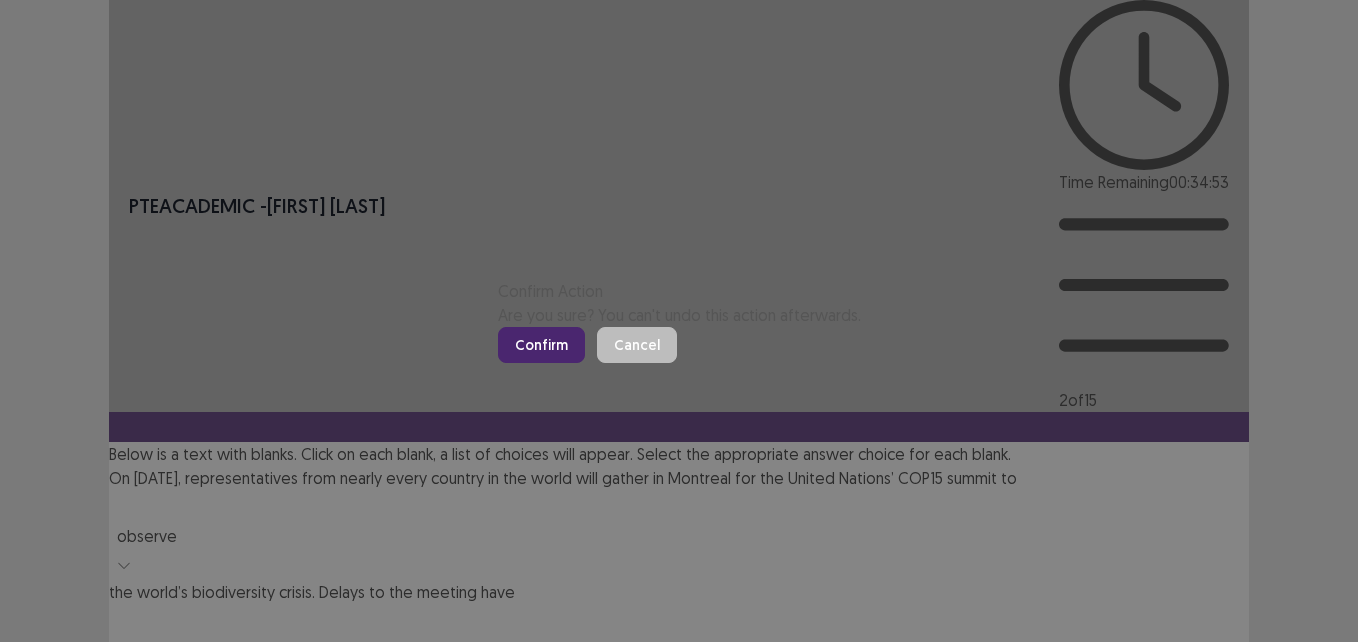 click on "Confirm" at bounding box center [541, 345] 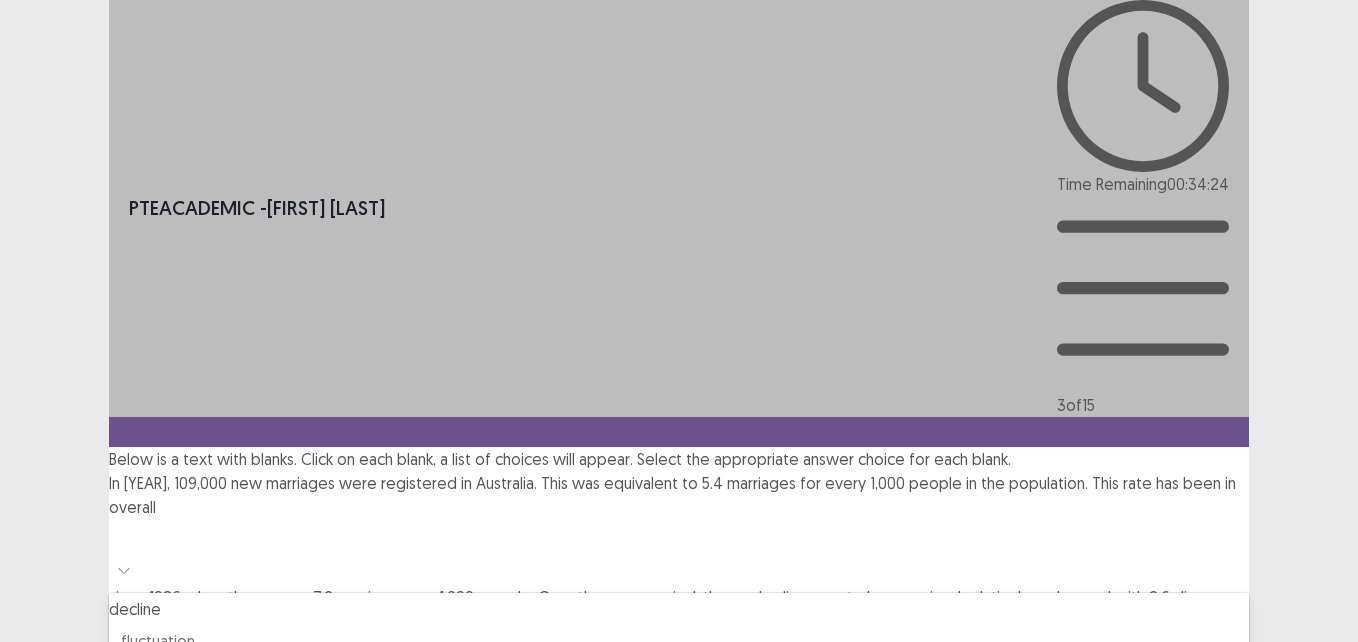 click at bounding box center [679, 537] 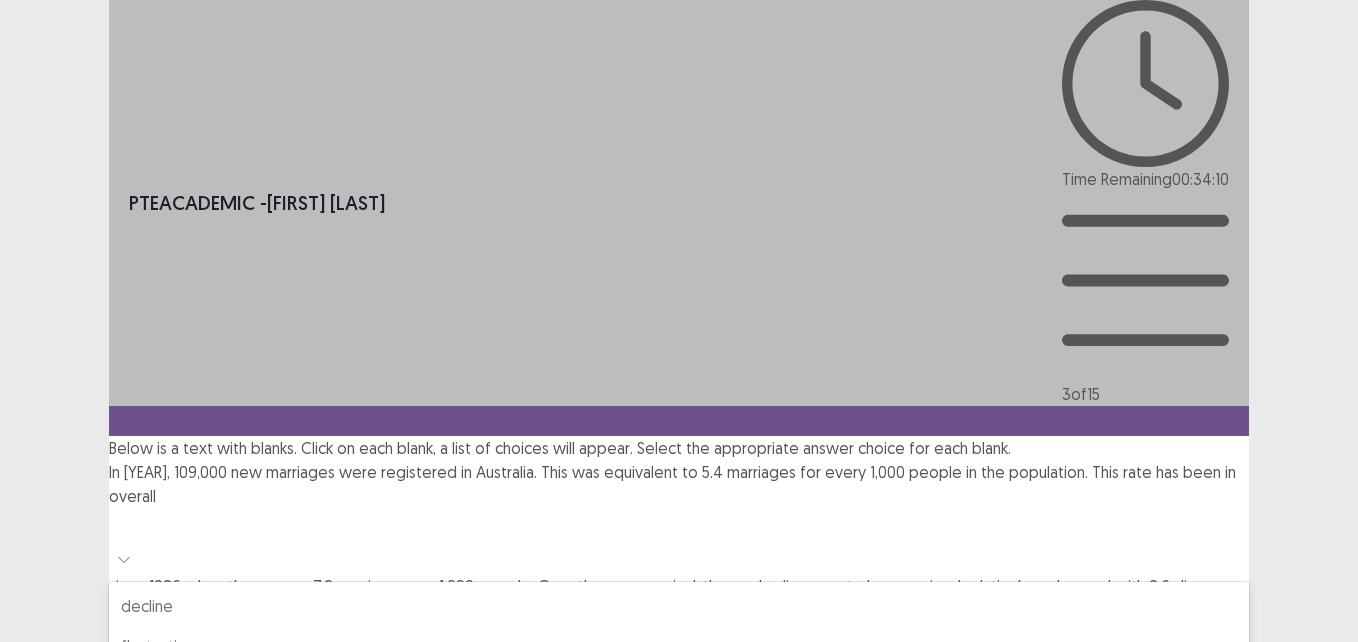 click on "increase" at bounding box center [679, 678] 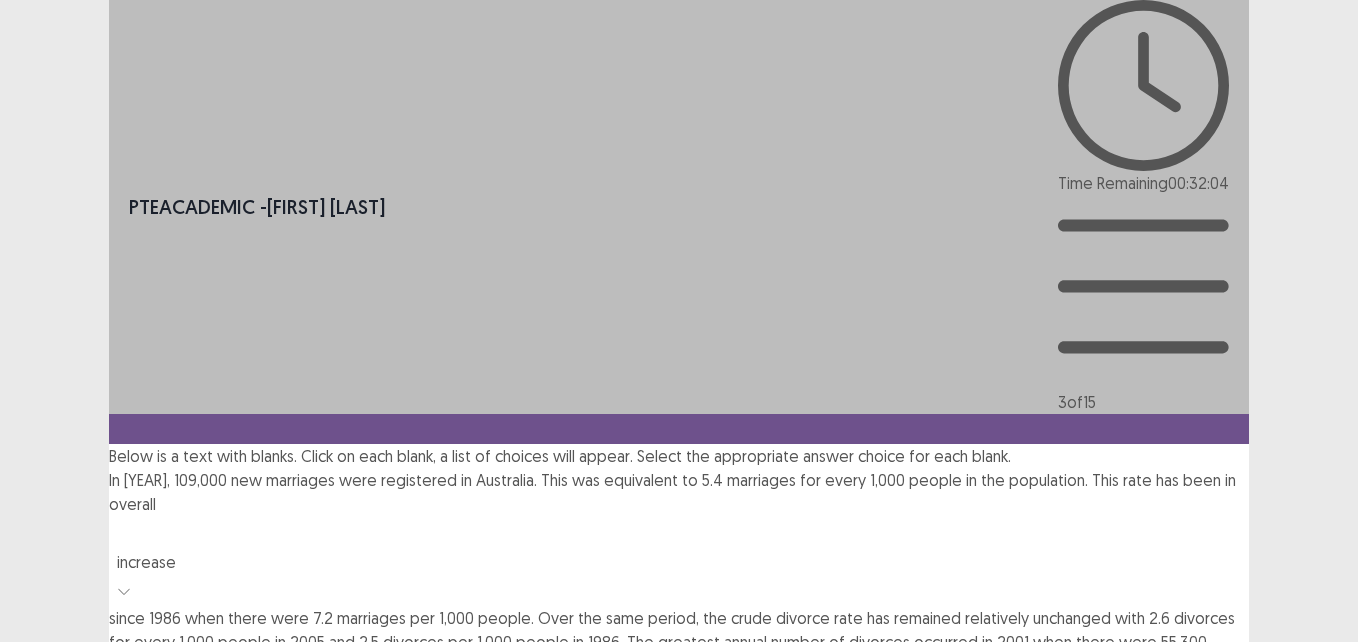 drag, startPoint x: 647, startPoint y: 487, endPoint x: 755, endPoint y: 486, distance: 108.00463 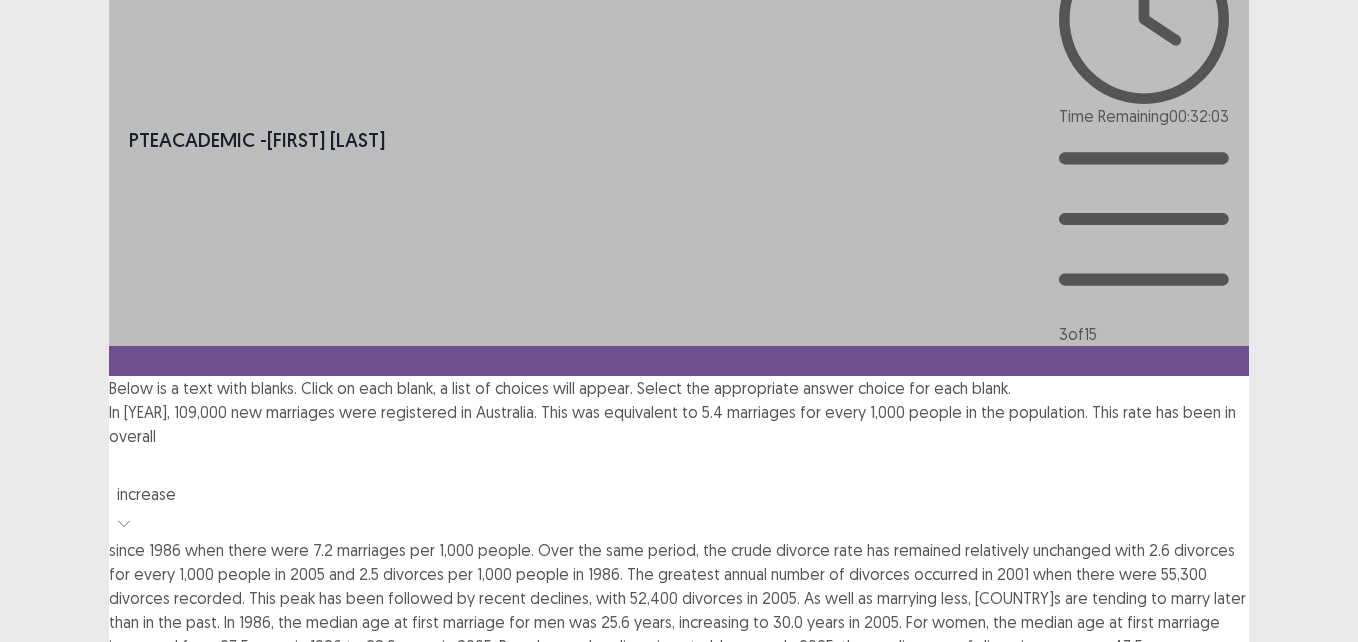 click on "4 results available. Use Up and Down to choose options, press Enter to select the currently focused option, press Escape to exit the menu, press Tab to select the option and exit the menu. increase rise stability decrease" at bounding box center (679, 739) 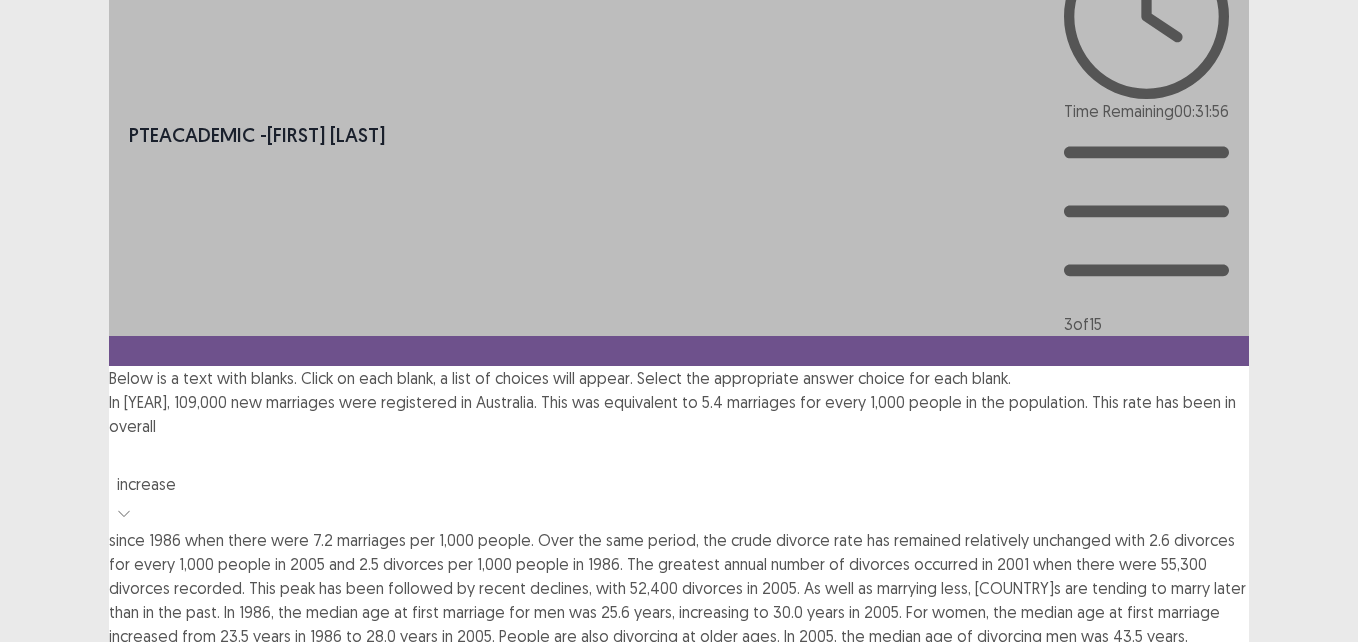 click on "rise" at bounding box center (679, 822) 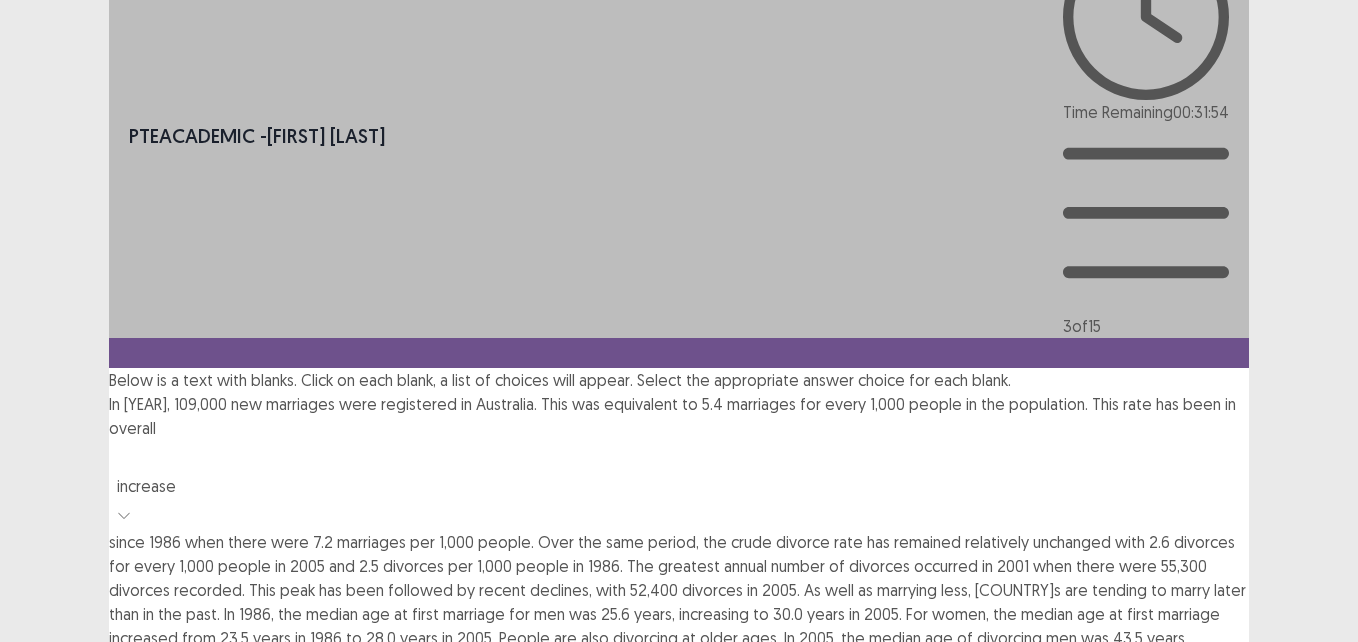 click at bounding box center (679, 716) 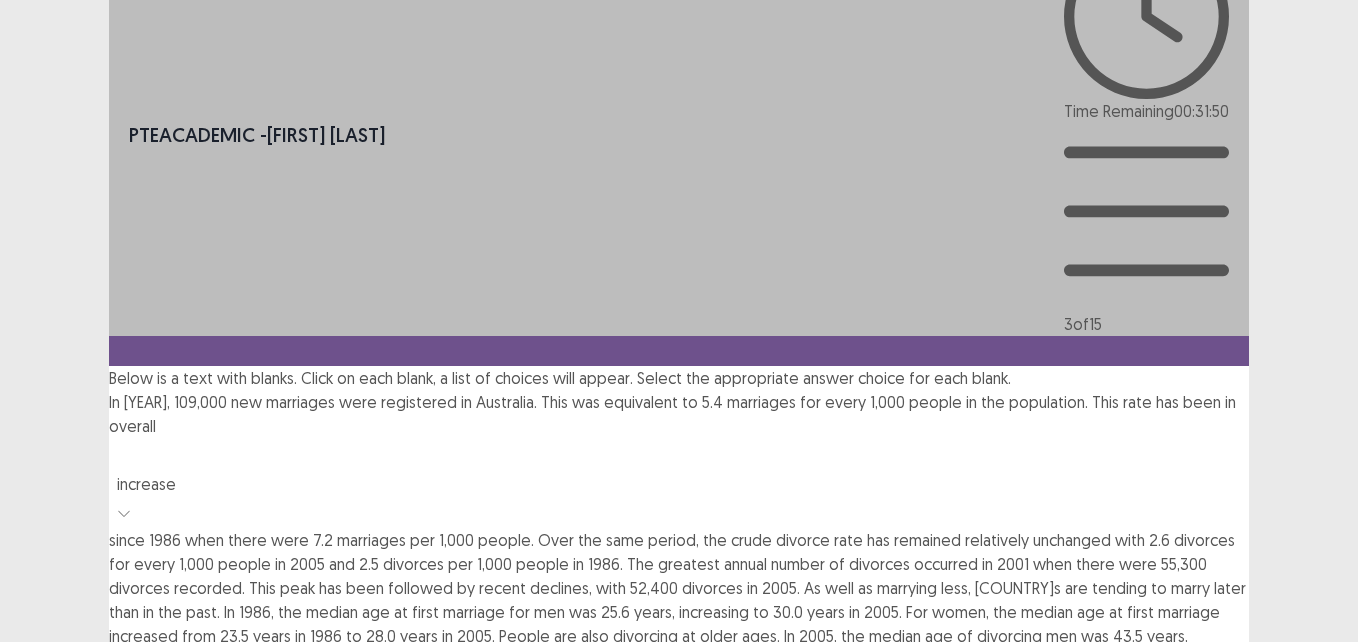 click on "stability" at bounding box center (679, 886) 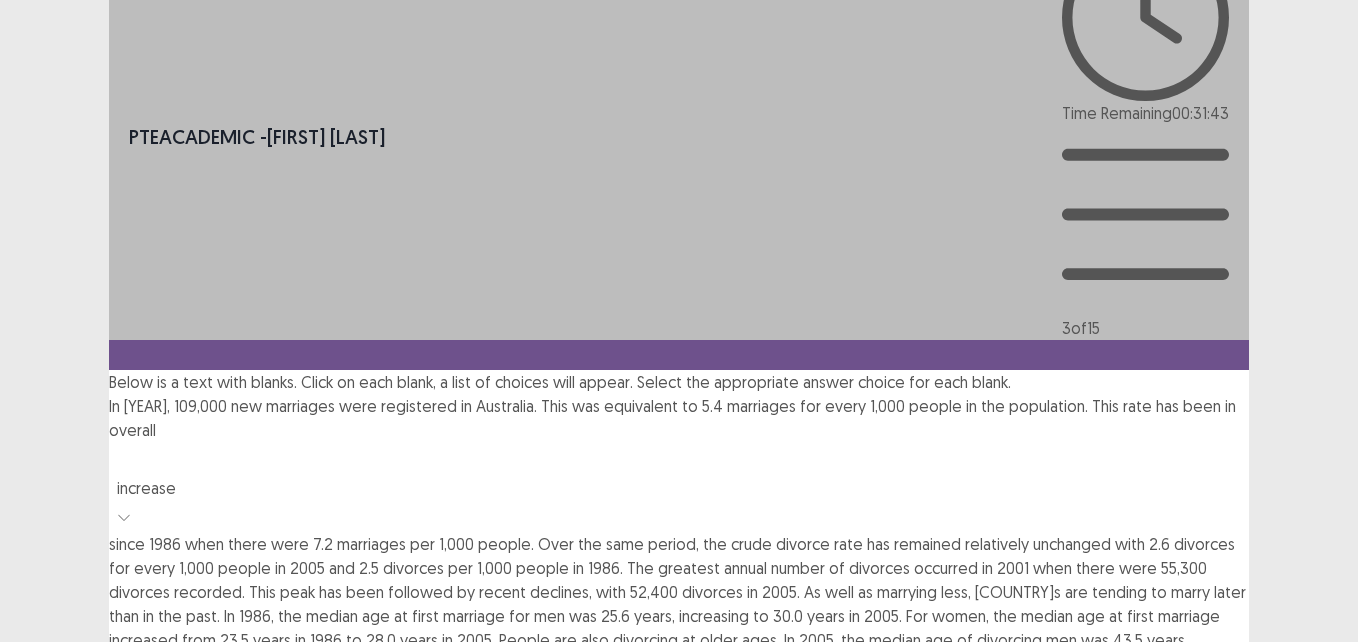 click at bounding box center (679, 847) 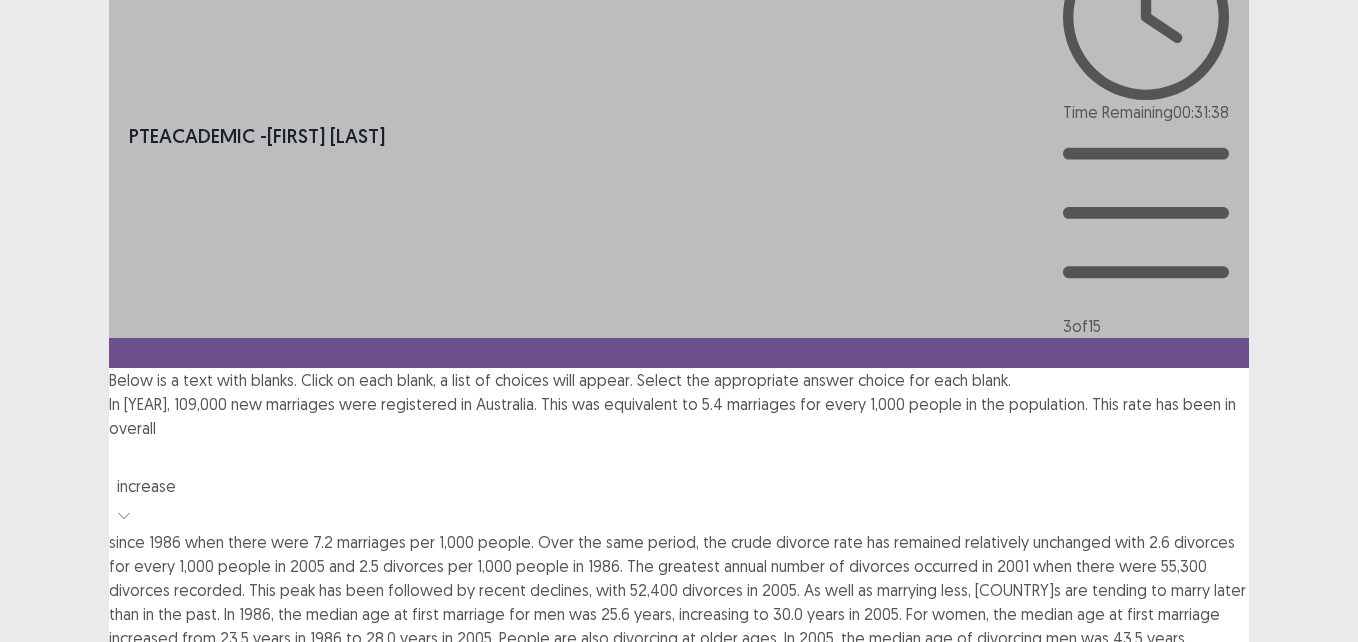 click on "population" at bounding box center [679, 898] 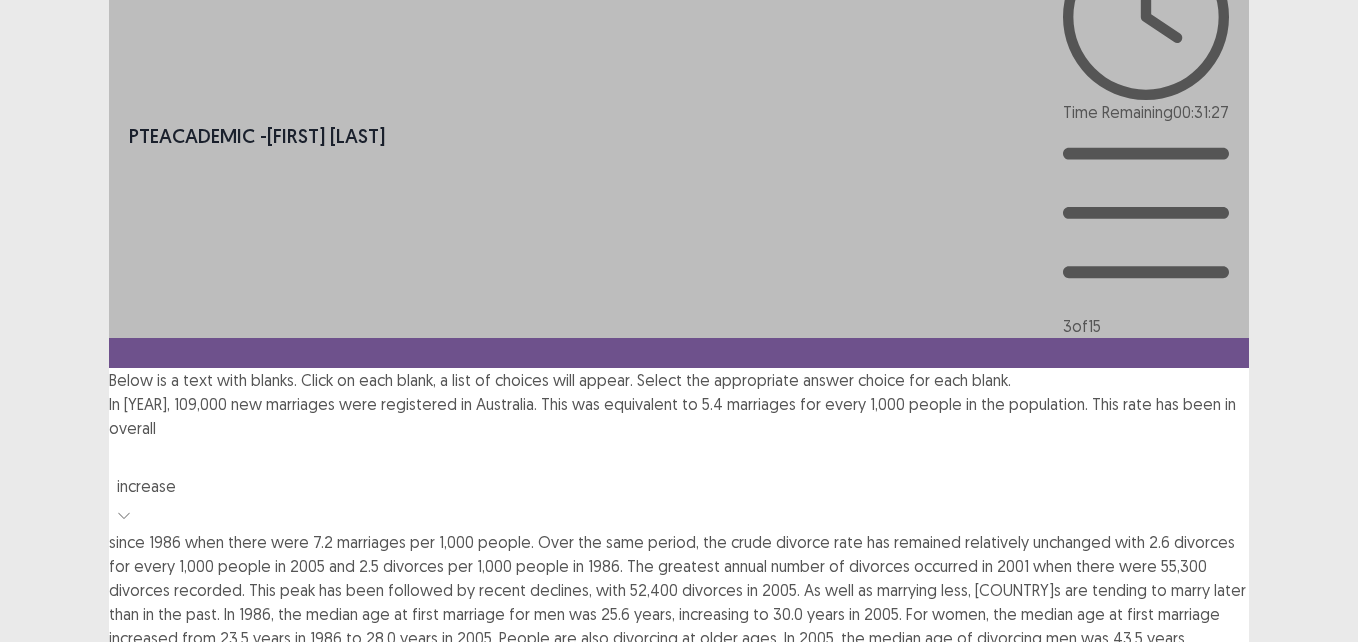 scroll, scrollTop: 175, scrollLeft: 0, axis: vertical 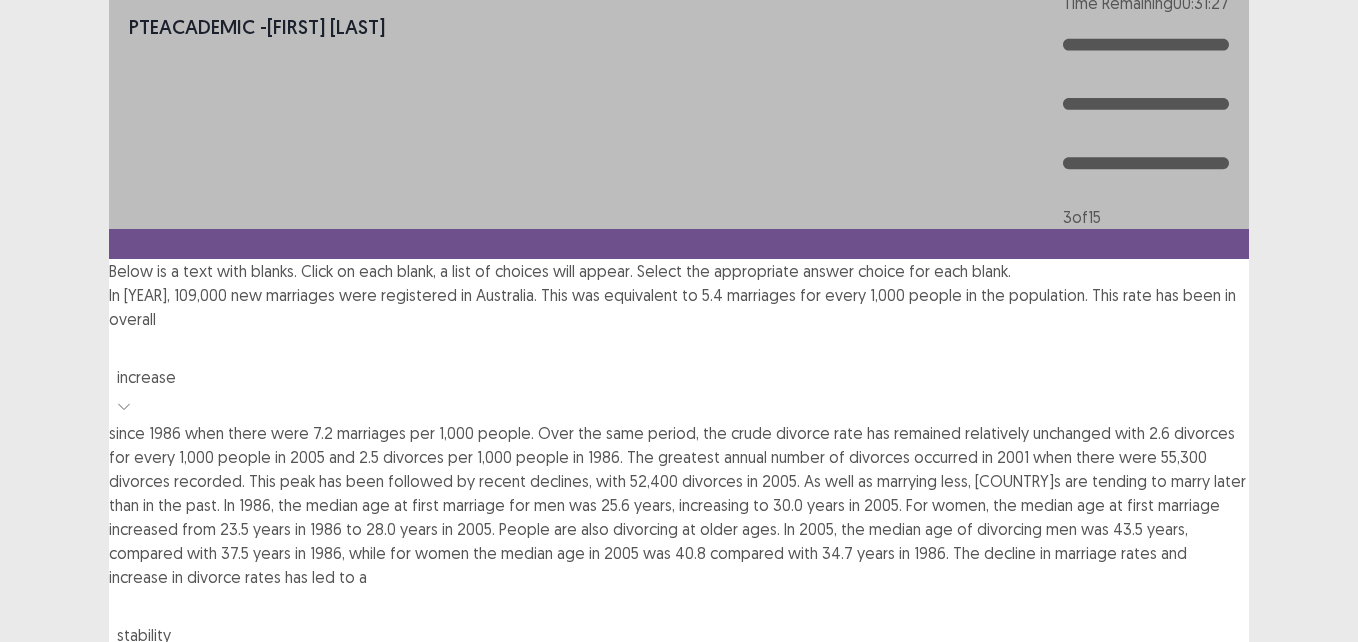click on "4 results available. Use Up and Down to choose options, press Enter to select the currently focused option, press Escape to exit the menu, press Tab to select the option and exit the menu. Similarly Contrarily Conversely Likewise" at bounding box center (679, 850) 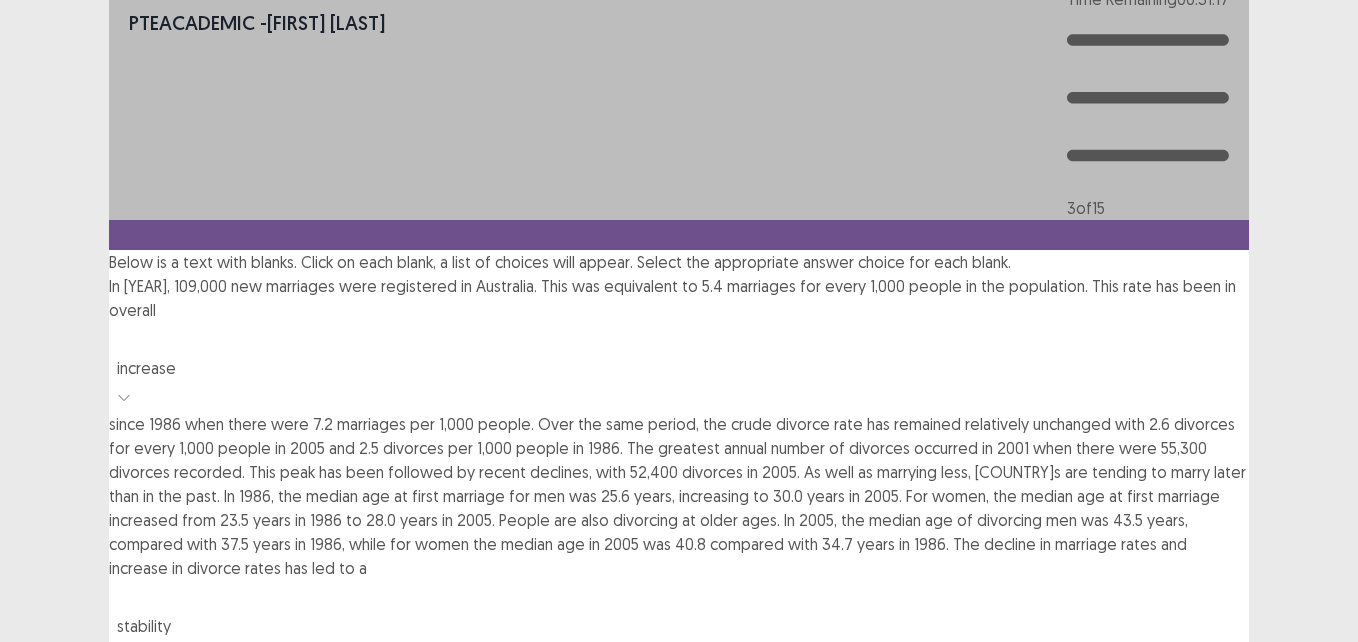 click on "Likewise" at bounding box center [679, 1018] 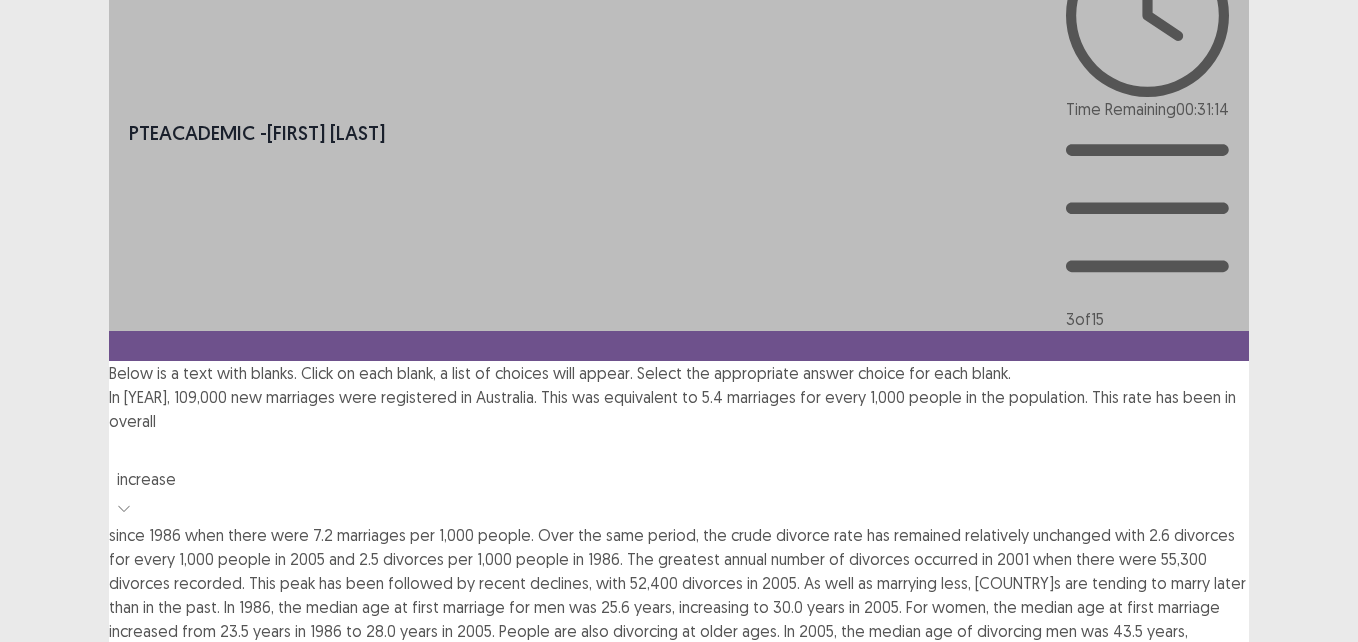 click on "Next" at bounding box center [1201, 1053] 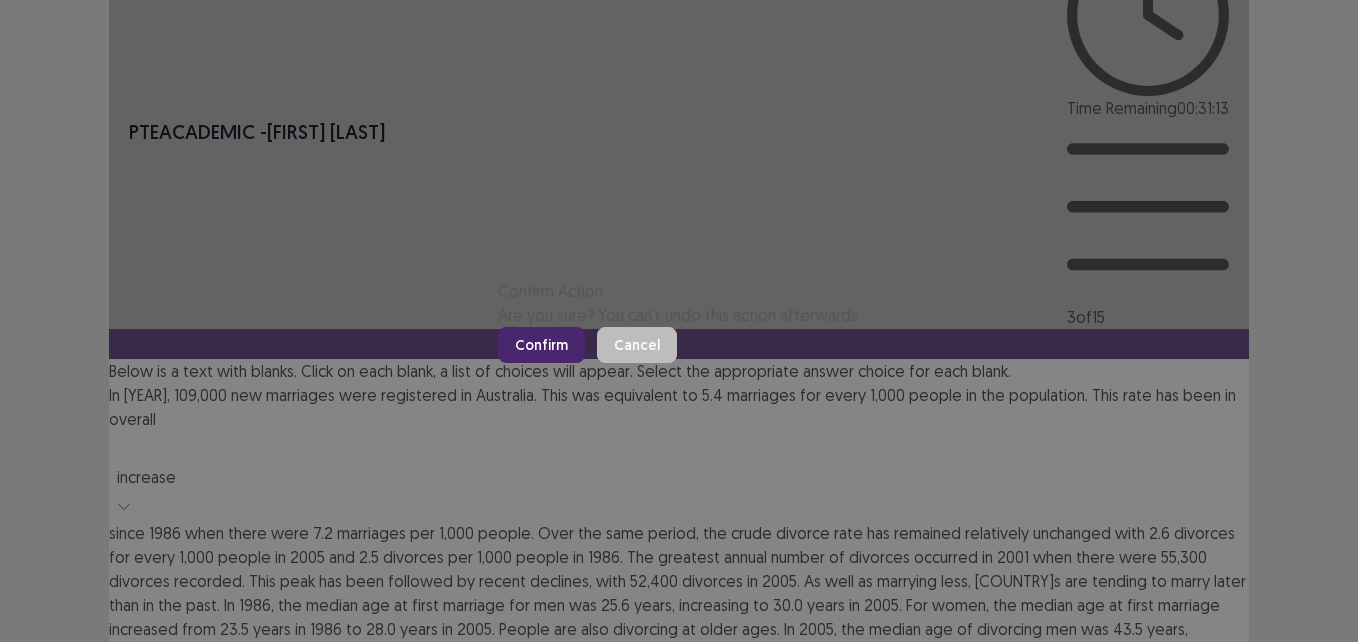 click on "Confirm" at bounding box center (541, 345) 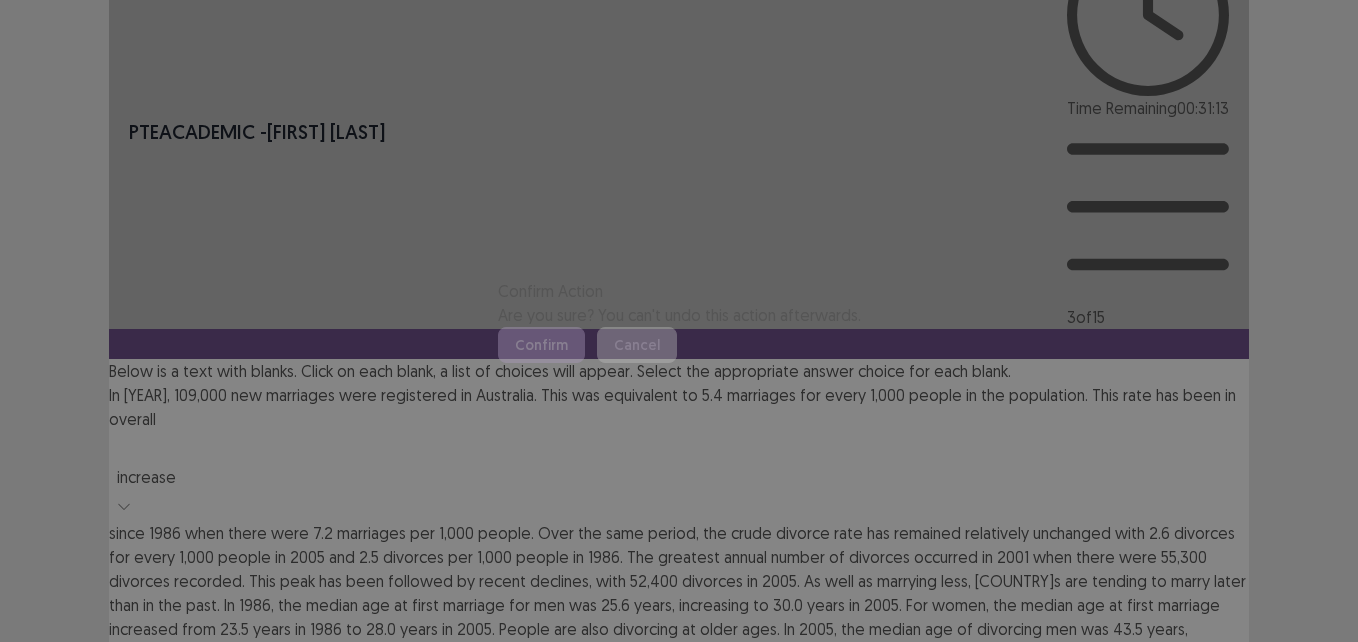 scroll, scrollTop: 0, scrollLeft: 0, axis: both 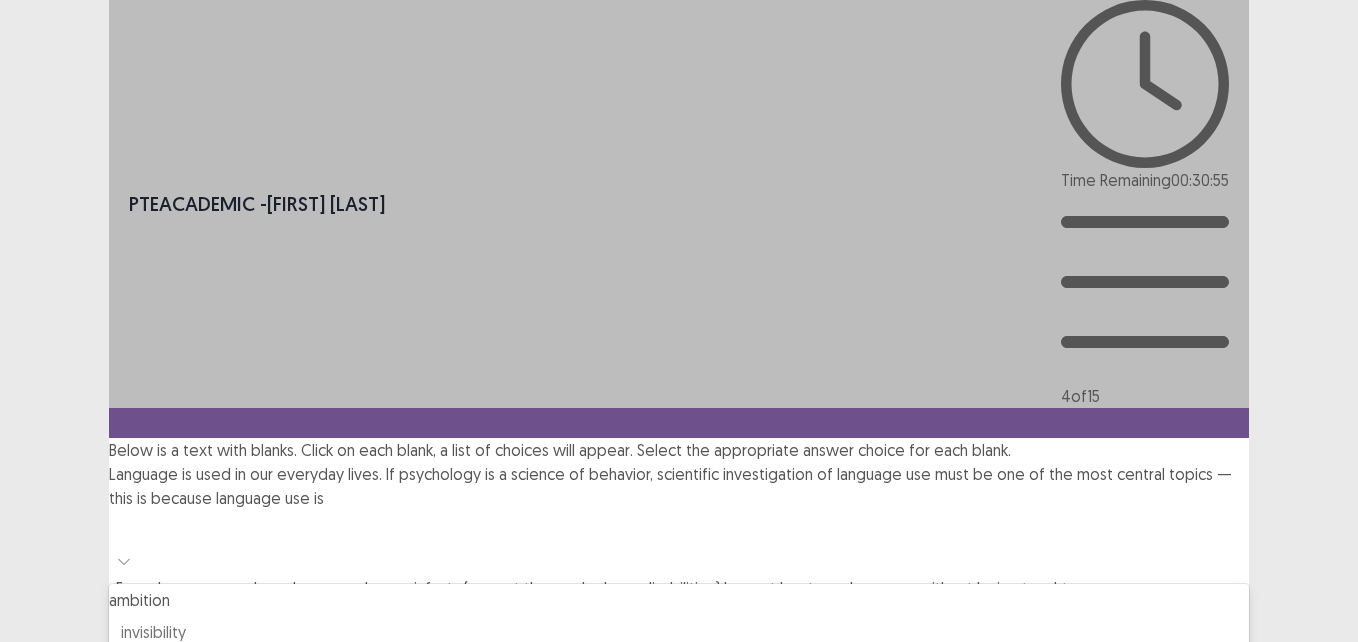 click at bounding box center (679, 528) 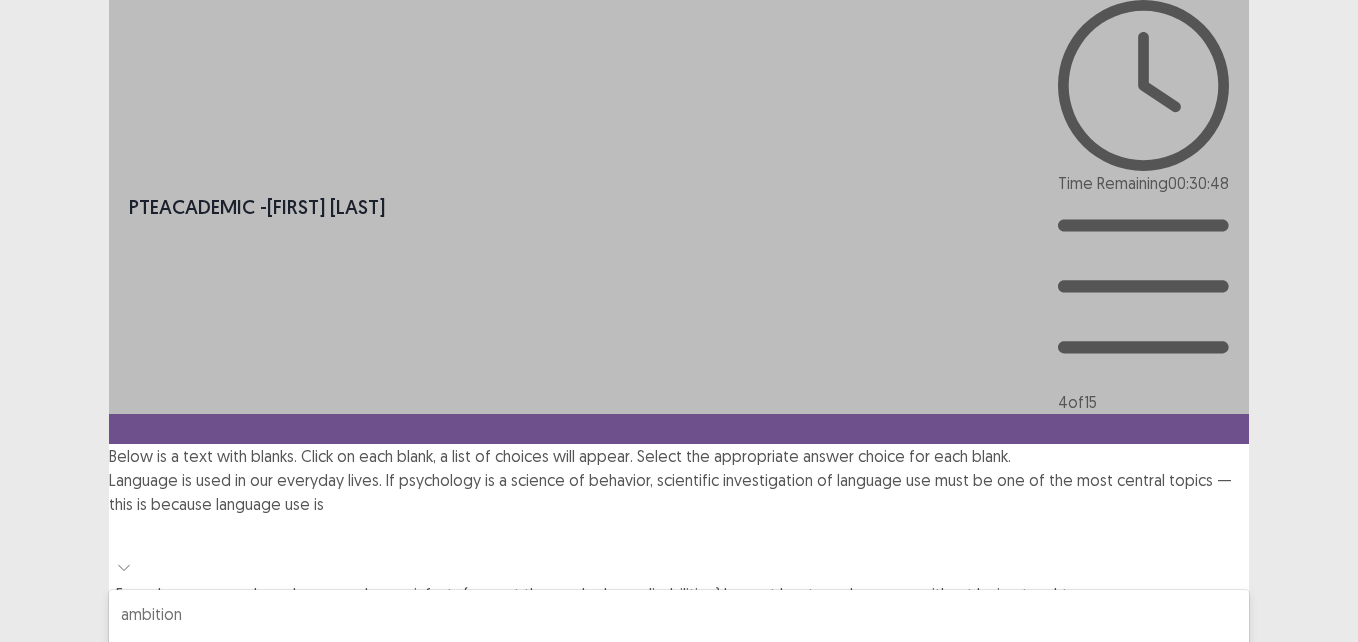 click on "precaution" at bounding box center [679, 686] 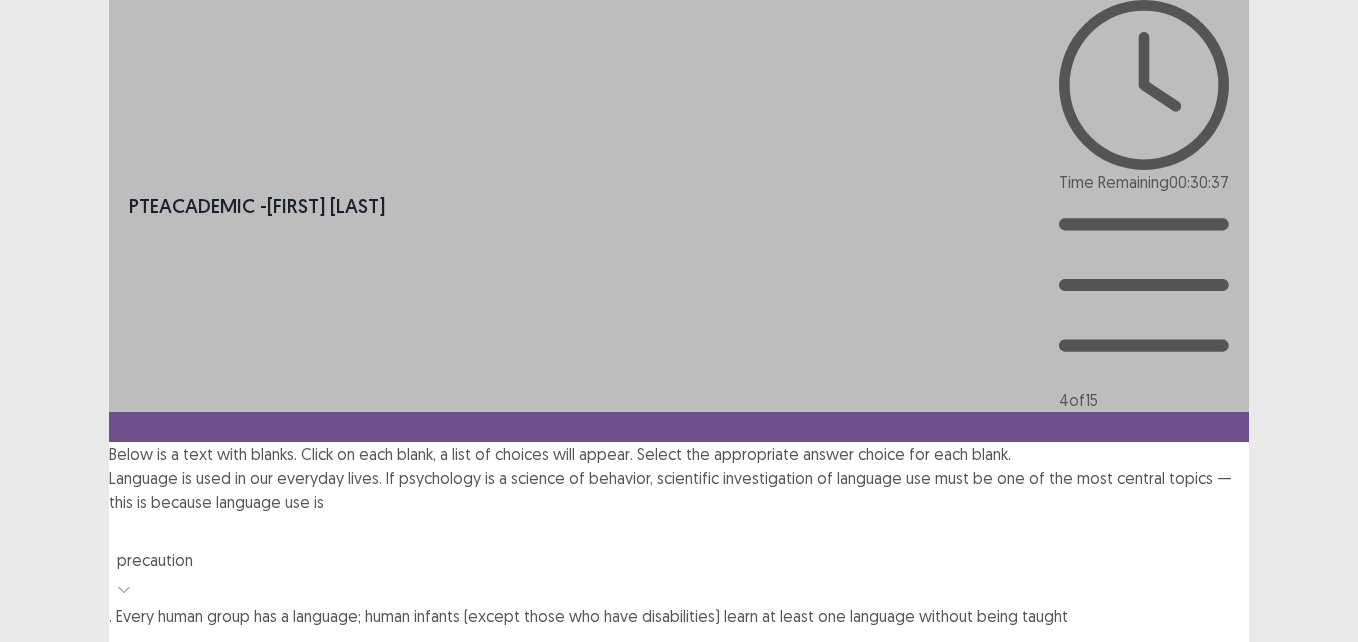 click at bounding box center (679, 646) 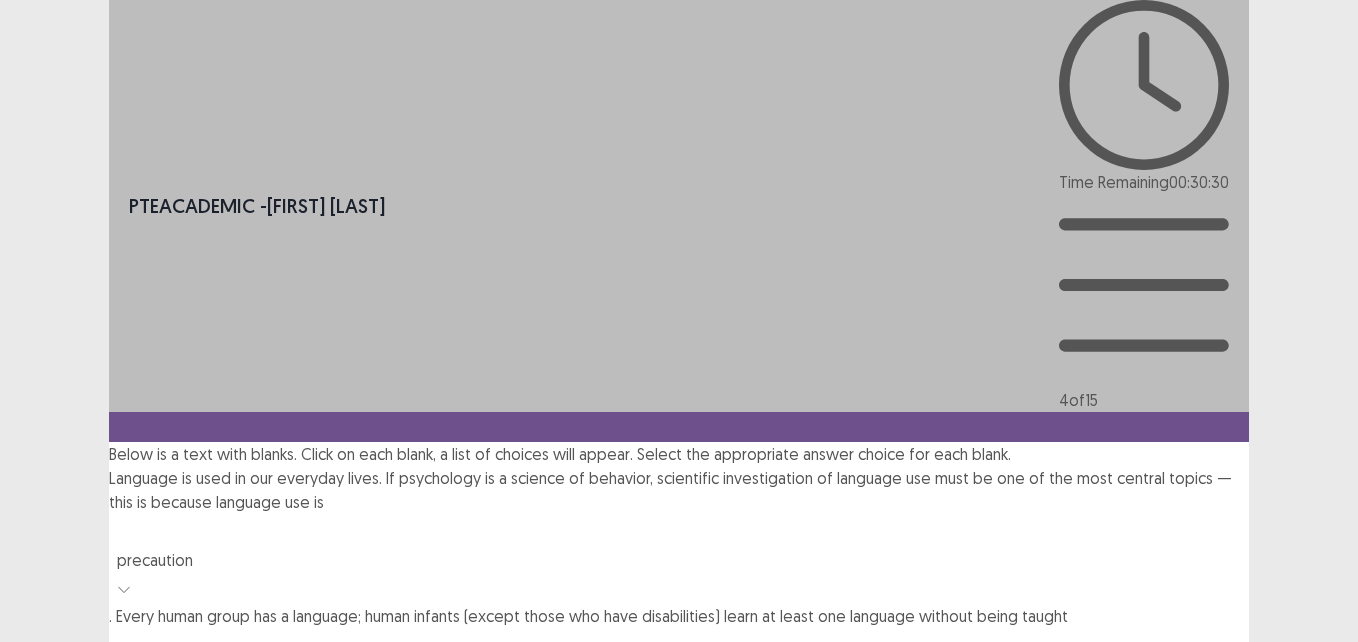 click on "great" at bounding box center (679, 838) 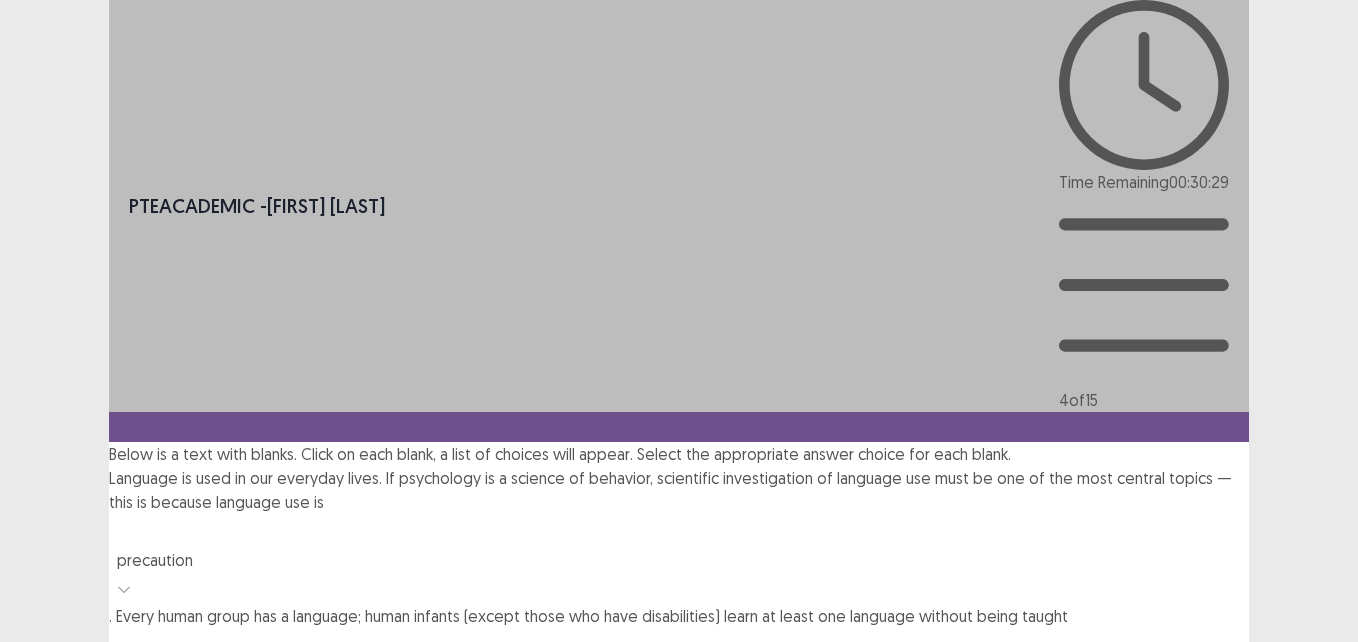 click on "Language is used in our everyday lives. If psychology is a science of behavior, scientific investigation of language use must be one of the most central topics — this is because language use is precaution . Every human group has a language; human infants (except those who have disabilities) learn at least one language without being taught great . Even when children, who don’t have many languages to begin with, are brought together, they can begin to develop and use their own language. There is at least one known instance where children, who had had little language, were brought together and developed their own language spontaneously with minimum from adults. In Nicaragua in the 1980s, deaf children who were separately raised in various locations were brought together to schools for the first time. Teachers tried to teach them Spanish with little success. However, they noticed that the children were using their hands and" at bounding box center (679, 730) 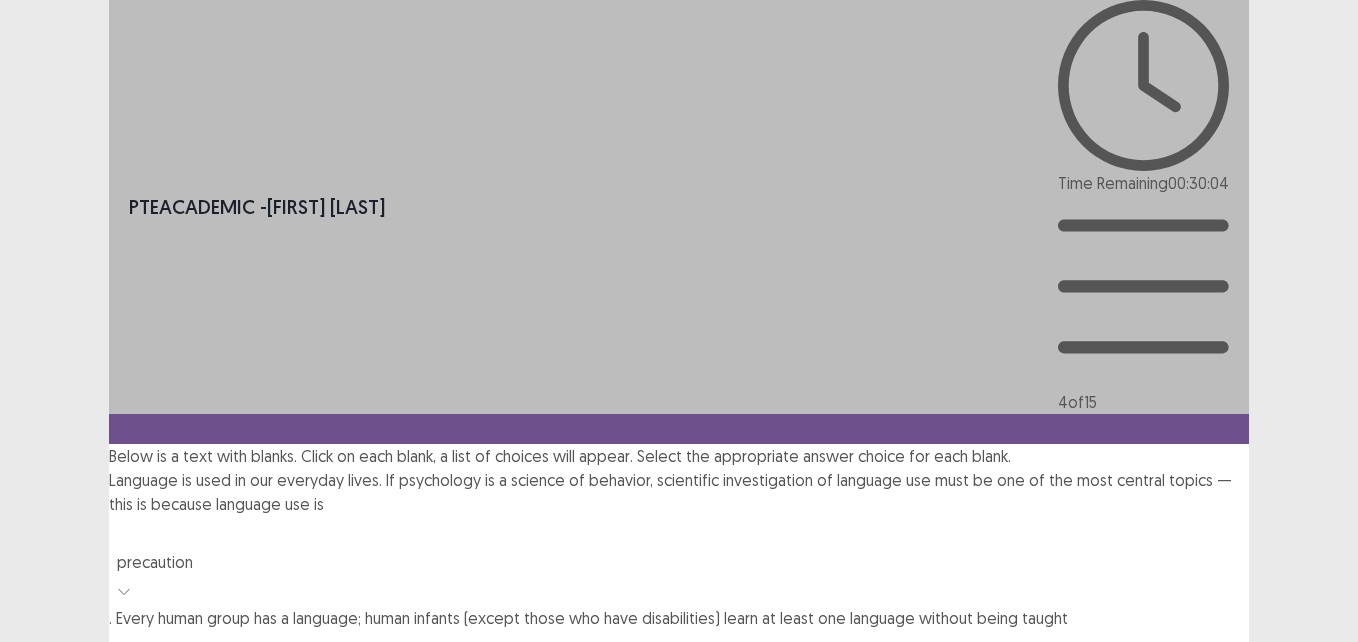 click at bounding box center [679, 786] 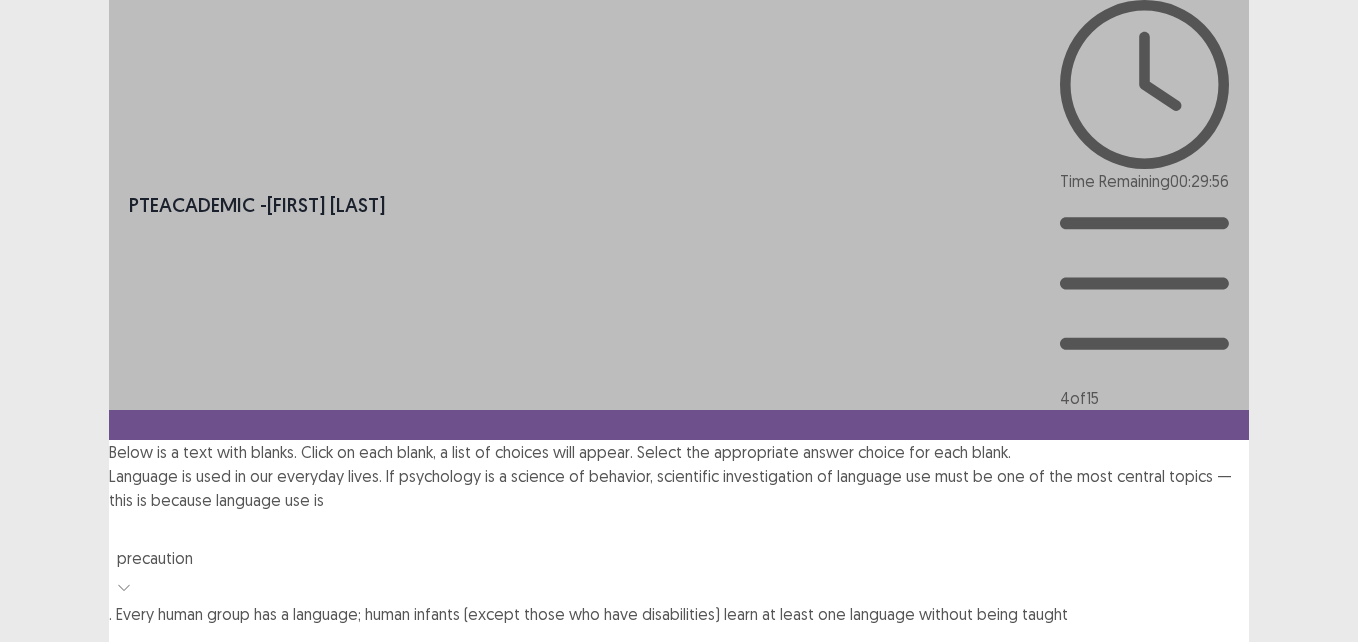 click on "progression" at bounding box center [679, 894] 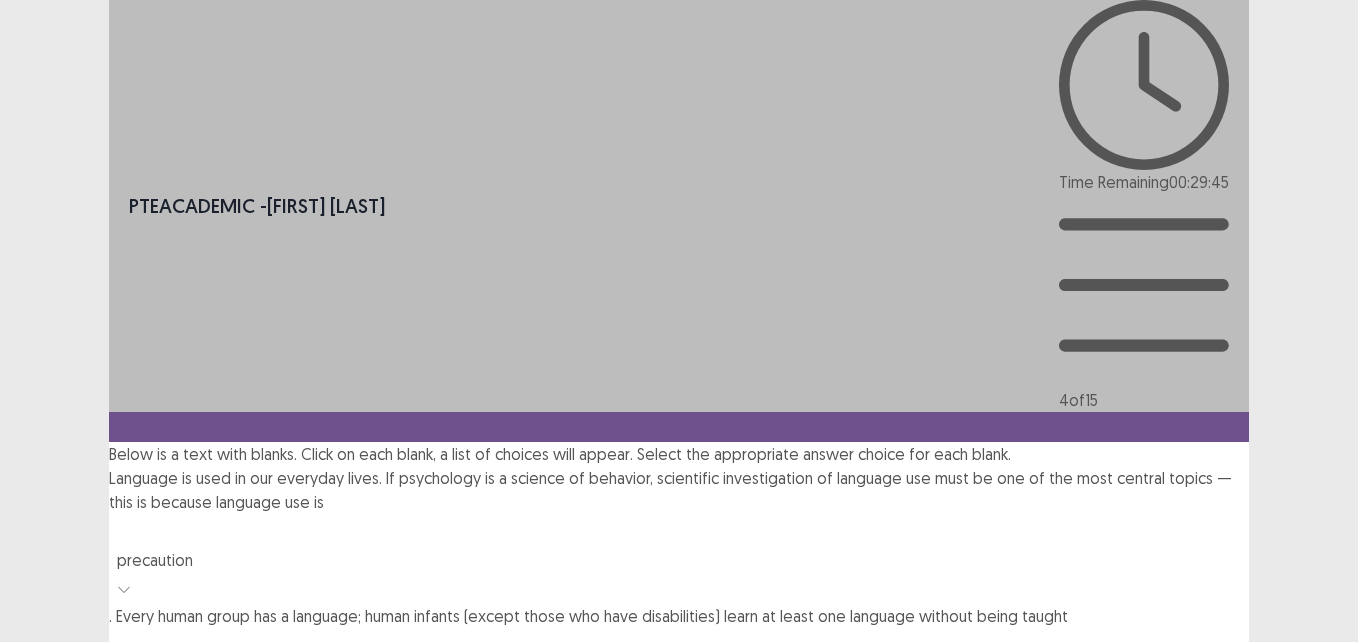 click at bounding box center (679, 922) 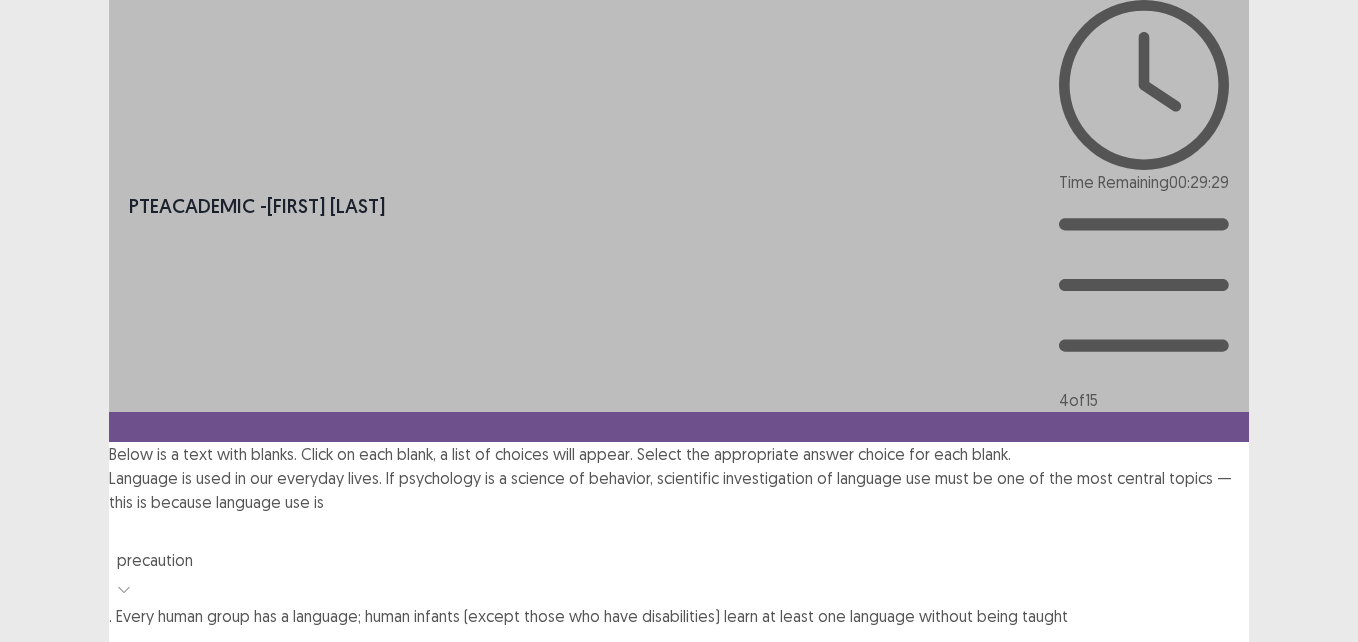 click on "signalling" at bounding box center (679, 1070) 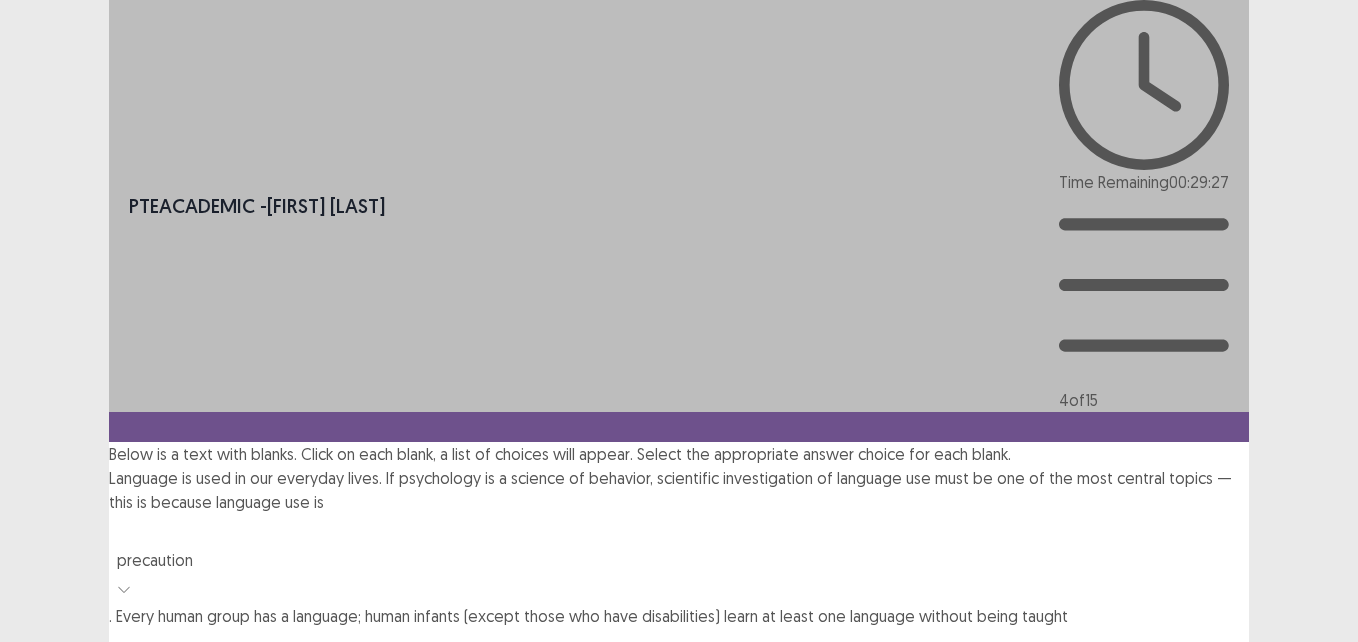 click on "Next" at bounding box center [1201, 1062] 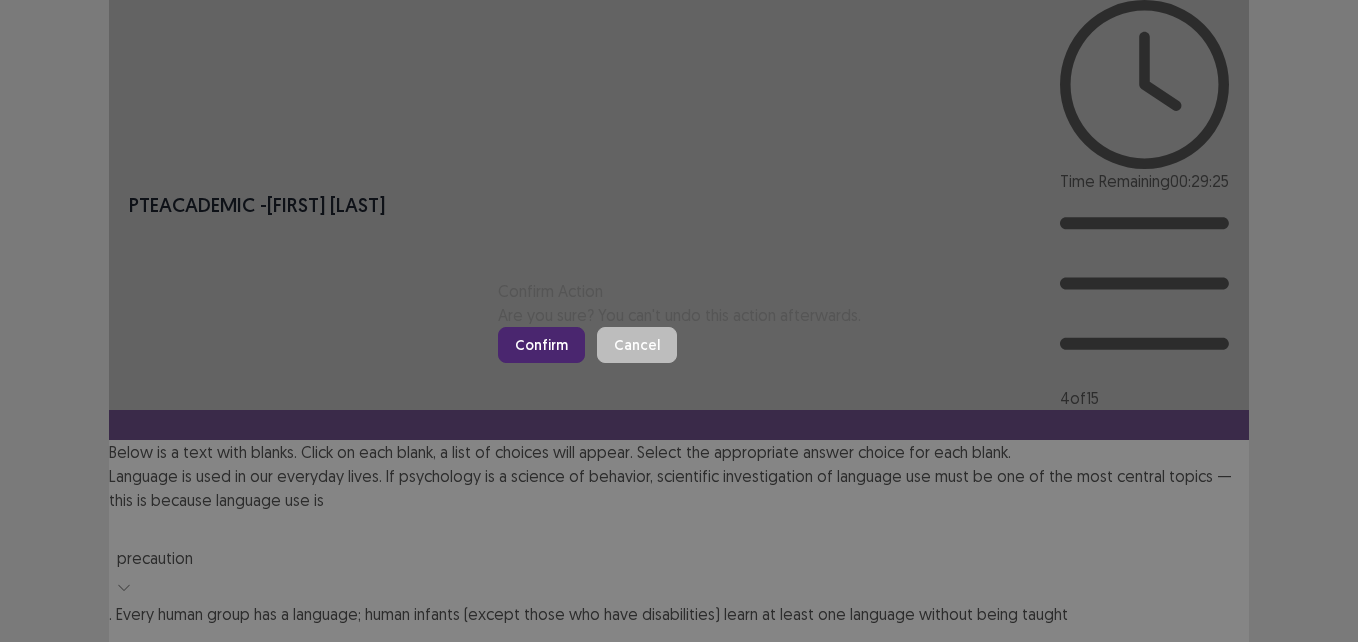 click on "Confirm" at bounding box center [541, 345] 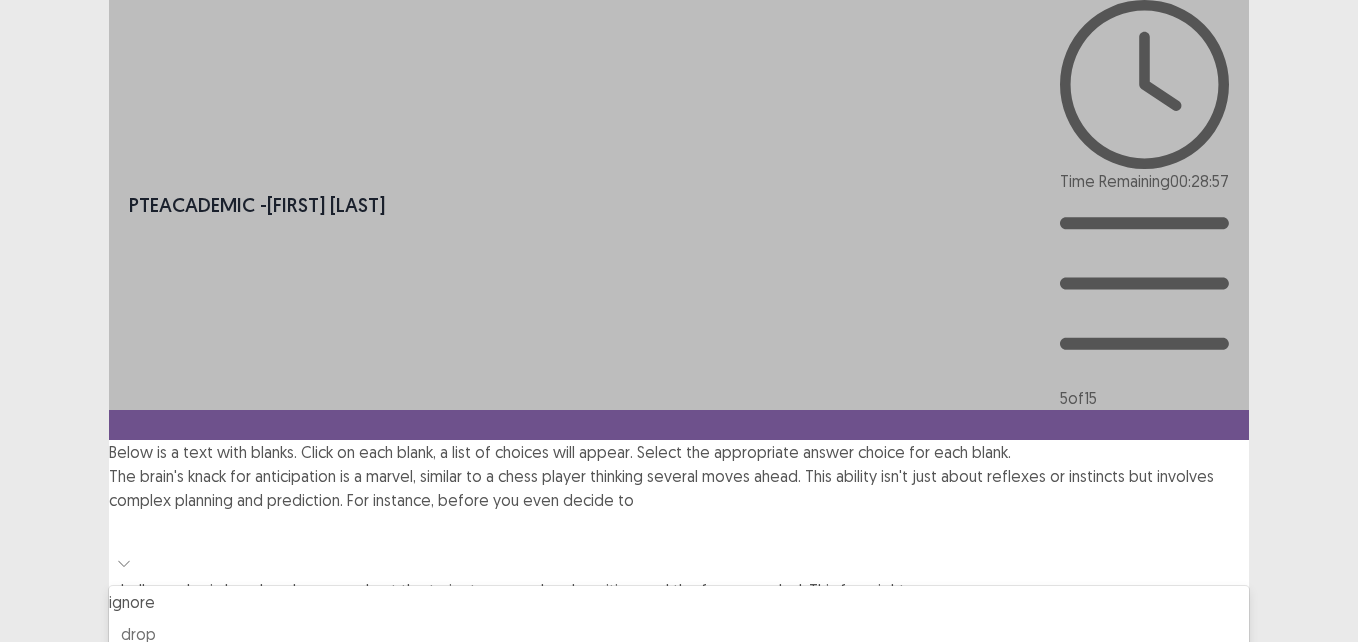 click at bounding box center [679, 530] 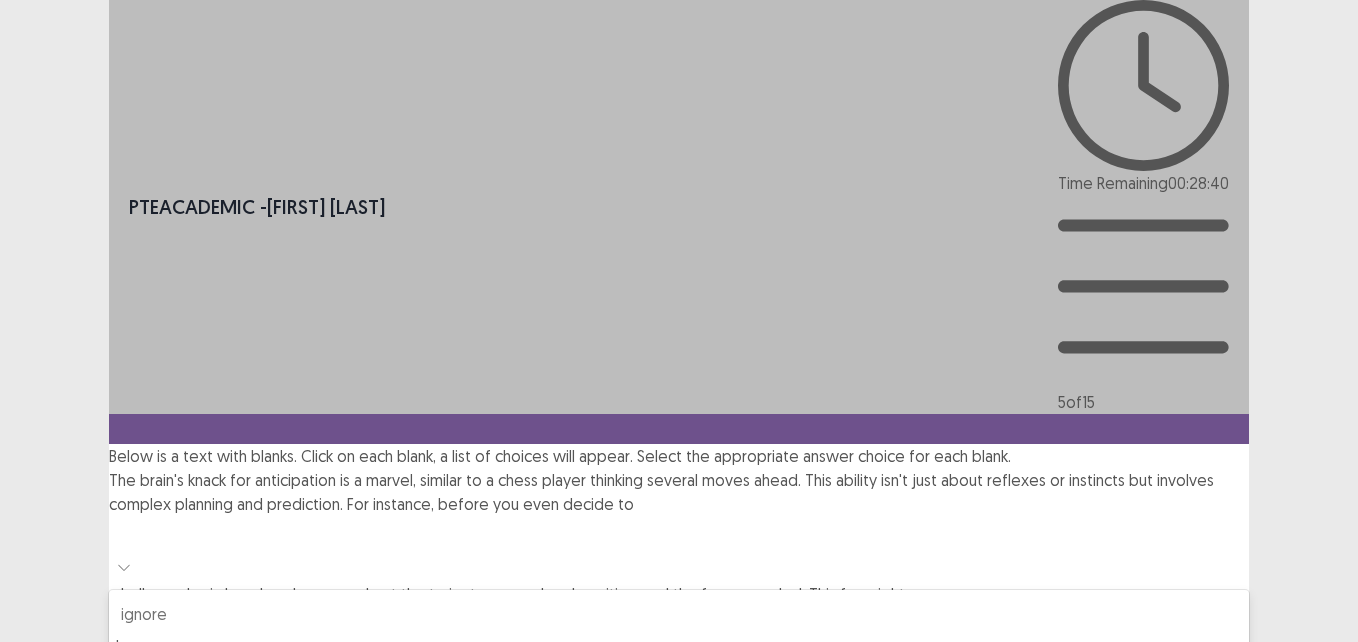 click on "drop" at bounding box center (679, 646) 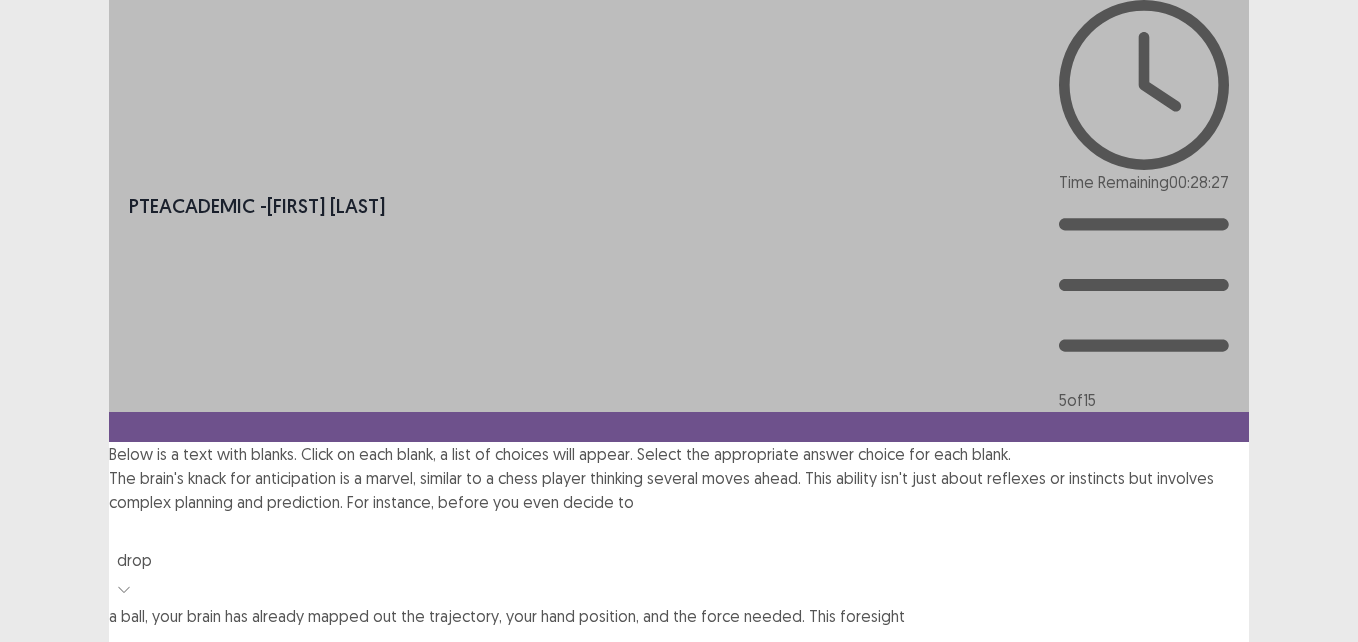 click at bounding box center [679, 646] 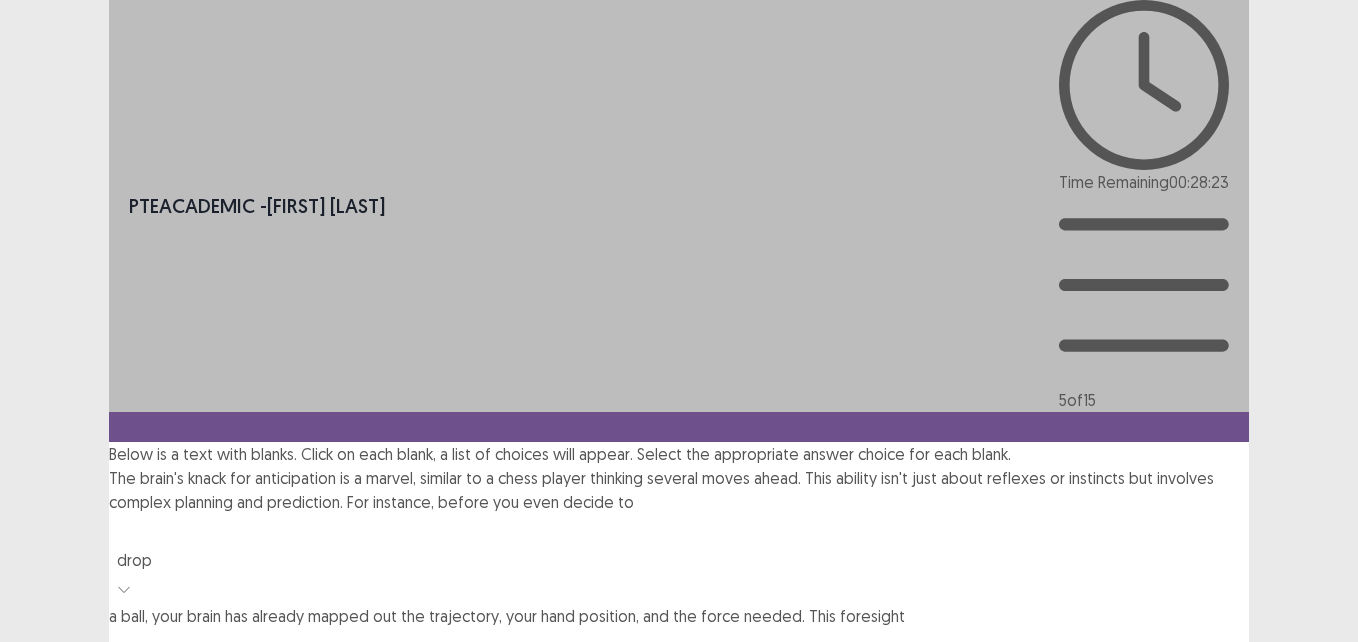 click on "avoids" at bounding box center (679, 838) 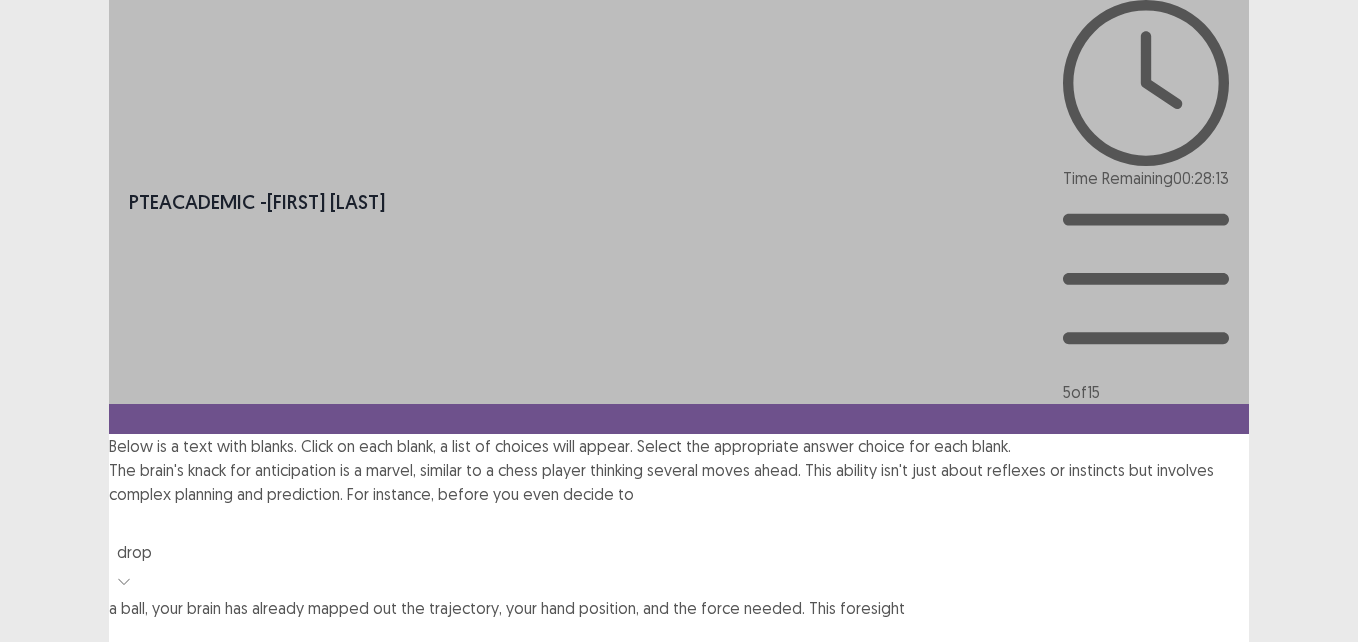 click at bounding box center [679, 752] 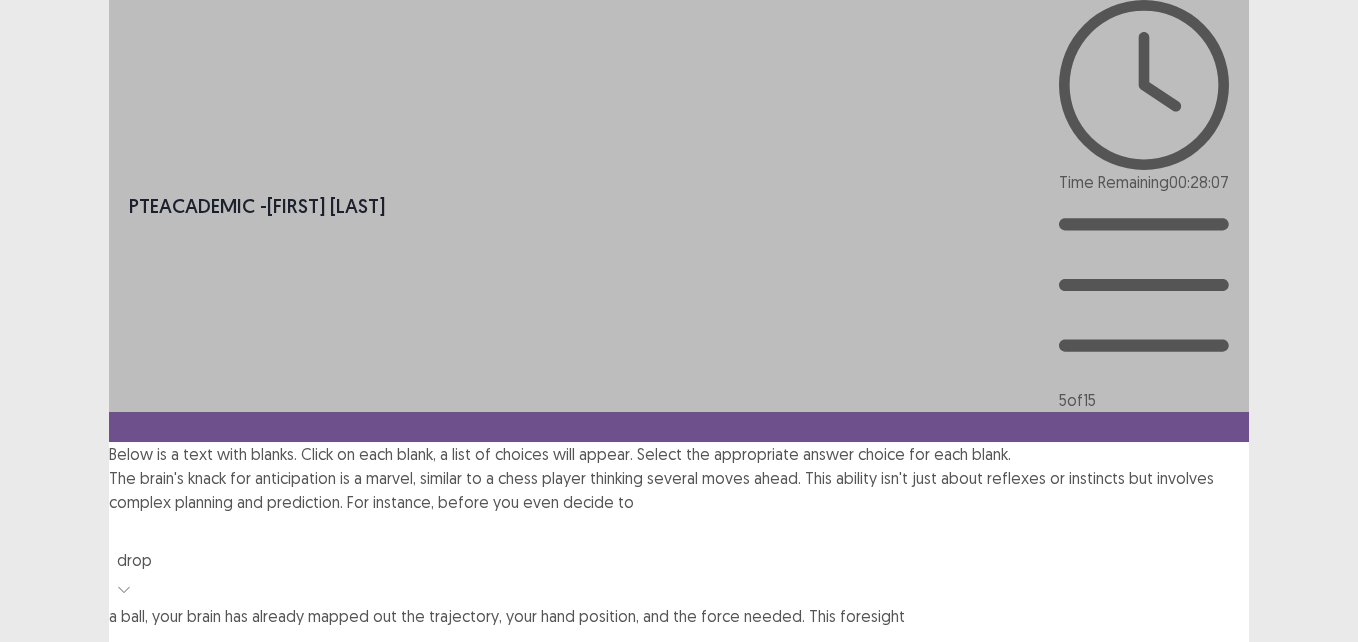 click on "because" at bounding box center (679, 912) 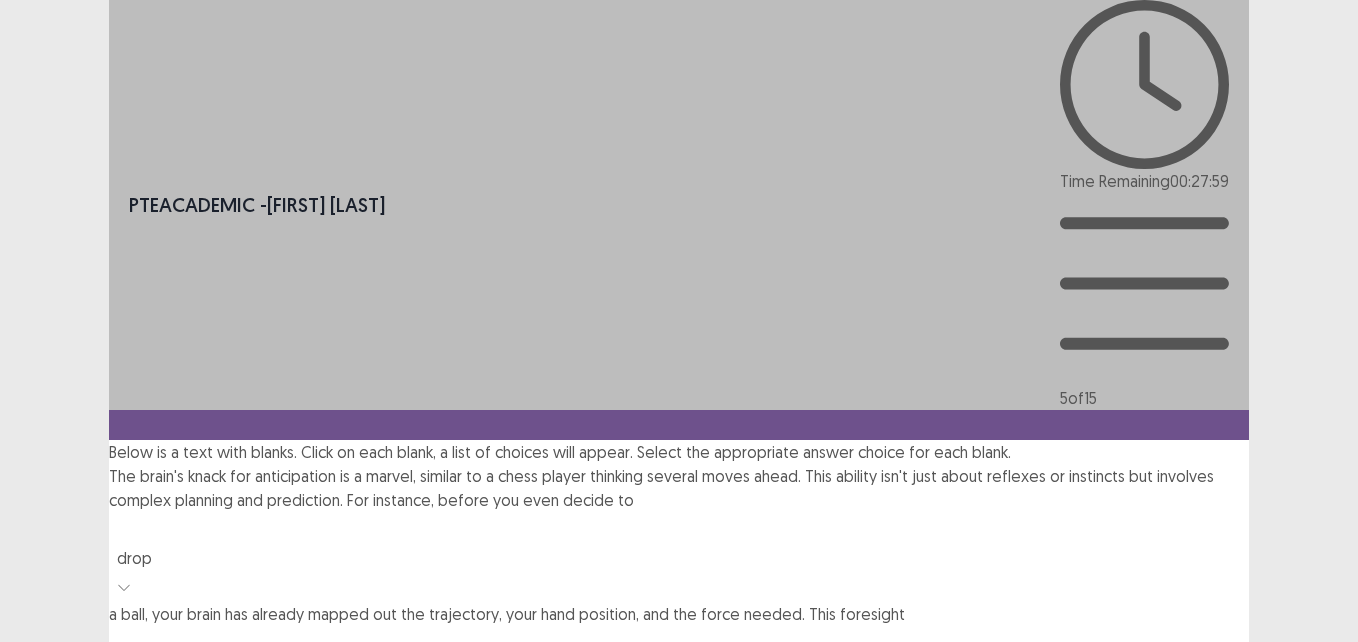 click at bounding box center (679, 872) 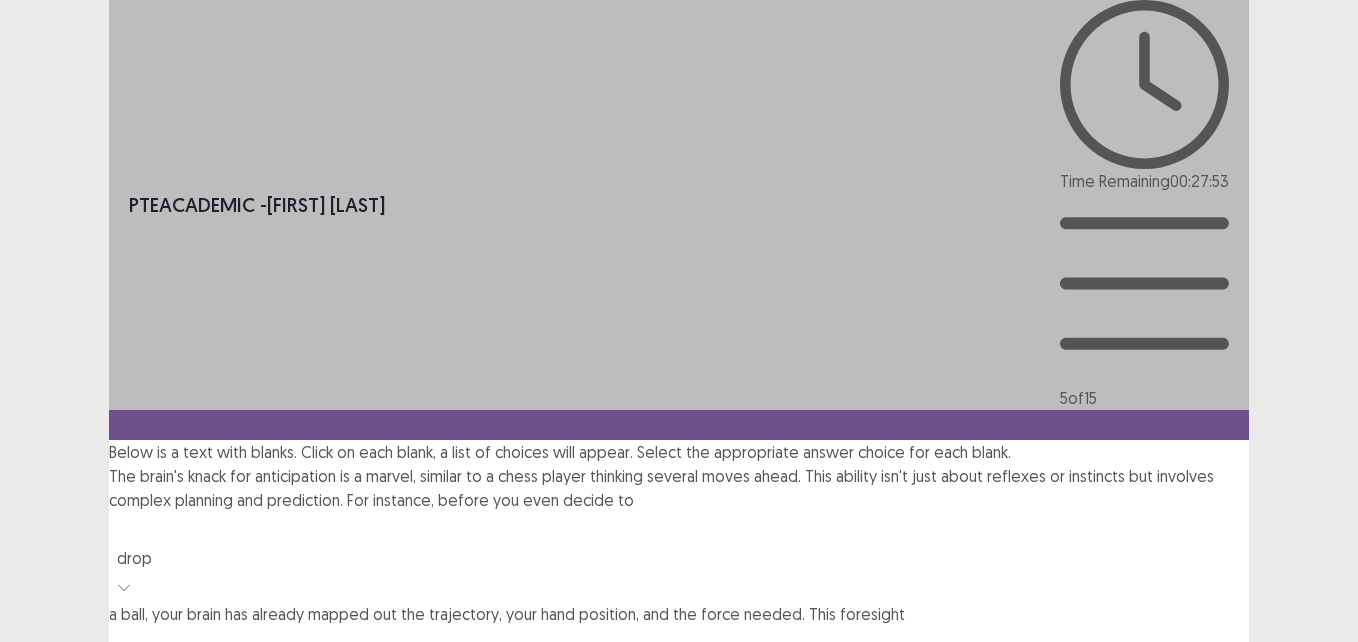 click on "collapses" at bounding box center (679, 1064) 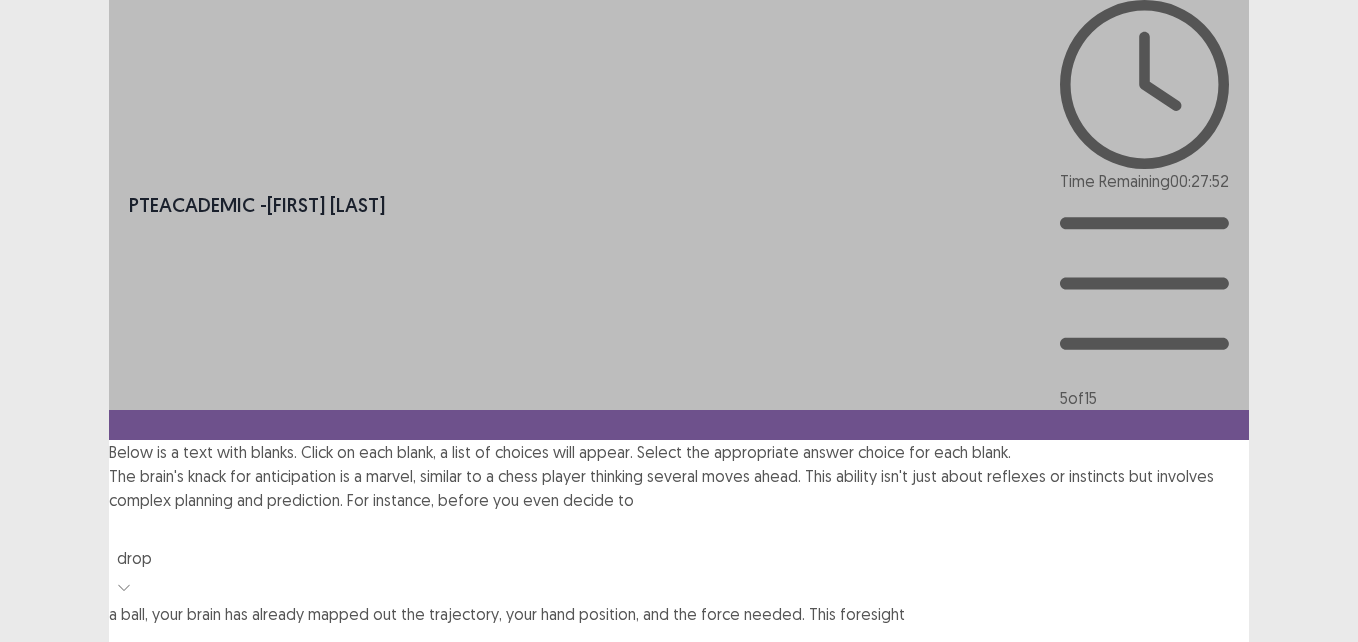 click 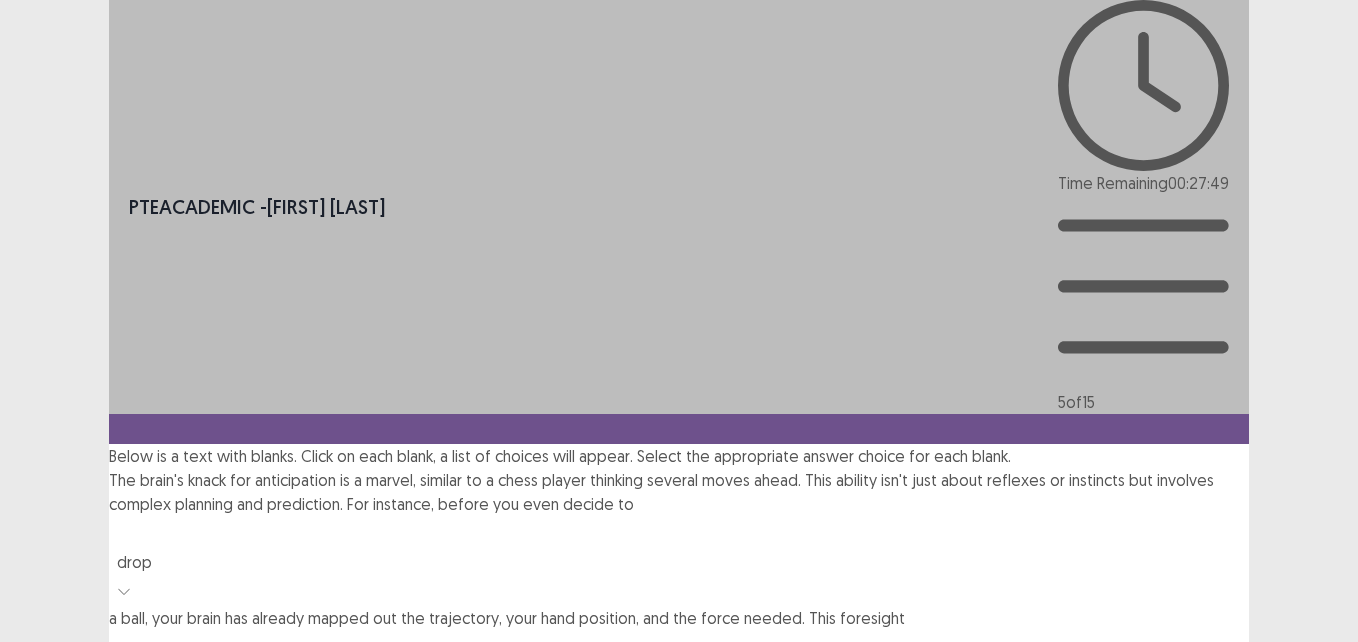 click on "stops" at bounding box center (679, 1012) 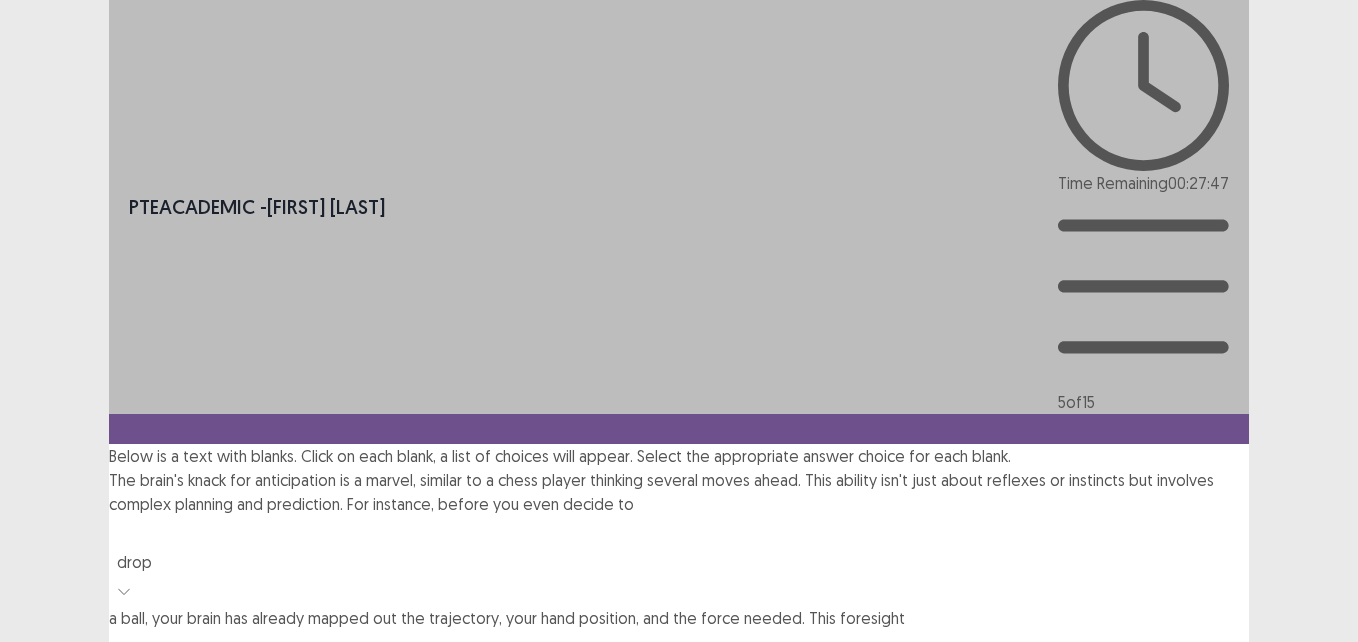 click on "Next" at bounding box center [1201, 992] 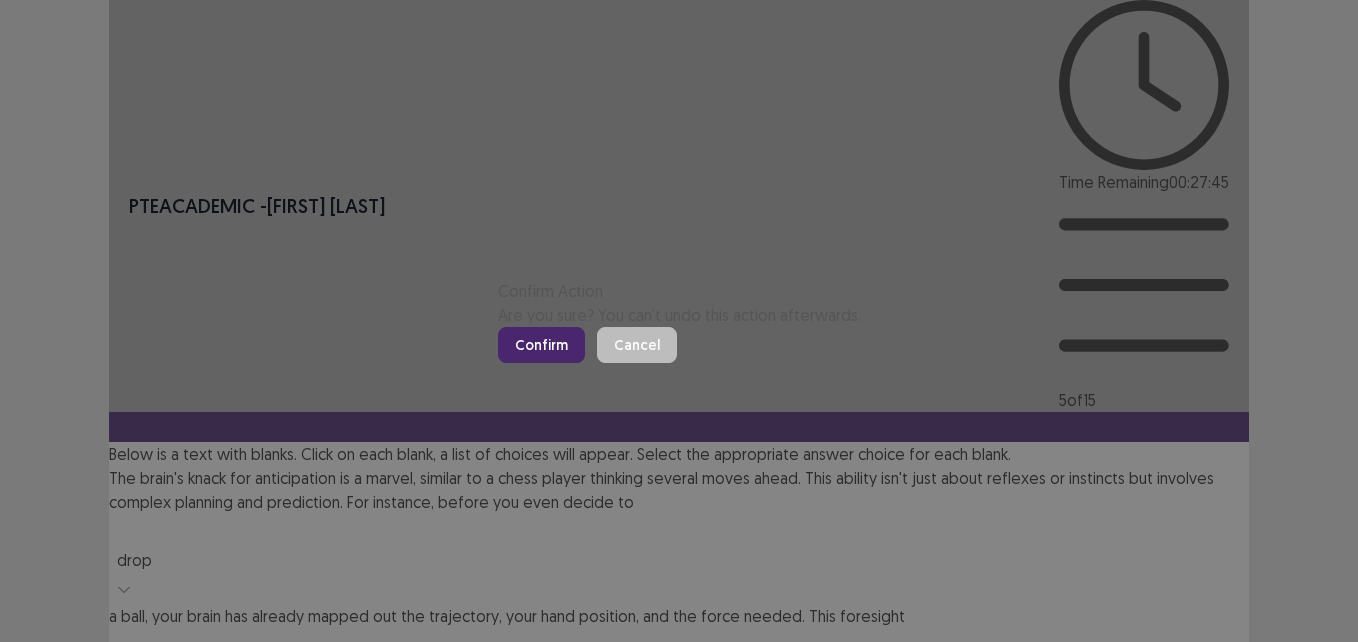 click on "Confirm" at bounding box center [541, 345] 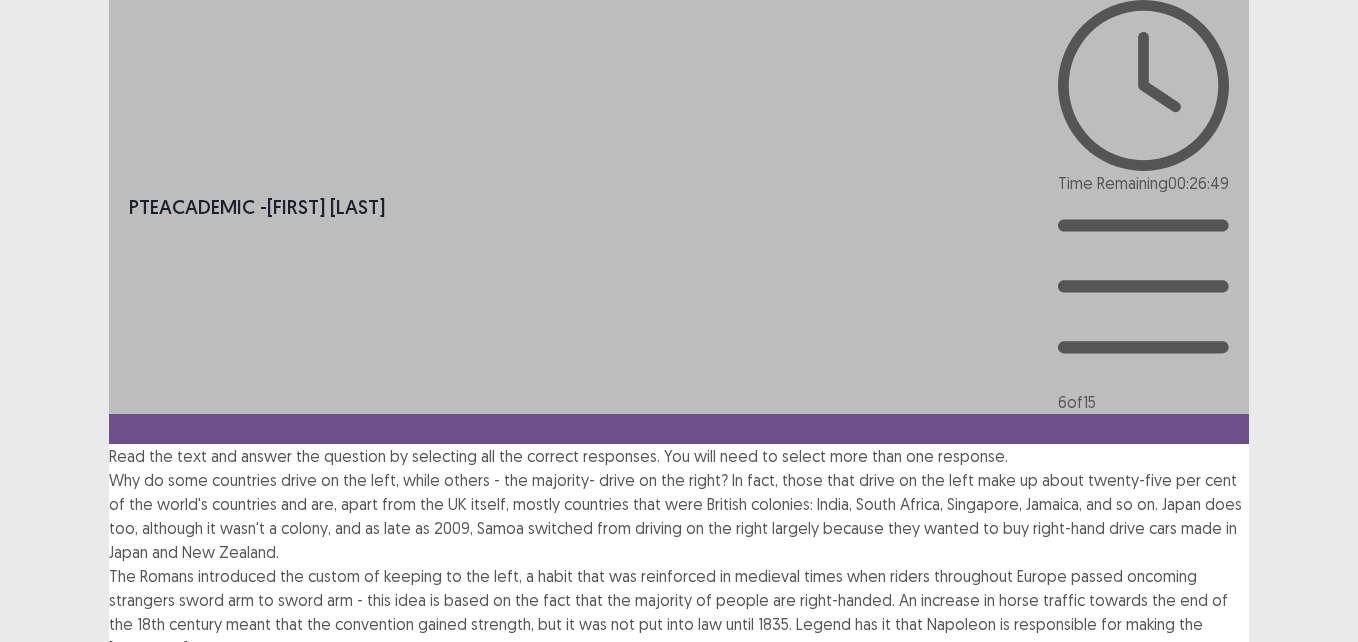 click on "Japan" at bounding box center (128, 973) 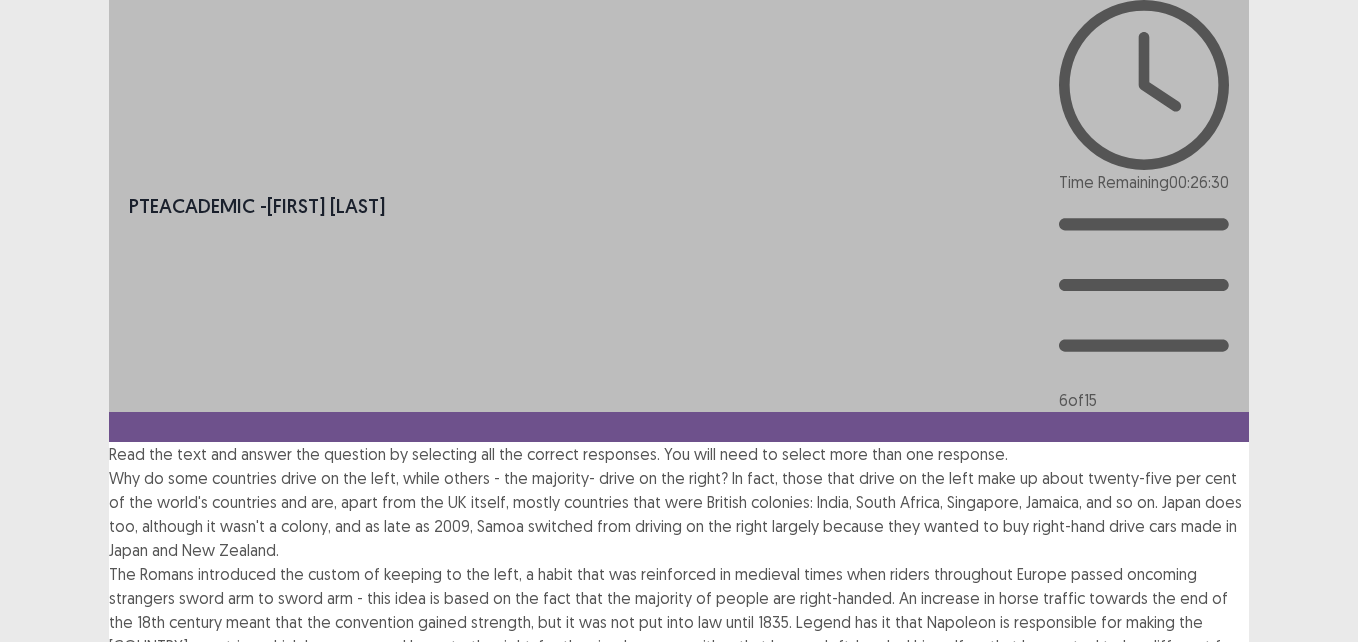 click on "Why do some countries drive on the left, while others - the majority- drive on the right? In fact, those that drive on the left make up about twenty-five per cent of the world's countries and are, apart from the UK itself, mostly countries that were British colonies: India, South Africa, Singapore, Jamaica, and so on. Japan does too, although it wasn't a colony, and as late as 2009, Samoa switched from driving on the right largely because they wanted to buy right-hand drive cars made in Japan and New Zealand." at bounding box center [679, 514] 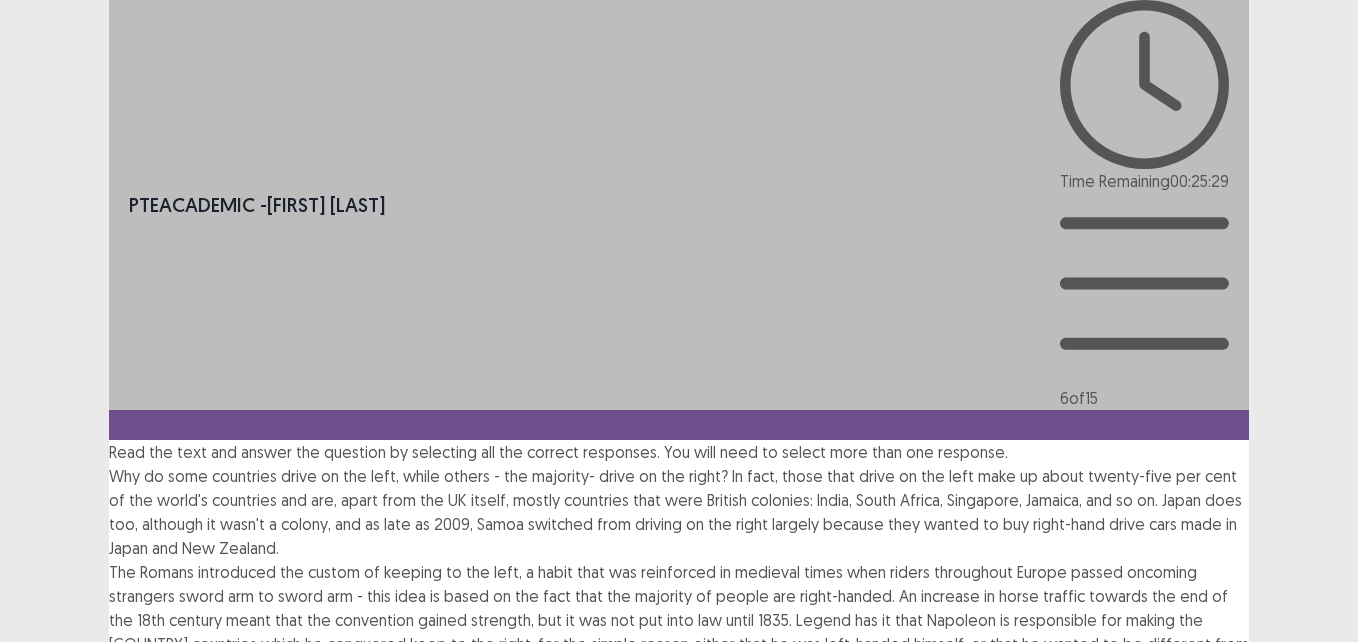 click on "The Romans introduced the custom of keeping to the left, a habit that was reinforced in medieval times when riders throughout Europe passed oncoming strangers sword arm to sword arm - this idea is based on the fact that the majority of people are right-handed. An increase in horse traffic towards the end of the 18th century meant that the convention gained strength, but it was not put into law until 1835. Legend has it that Napoleon is responsible for making the [COUNTRY] countries which he conquered keep to the right, for the simple reason either that he was left-handed himself, or that he wanted to be different from his enemy, England. This is most probably nonsense, but an Emperor's whims can go a long way. So [COUNTRY], obviously, and [COUNTRY], the Netherlands and other countries Napoleon overran used this system, and over the years other countries adopted the practice to make crossing borders easier and safer. The latest European country to convert was Sweden, in 1967." at bounding box center [679, 644] 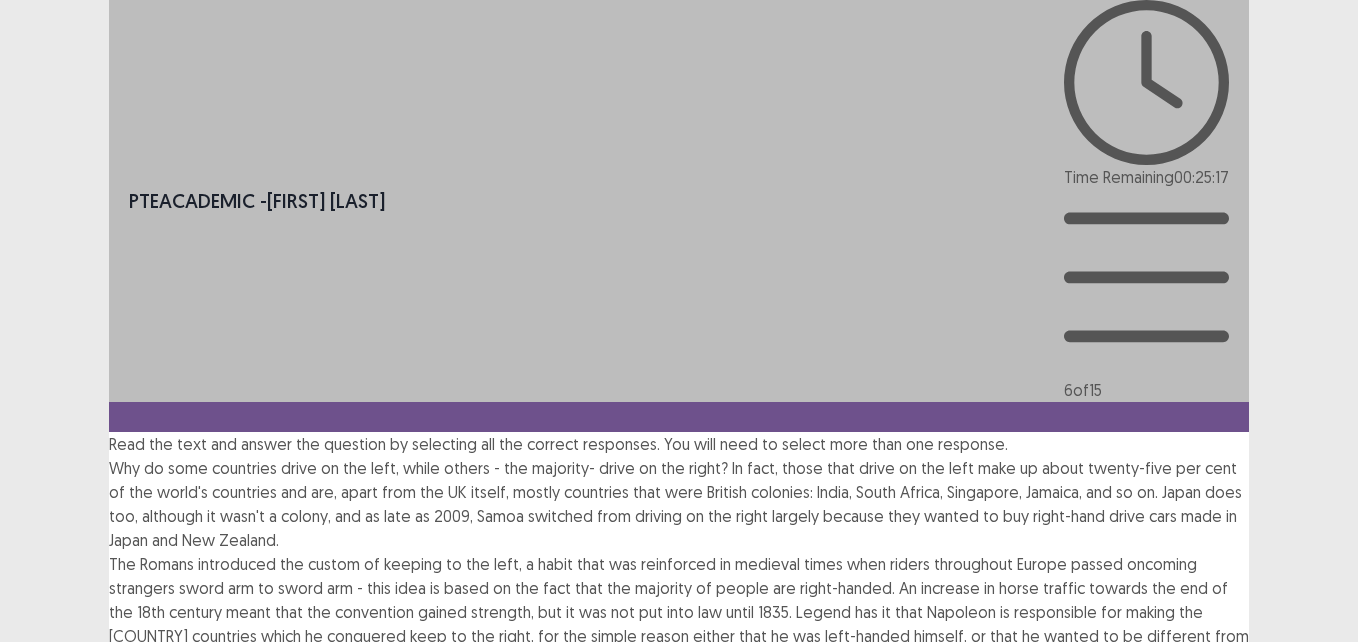 click on "Spain" at bounding box center (127, 1029) 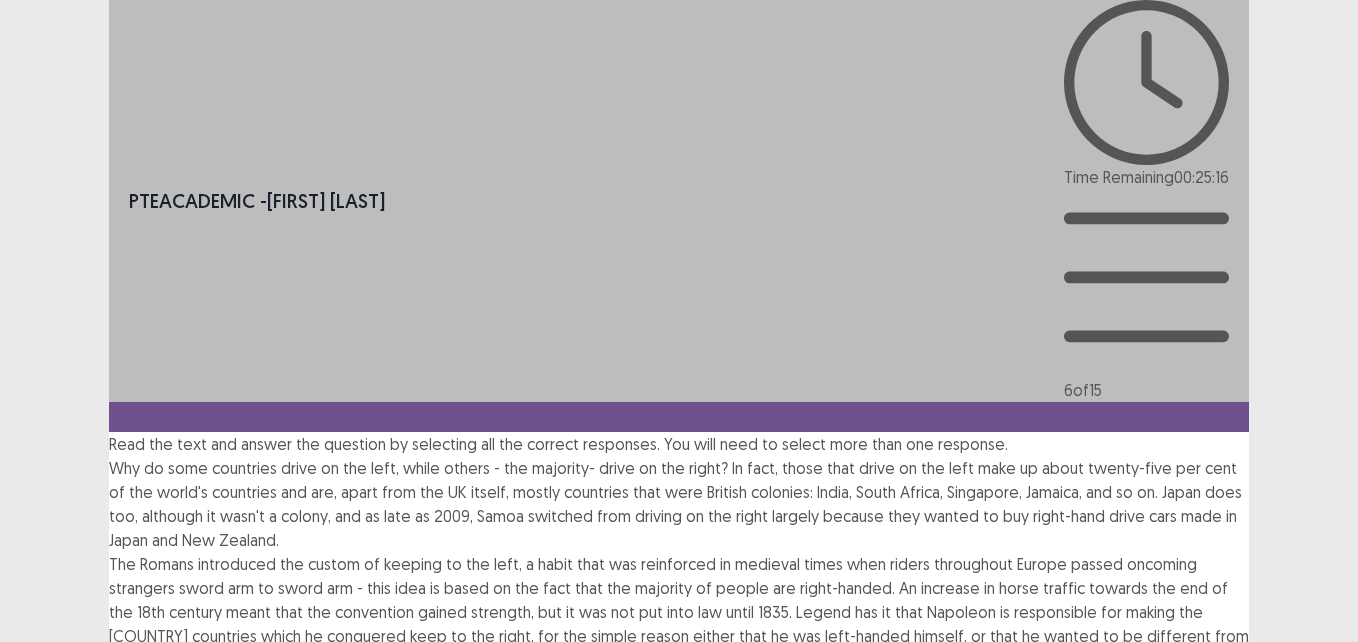 click at bounding box center [109, 1029] 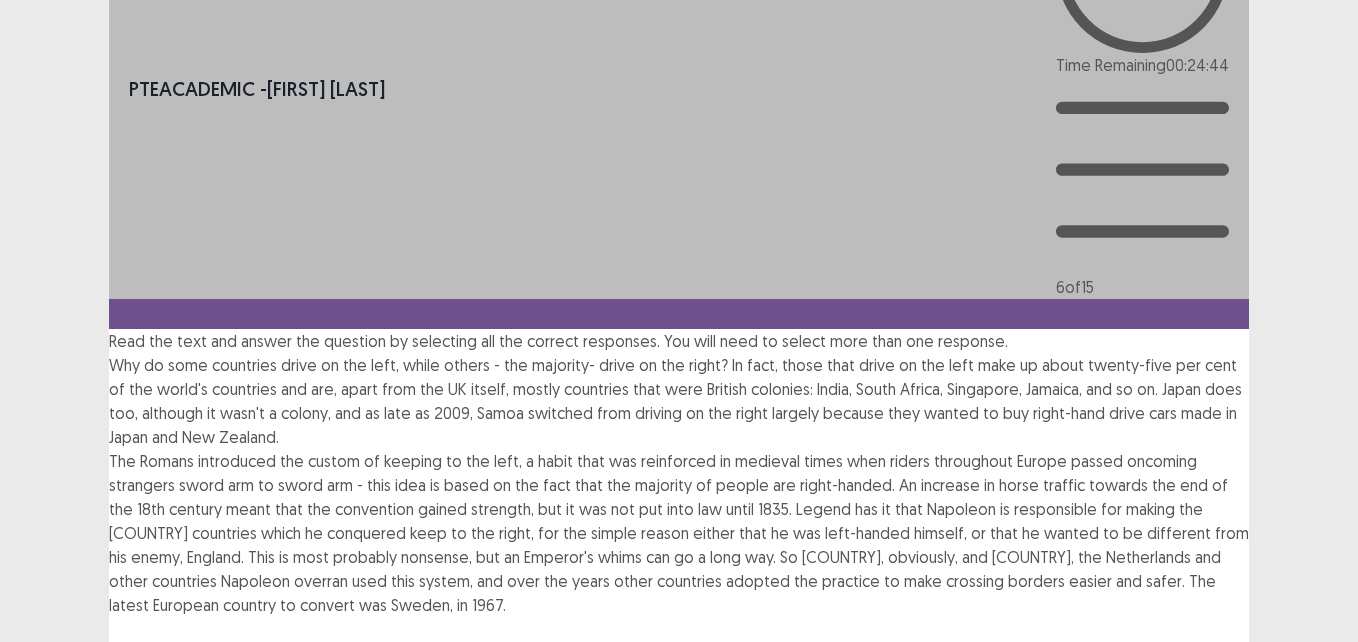 scroll, scrollTop: 148, scrollLeft: 0, axis: vertical 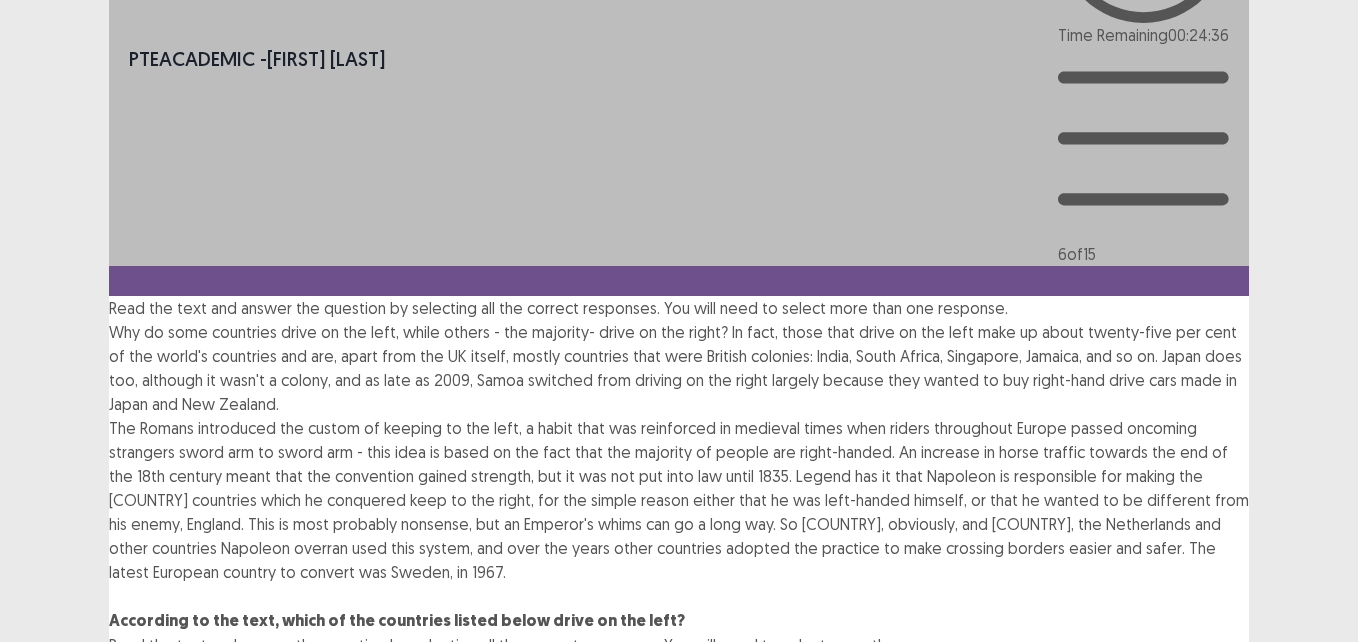 click on "Next" at bounding box center [1201, 957] 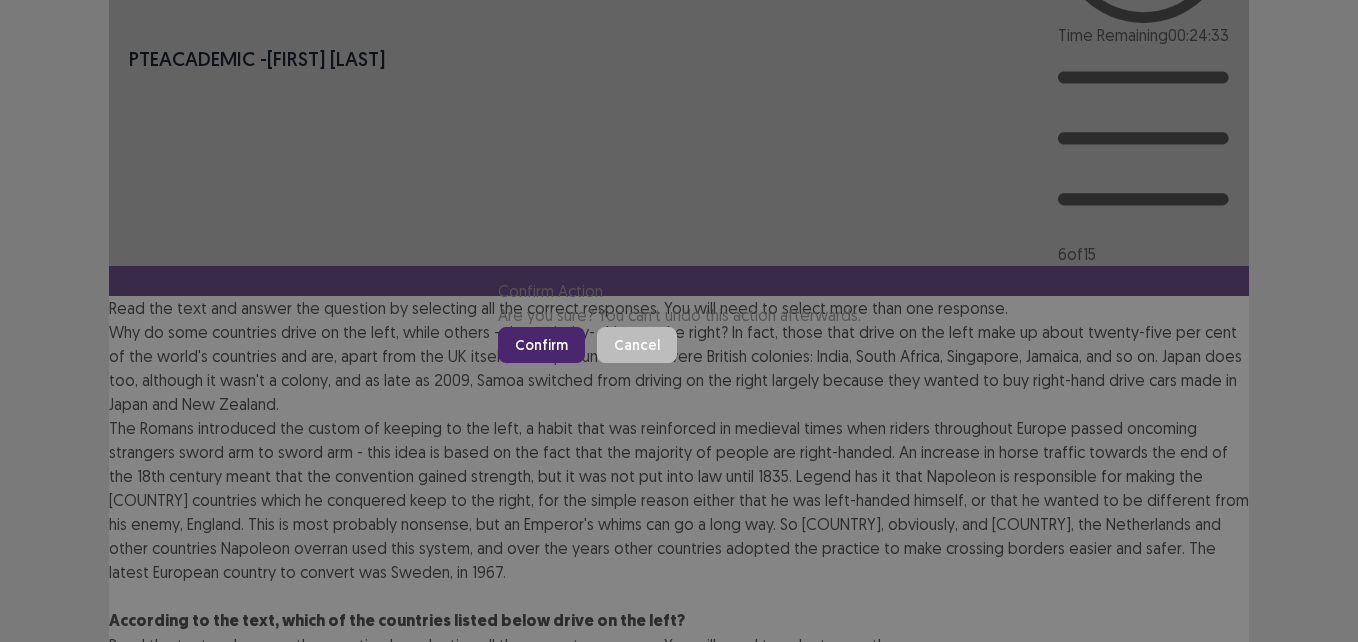 click on "Confirm" at bounding box center [541, 345] 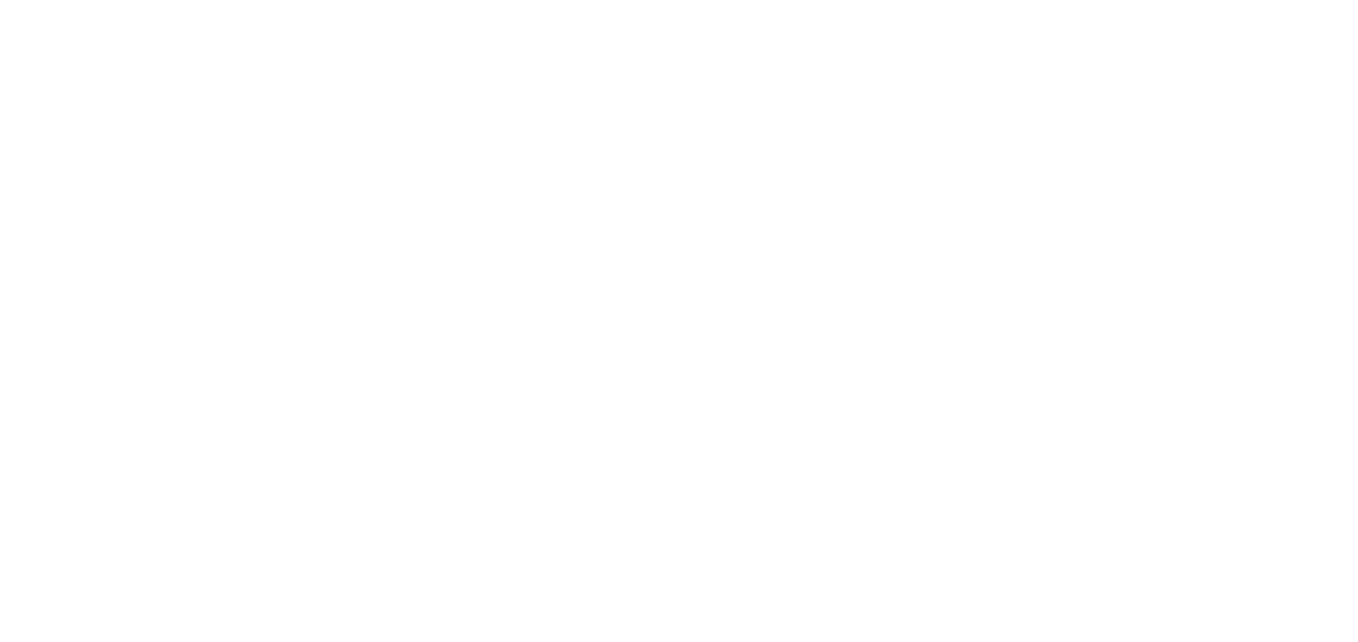 scroll, scrollTop: 0, scrollLeft: 0, axis: both 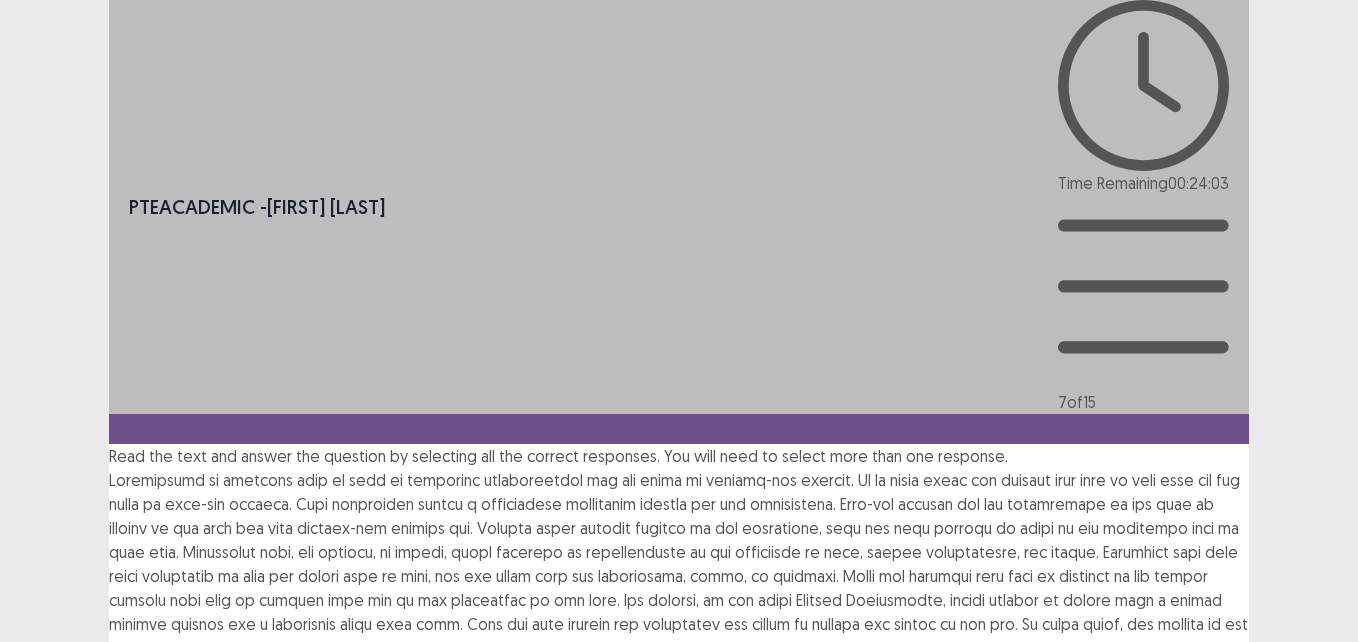 click on "the aesthetic tastes of the public had changed over time" at bounding box center [311, 853] 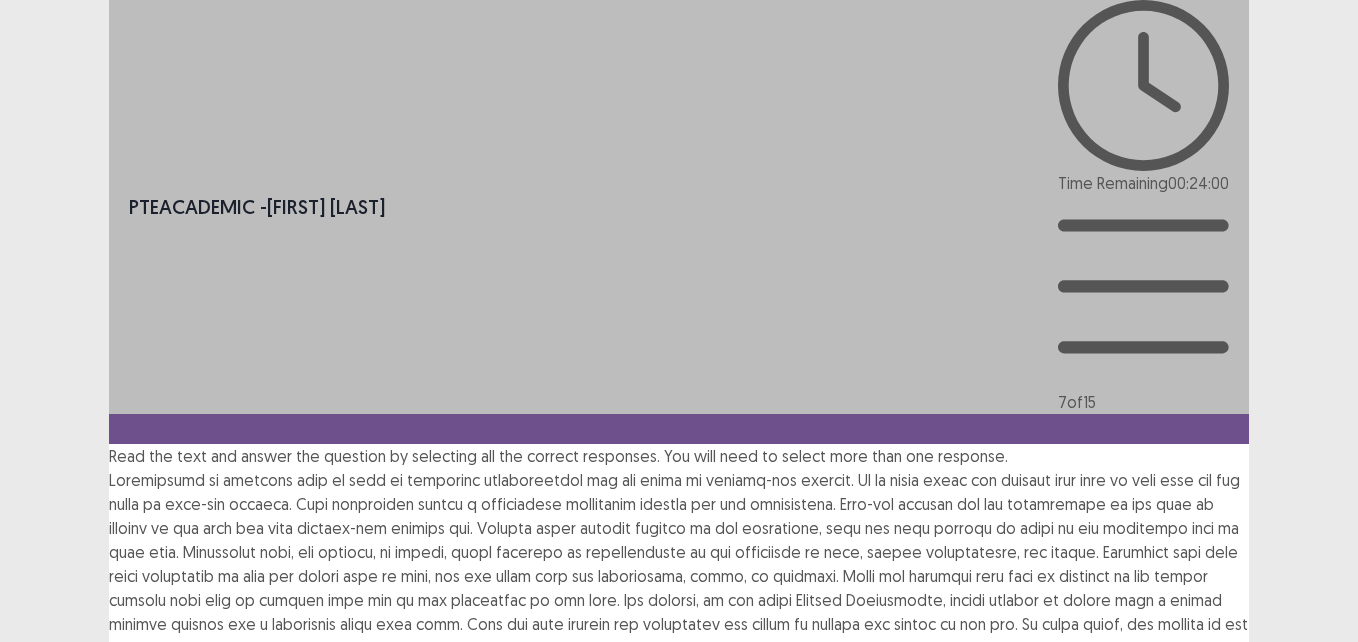 click at bounding box center [109, 853] 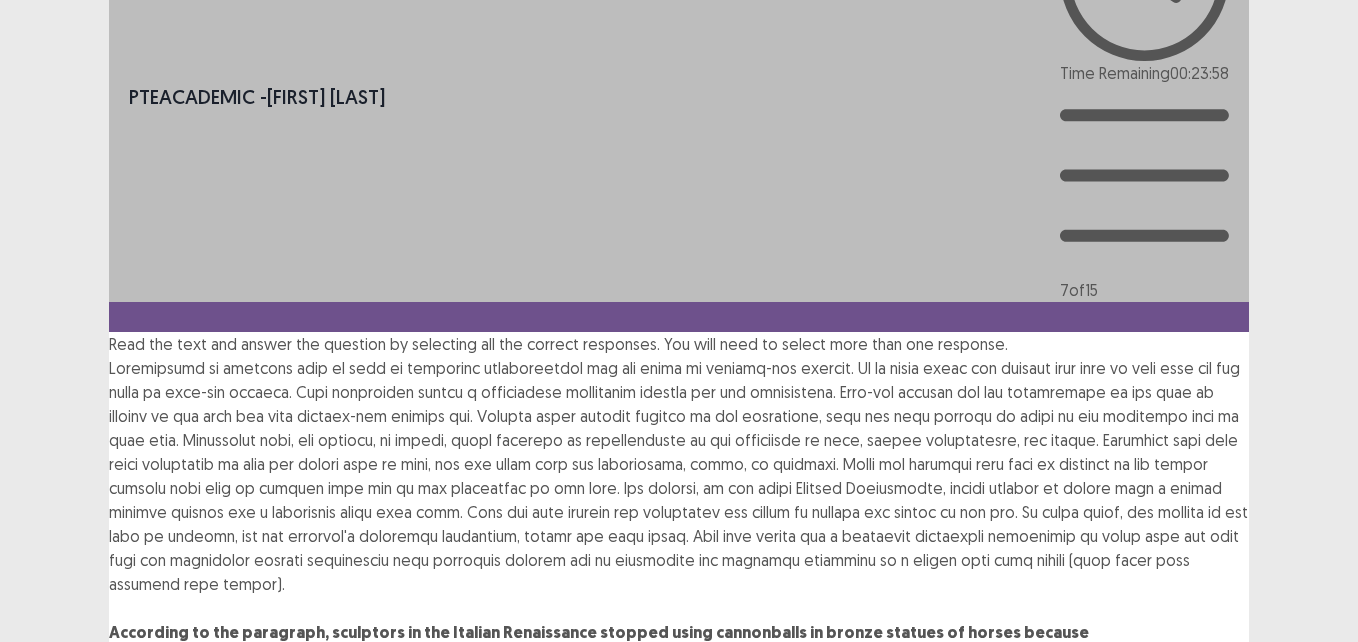 scroll, scrollTop: 172, scrollLeft: 0, axis: vertical 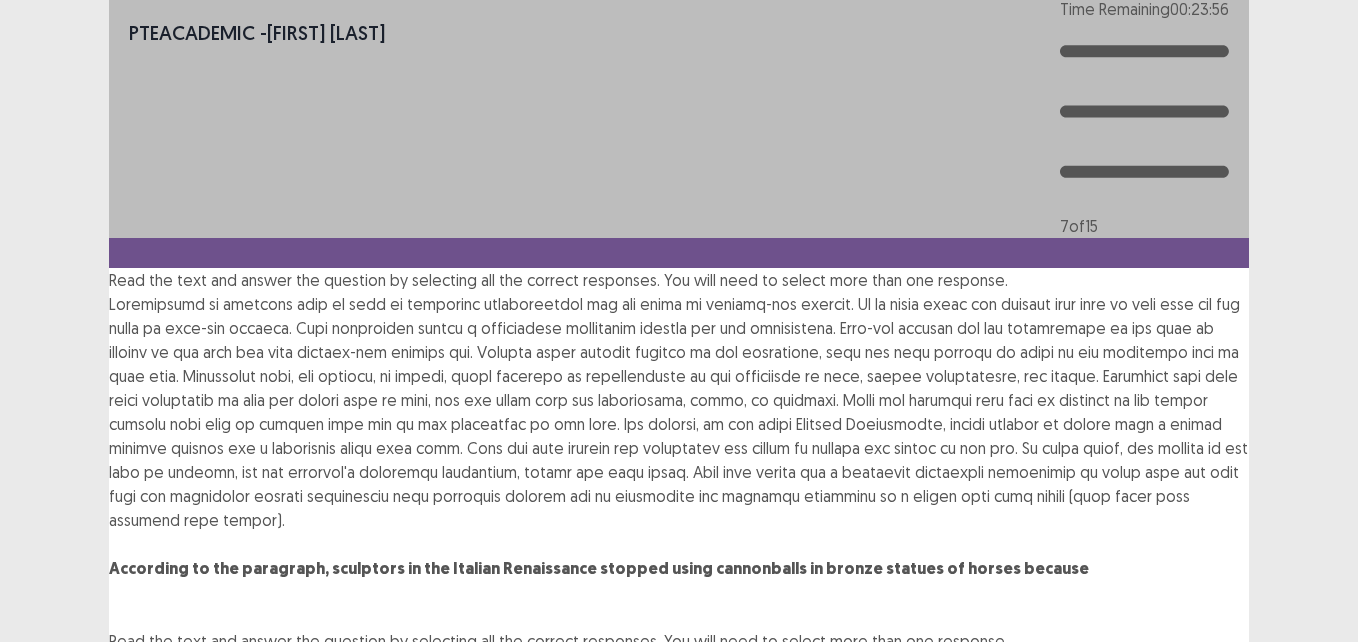 click on "Next" at bounding box center [1201, 1155] 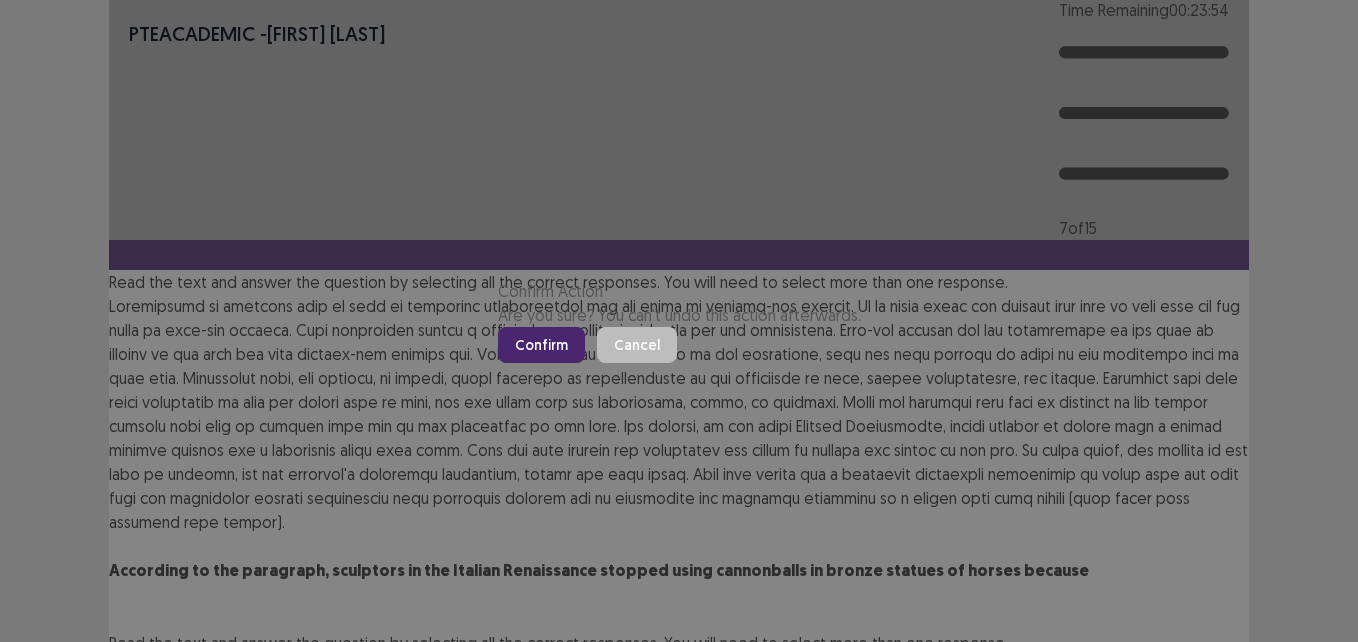 click on "Confirm" at bounding box center (541, 345) 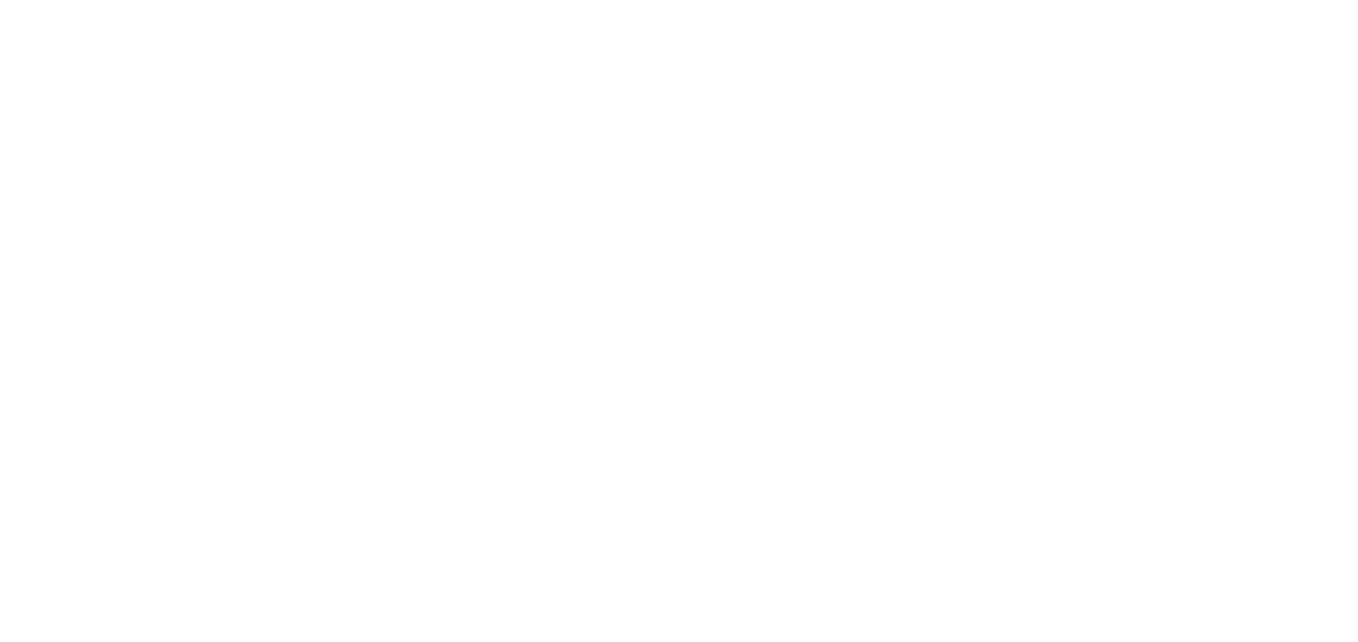 scroll, scrollTop: 0, scrollLeft: 0, axis: both 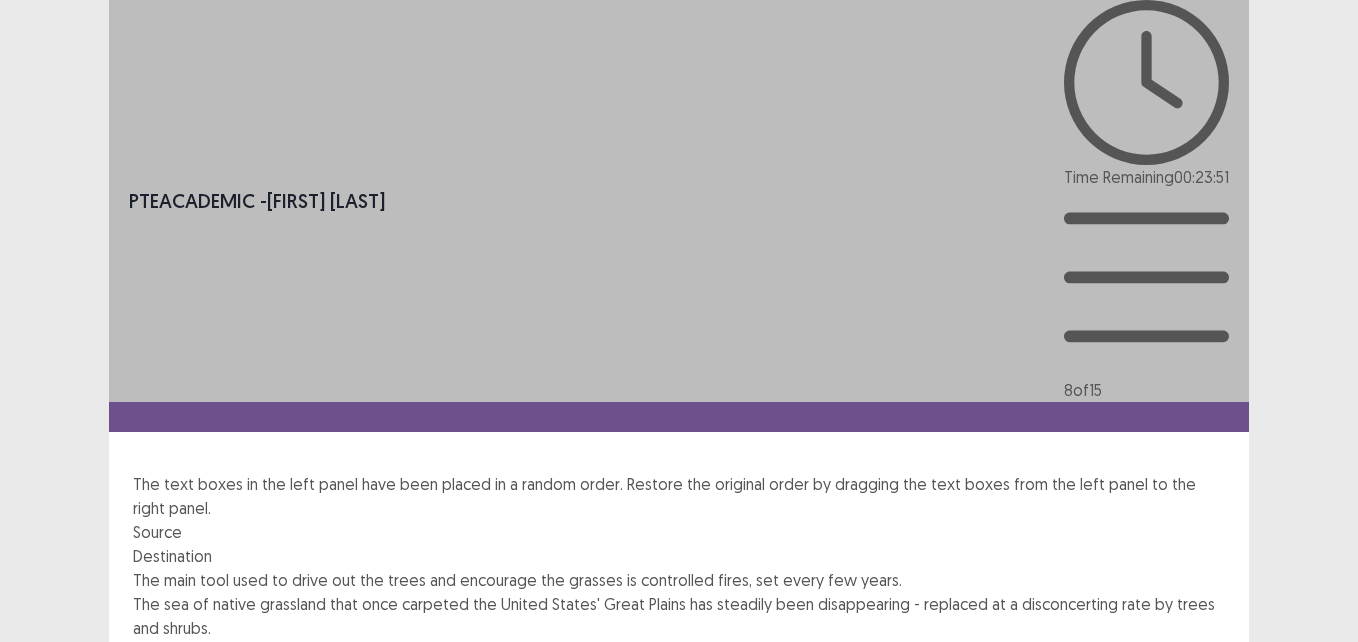 click at bounding box center (679, 748) 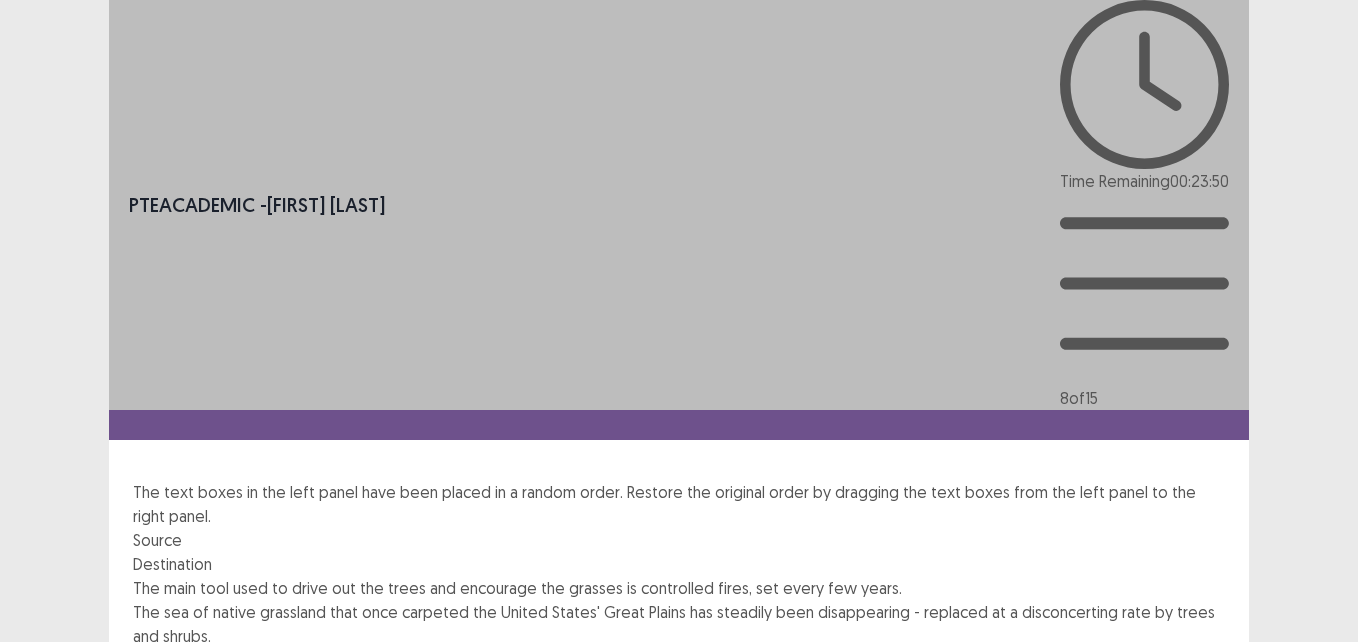 click on "PTE academic - [FIRST] [LAST] Time Remaining 00 : 23 : 50 8 of 15 The text boxes in the left panel have been placed in a random order. Restore the original order by dragging the text boxes from the left panel to the right panel. Source Destination The main tool used to drive out the trees and encourage the grasses is controlled fires, set every few years. The sea of native grassland that once carpeted the United States' Great Plains has steadily been disappearing - replaced at a disconcerting rate by trees and shrubs. Yet these fires have not halted the advance of trees and shrubs. Now, Dirac Twidwell, a range ecologist at the University of Nebraska, says he's figured out why. The problem is not that controlled burns are too destructive, he says. It's that they're not destructive enough. Next" at bounding box center [679, 424] 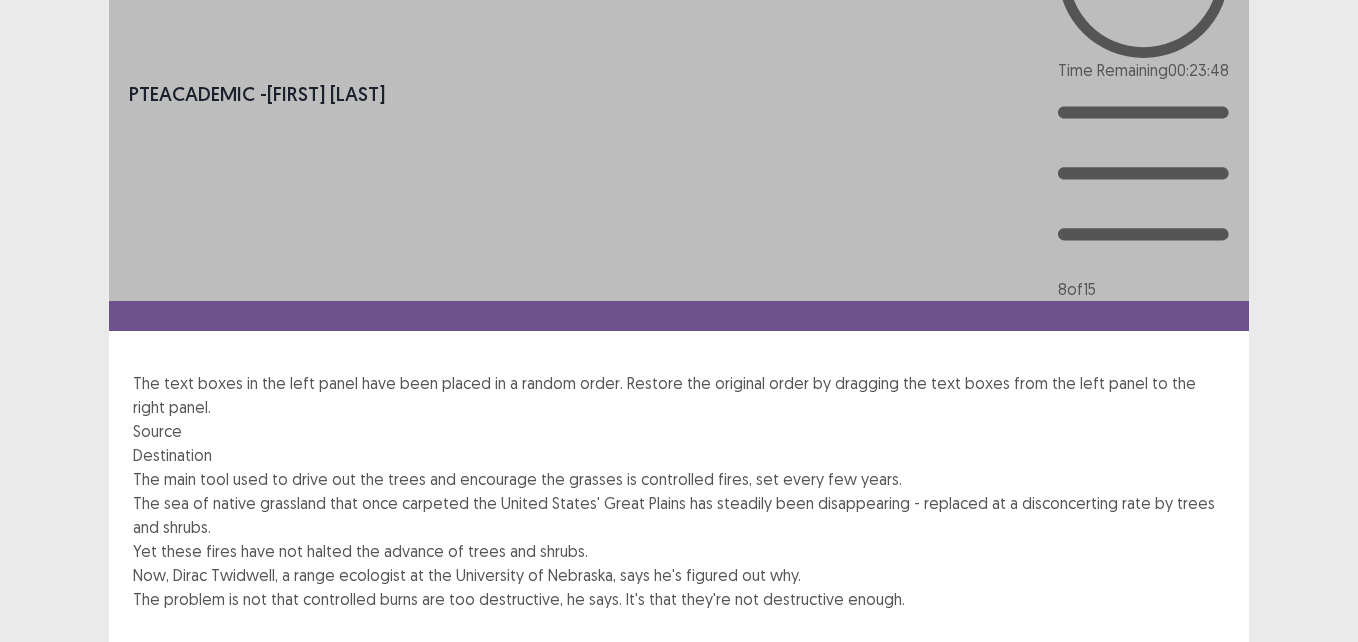 scroll, scrollTop: 114, scrollLeft: 0, axis: vertical 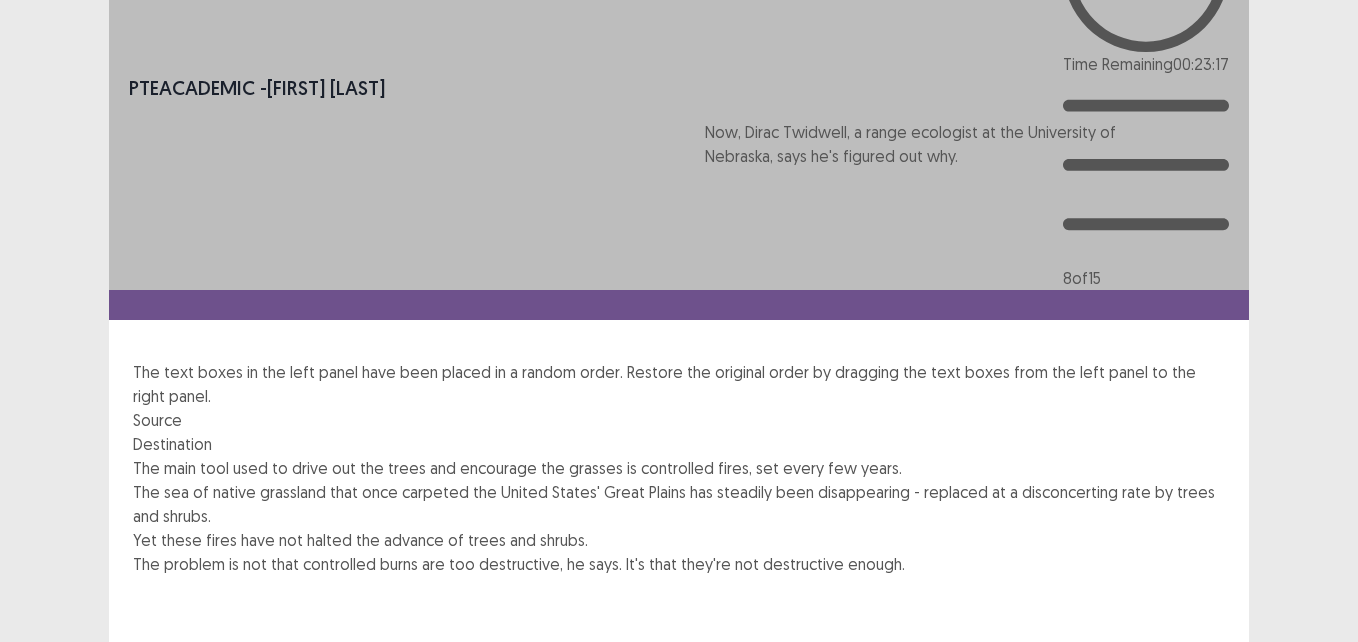 drag, startPoint x: 230, startPoint y: 430, endPoint x: 807, endPoint y: 161, distance: 636.6239 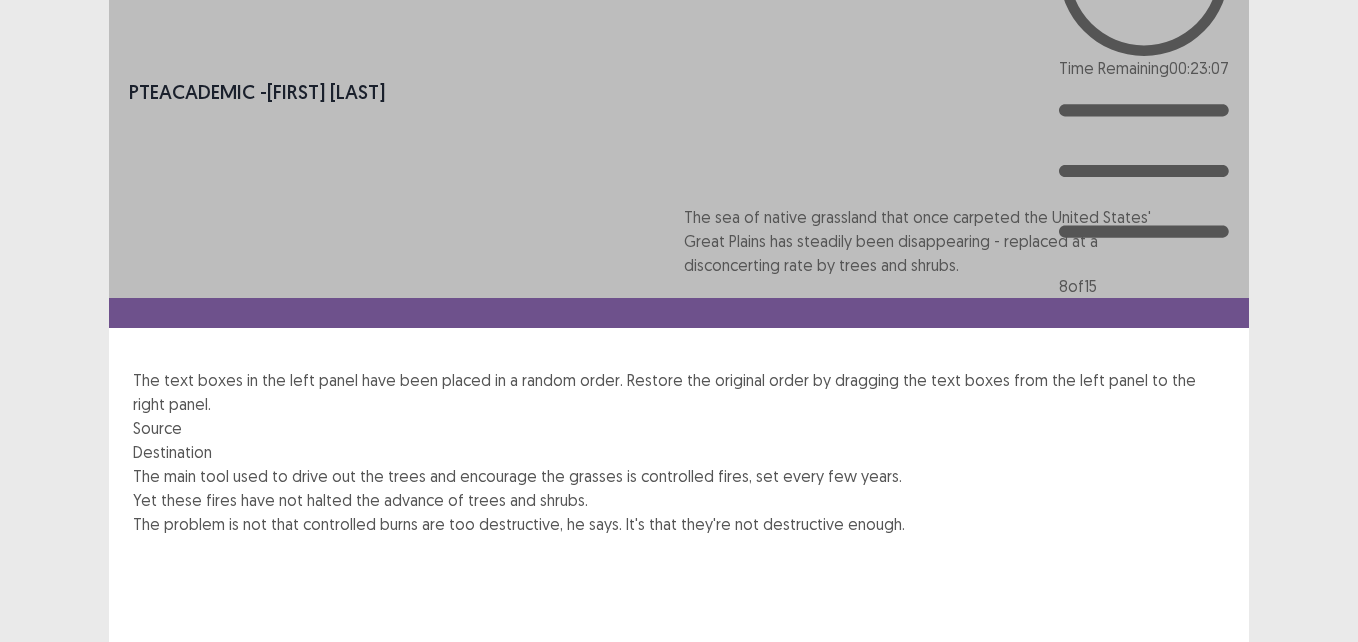 drag, startPoint x: 319, startPoint y: 270, endPoint x: 879, endPoint y: 258, distance: 560.12854 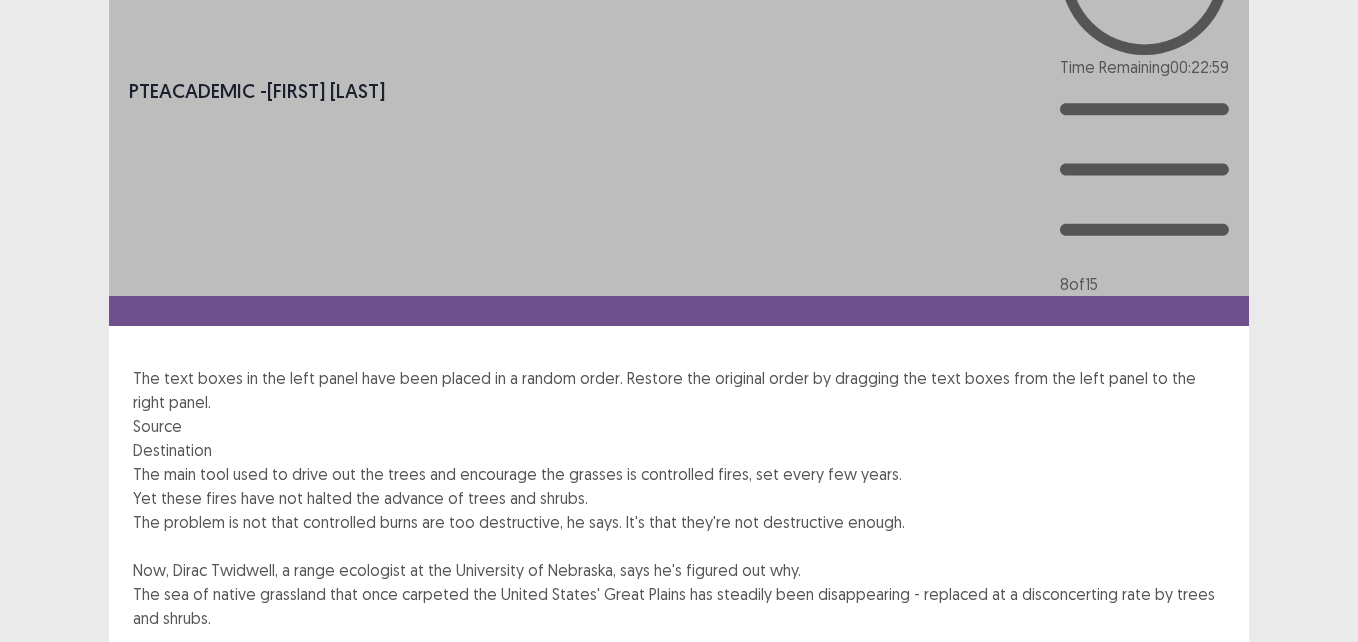 click on "The main tool used to drive out the trees and encourage the grasses is controlled fires, set every few years." at bounding box center (679, 474) 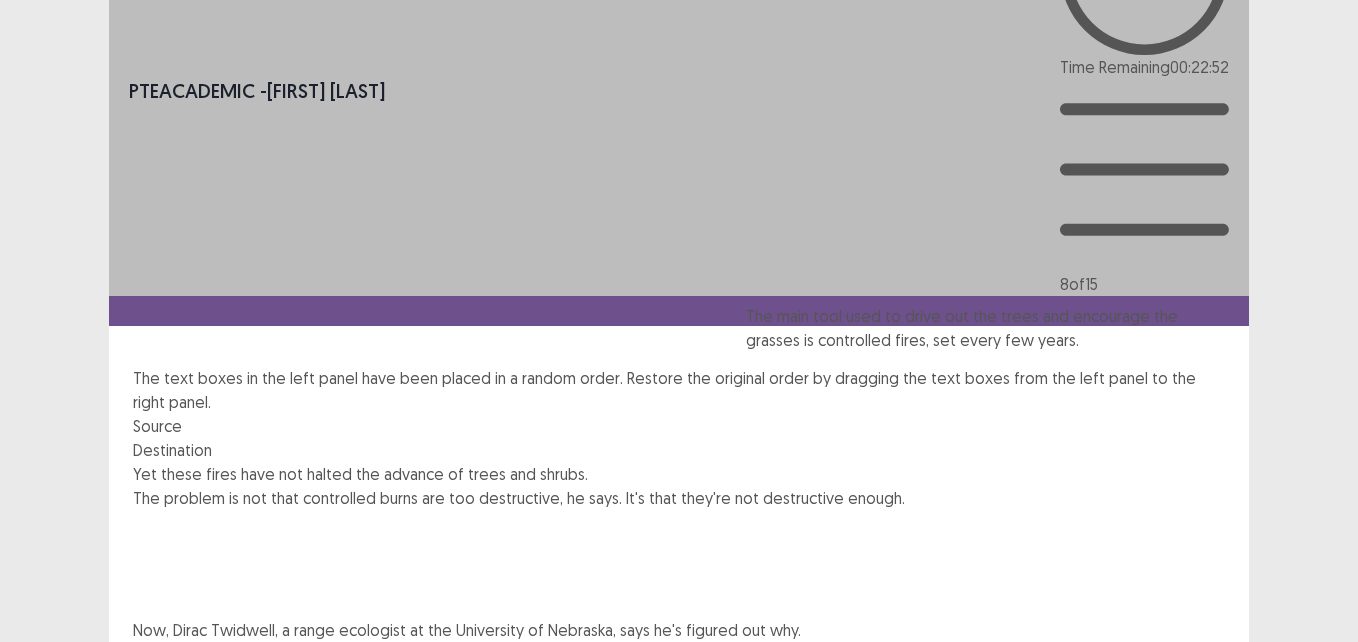 drag, startPoint x: 498, startPoint y: 178, endPoint x: 1133, endPoint y: 357, distance: 659.74695 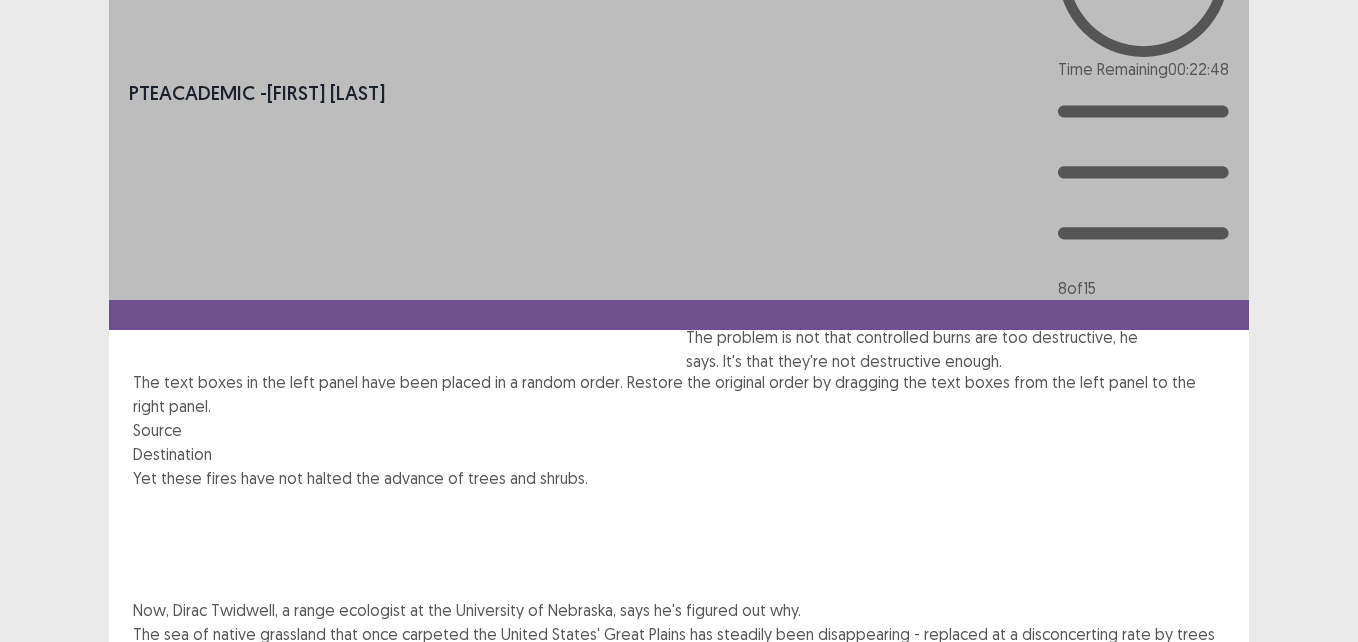 drag, startPoint x: 501, startPoint y: 262, endPoint x: 1060, endPoint y: 395, distance: 574.6042 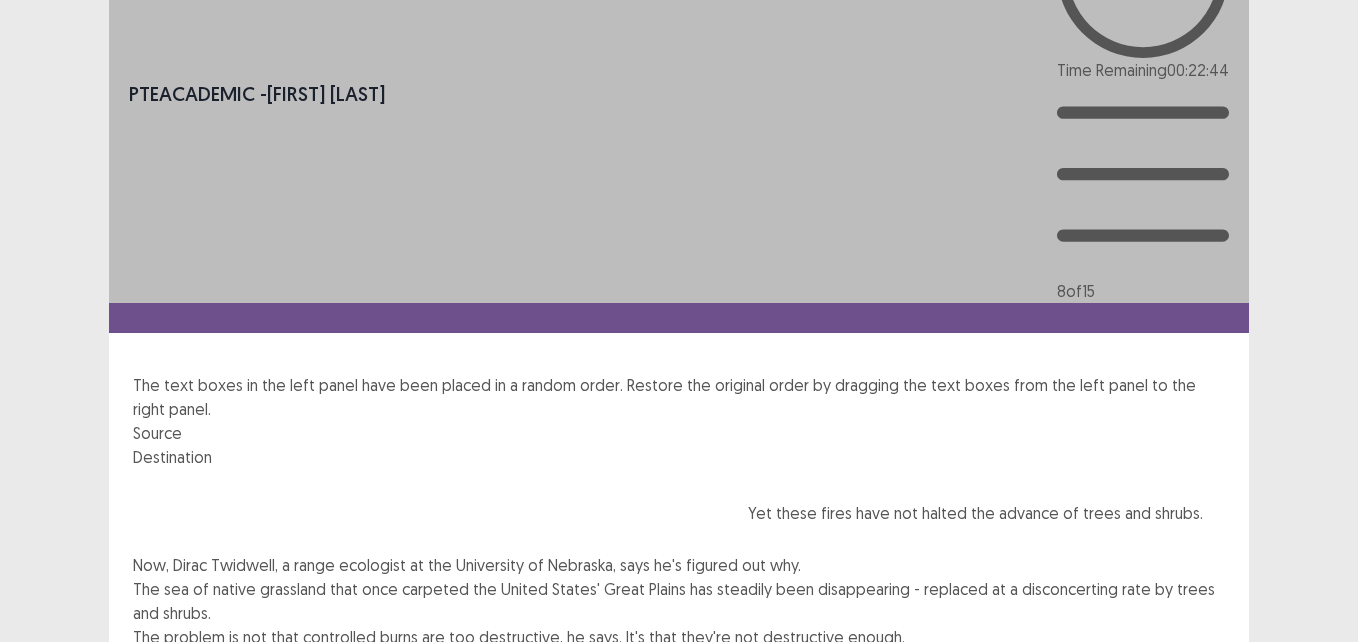 drag, startPoint x: 746, startPoint y: 301, endPoint x: 1135, endPoint y: 557, distance: 465.67908 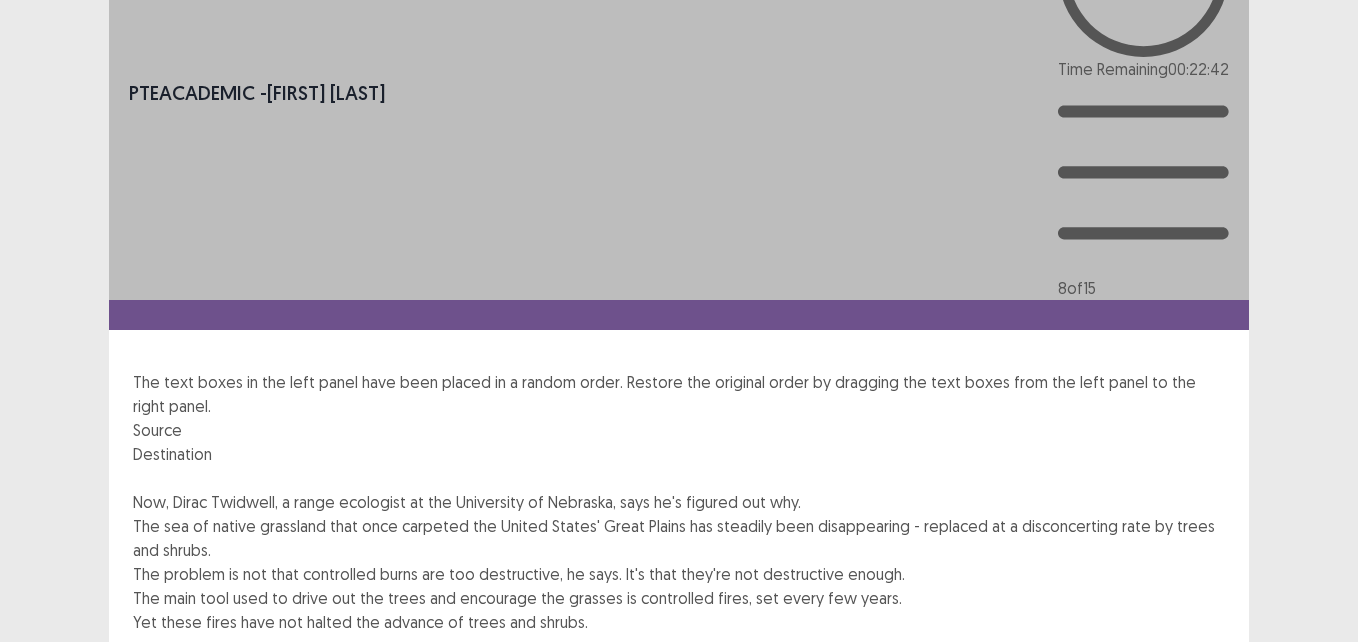 click on "Next" at bounding box center (1201, 718) 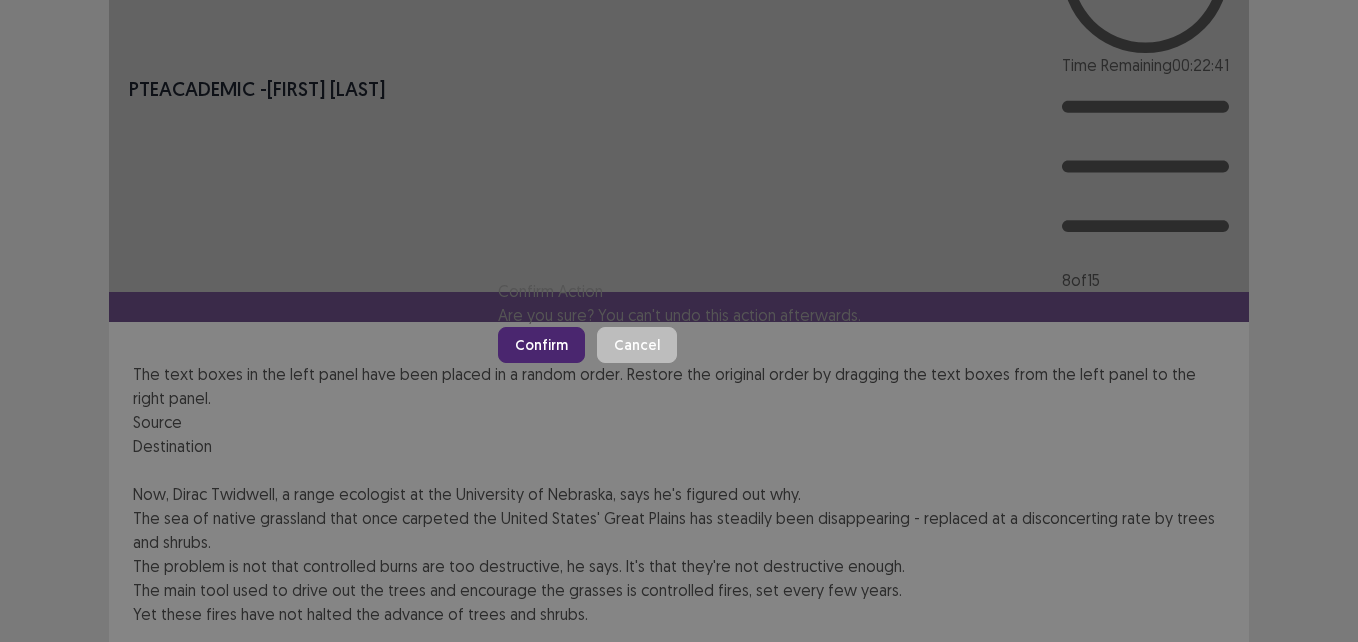 click on "Confirm" at bounding box center (541, 345) 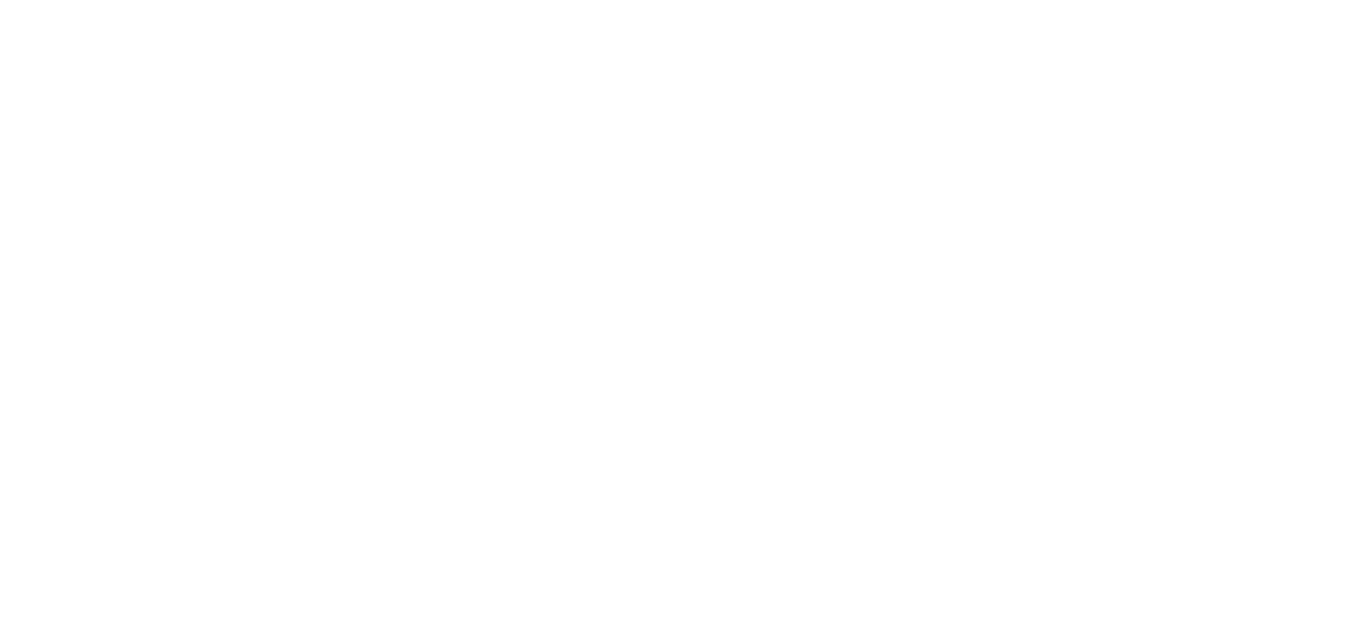 scroll, scrollTop: 0, scrollLeft: 0, axis: both 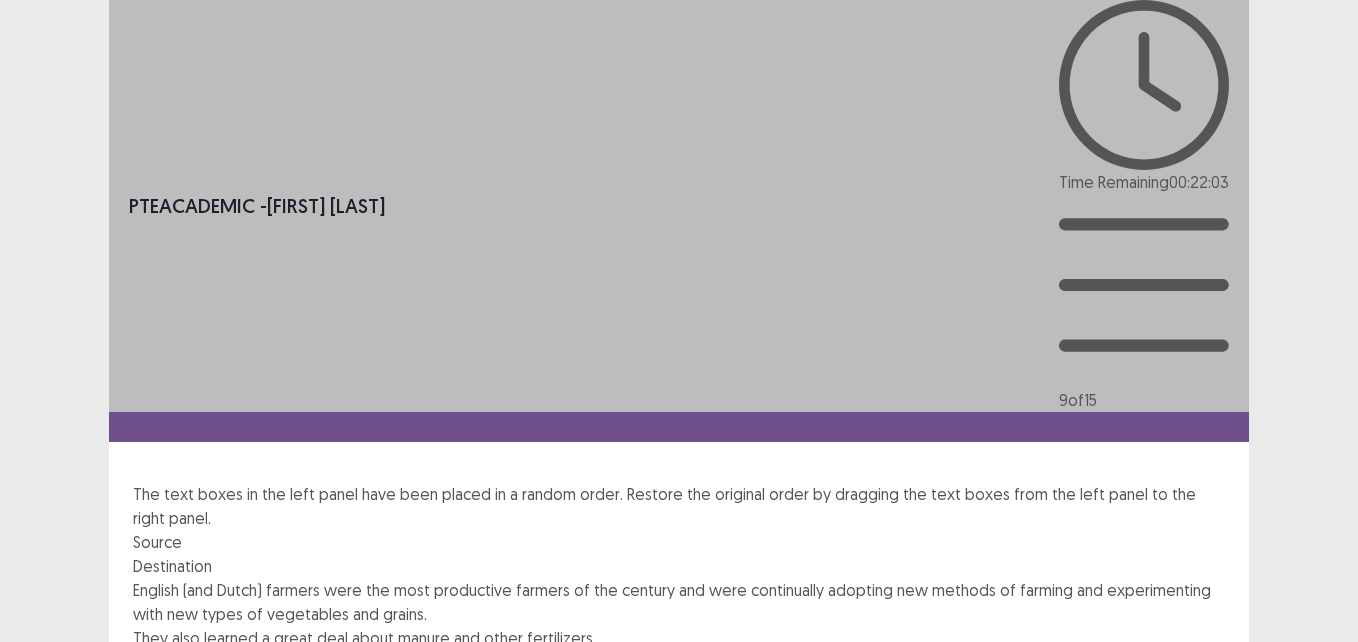 click on "English (and Dutch) farmers were the most productive farmers of the century and were continually adopting new methods of farming and experimenting with new types of vegetables and grains." at bounding box center (679, 602) 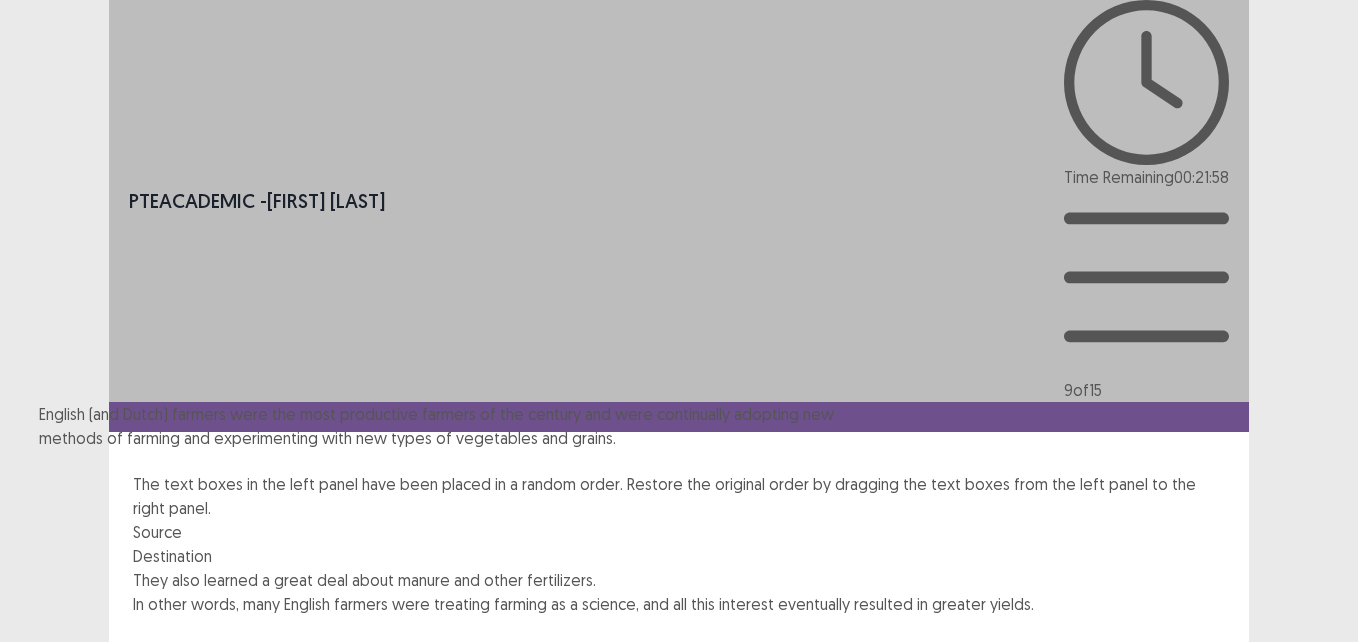 drag, startPoint x: 526, startPoint y: 287, endPoint x: 593, endPoint y: 413, distance: 142.706 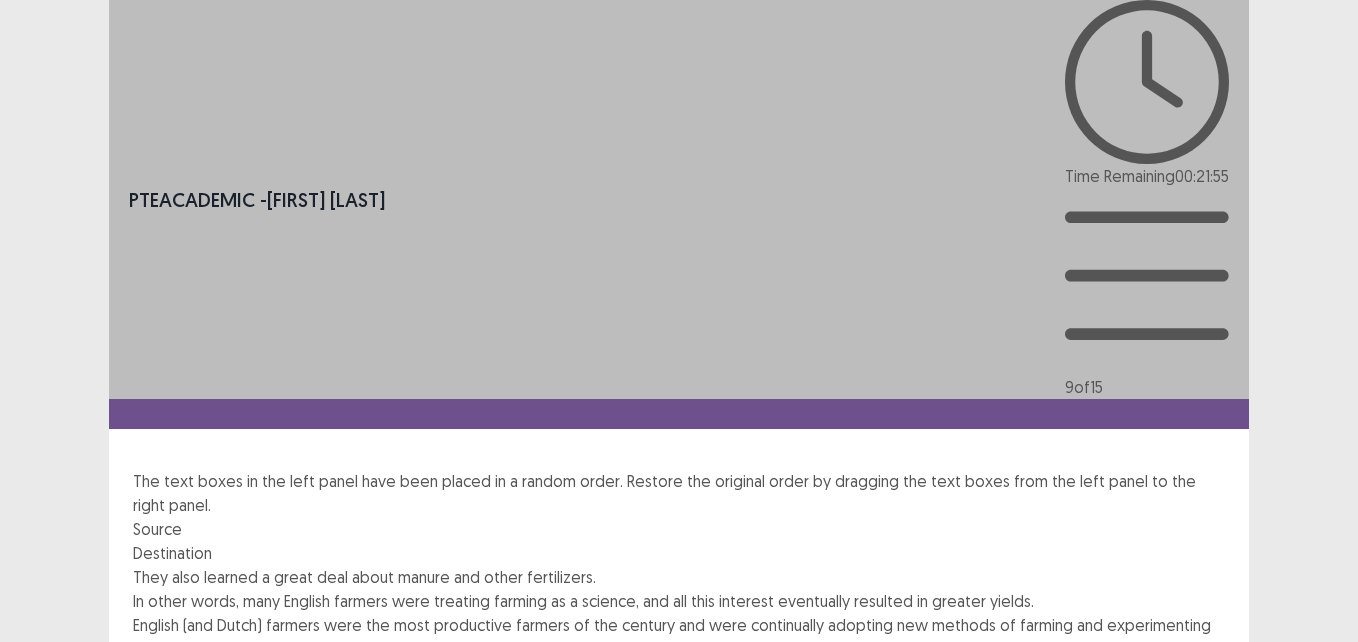 click at bounding box center [679, 709] 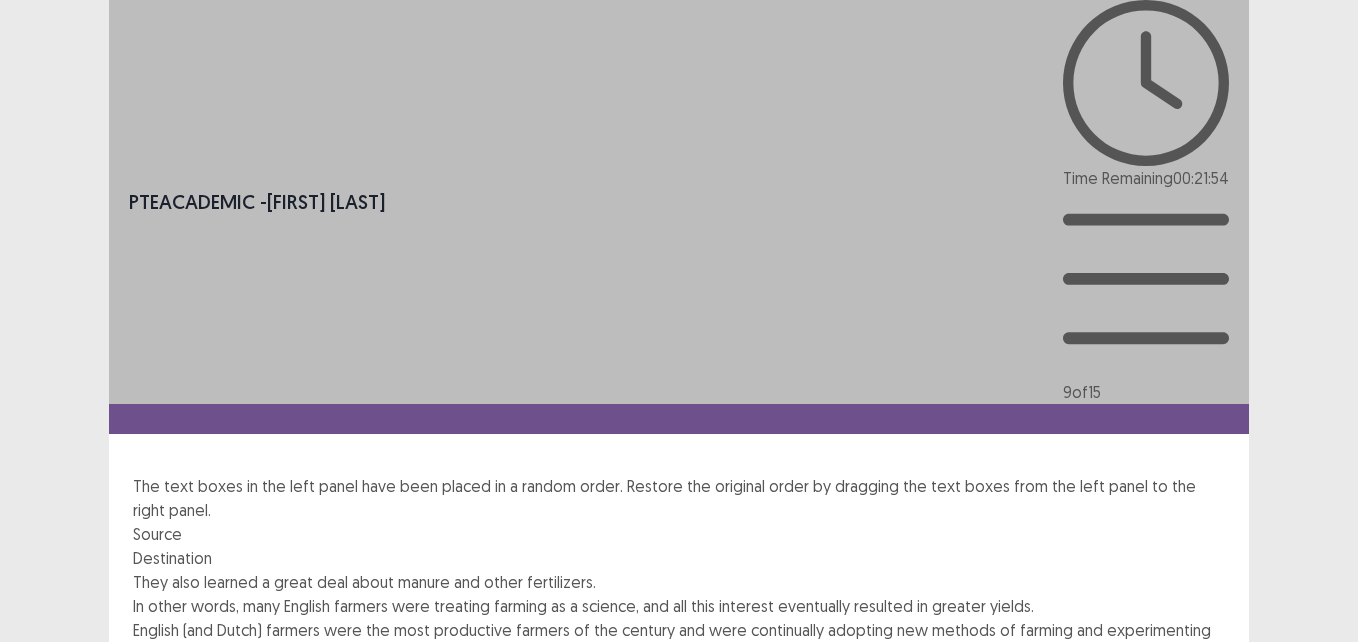 click at bounding box center [679, 714] 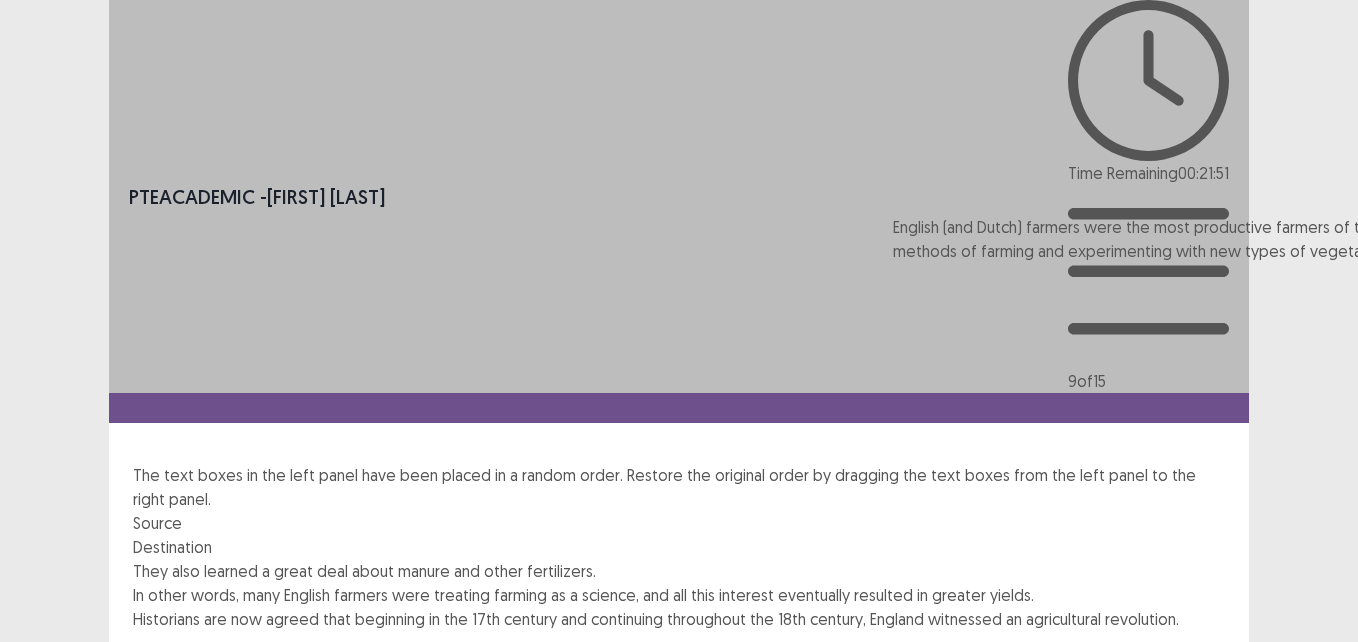 scroll, scrollTop: 0, scrollLeft: 229, axis: horizontal 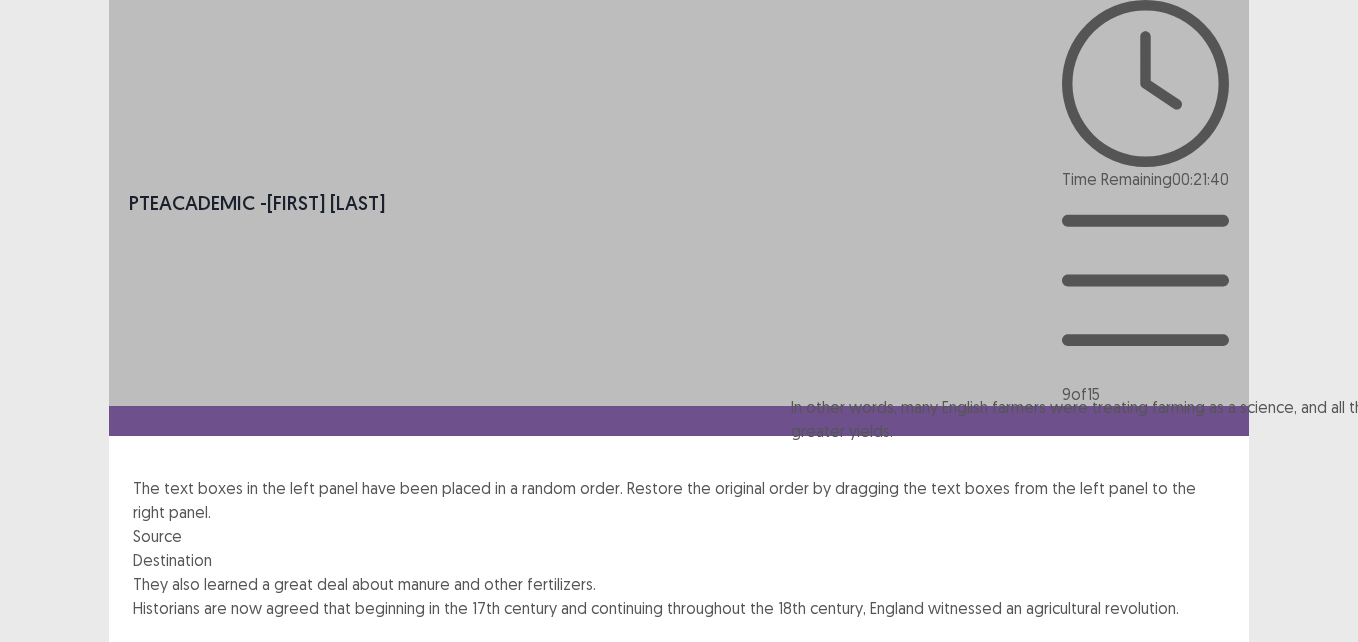 drag, startPoint x: 478, startPoint y: 365, endPoint x: 1144, endPoint y: 454, distance: 671.9204 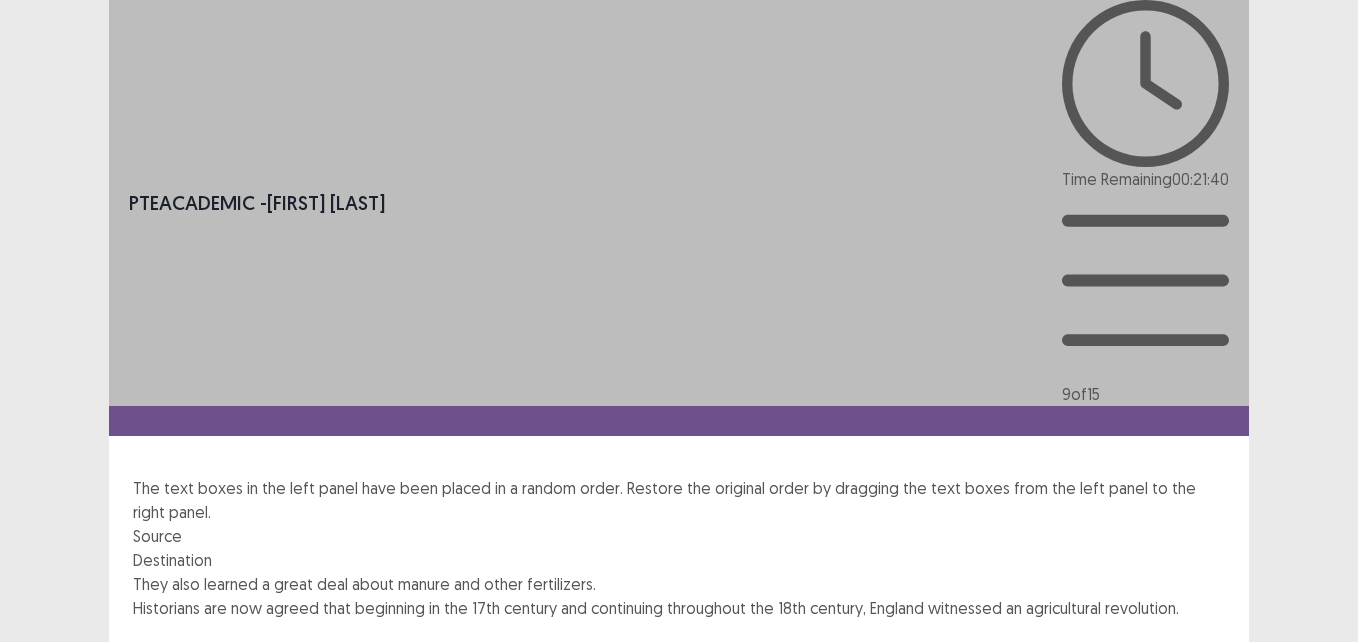 scroll, scrollTop: 0, scrollLeft: 0, axis: both 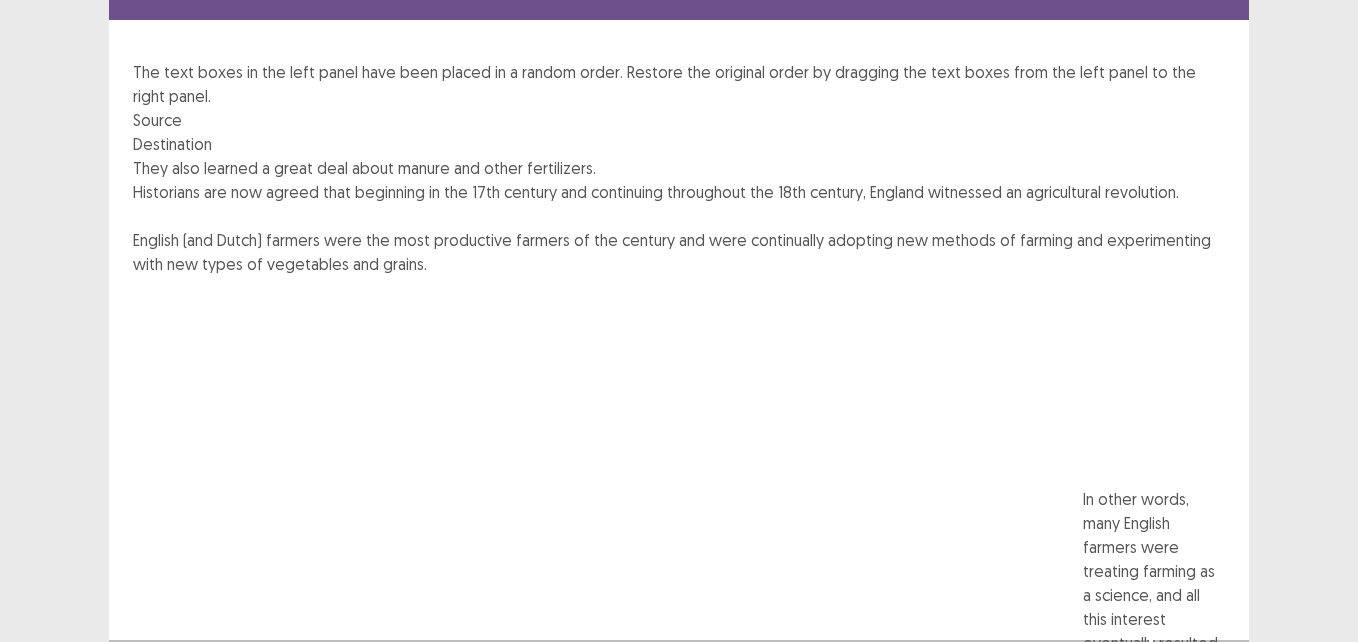 drag, startPoint x: 1143, startPoint y: 446, endPoint x: 1171, endPoint y: 693, distance: 248.58199 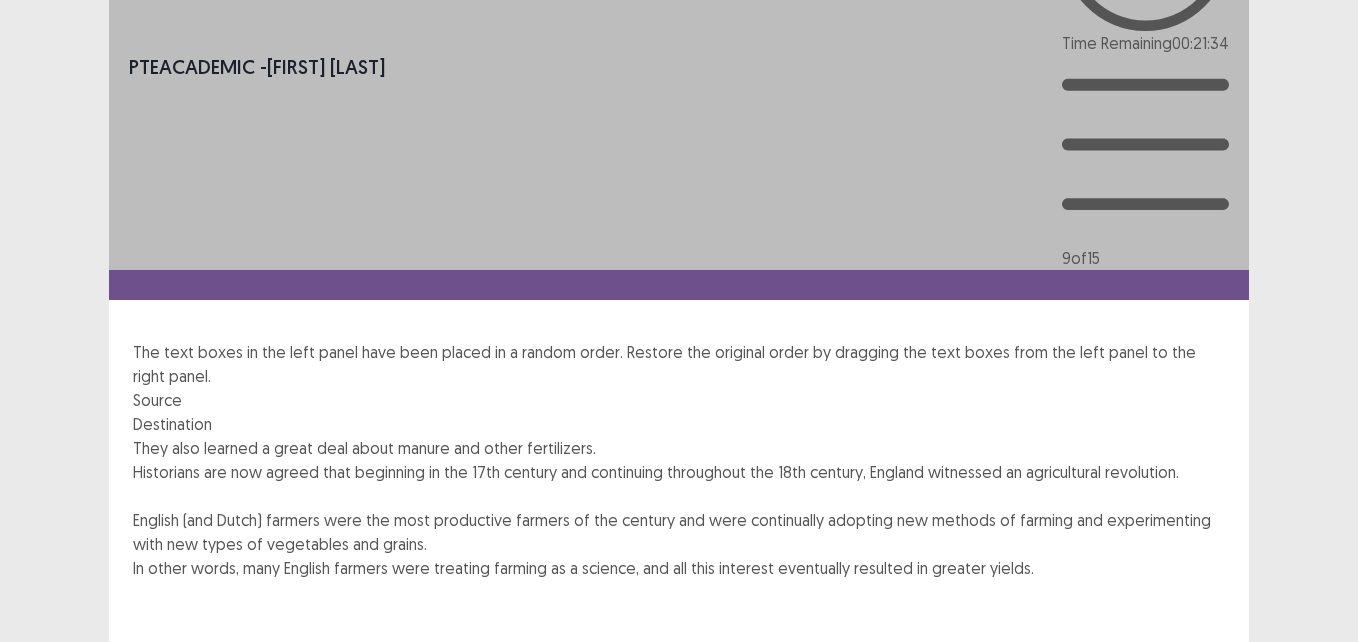 scroll, scrollTop: 0, scrollLeft: 0, axis: both 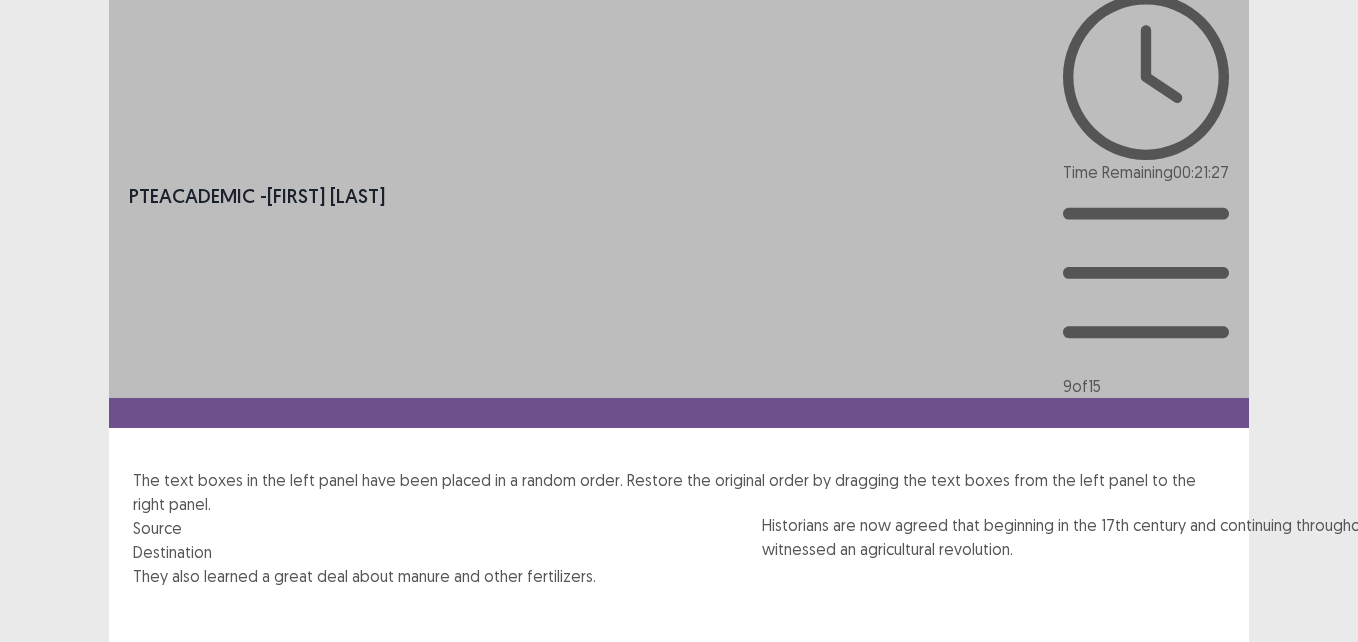 drag, startPoint x: 722, startPoint y: 369, endPoint x: 1361, endPoint y: 576, distance: 671.6919 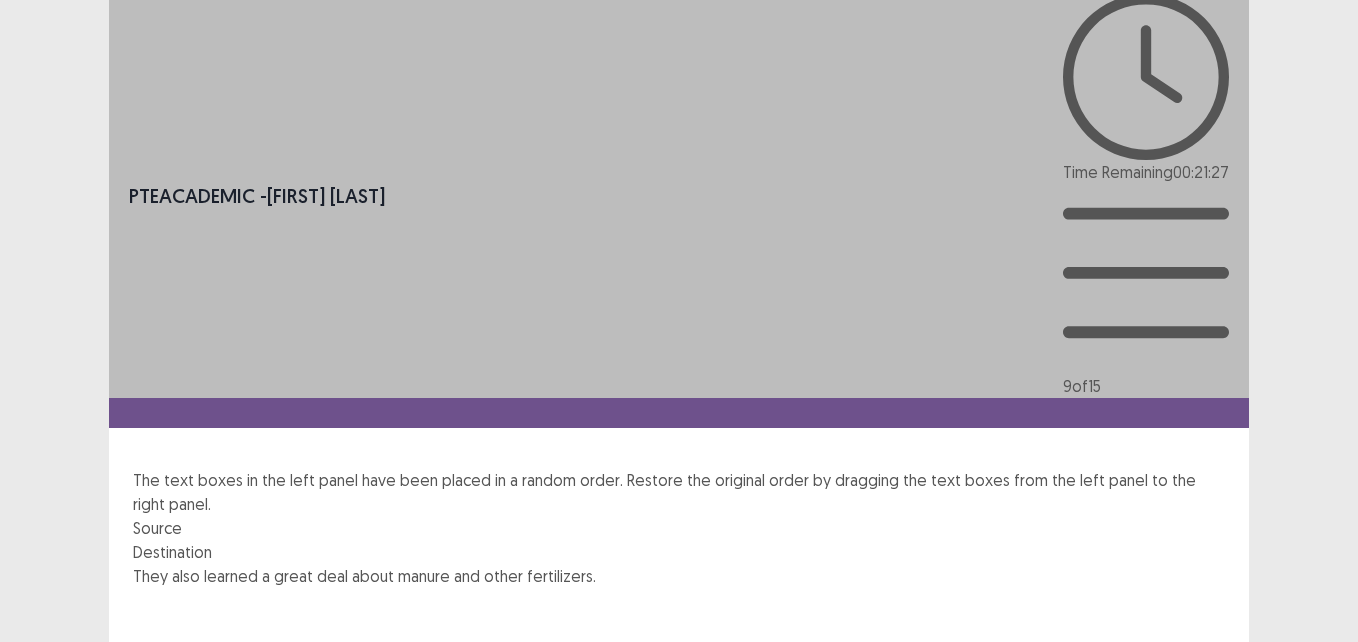 scroll, scrollTop: 6, scrollLeft: 0, axis: vertical 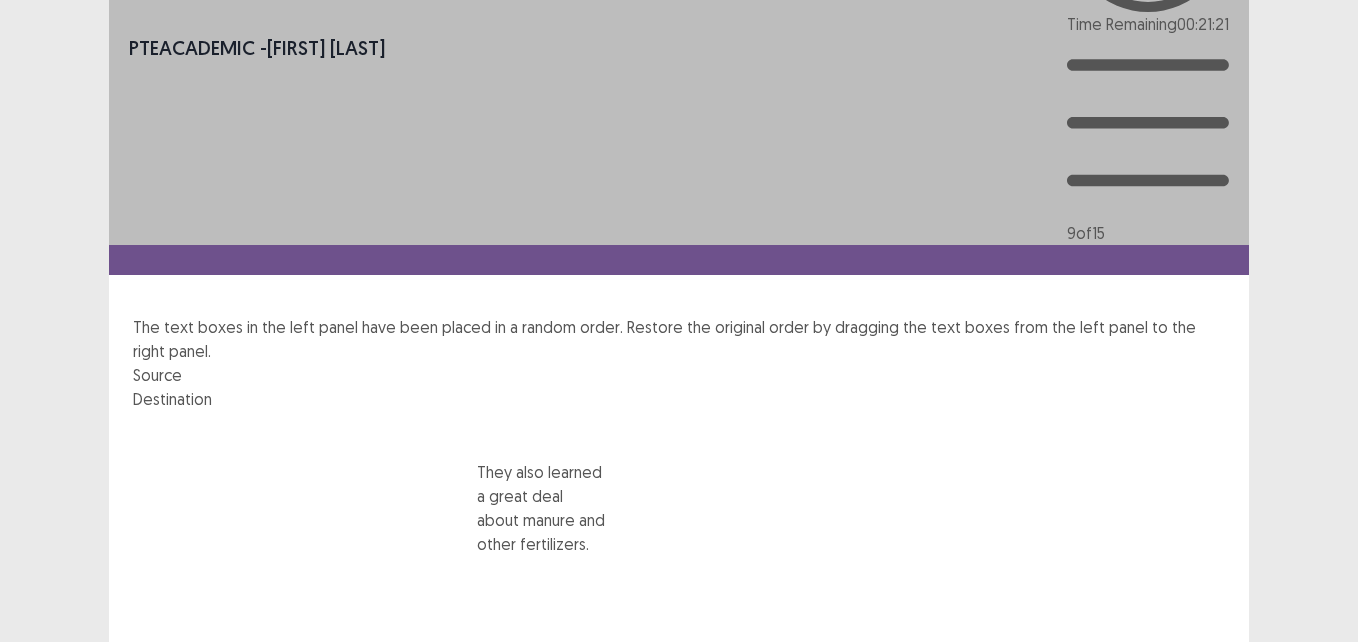 drag, startPoint x: 194, startPoint y: 350, endPoint x: 553, endPoint y: 579, distance: 425.8192 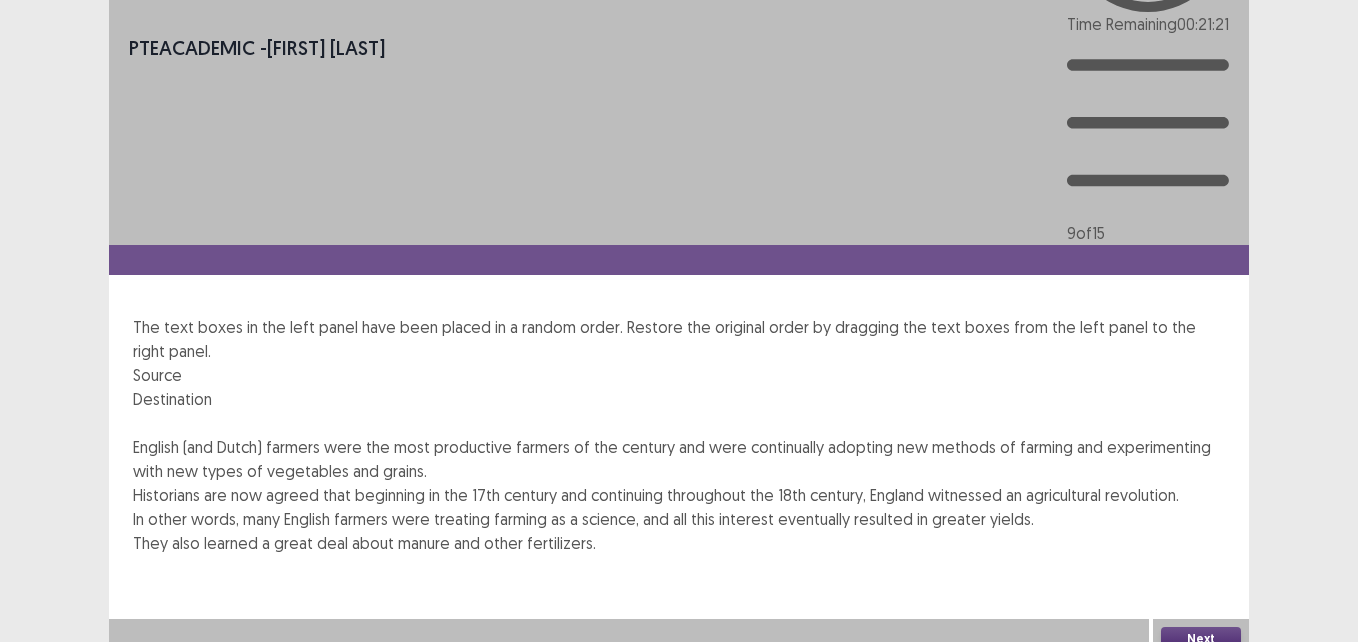scroll, scrollTop: 6, scrollLeft: 0, axis: vertical 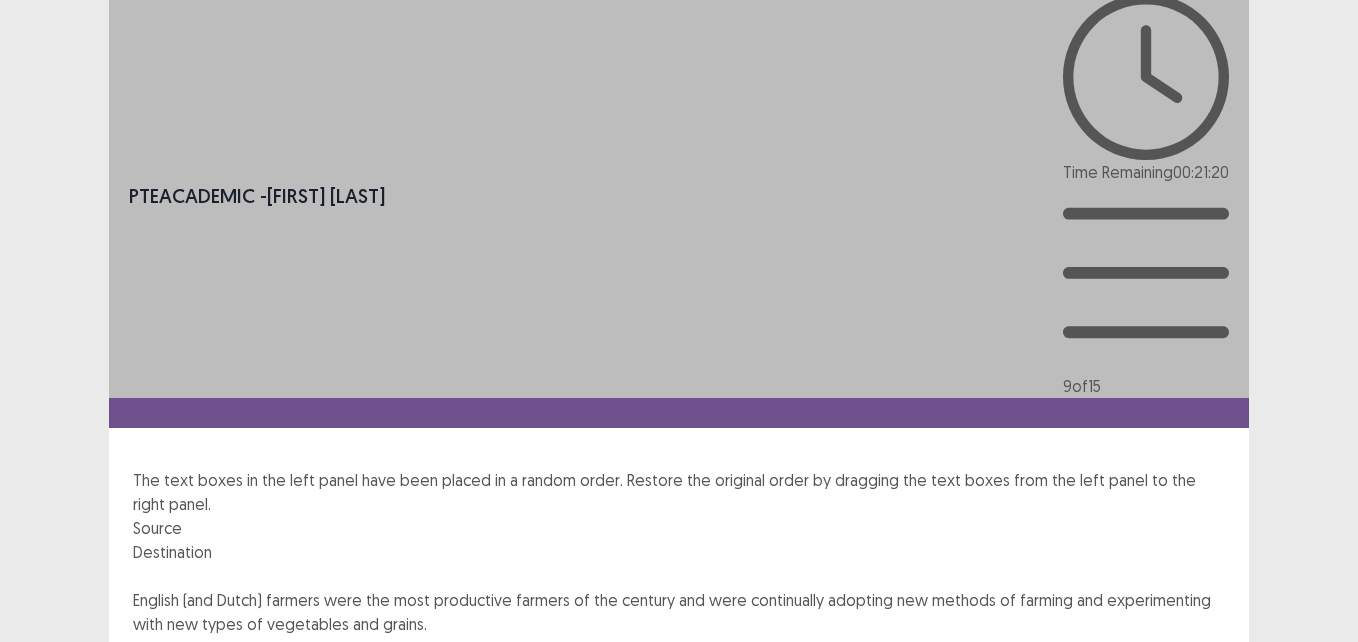 click on "PTE academic - [PERSON] Time Remaining 00 : 21 : 20 9 of 15 The text boxes in the left panel have been placed in a random order. Restore the original order by dragging the text boxes from the left panel to the right panel. Source Destination English (and Dutch) farmers were the most productive farmers of the century and were continually adopting new methods of farming and experimenting with new types of vegetables and grains. Historians are now agreed that beginning in the 17th century and continuing throughout the 18th century, England witnessed an agricultural revolution. In other words, many English farmers were treating farming as a science, and all this interest eventually resulted in greater yields. They also learned a great deal about manure and other fertilizers. Next" at bounding box center [679, 403] 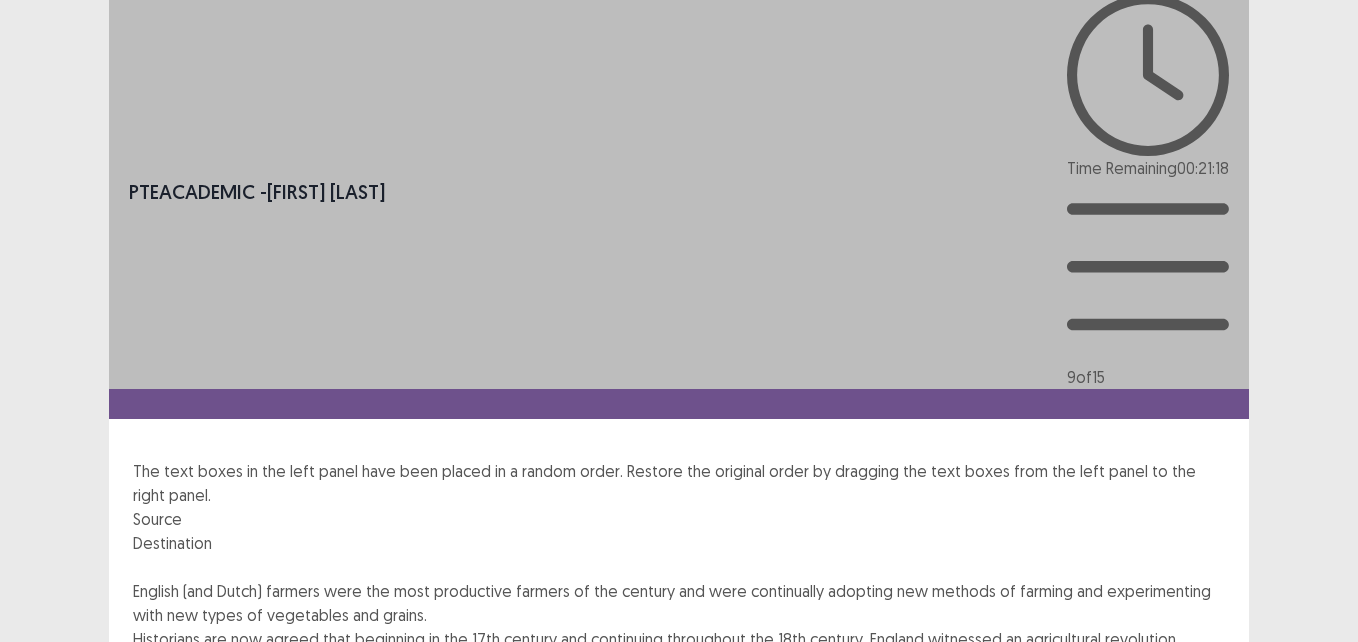 click on "Next" at bounding box center (1201, 783) 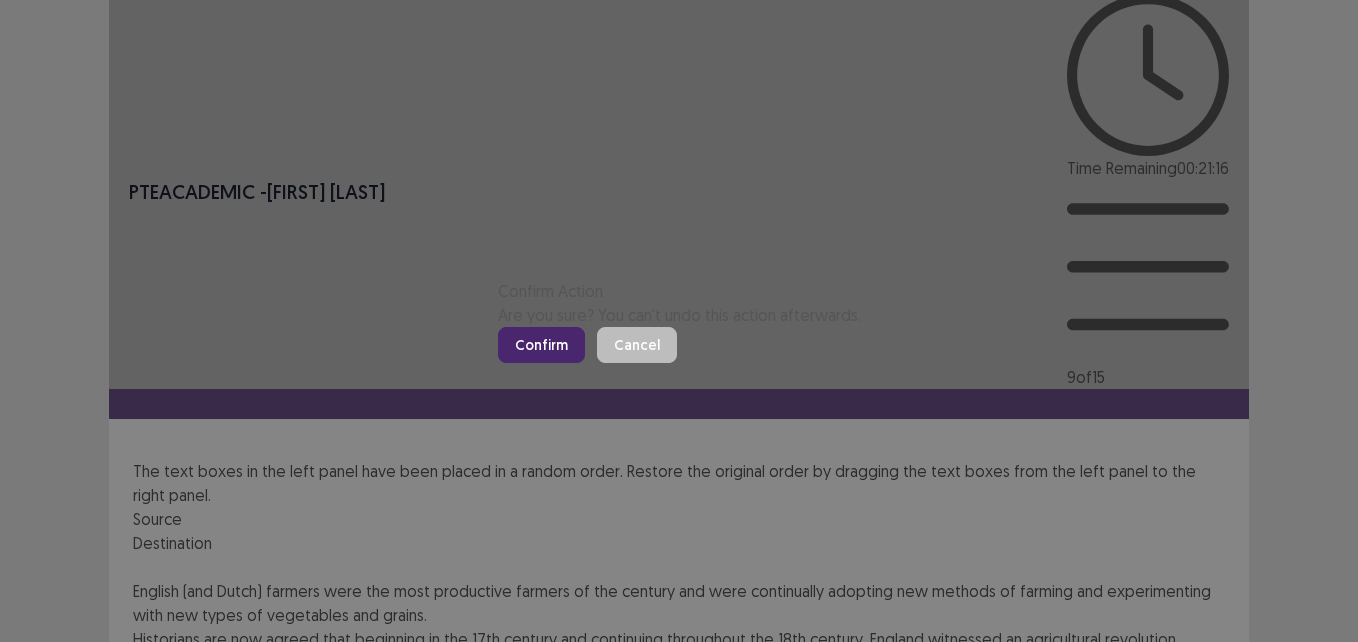 click on "Confirm" at bounding box center [541, 345] 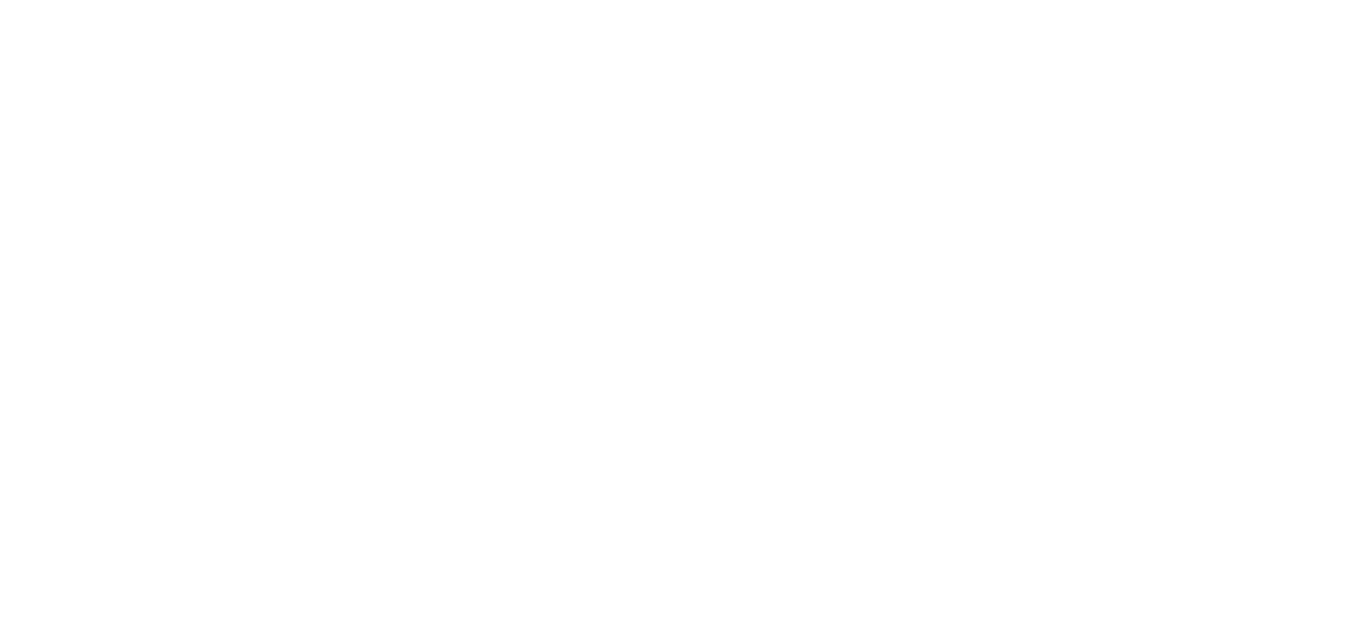 scroll, scrollTop: 0, scrollLeft: 0, axis: both 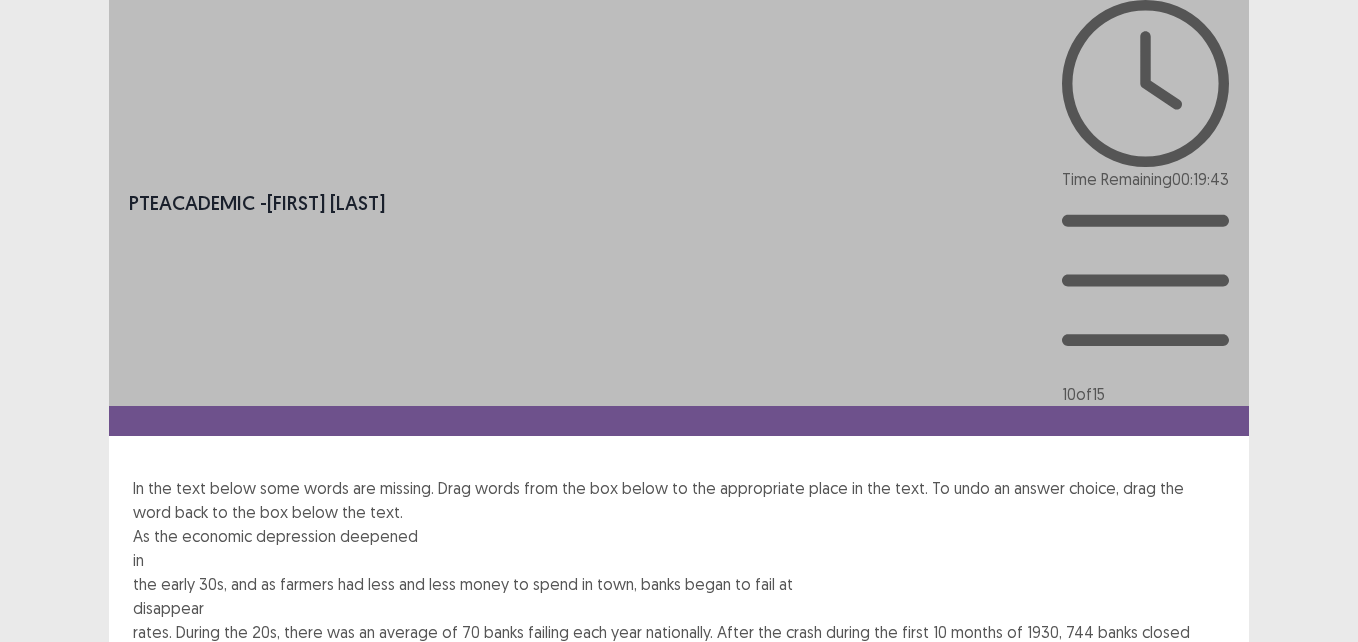 click on "Next" at bounding box center [1201, 896] 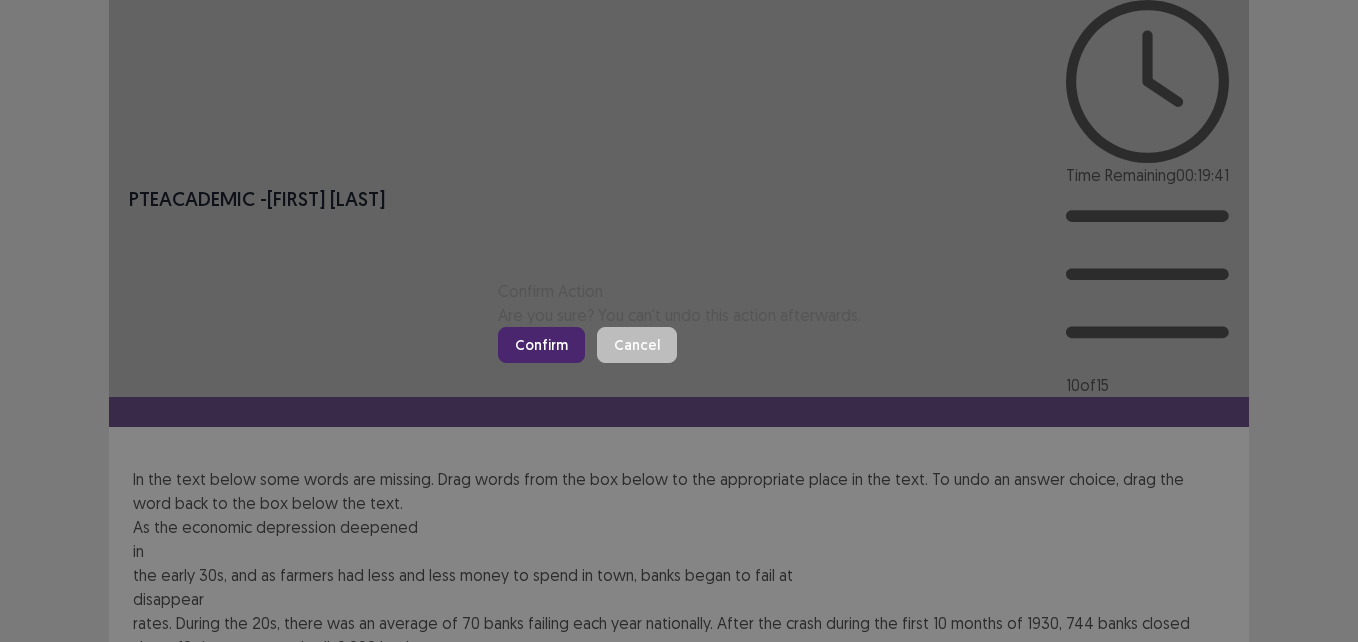 click on "Confirm" at bounding box center [541, 345] 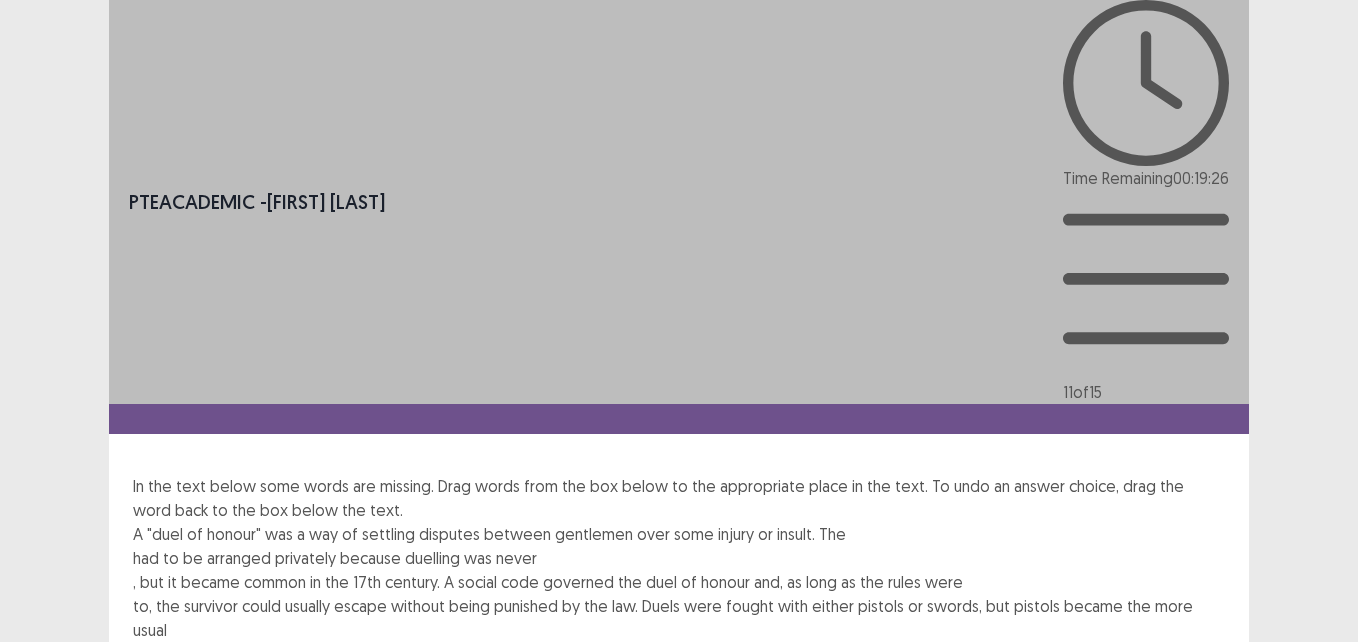 click at bounding box center [679, 546] 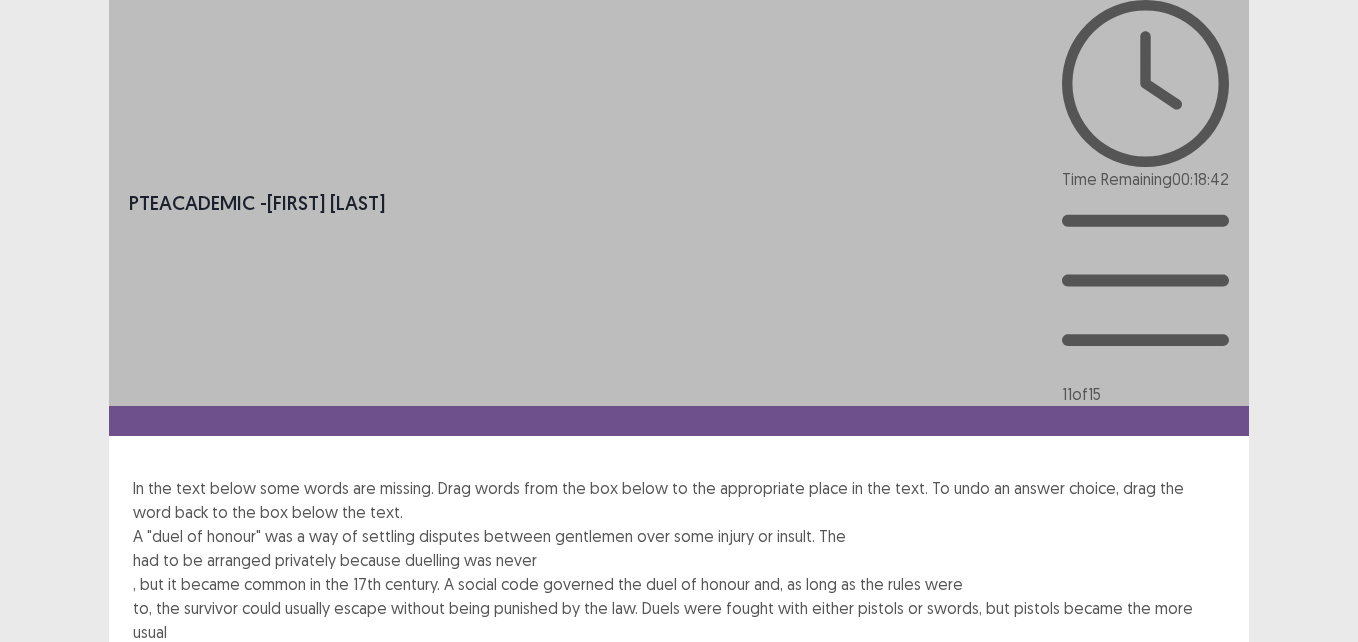 click on "A "duel of honour" was a way of settling disputes between gentlemen over some injury or insult. The informally had to be arranged privately because duelling was never legal , but it became common in the 17th century. A social code governed the duel of honour and, as long as the rules were followed to, the survivor could usually escape without being punished by the law. Duels were fought with either pistols or swords, but pistols became the more usual weapon after swords went out of fashion at the end of the 18th century." at bounding box center (679, 596) 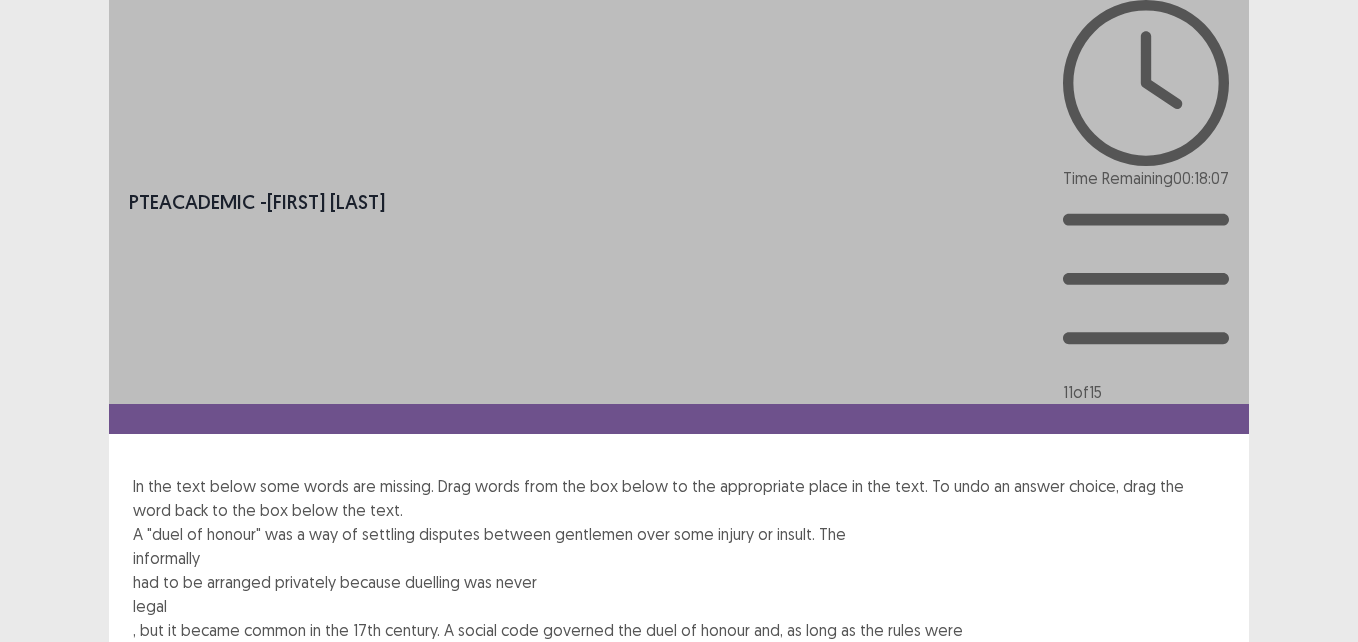 click on "A "duel of honour" was a way of settling disputes between gentlemen over some injury or insult. The informally had to be arranged privately because duelling was never legal , but it became common in the 17th century. A social code governed the duel of honour and, as long as the rules were followed to, the survivor could usually escape without being punished by the law. Duels were fought with either pistols or swords, but pistols became the more usual weapon after swords went out of fashion at the end of the 18th century." at bounding box center [679, 618] 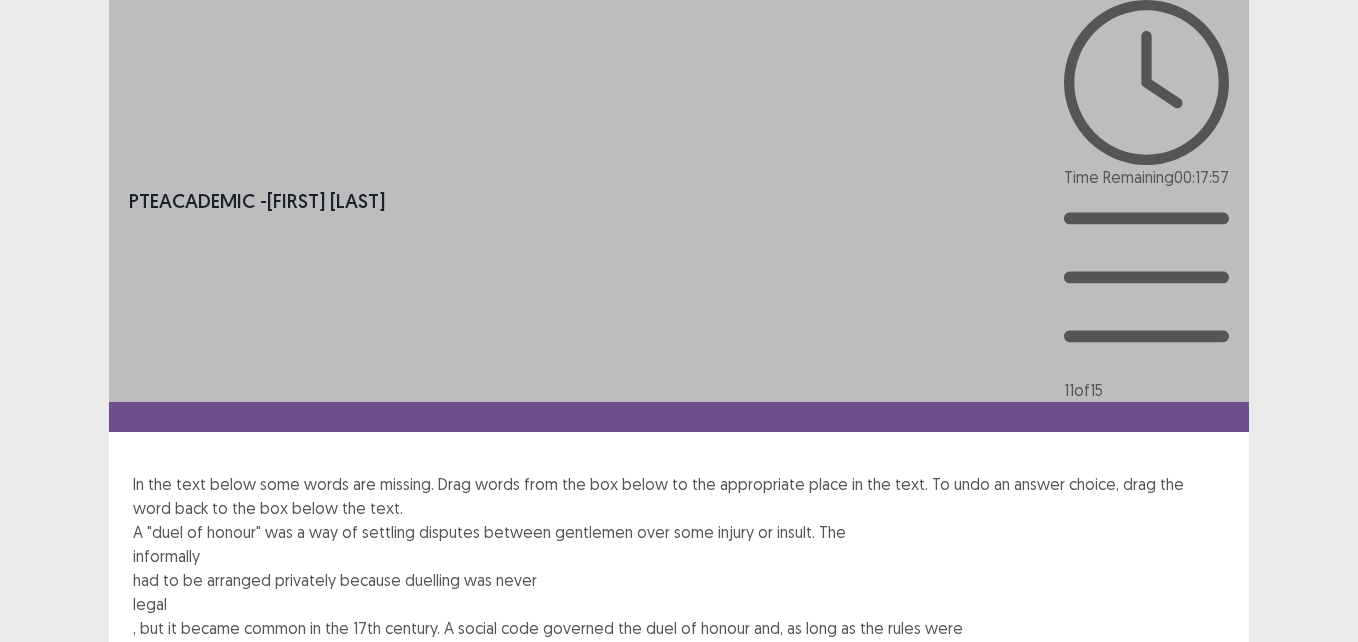 click on "fight" at bounding box center [277, 724] 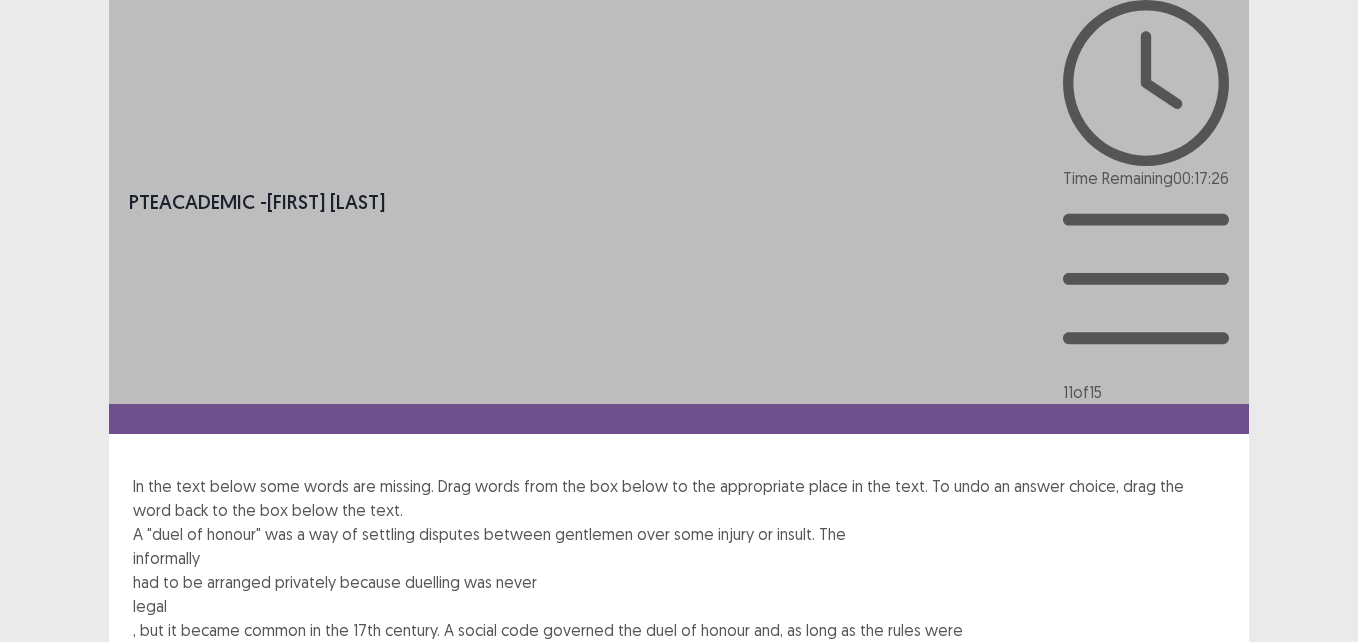 click on "Next" at bounding box center (1201, 846) 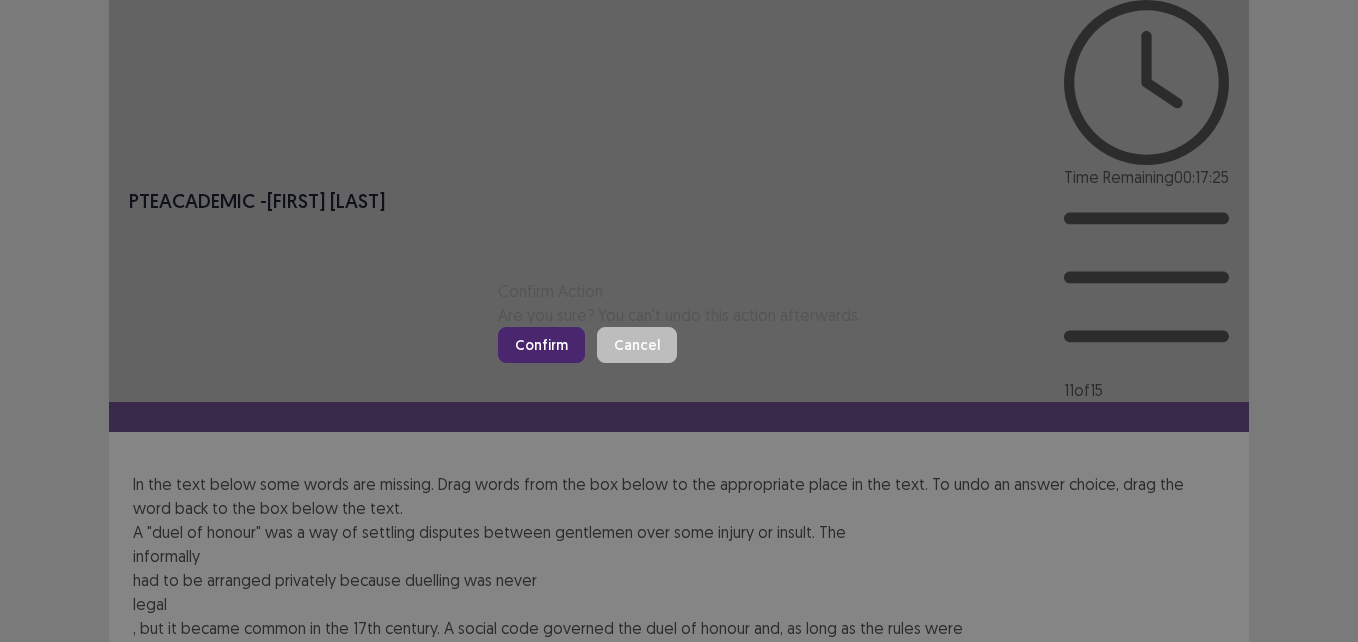 click on "Confirm" at bounding box center (541, 345) 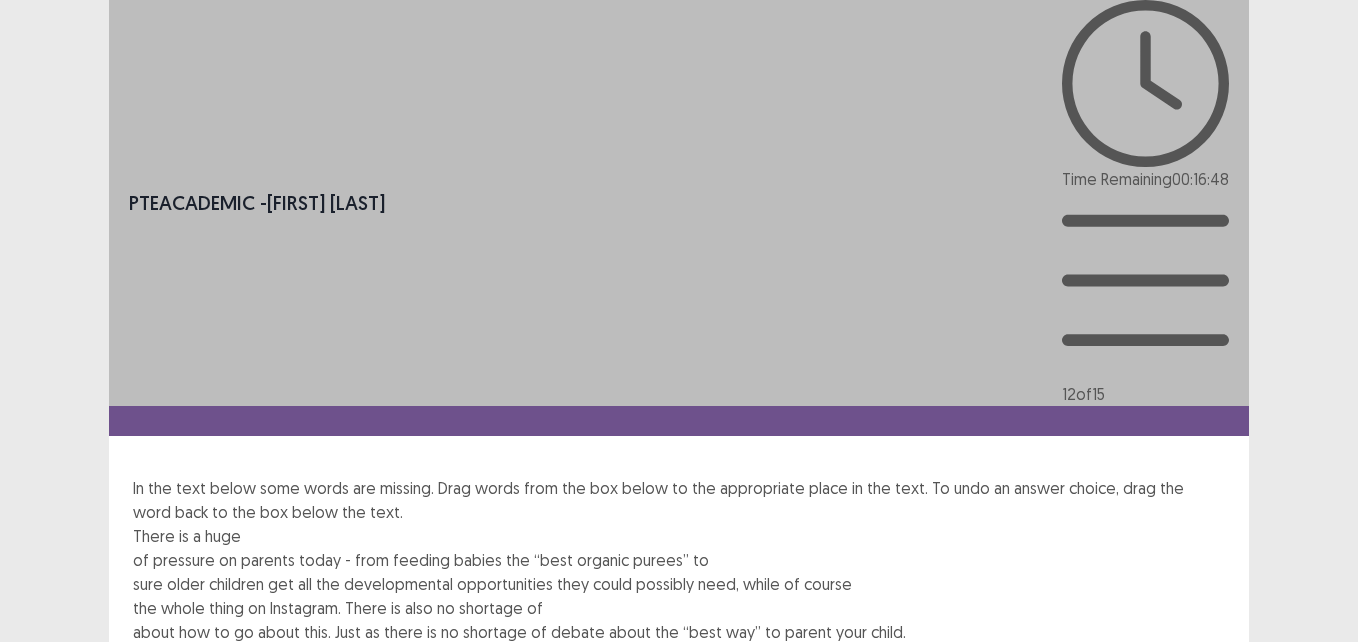 click on "documenting" at bounding box center (490, 656) 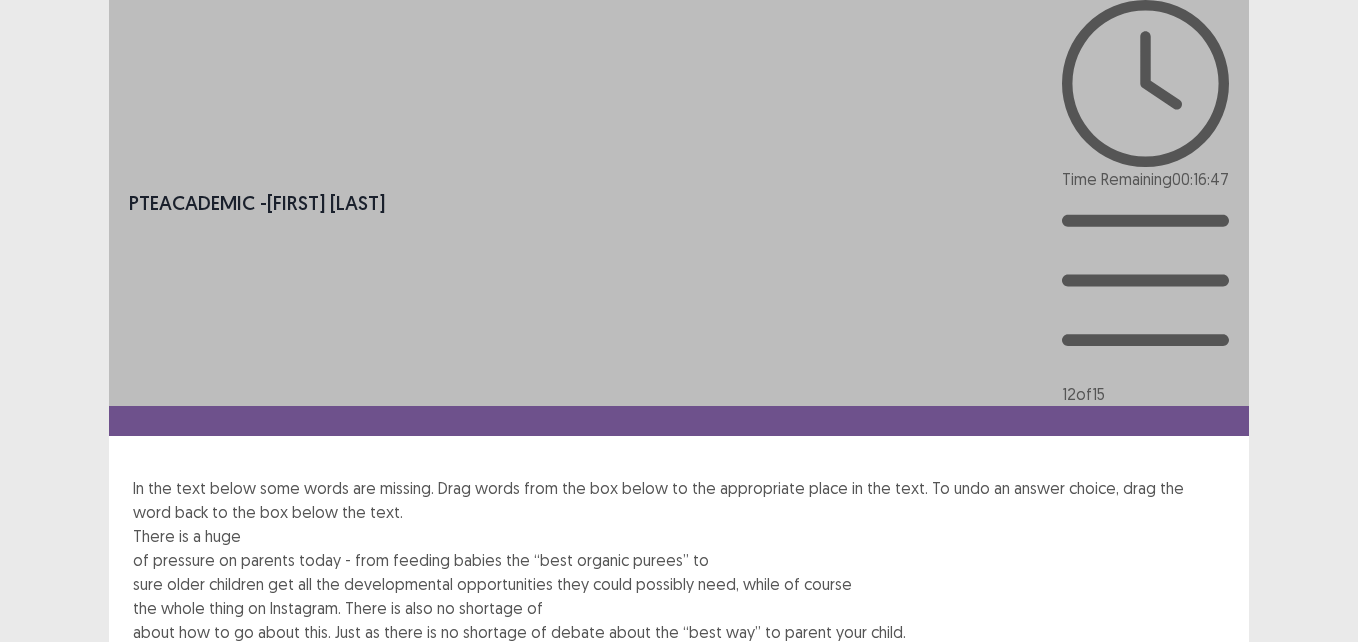 drag, startPoint x: 836, startPoint y: 376, endPoint x: 600, endPoint y: 281, distance: 254.40323 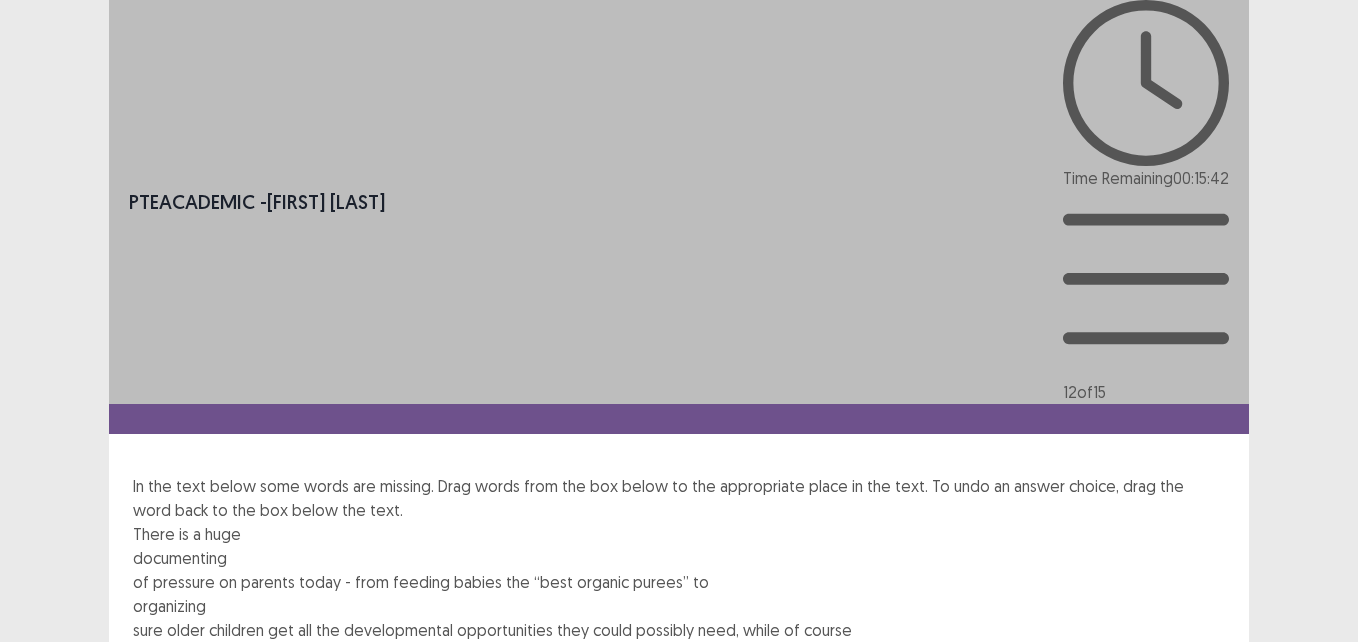 drag, startPoint x: 474, startPoint y: 349, endPoint x: 281, endPoint y: 446, distance: 216.00462 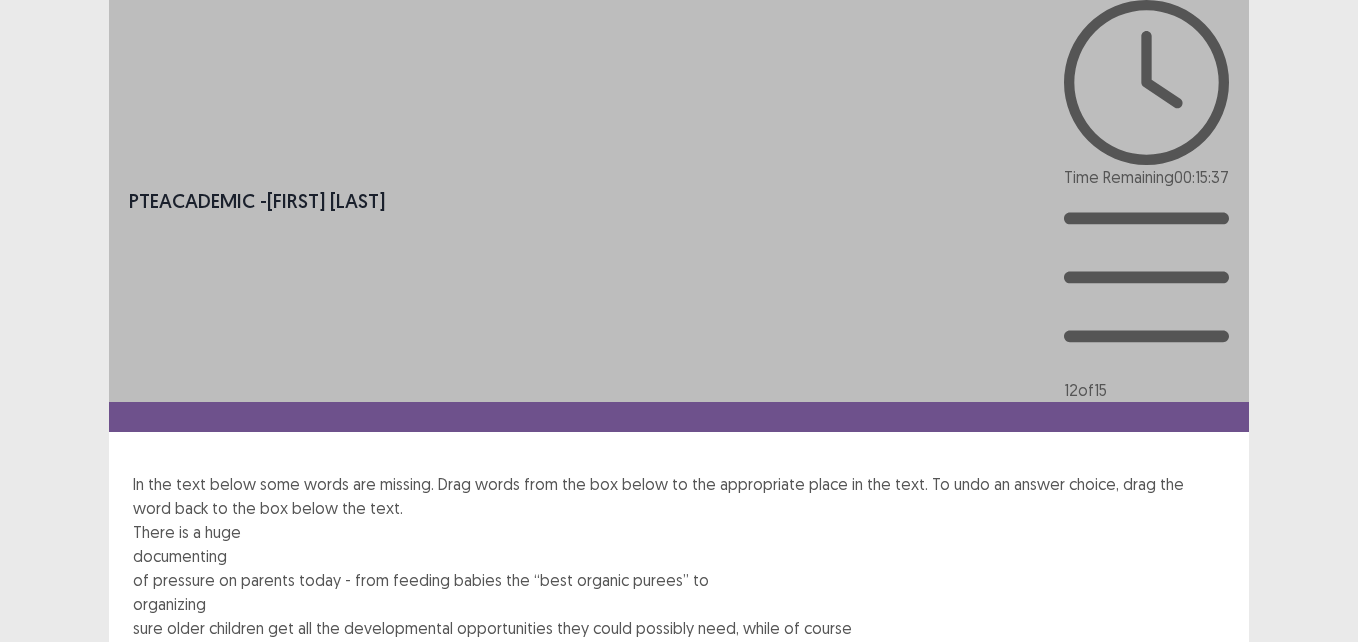 click on "advice" at bounding box center (261, 724) 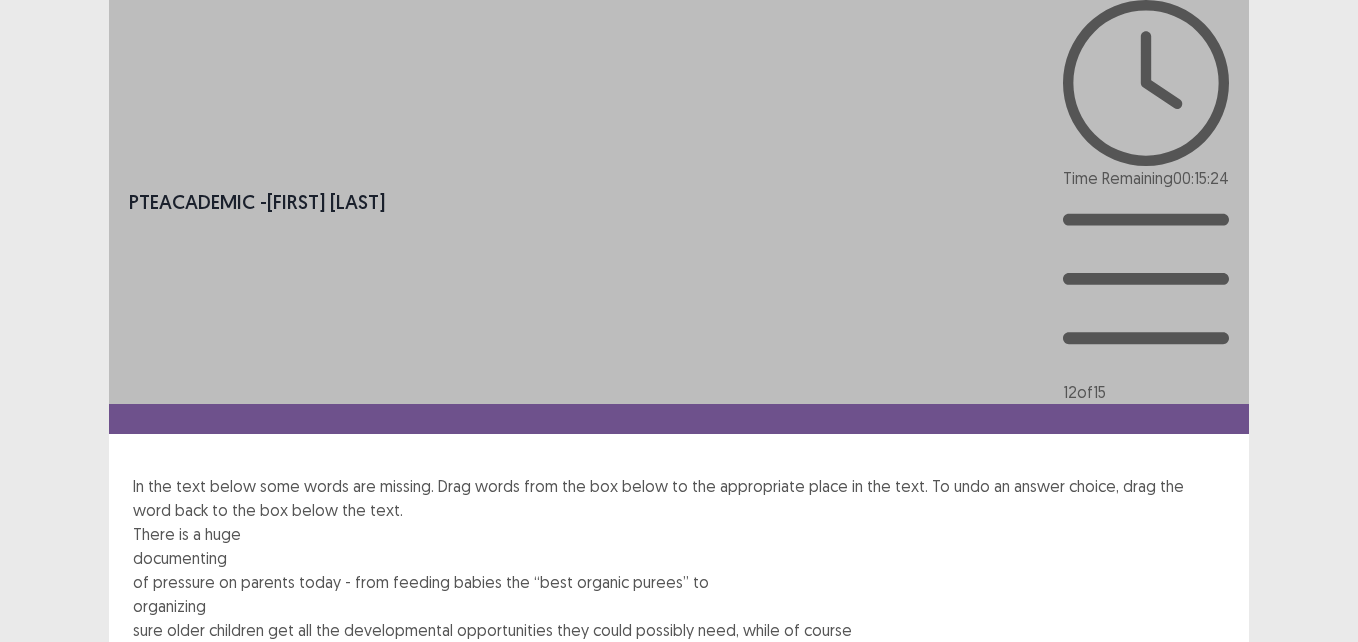 click on "Next" at bounding box center (1201, 822) 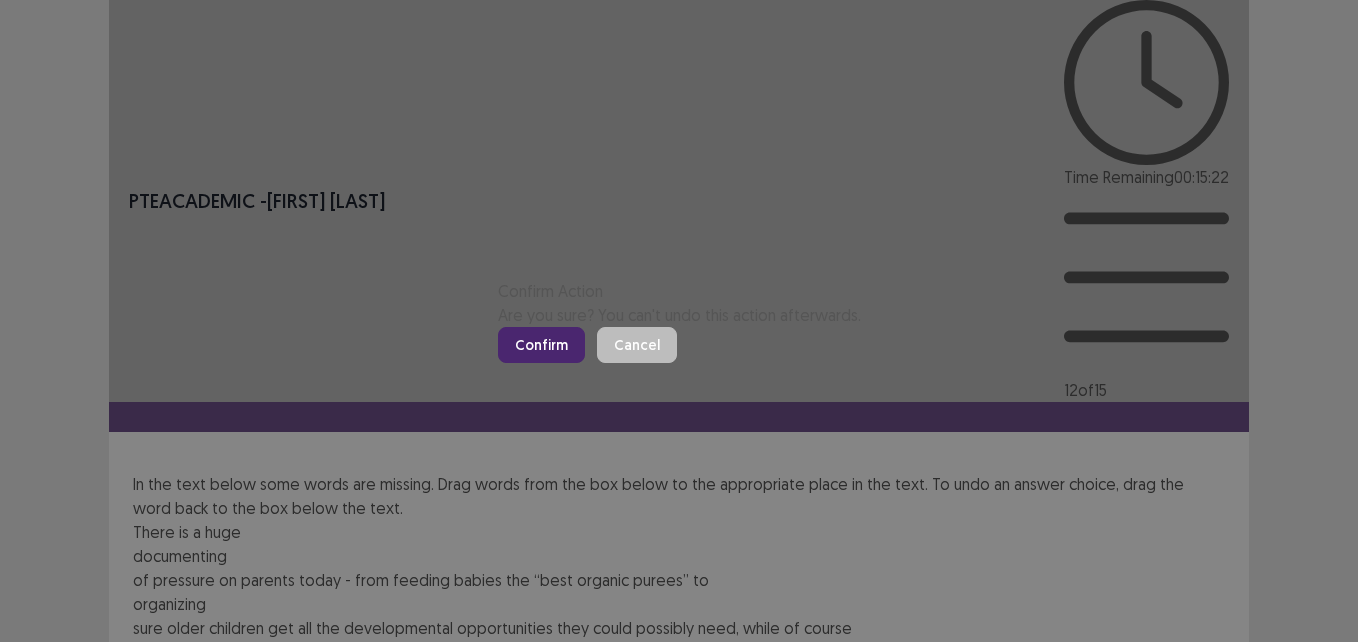 click on "Confirm" at bounding box center (541, 345) 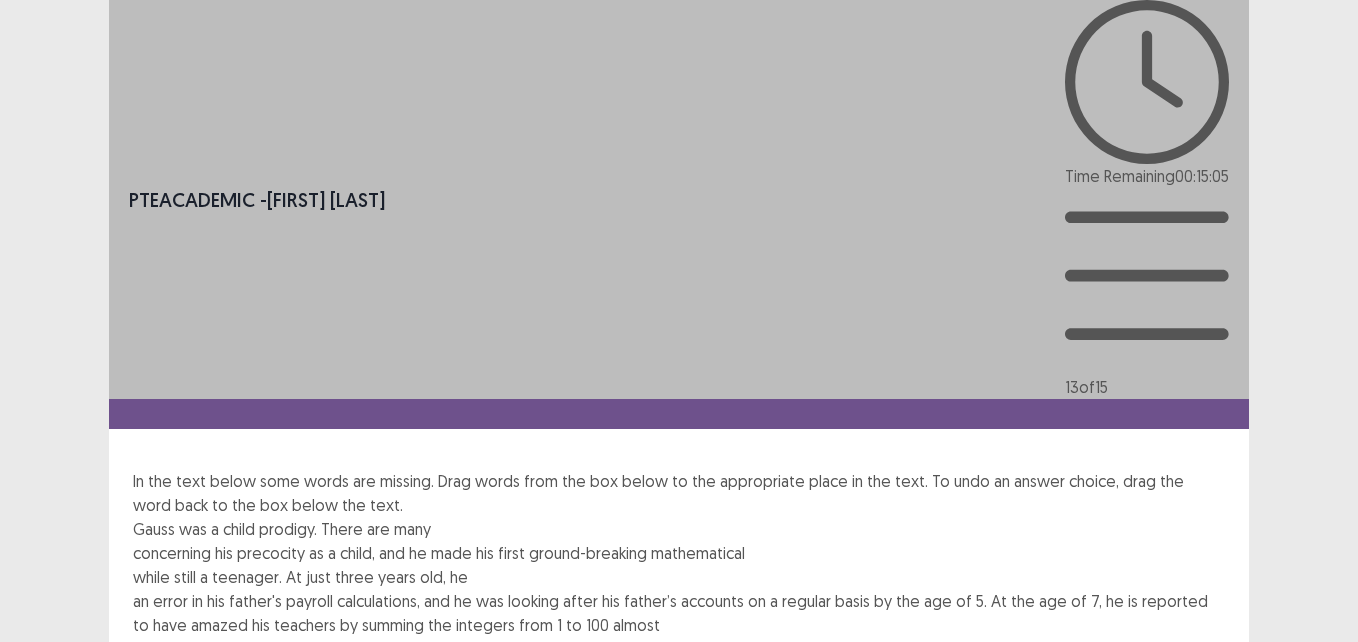 click on "researchers" at bounding box center [320, 697] 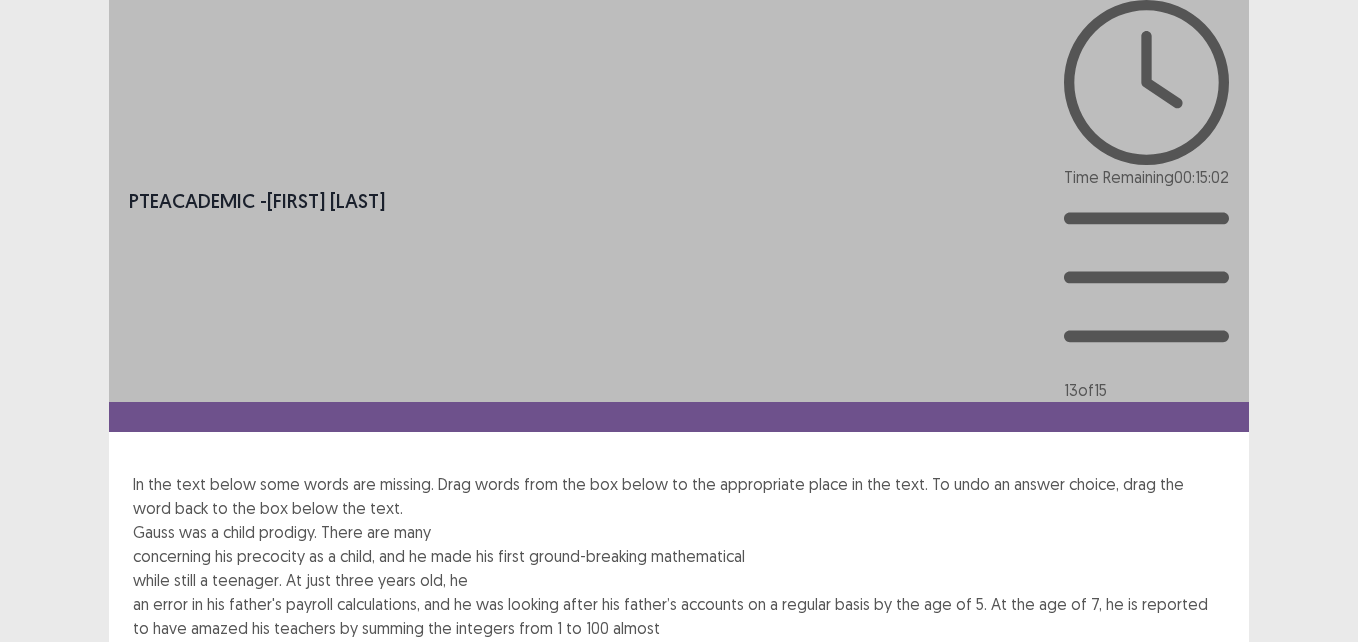 click on "anecdotes" at bounding box center (240, 700) 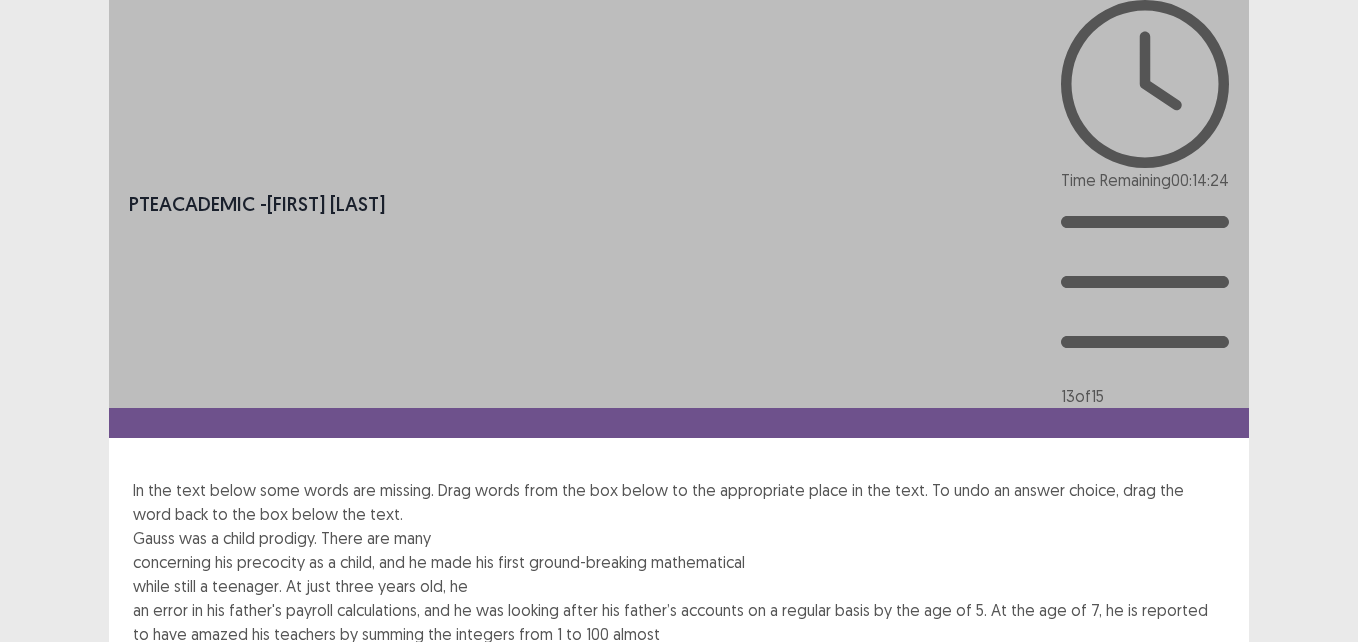click on "discoveries" at bounding box center [459, 706] 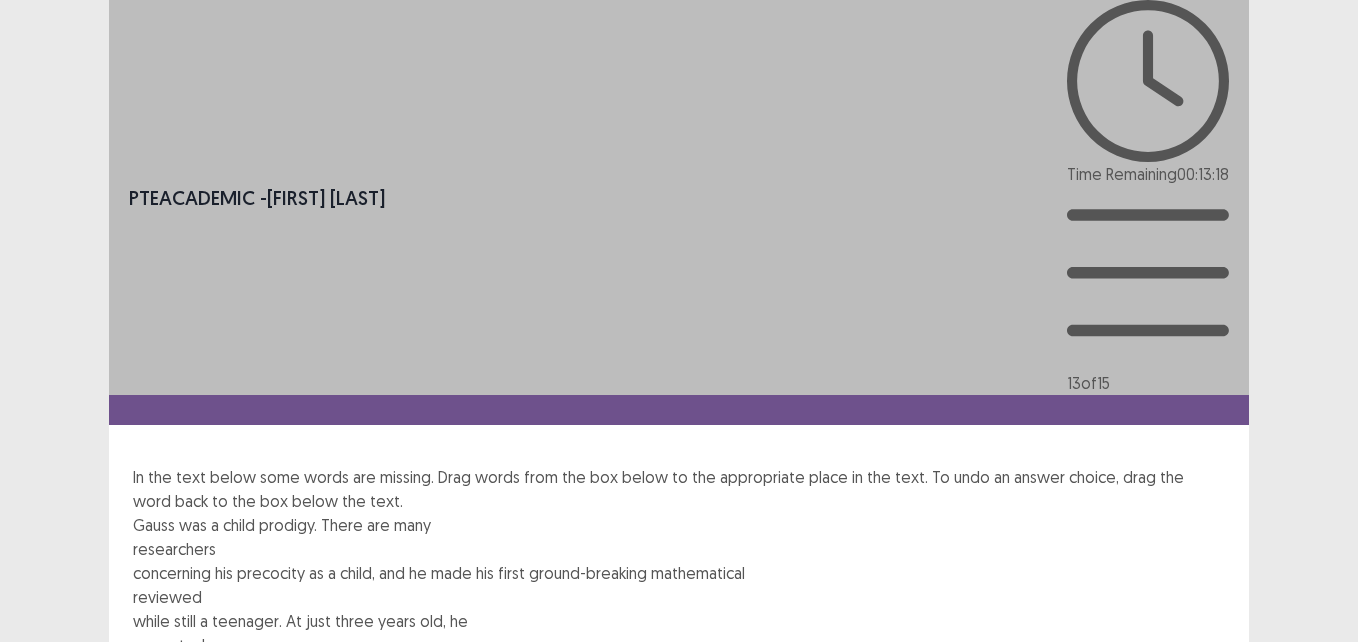 click on "[PERSON] was a child prodigy. There are many researchers concerning his precocity as a child, and he made his first ground-breaking mathematical reviewed while still a teenager. At just three years old, he corrected an error in his father's payroll calculations, and he was looking after his father’s accounts on a regular basis by the age of 5. At the age of 7, he is reported to have amazed his teachers by summing the integers from 1 to 100 almost (having quickly spotted that the sum was actually 50 pairs of numbers, with each pair summing to 101, total 5,050). By the age of 12, he was already attending gymnasium and criticizing Euclid’s geometry." at bounding box center (679, 633) 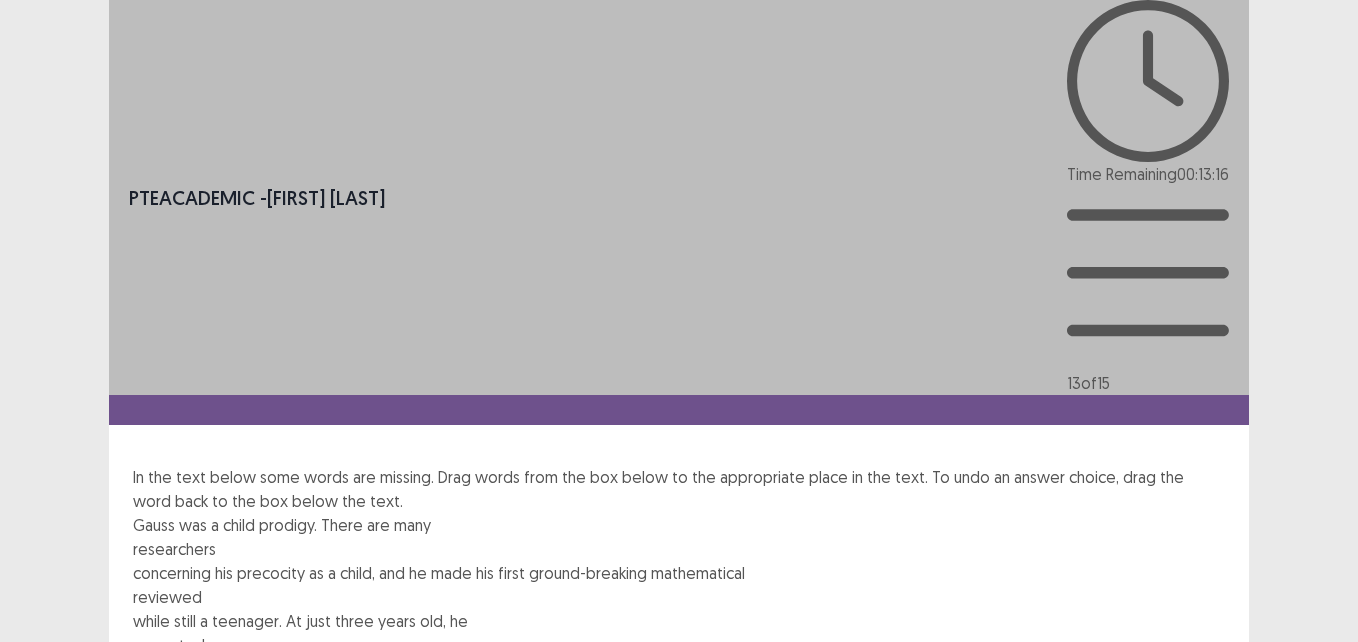click on "[PERSON] was a child prodigy. There are many researchers concerning his precocity as a child, and he made his first ground-breaking mathematical reviewed while still a teenager. At just three years old, he corrected an error in his father's payroll calculations, and he was looking after his father’s accounts on a regular basis by the age of 5. At the age of 7, he is reported to have amazed his teachers by summing the integers from 1 to 100 almost (having quickly spotted that the sum was actually 50 pairs of numbers, with each pair summing to 101, total 5,050). By the age of 12, he was already attending gymnasium and criticizing Euclid’s geometry." at bounding box center [679, 633] 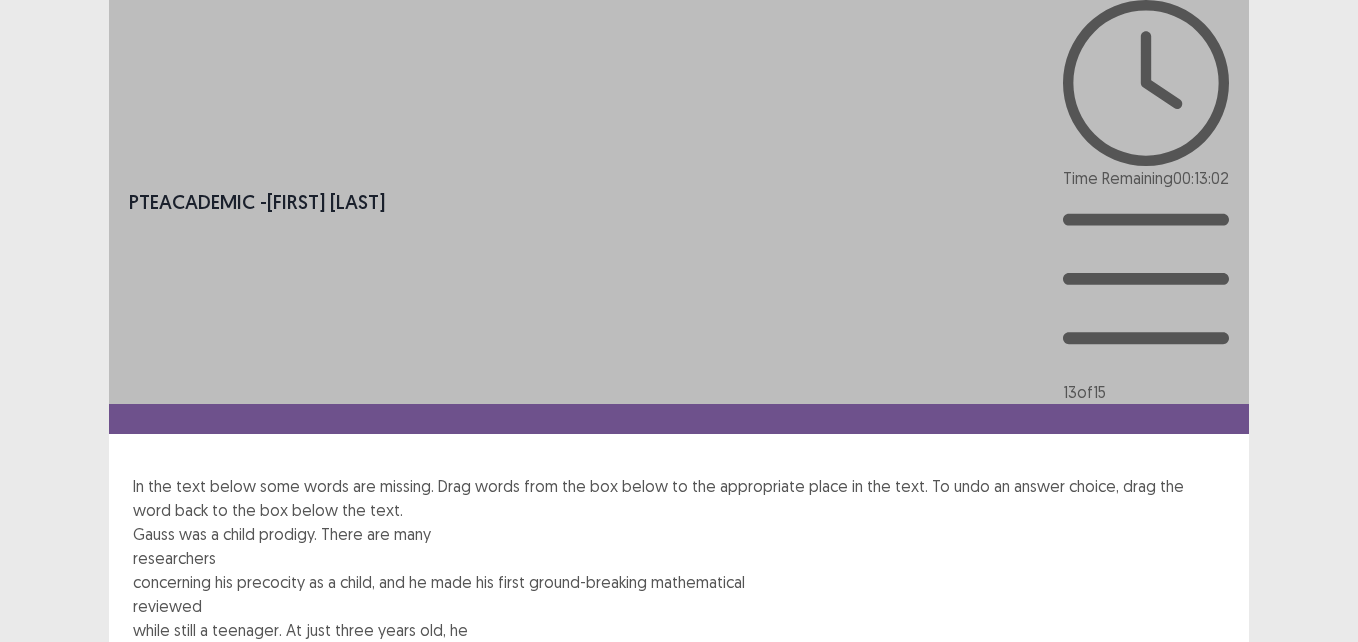 click on "Next" at bounding box center [1201, 870] 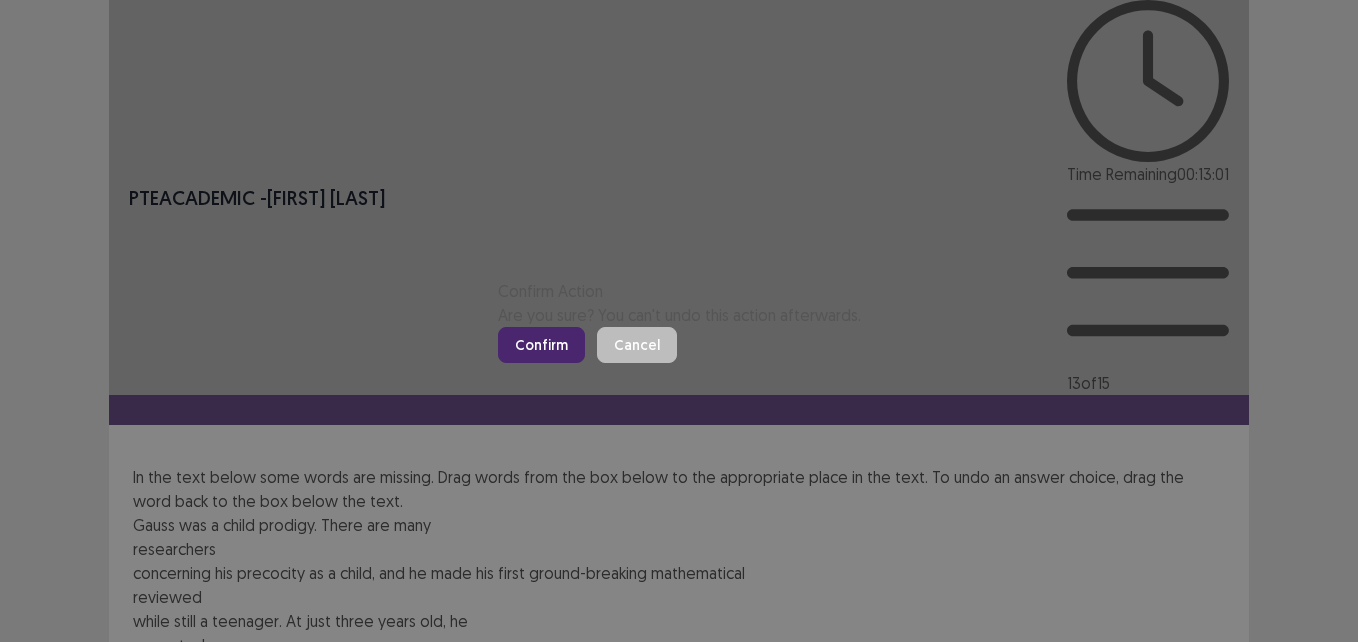 click on "Confirm" at bounding box center [541, 345] 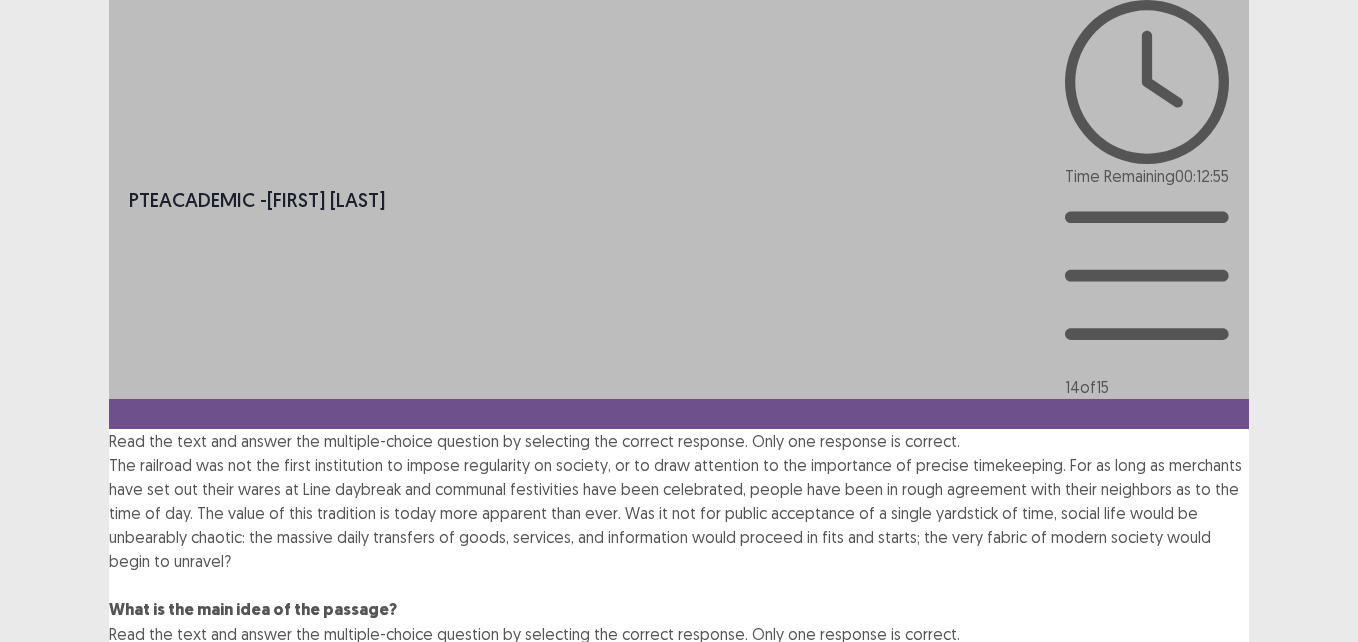 click on "Read the text and answer the multiple-choice question by selecting the correct response. Only one response is correct." at bounding box center (534, 634) 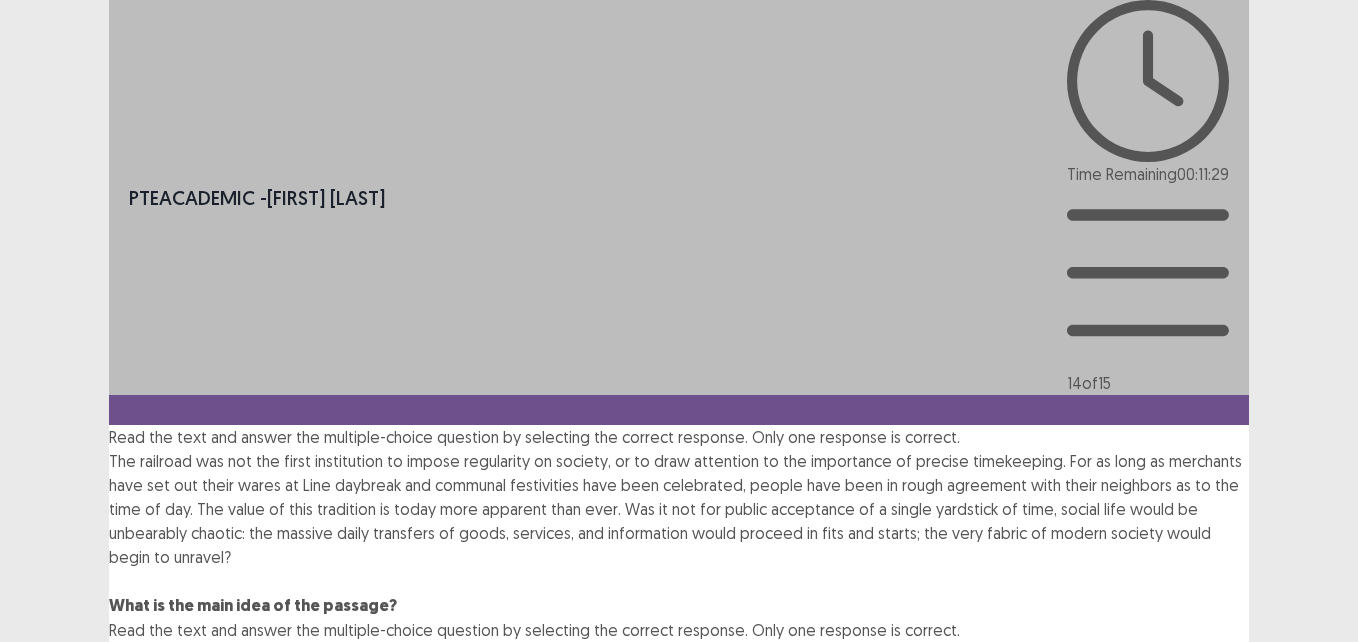 click on "Read the text and answer the multiple-choice question by selecting the correct response. Only one response is correct. The traditions of society are timeless. In modern society we must make more time for our neighbors. Society judges’ people by the times at which they conduct certain activities. An accepted way of measuring time is essential for the smooth functioning of society." at bounding box center [679, 726] 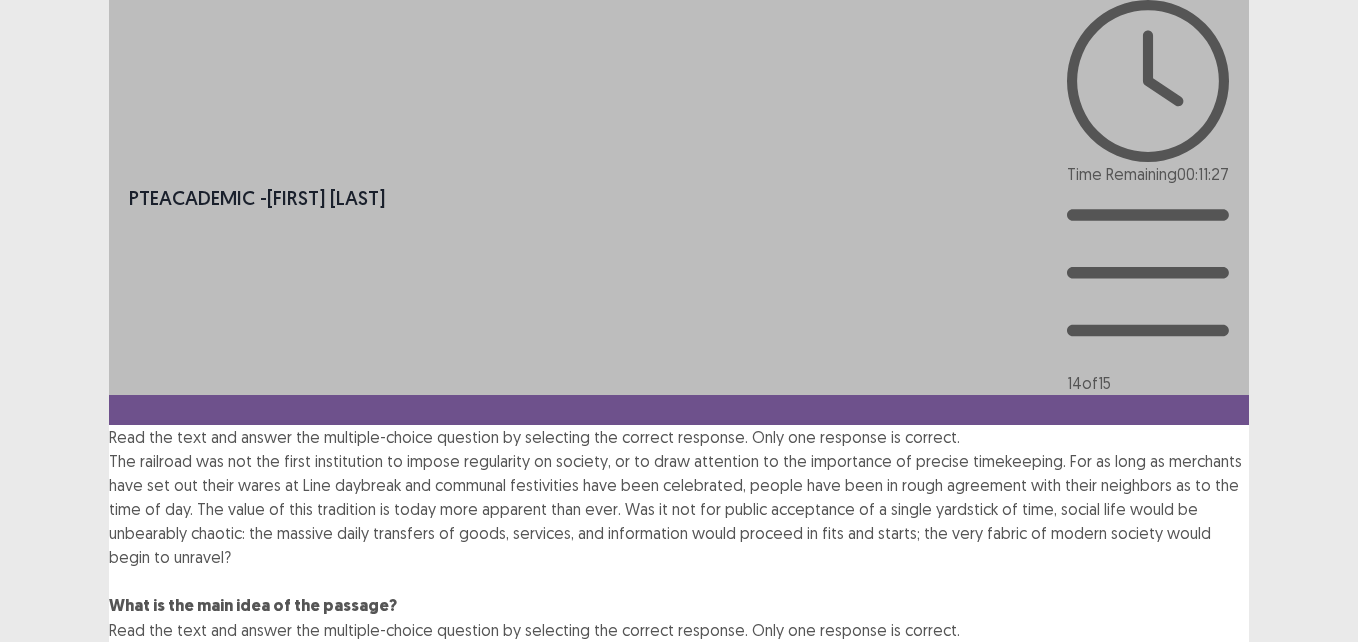 click at bounding box center (109, 822) 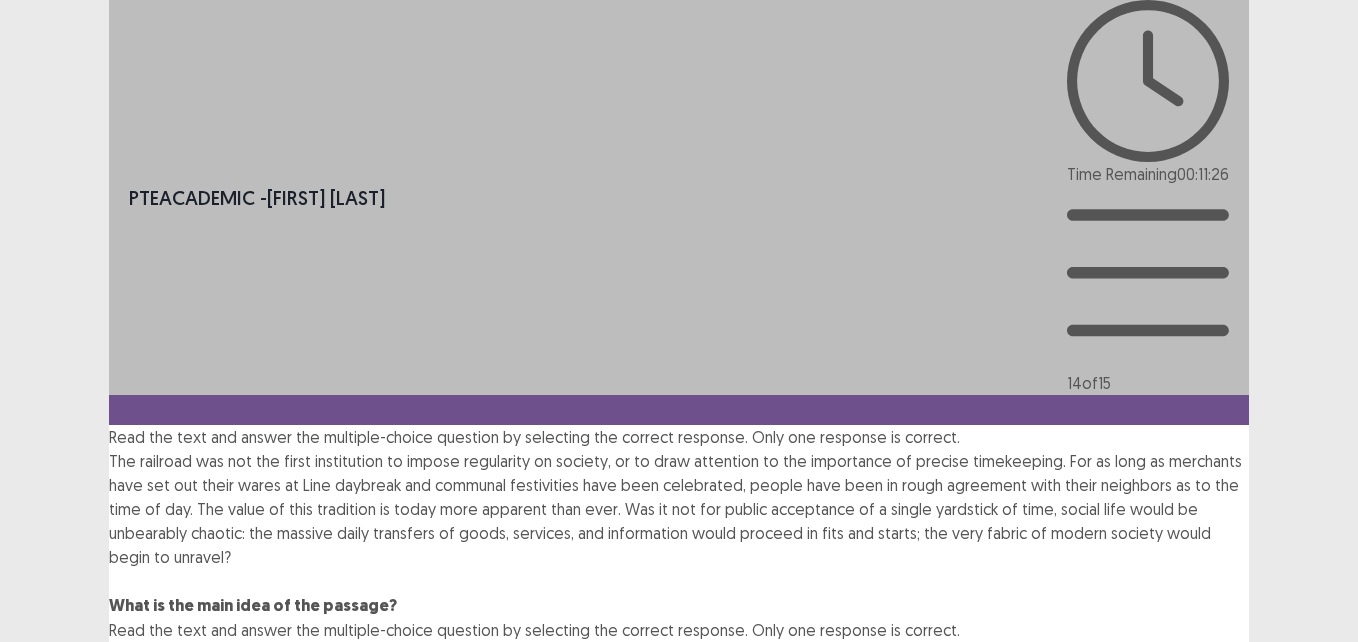 click on "Next" at bounding box center (1201, 854) 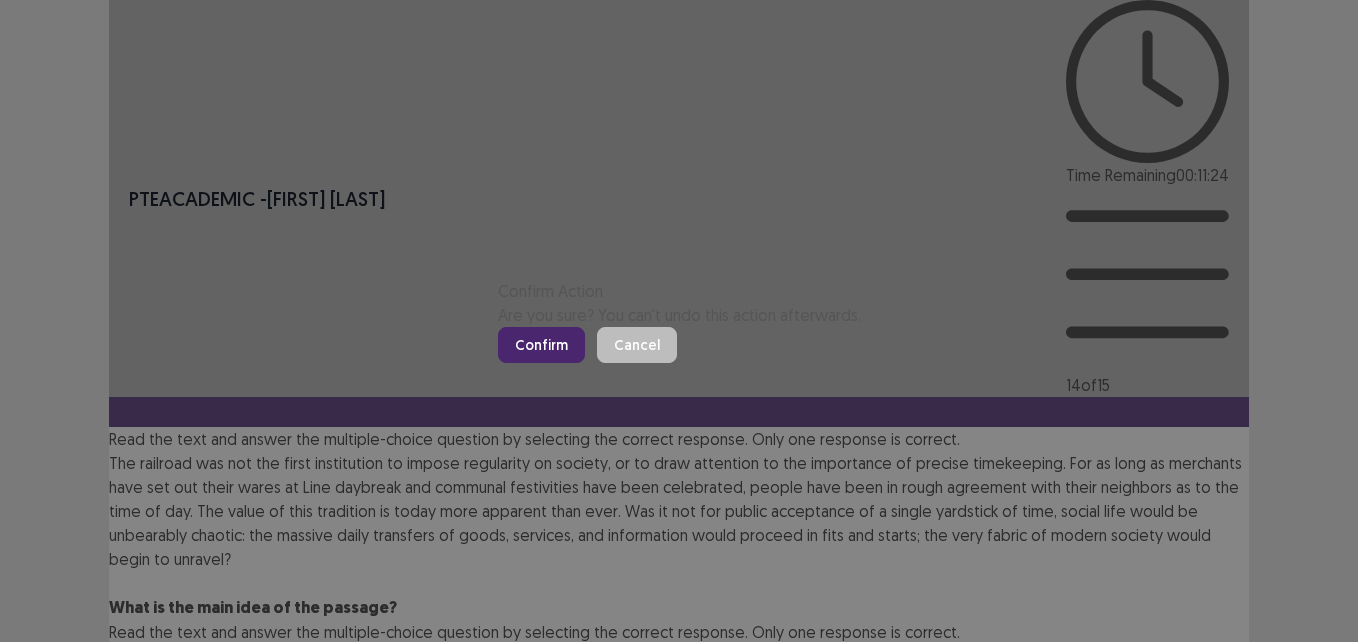 click on "Confirm" at bounding box center (541, 345) 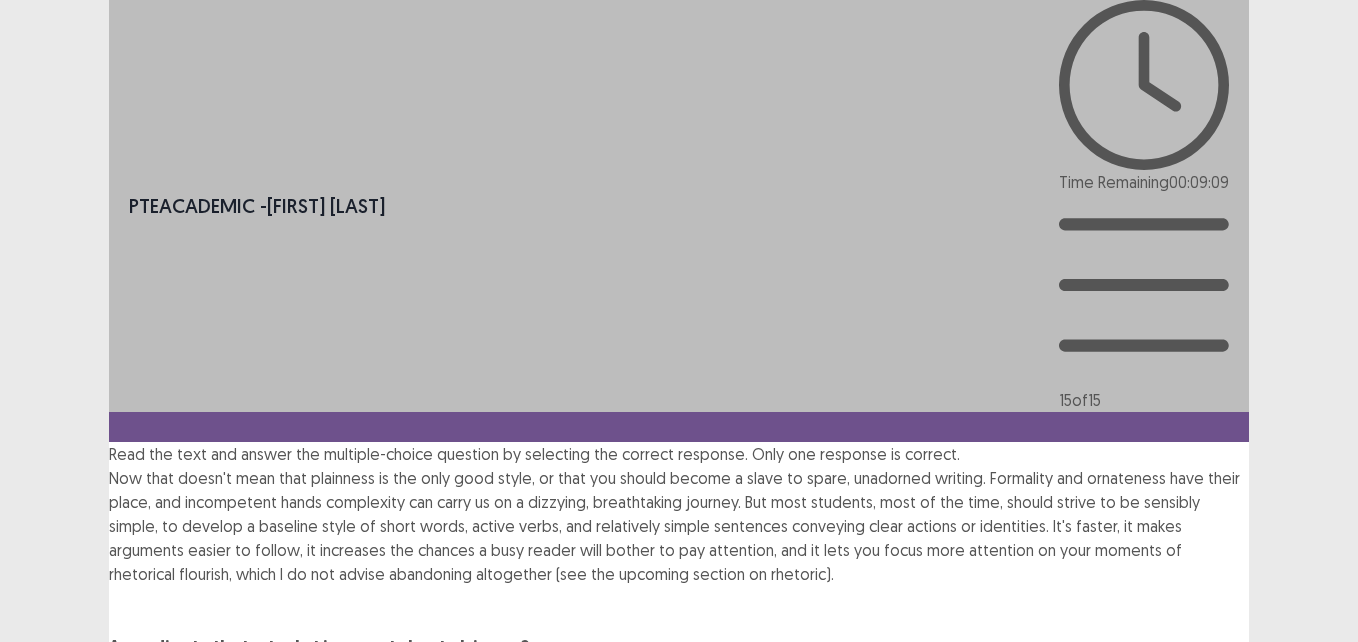 click at bounding box center [109, 791] 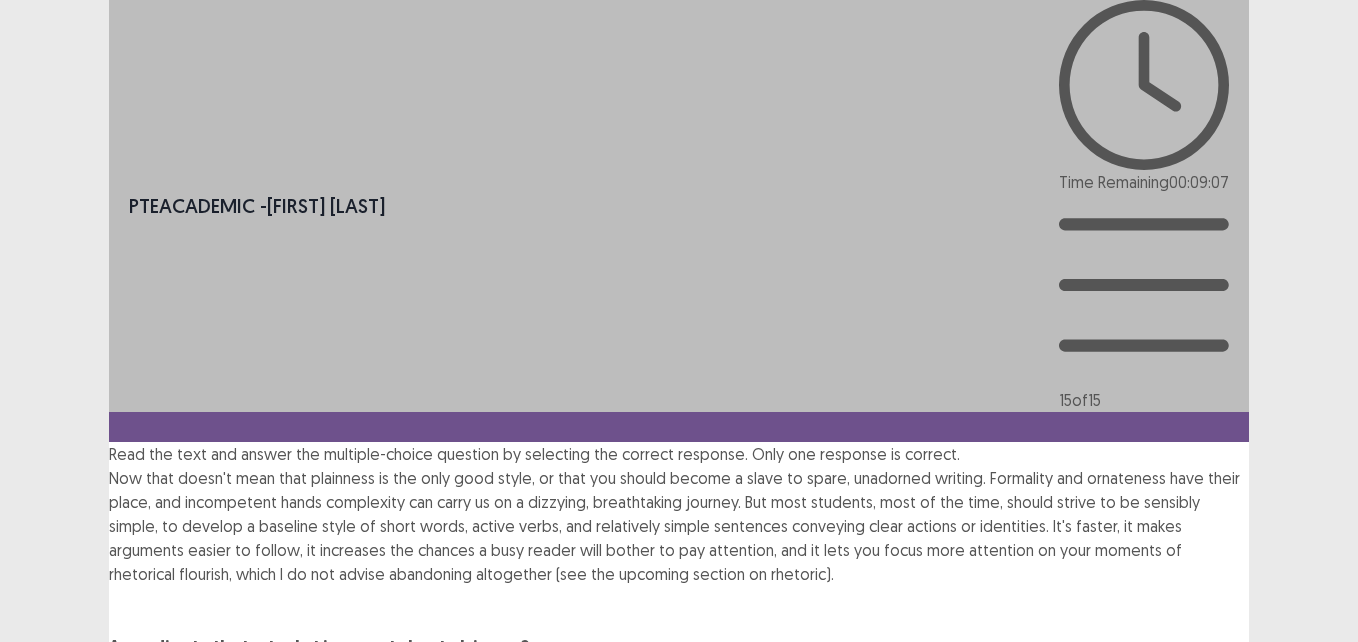 click at bounding box center (109, 791) 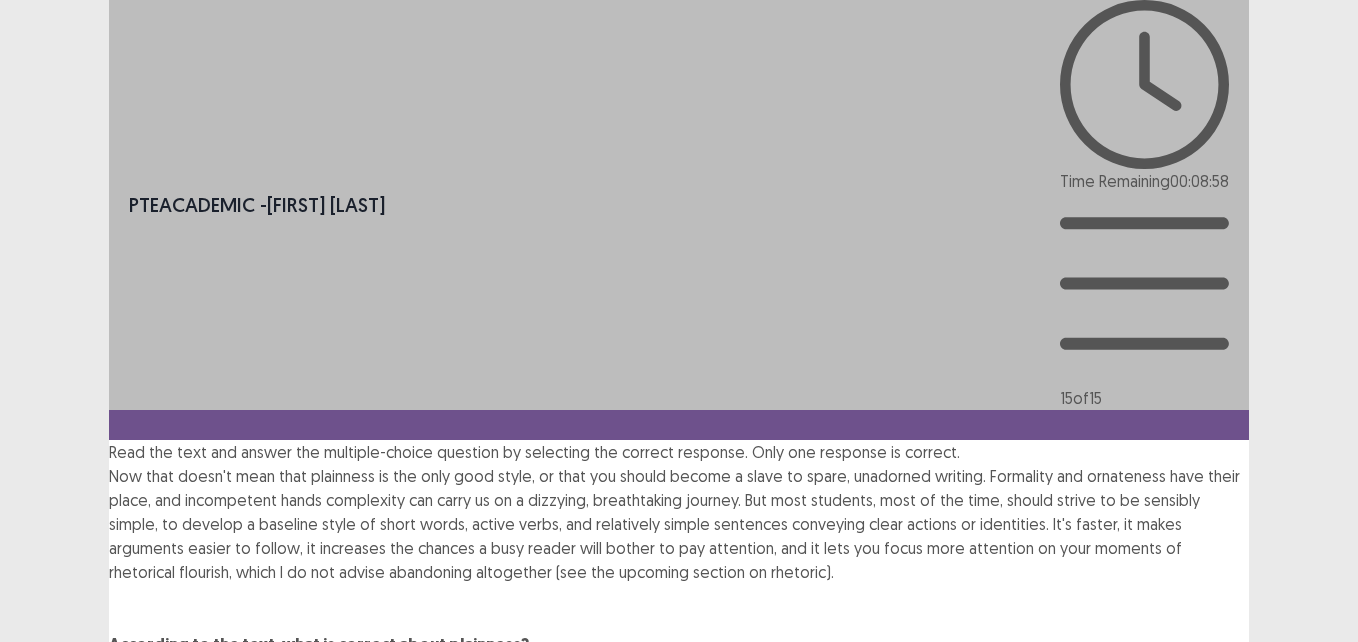 click on "Plainness sometimes makes it harder for readers to follow and to understand the arguments." at bounding box center [436, 741] 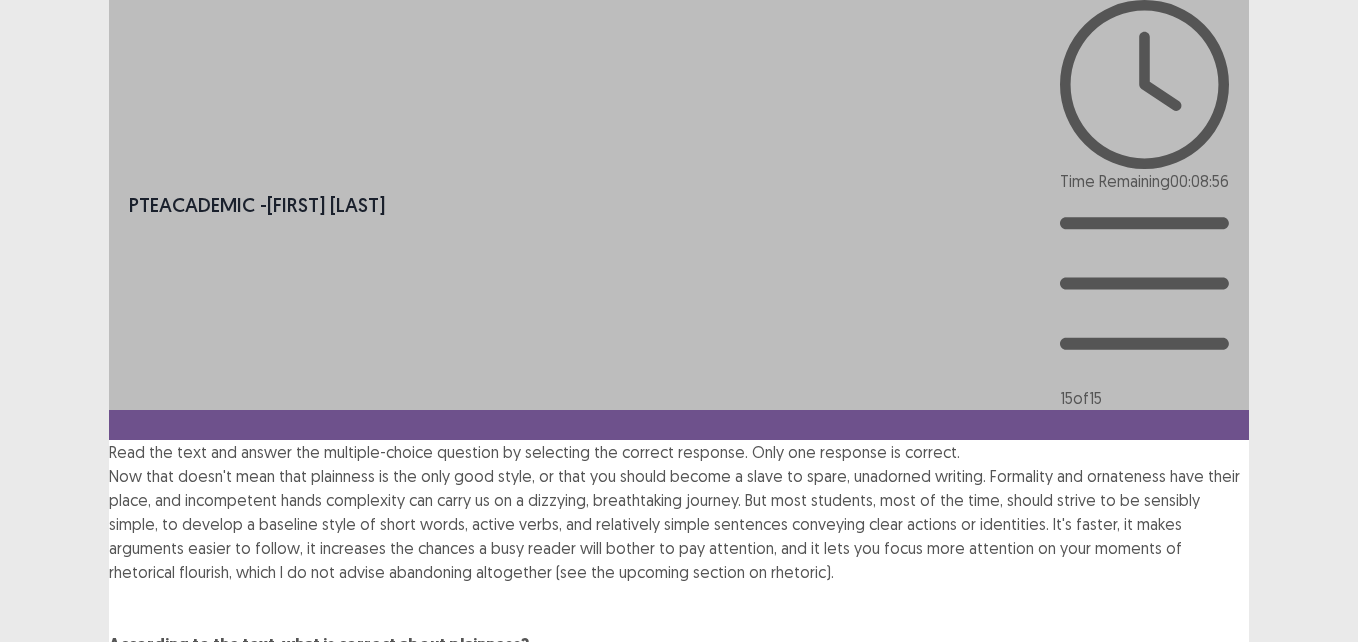 click on "Next" at bounding box center (1201, 941) 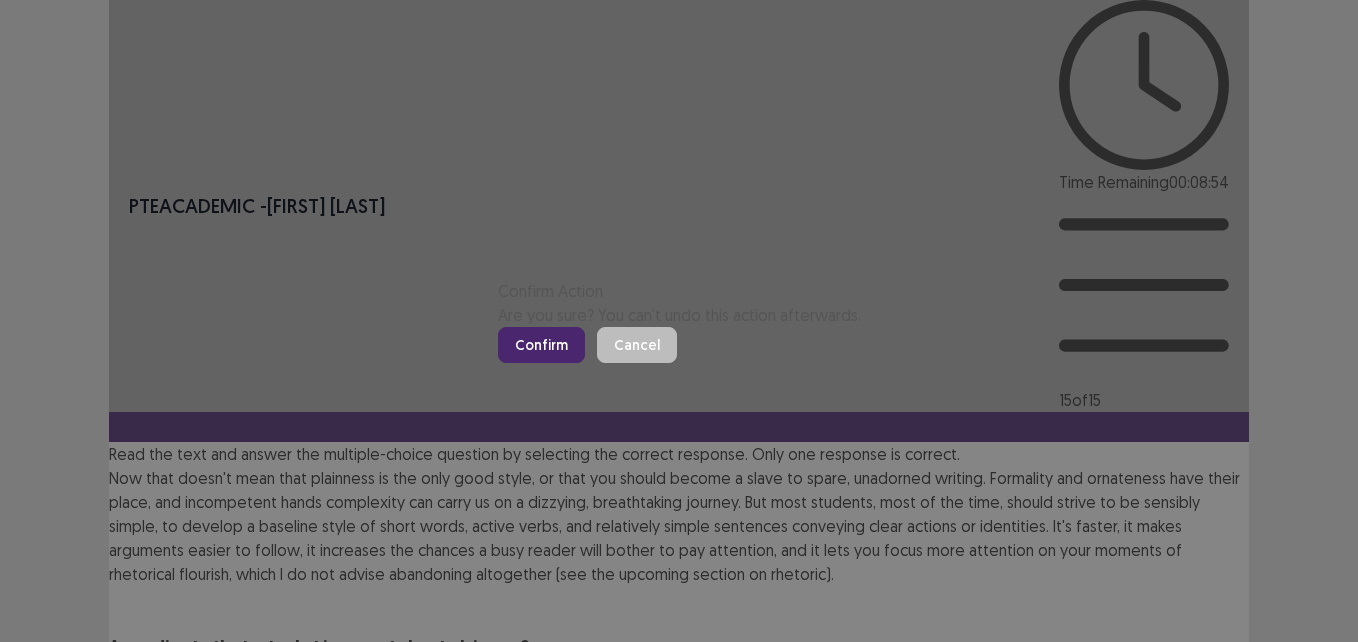 click on "Confirm" at bounding box center (541, 345) 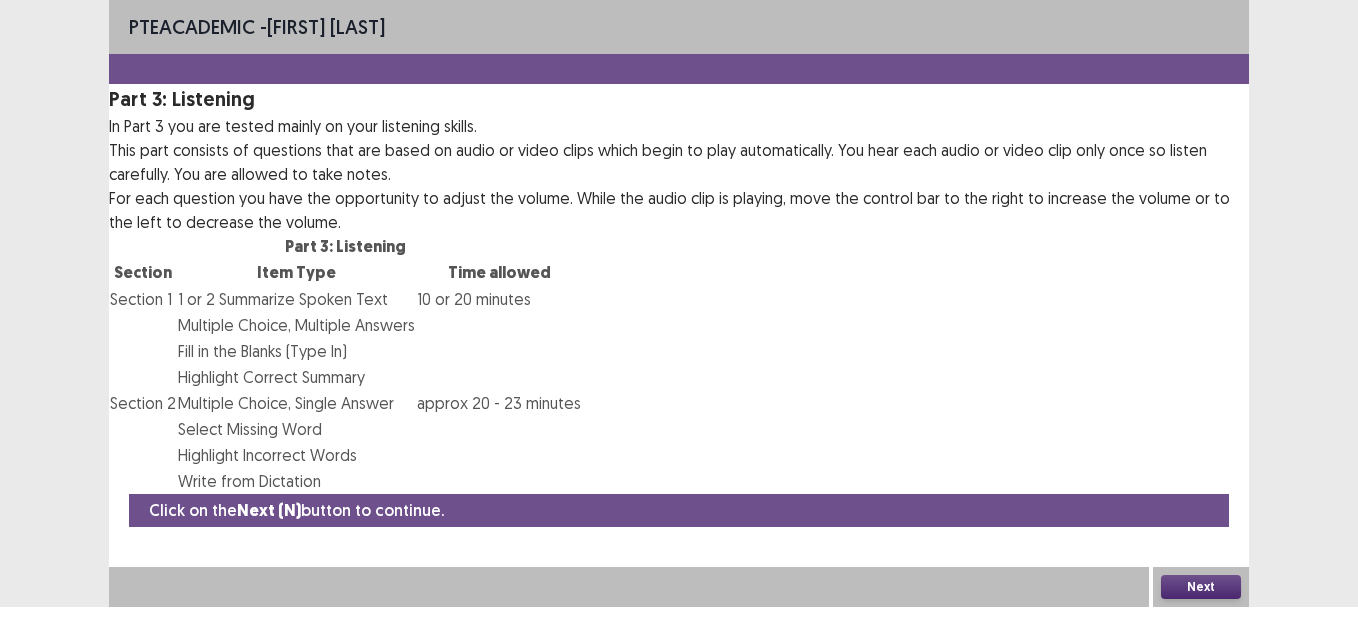 scroll, scrollTop: 140, scrollLeft: 0, axis: vertical 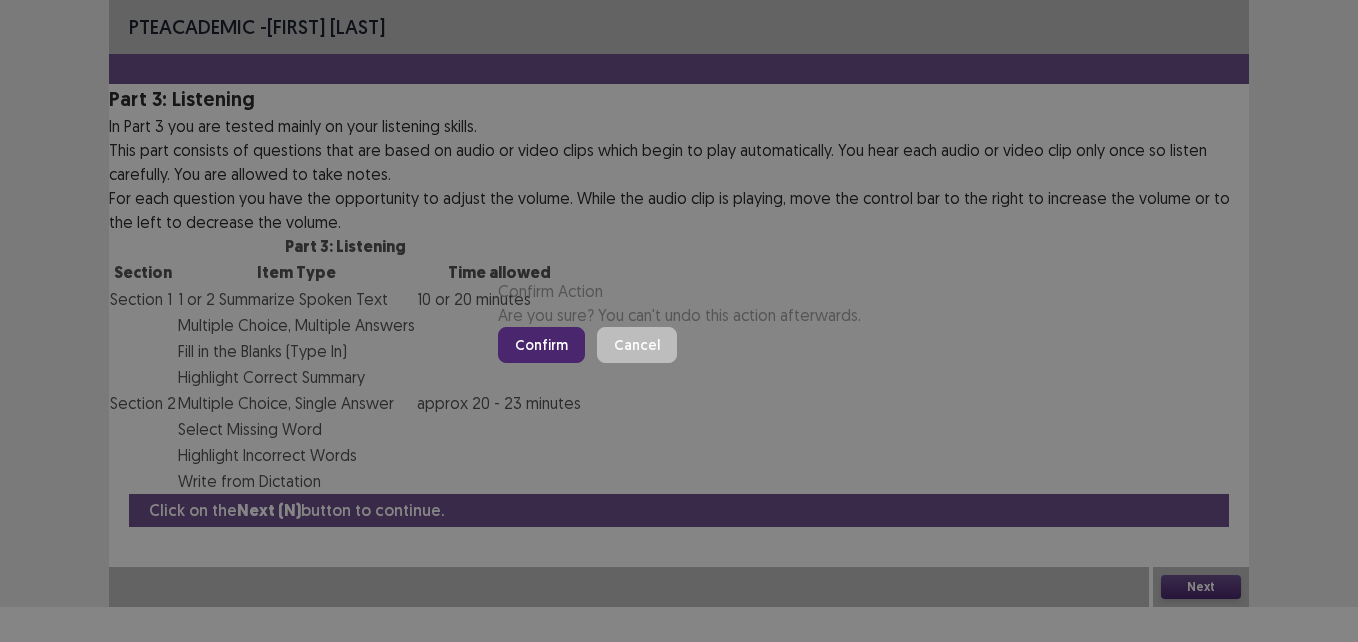 click on "Confirm" at bounding box center [541, 345] 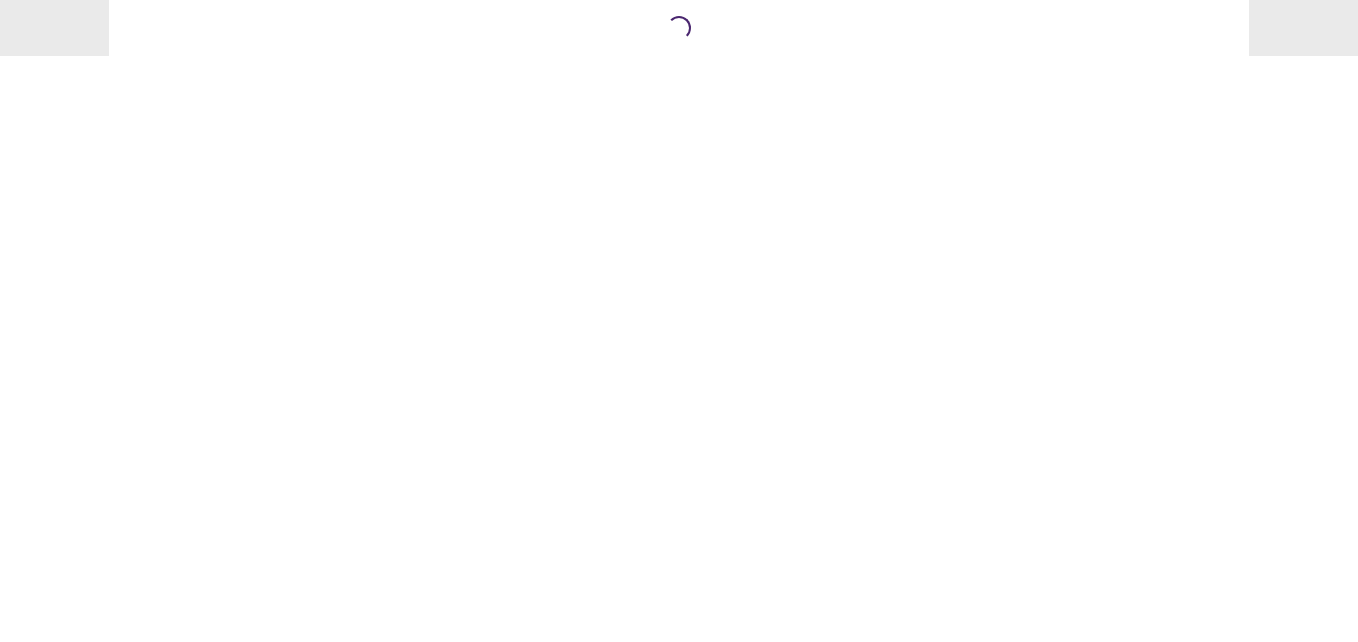 scroll, scrollTop: 0, scrollLeft: 0, axis: both 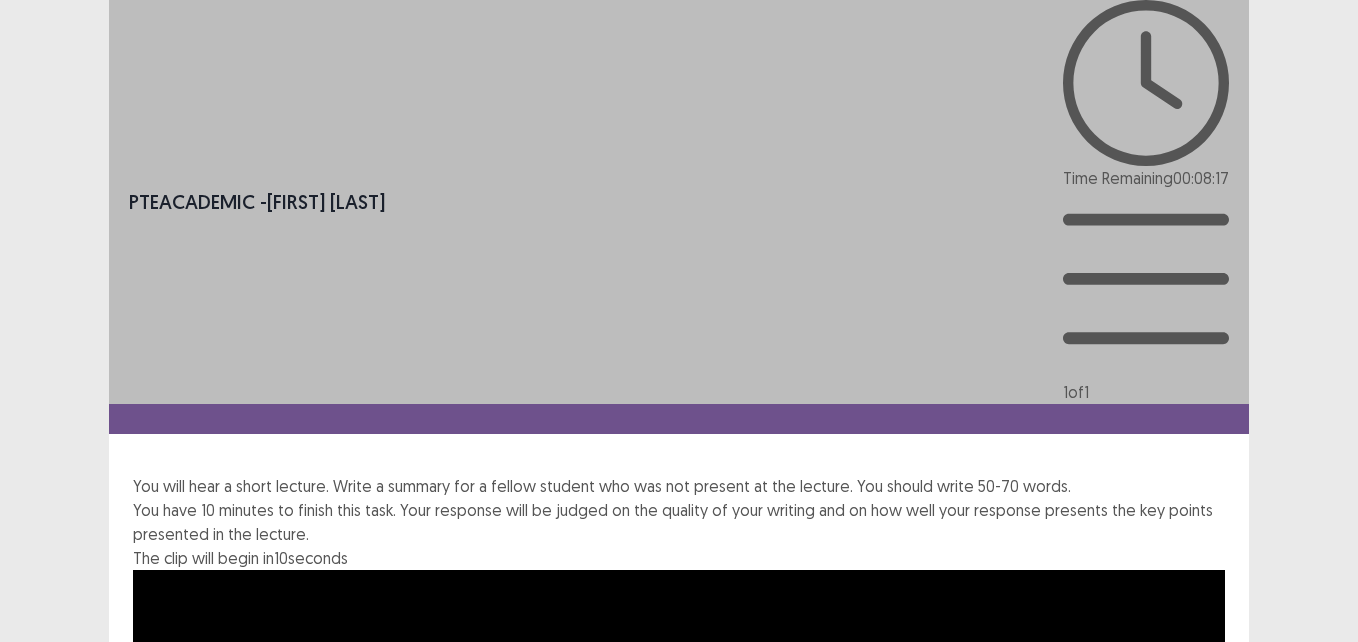 click on "**********" at bounding box center (679, 880) 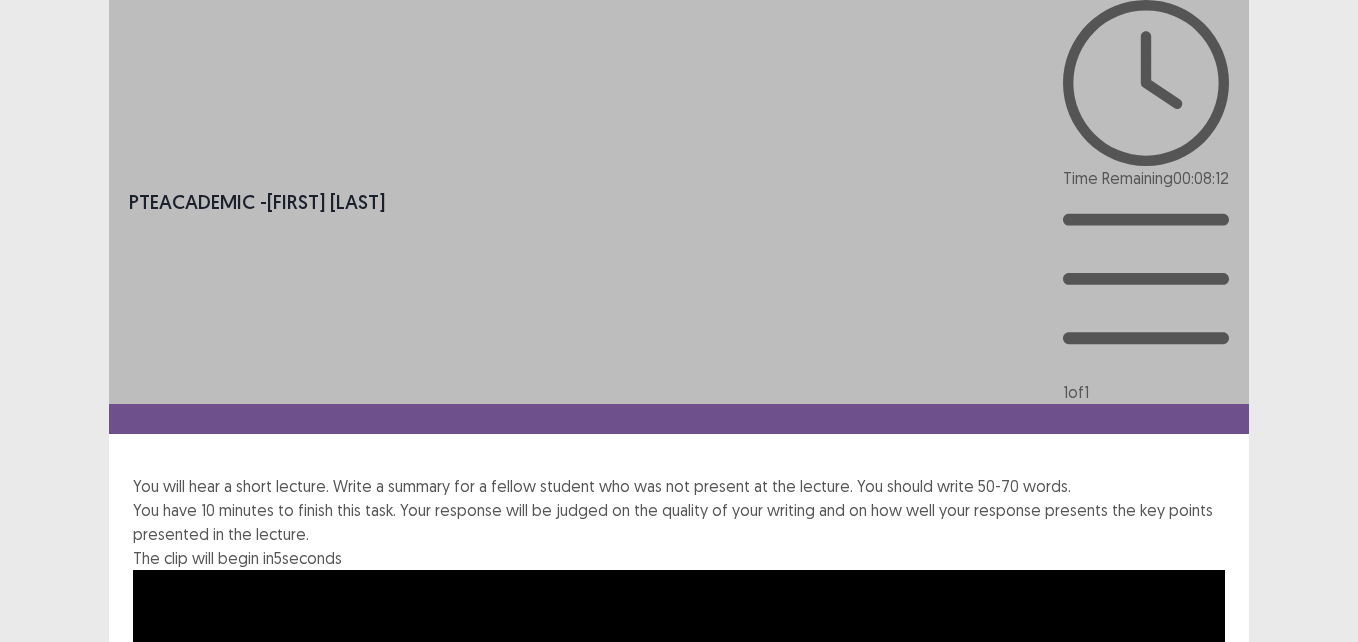 click on "**********" at bounding box center (679, 880) 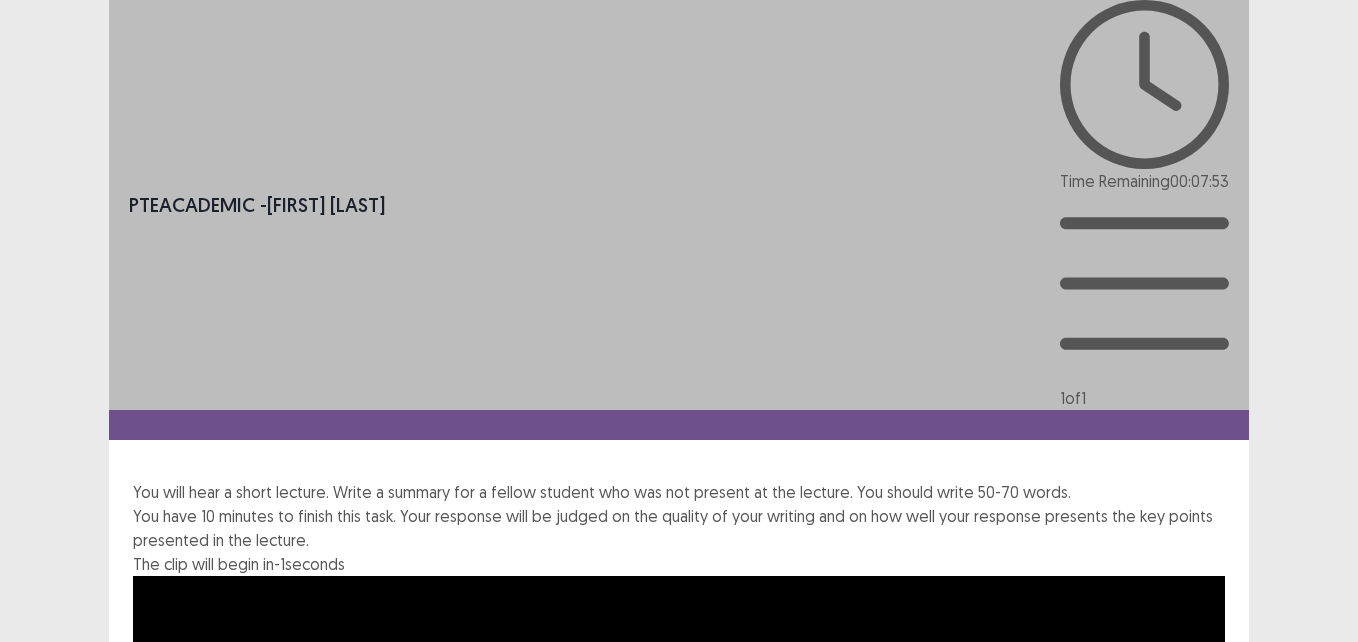type 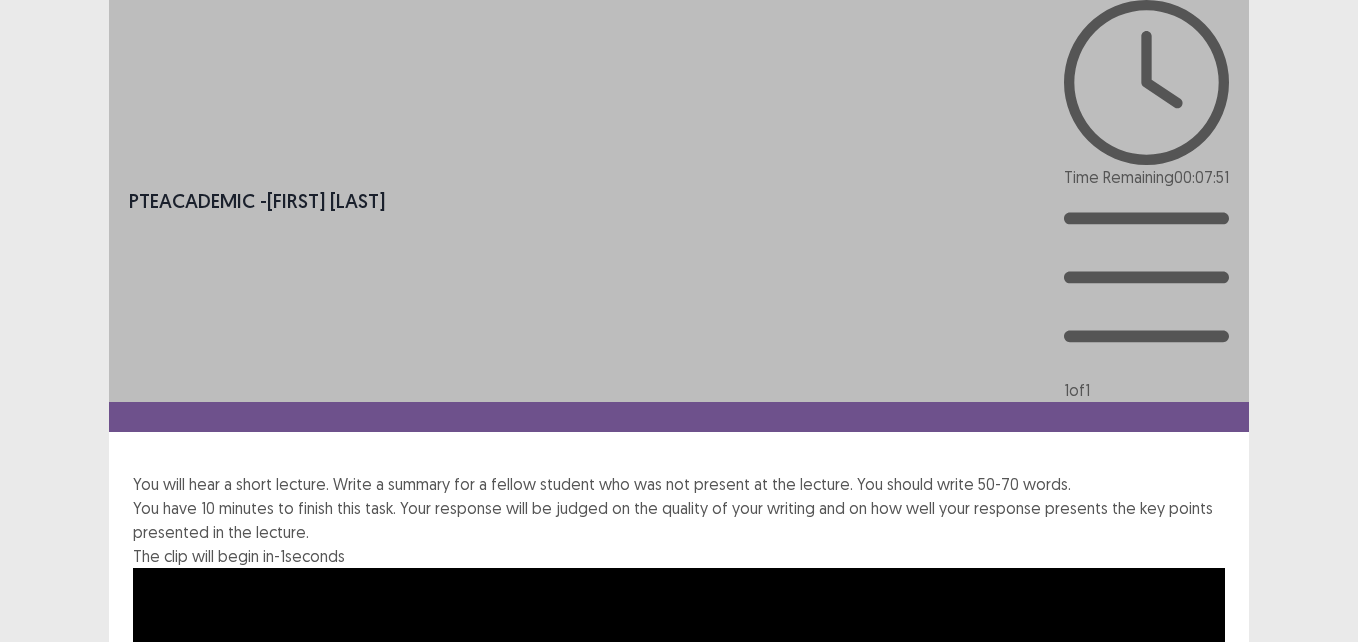 type 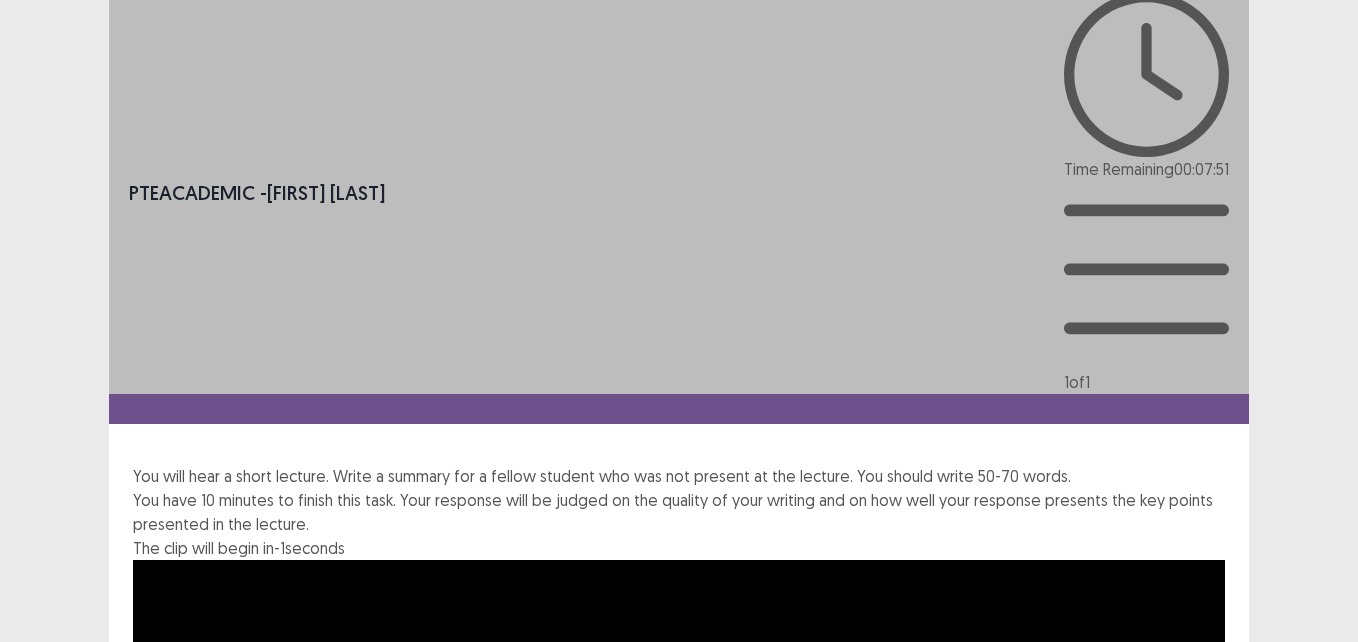 type 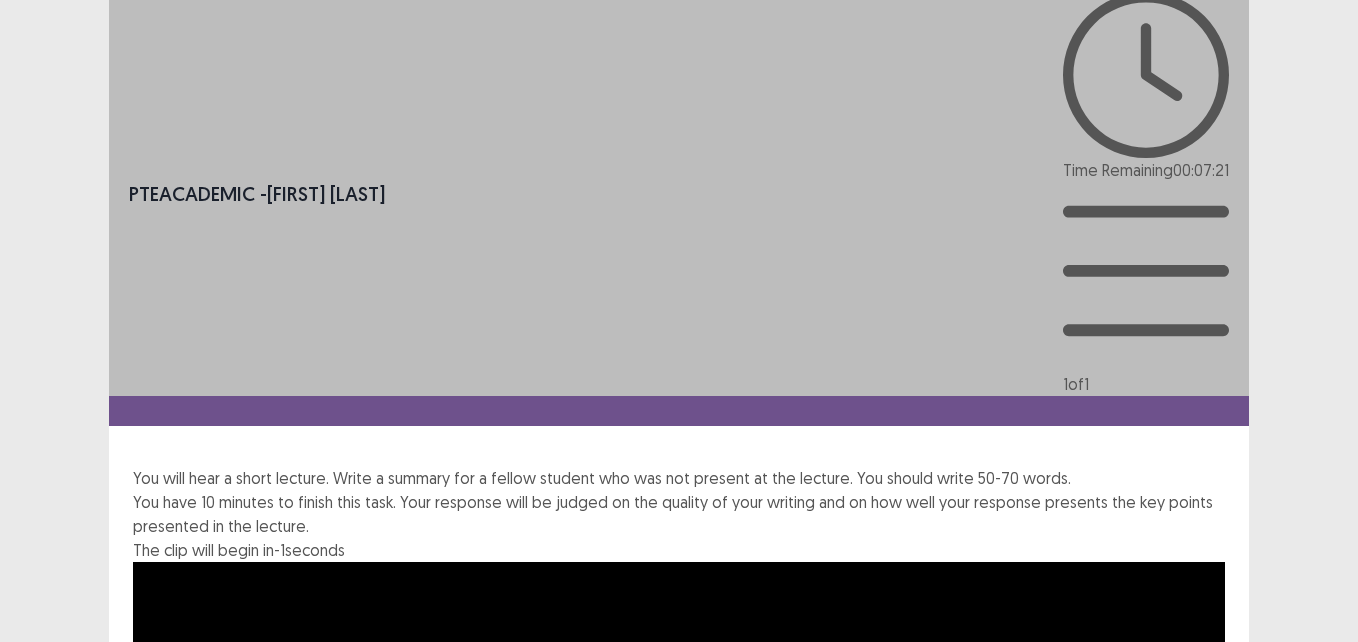 type 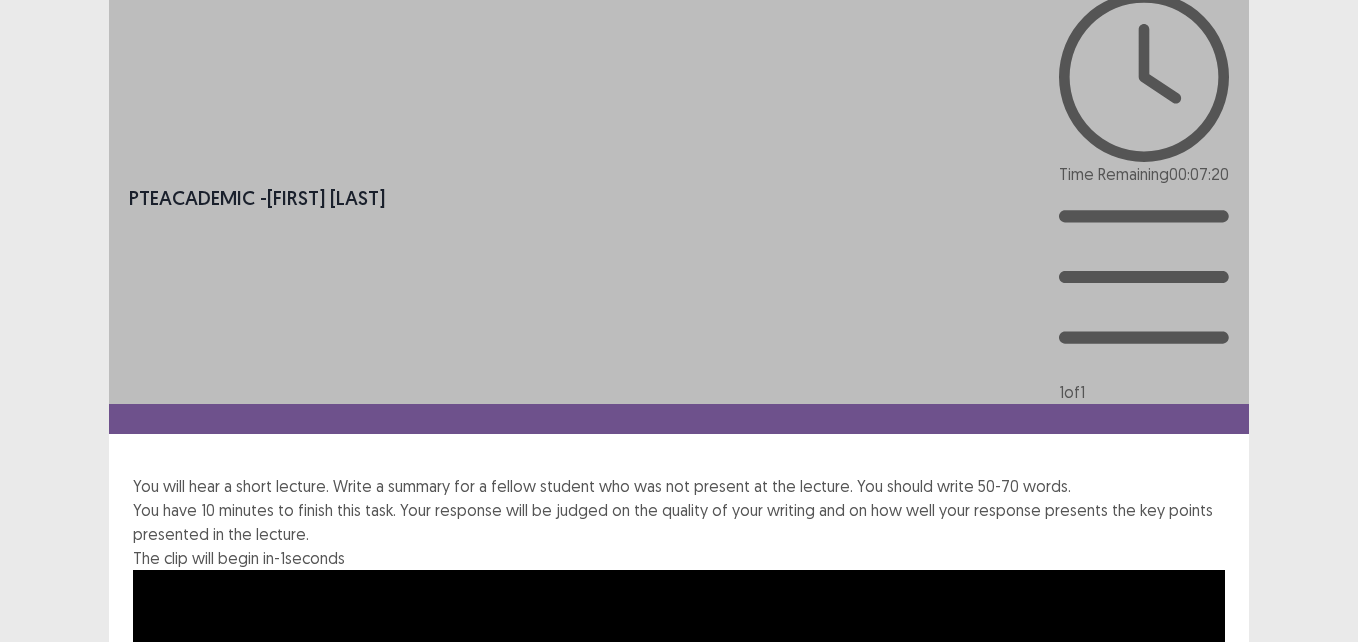 type 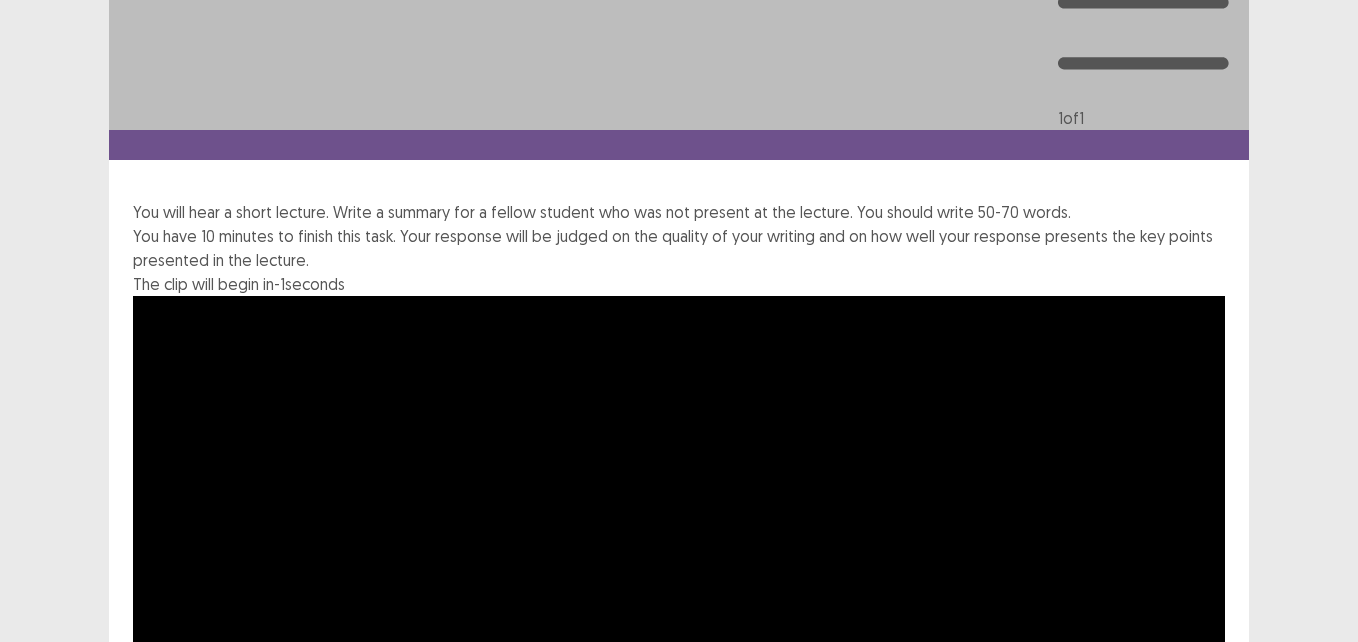 scroll, scrollTop: 288, scrollLeft: 0, axis: vertical 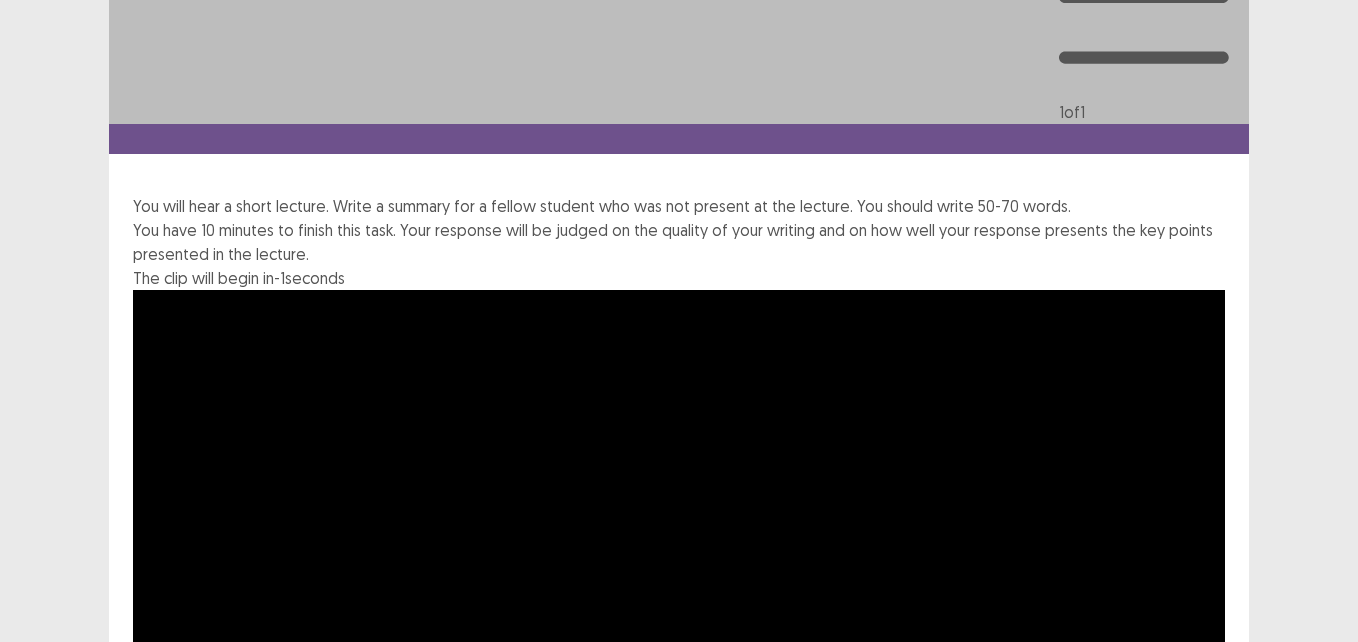 click at bounding box center (220, 953) 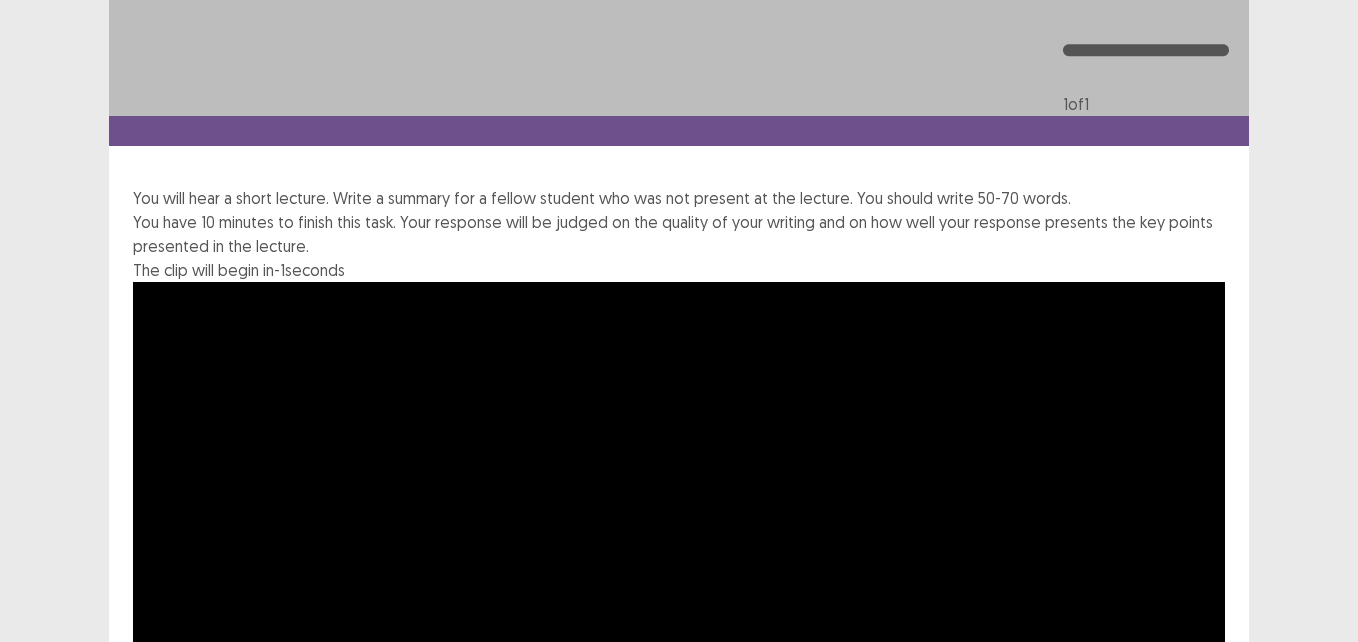 click on "**********" at bounding box center [679, 481] 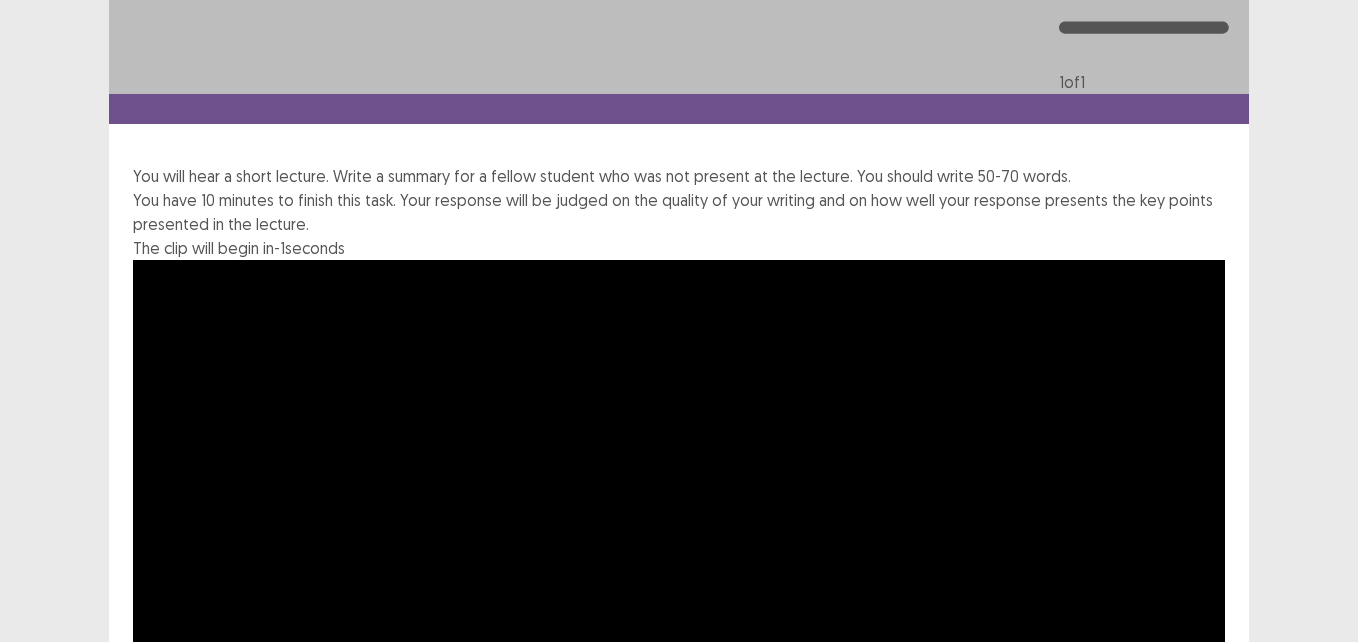 scroll, scrollTop: 320, scrollLeft: 0, axis: vertical 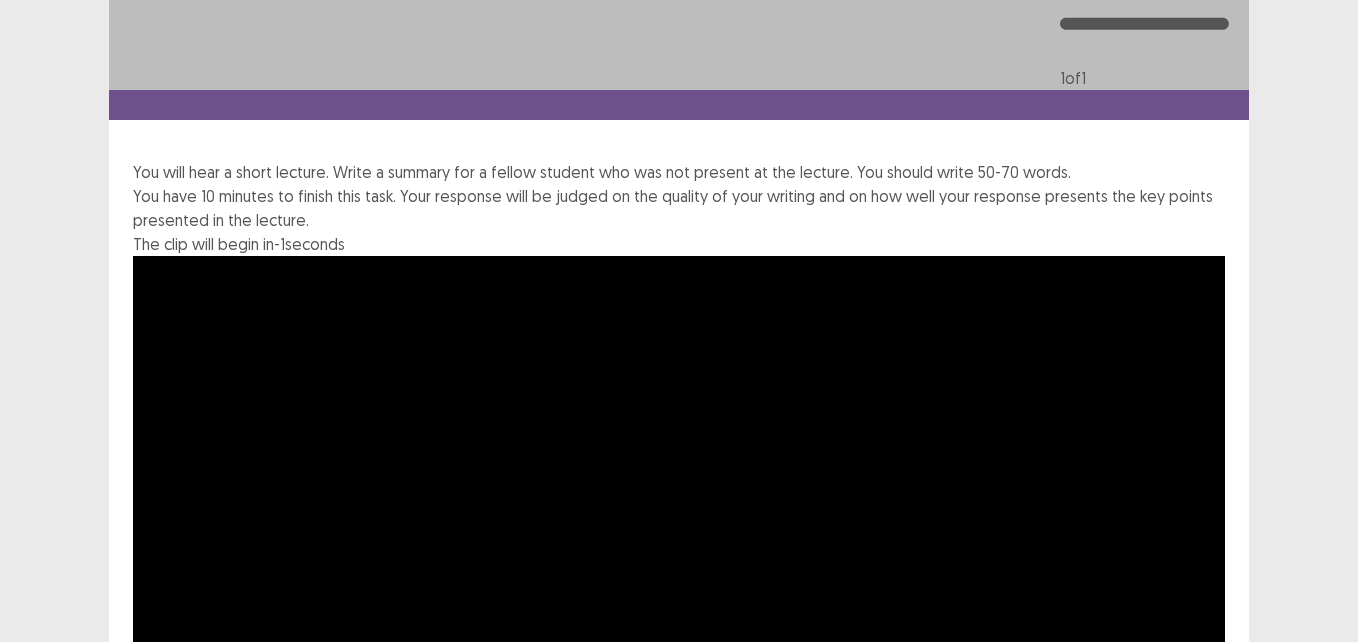 click on "**********" at bounding box center (679, 1004) 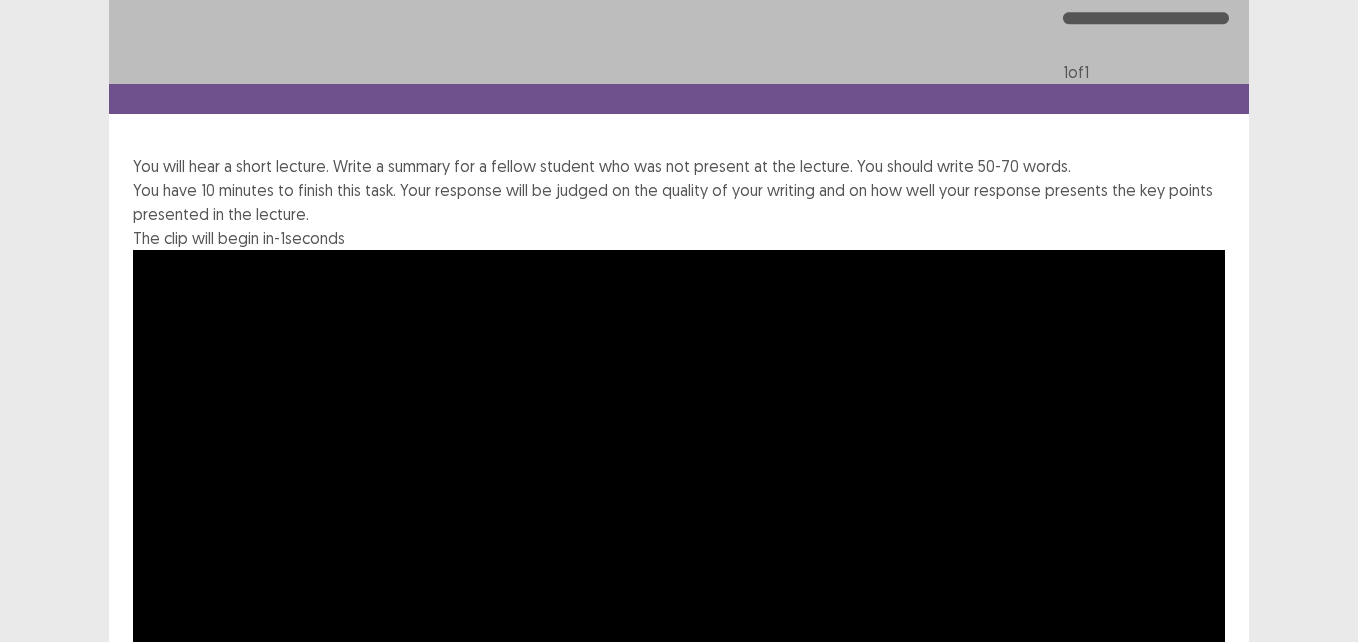 type on "**********" 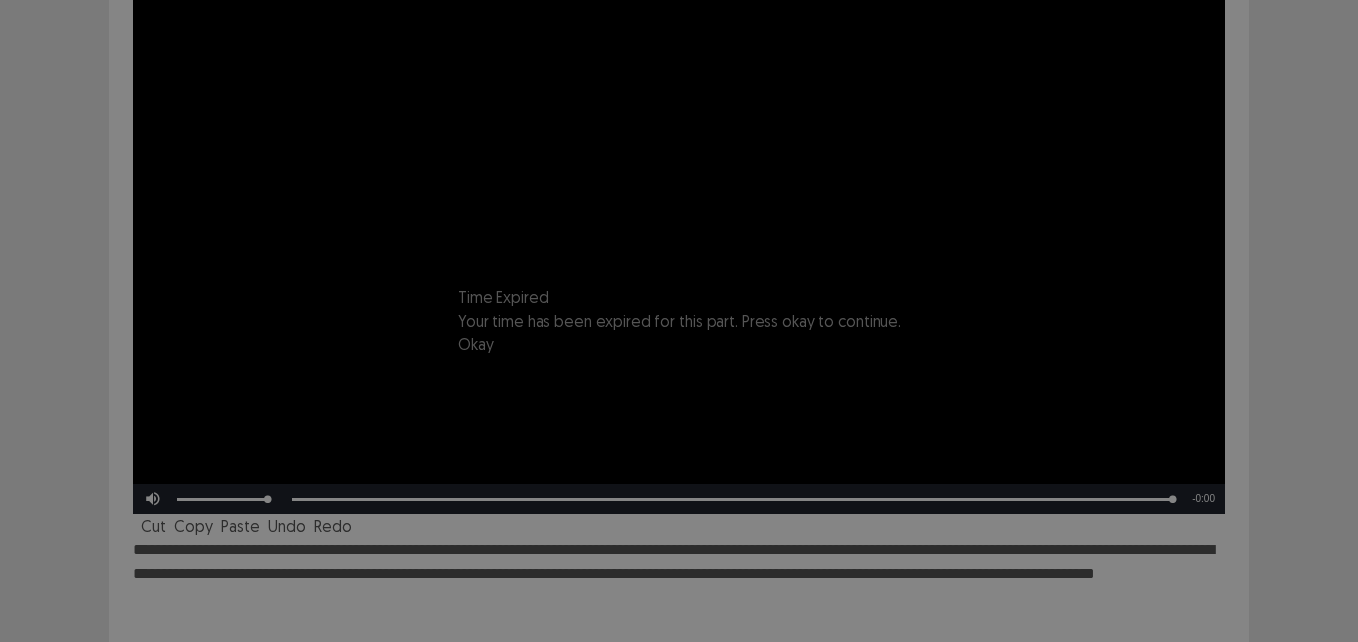 type 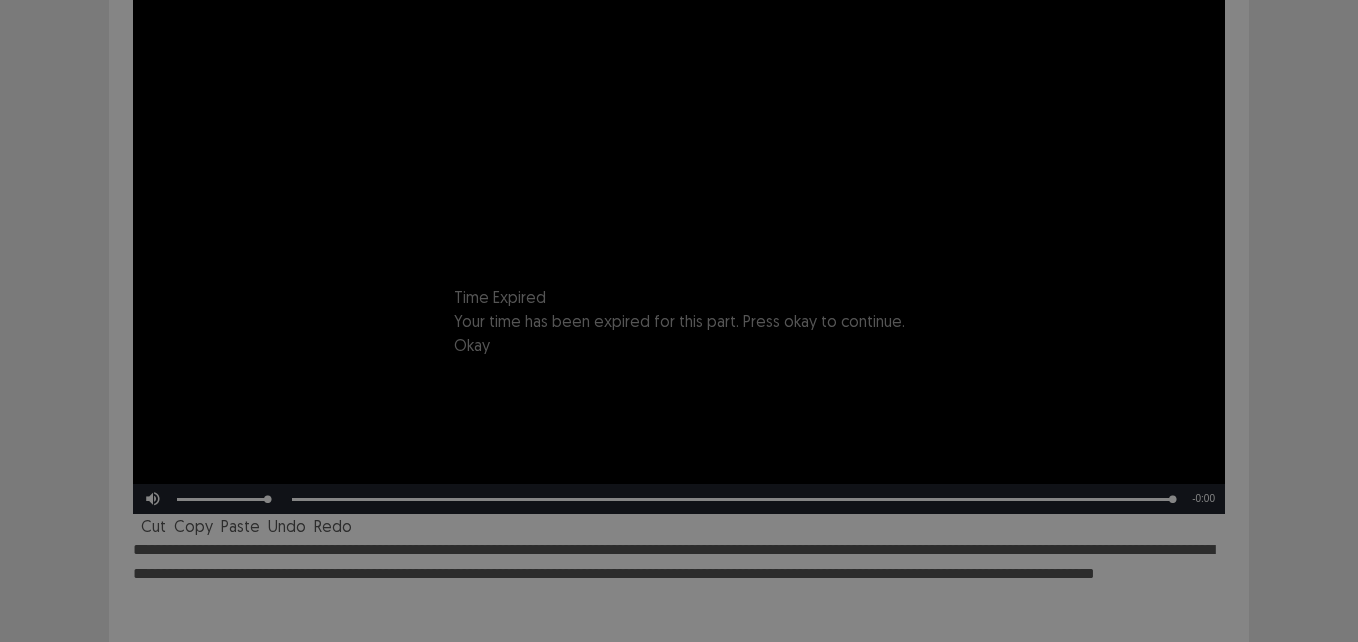 click on "Okay" at bounding box center (472, 345) 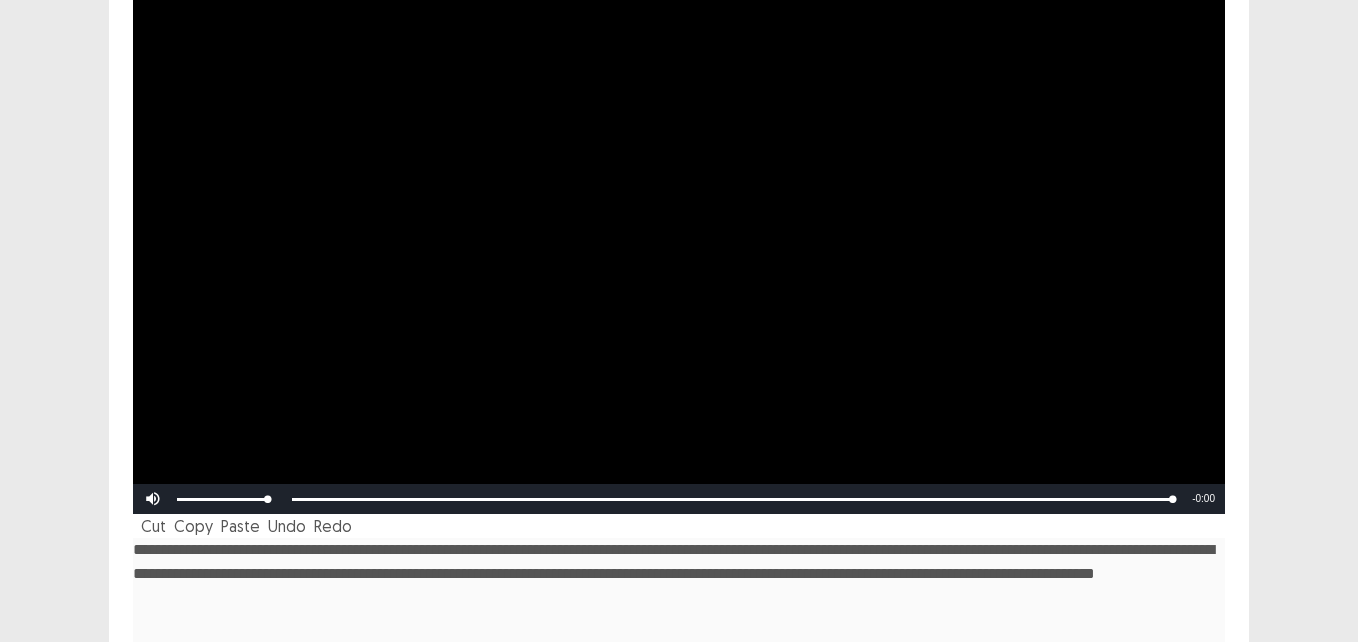 click on "**********" at bounding box center (679, 274) 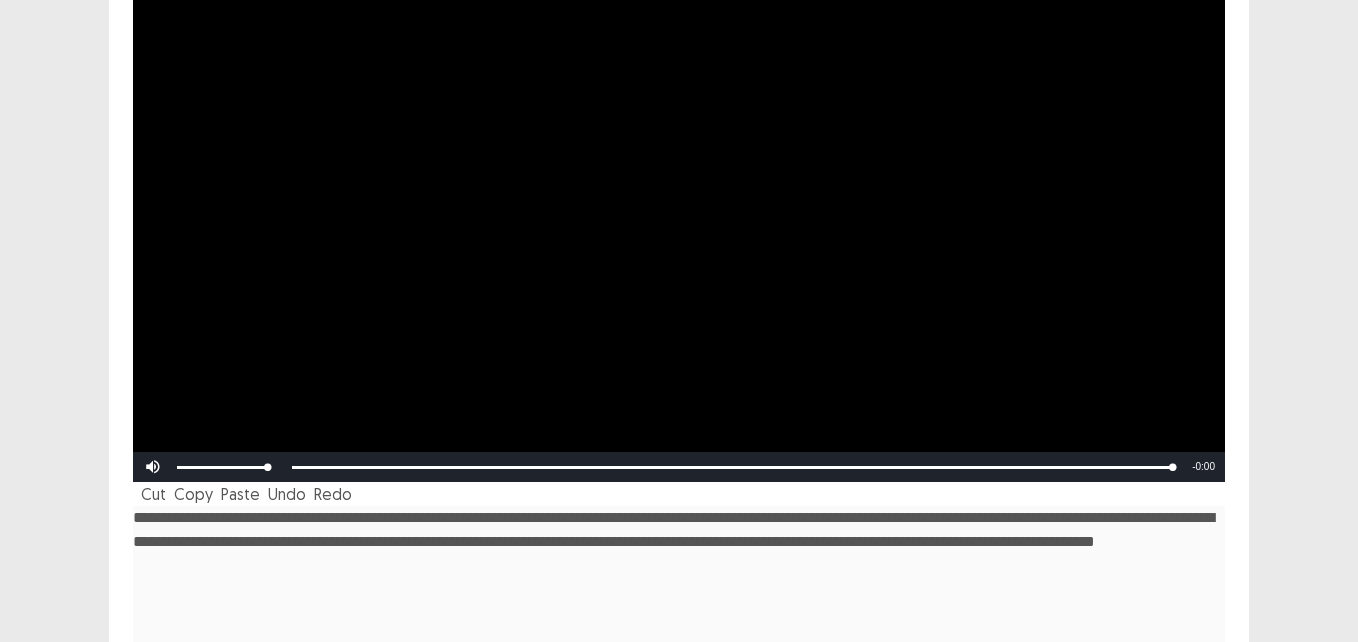 click on "Next" at bounding box center [1201, 816] 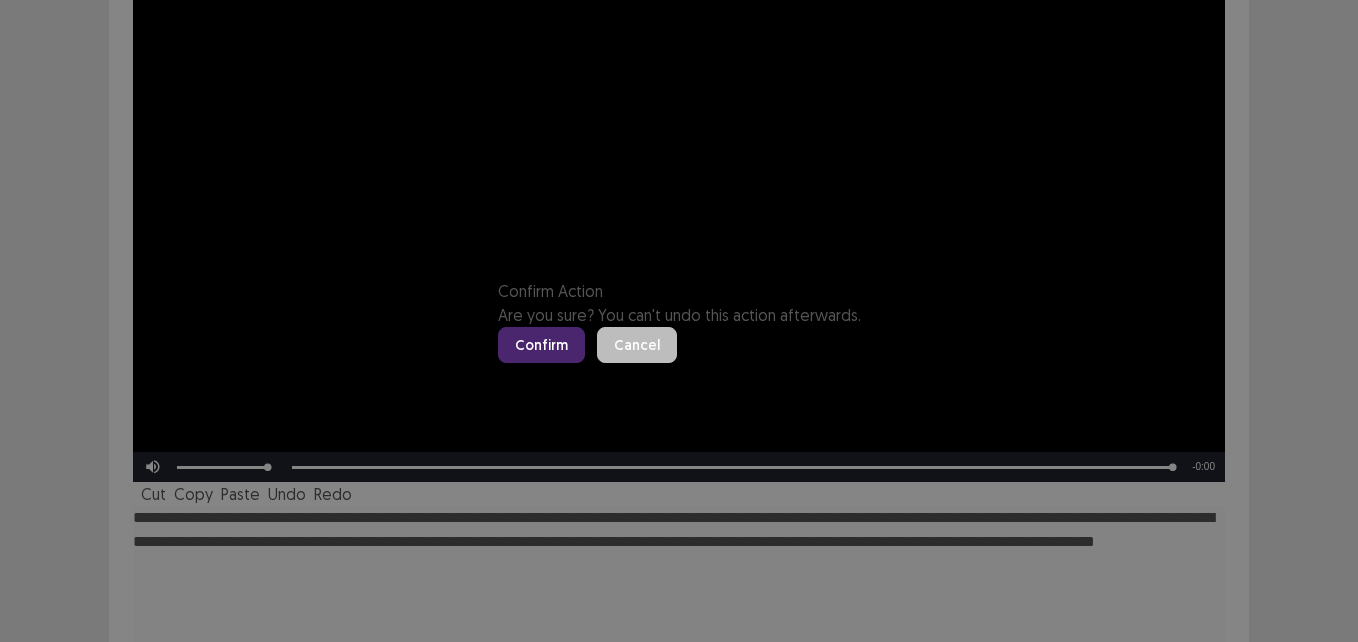 click on "Confirm" at bounding box center (541, 345) 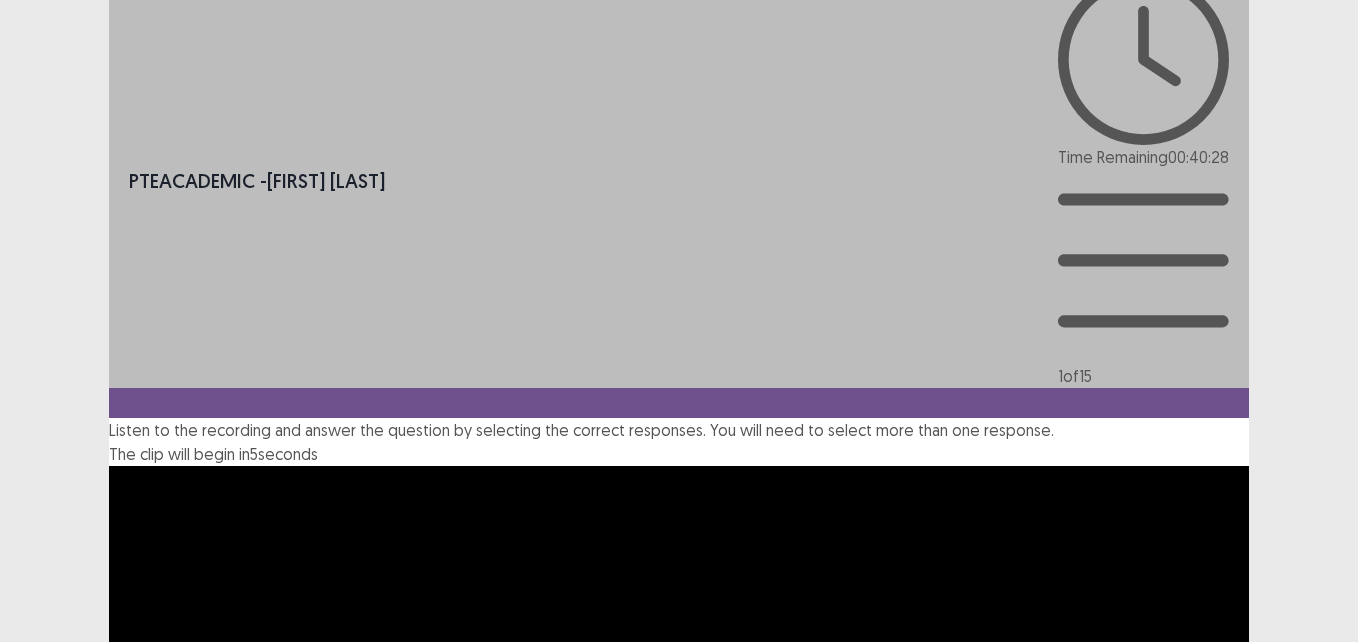 scroll, scrollTop: 28, scrollLeft: 0, axis: vertical 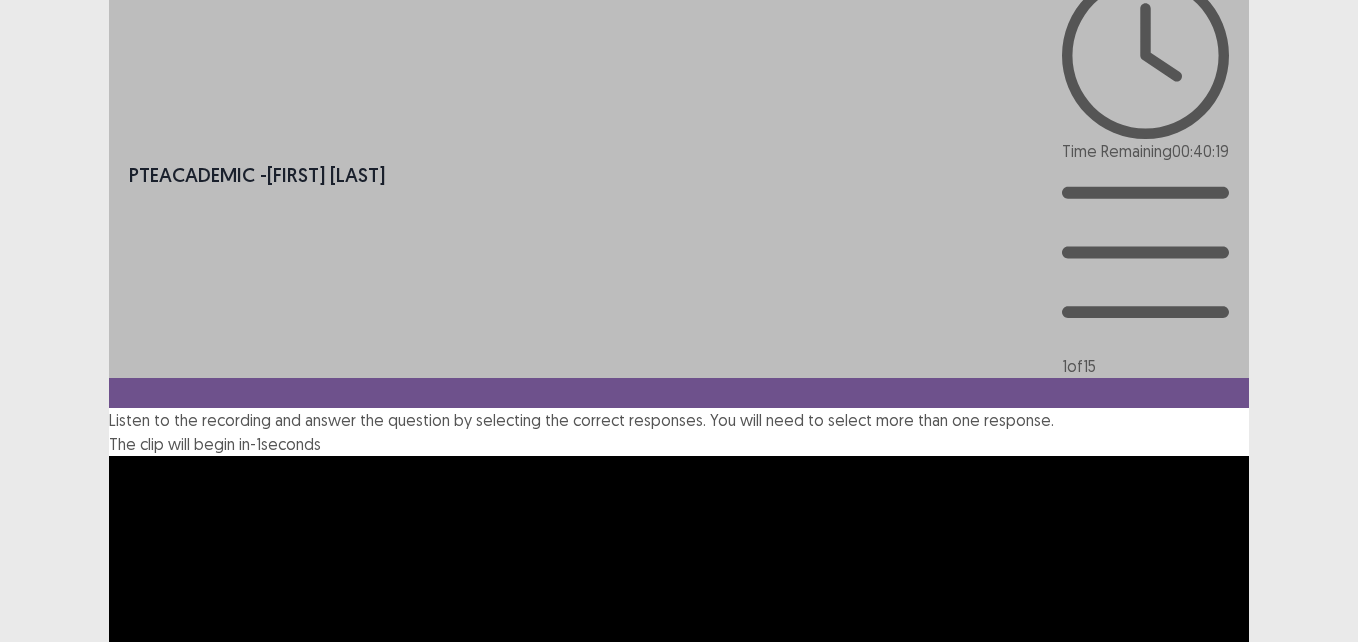 click on "**********" at bounding box center [679, 662] 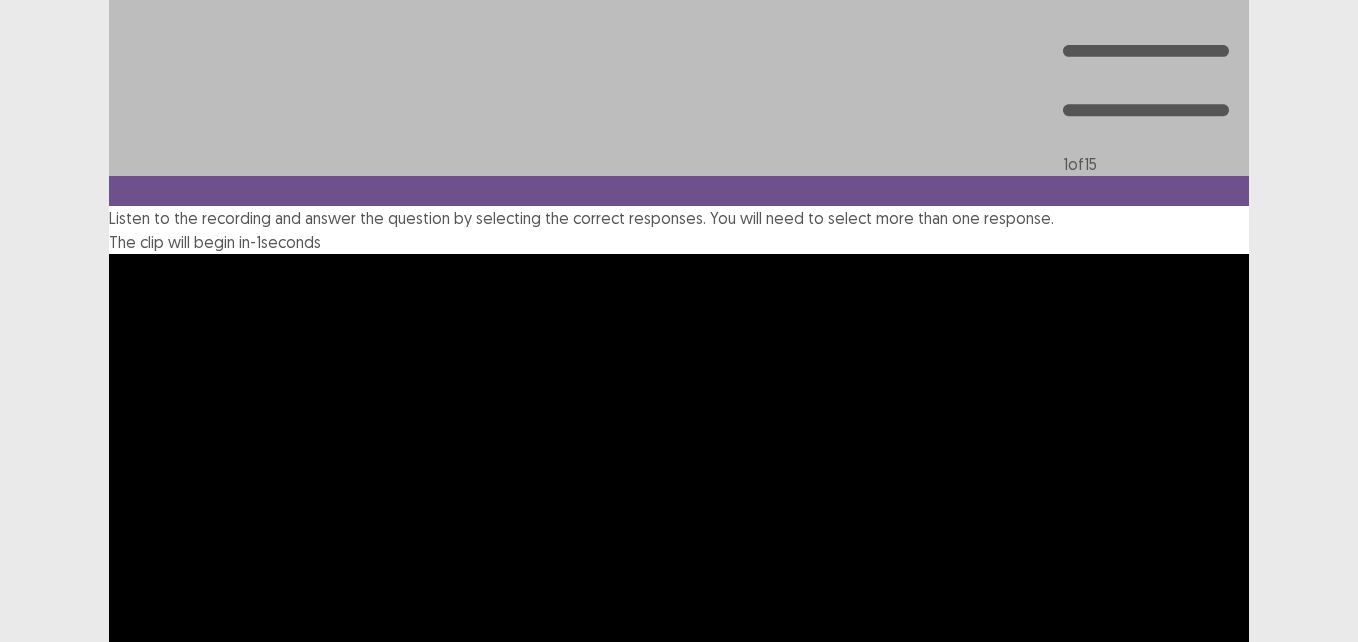 scroll, scrollTop: 260, scrollLeft: 0, axis: vertical 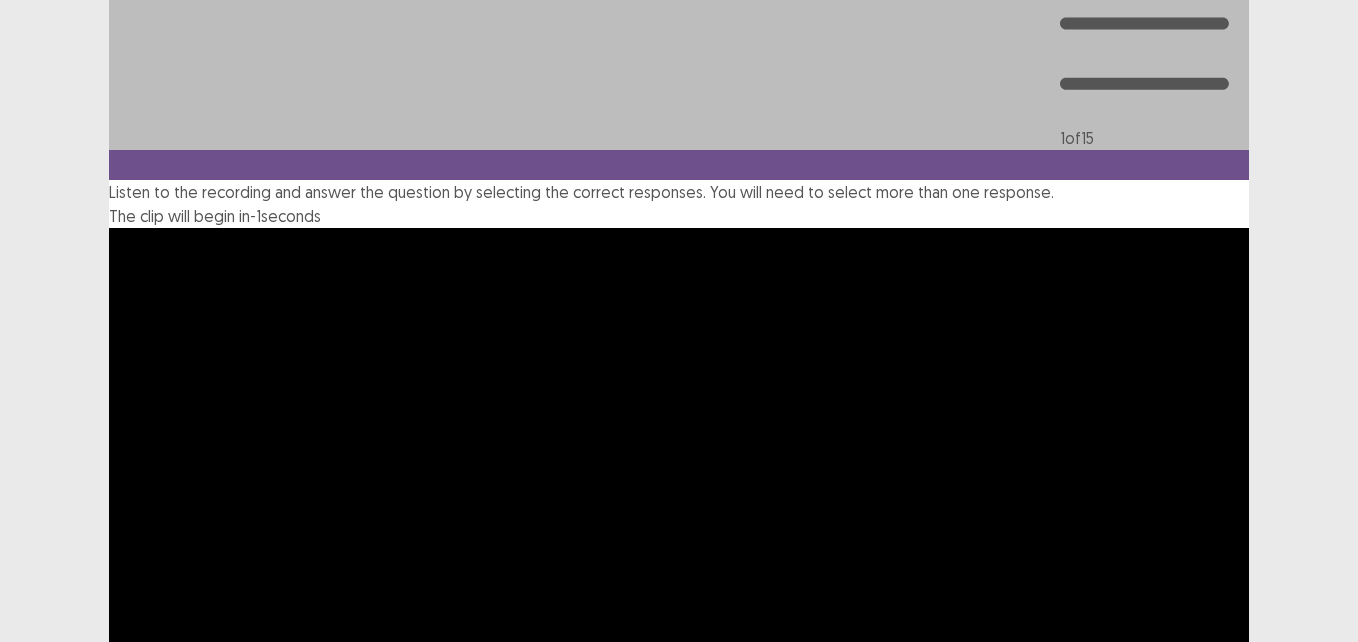 click on "Desolation" at bounding box center [146, 929] 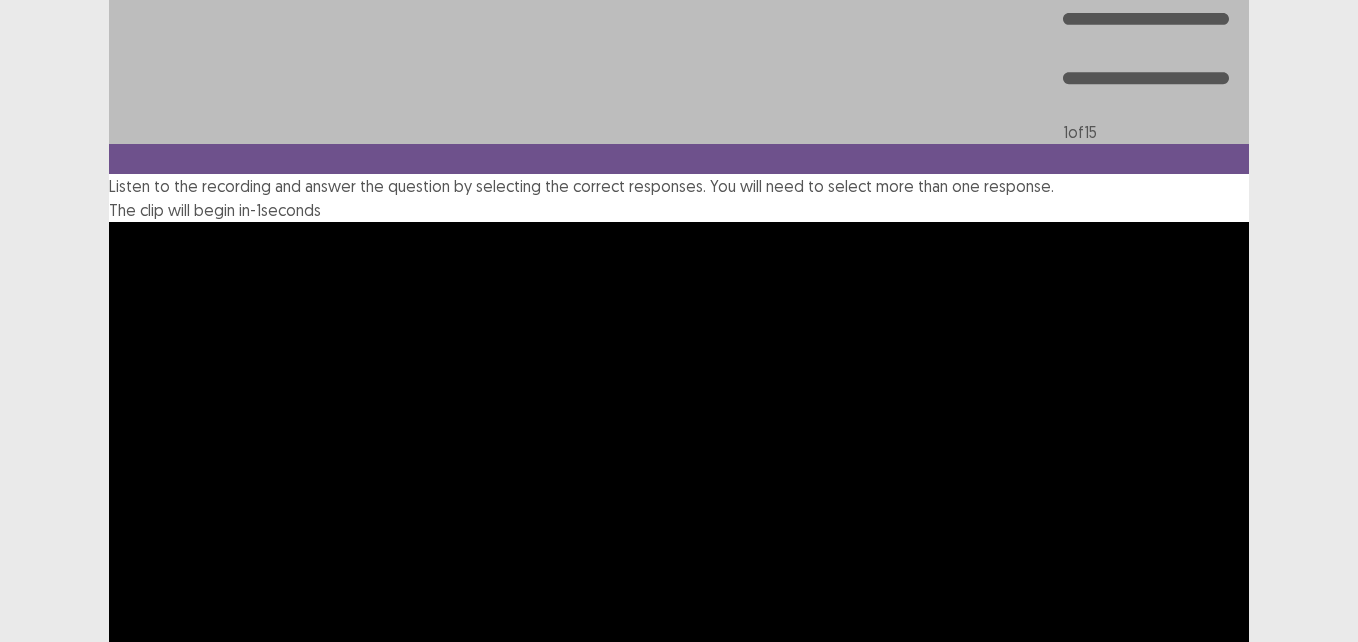 click at bounding box center [109, 1129] 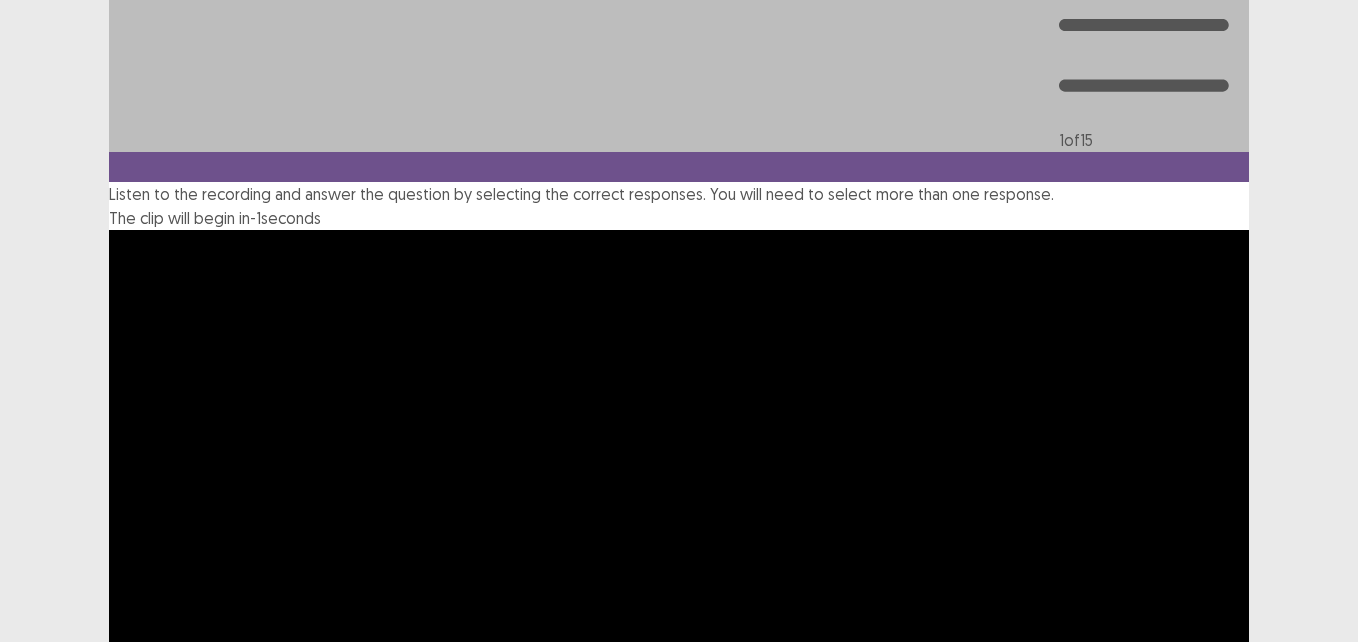 click on "Next" at bounding box center [1201, 1228] 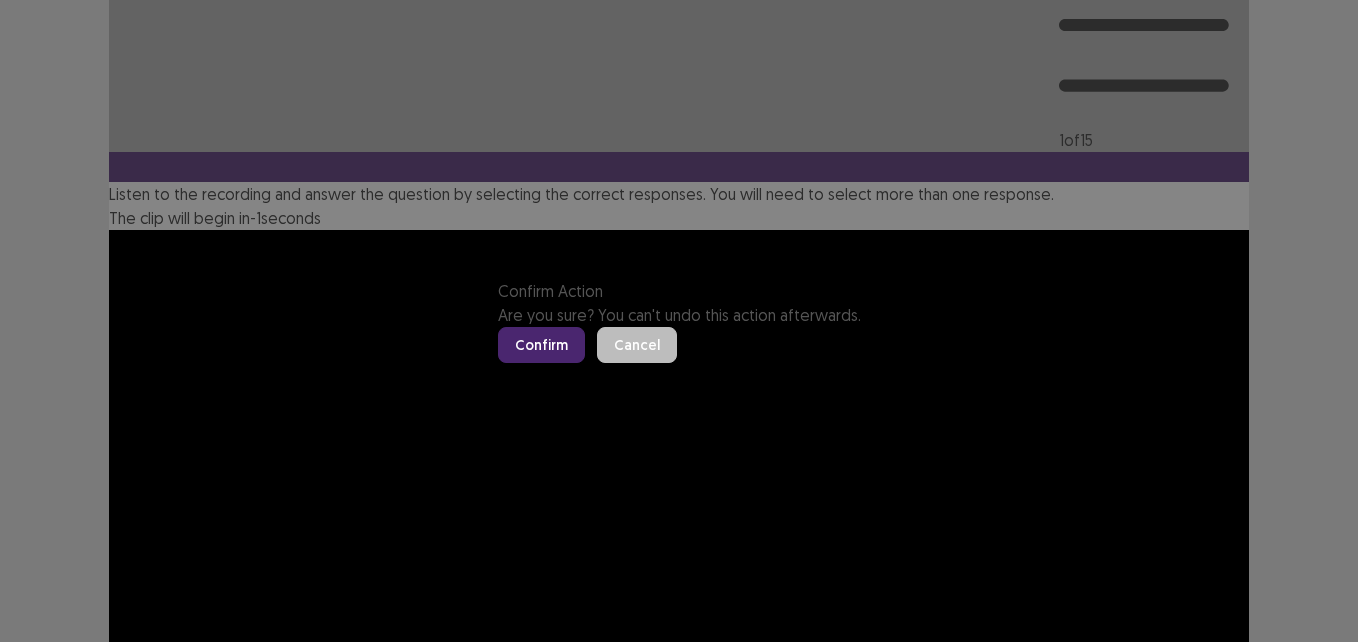 click on "Confirm" at bounding box center (541, 345) 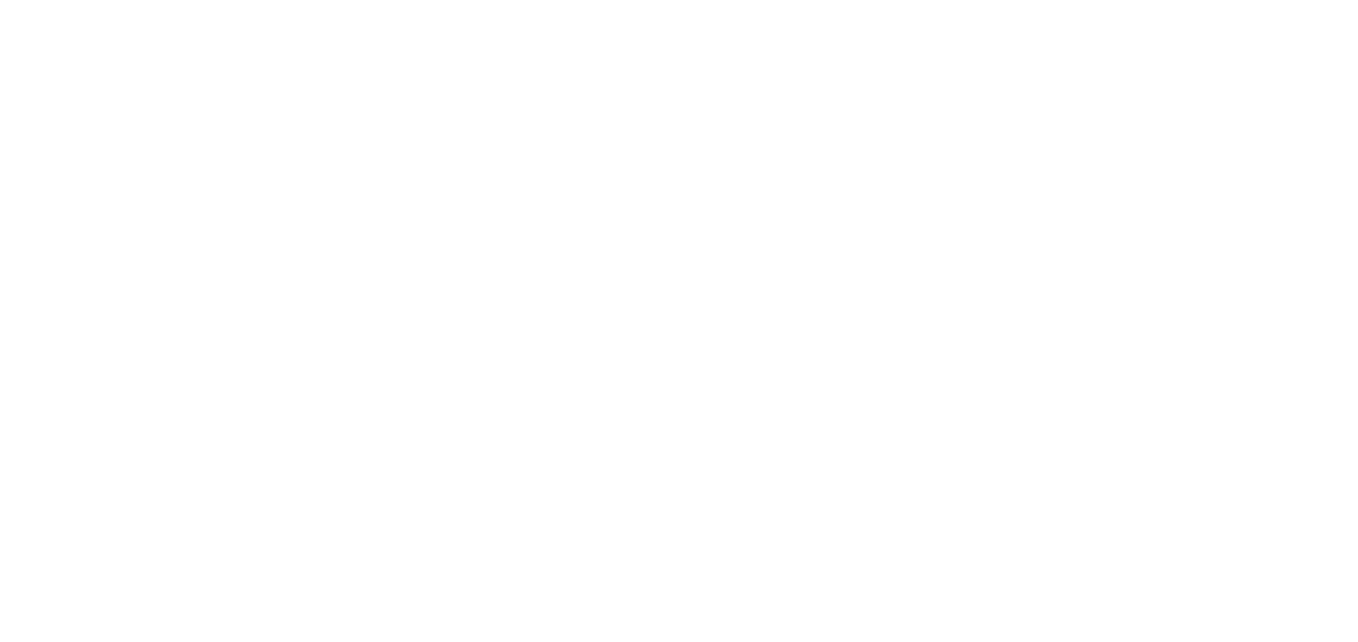 scroll, scrollTop: 0, scrollLeft: 0, axis: both 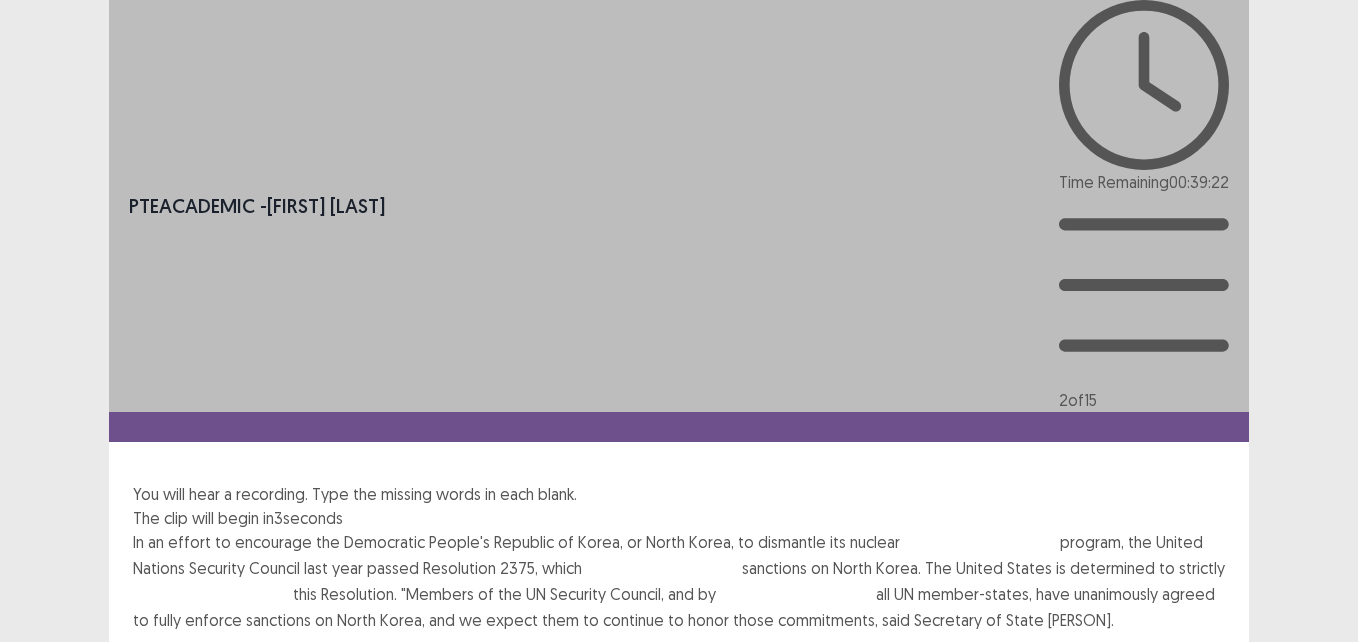 click on "In an effort to encourage the Democratic People's Republic of Korea, or North Korea, to dismantle its nuclear program, the United Nations Security Council last year passed Resolution 2375, which sanctions on North Korea. The United States is determined to strictly this Resolution. "Members of the UN Security Council, and by all UN member-states, have unanimously agreed to fully enforce sanctions on North Korea, and we expect them to continue to honor those commitments," said Secretary of State Mike Pompeo." at bounding box center (679, 581) 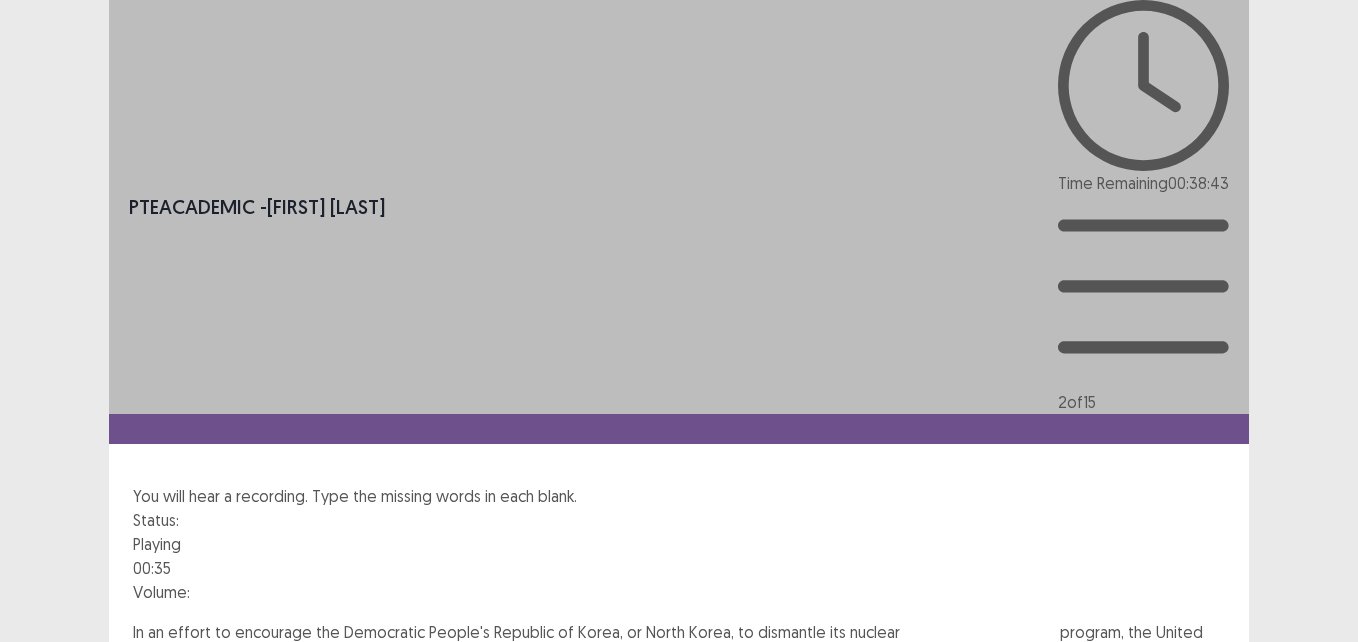 click at bounding box center (980, 634) 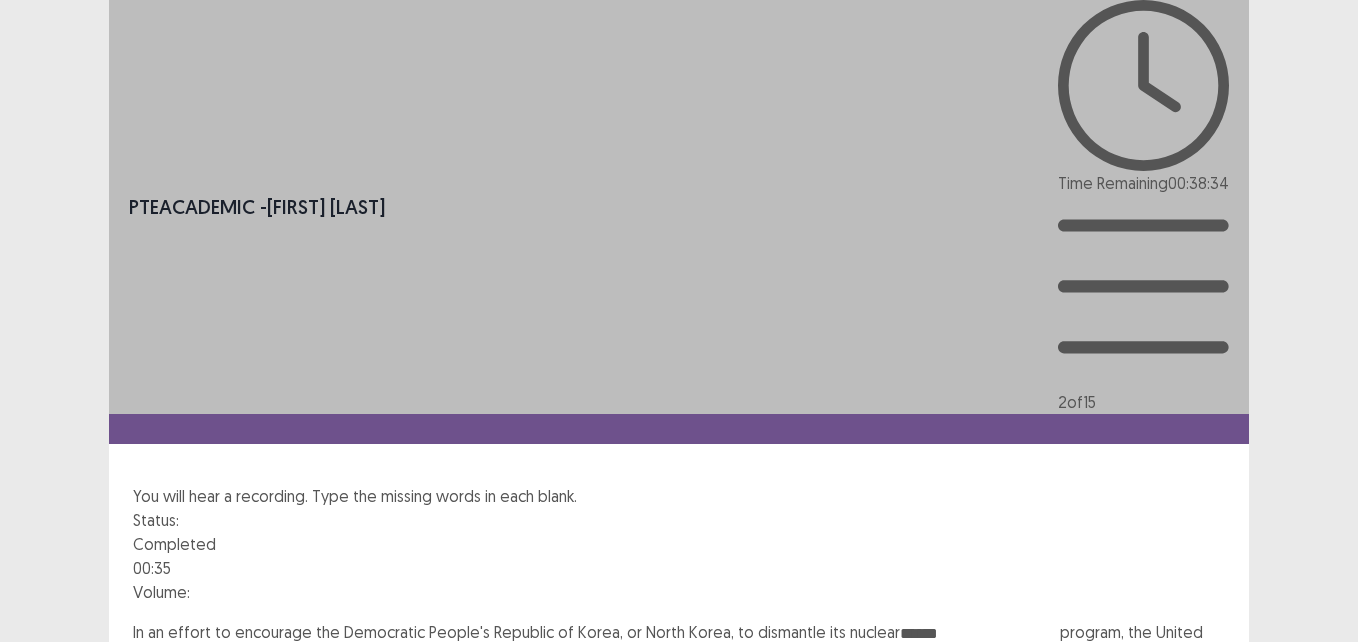 type on "******" 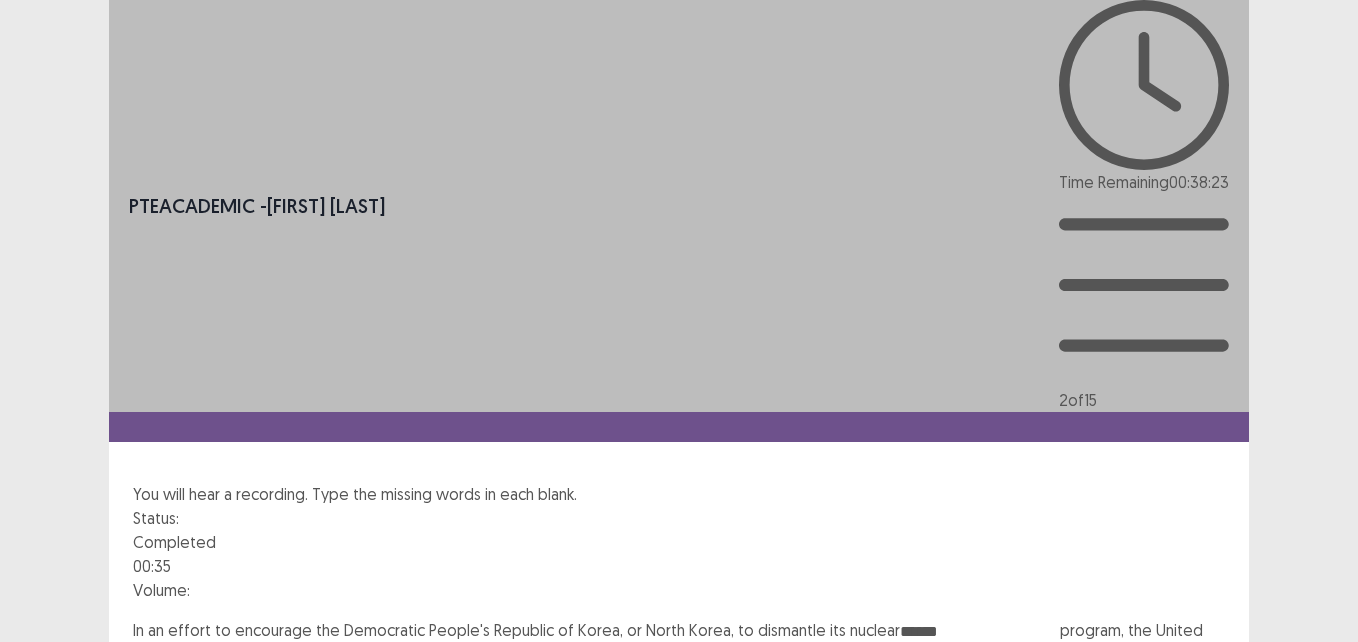 type on "******" 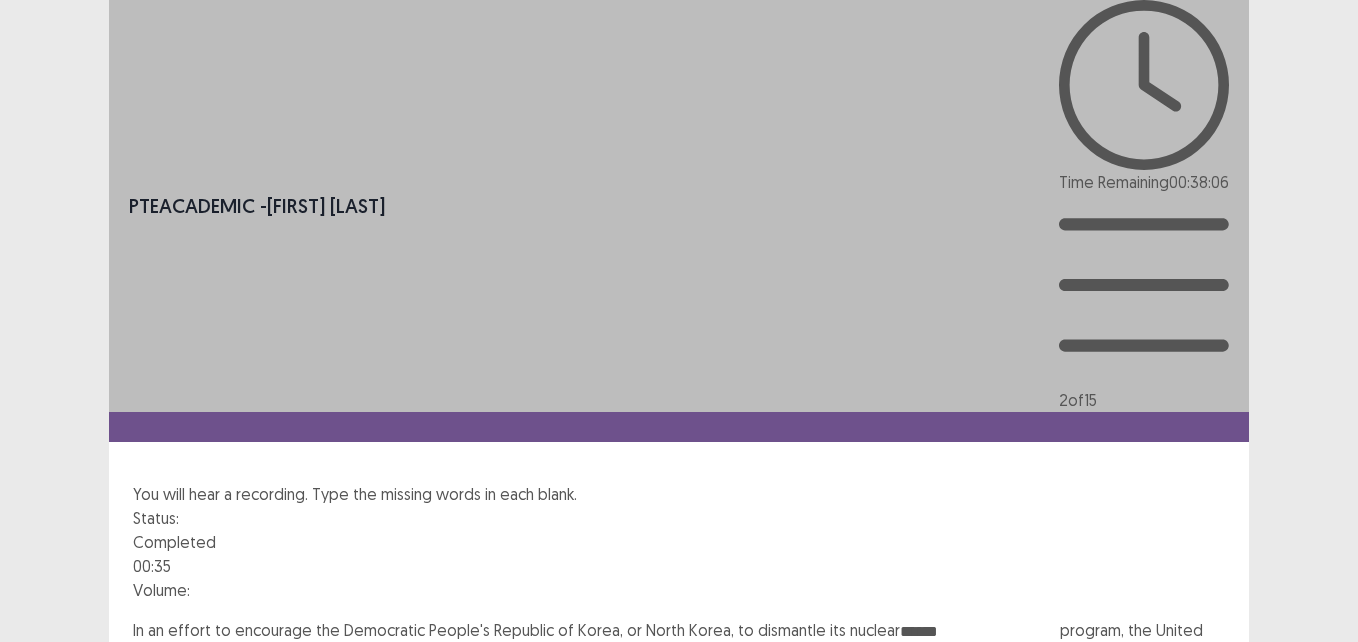 type on "**********" 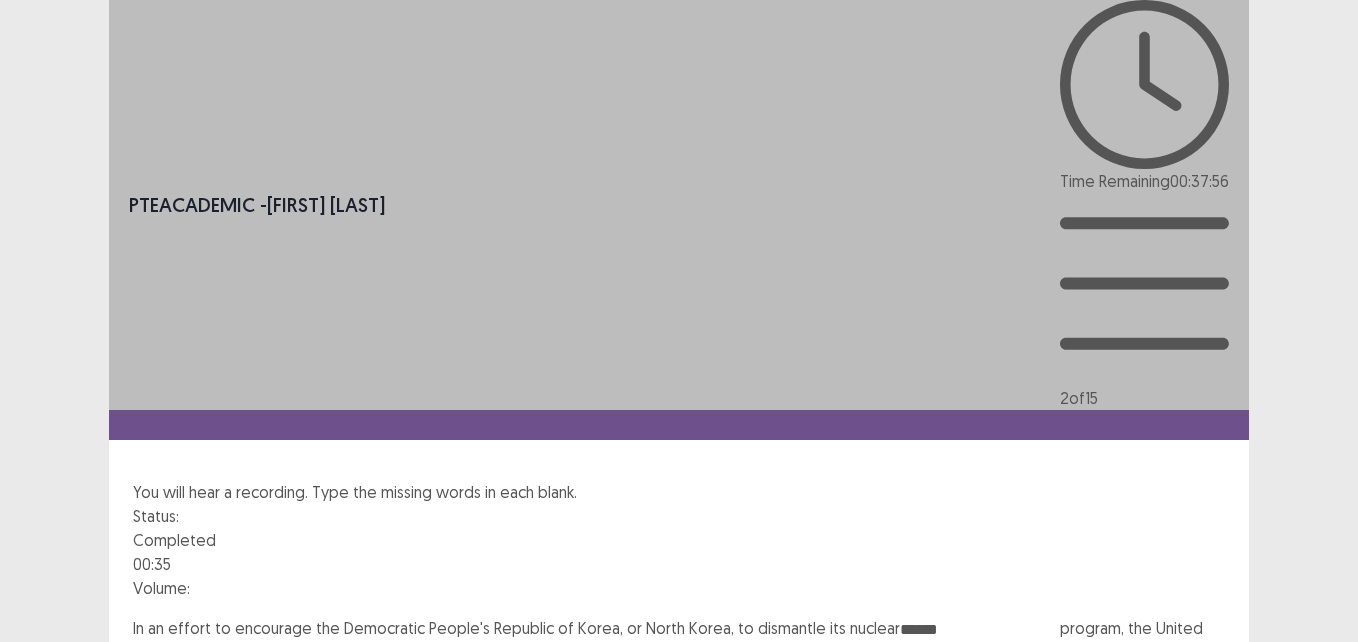 type on "******" 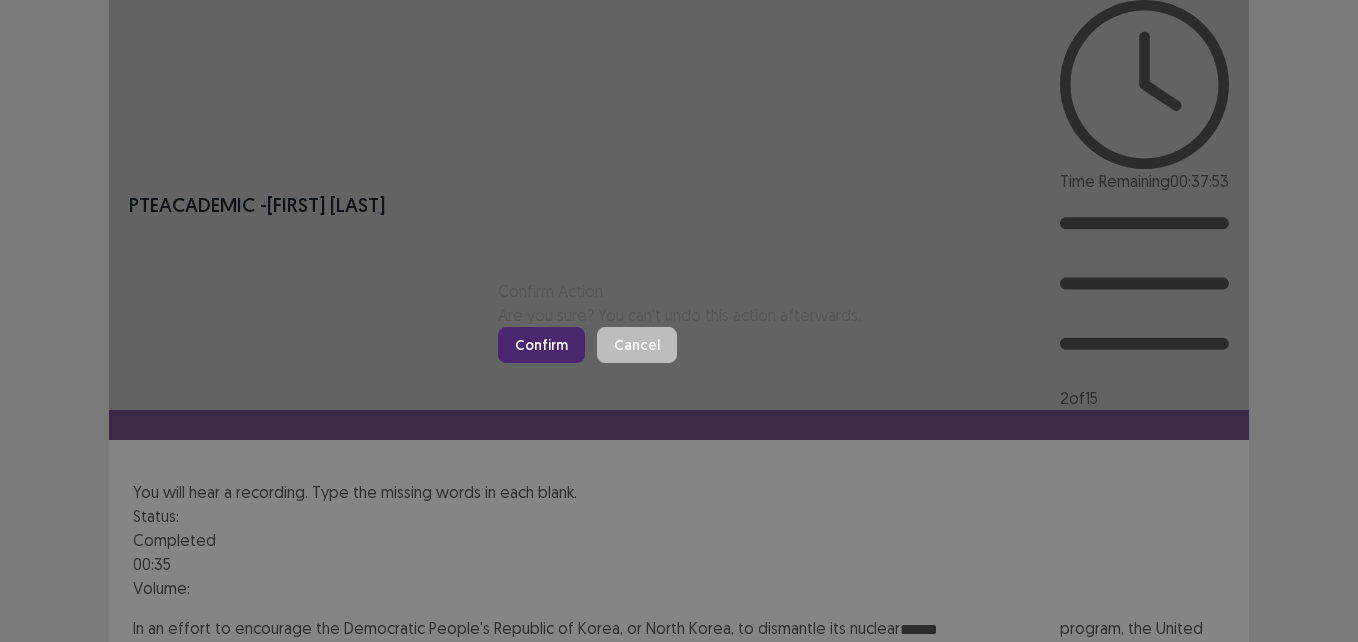 click on "Confirm" at bounding box center (541, 345) 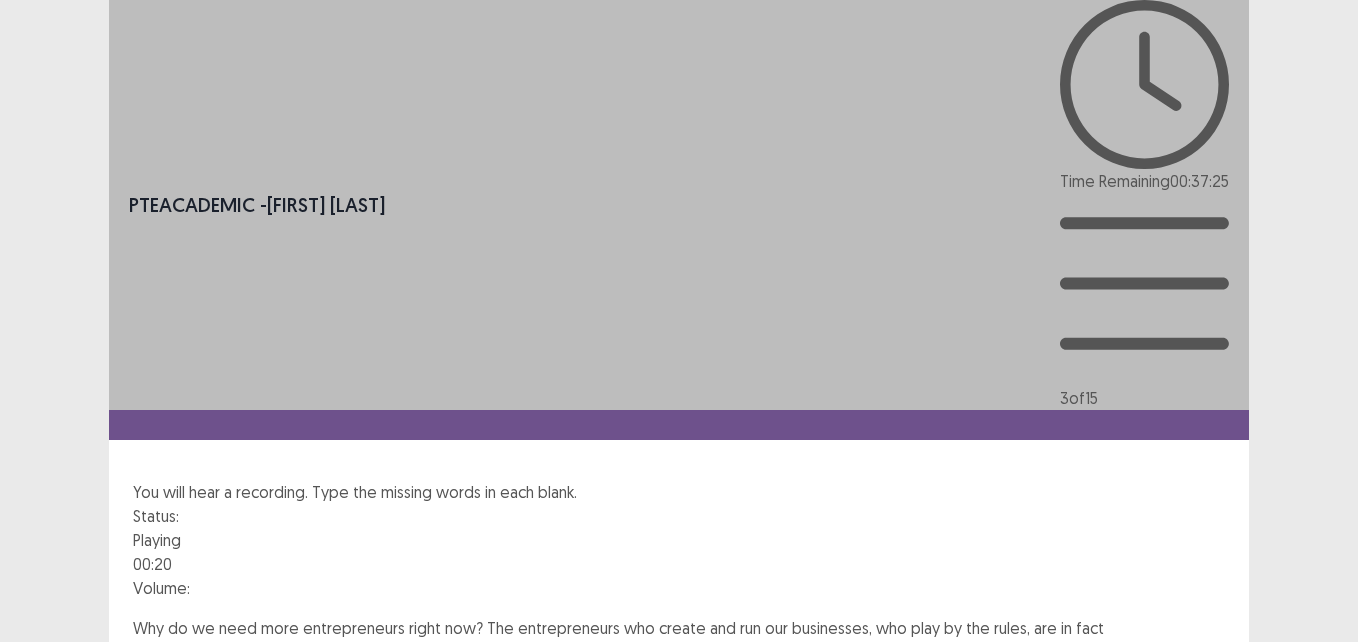 click at bounding box center (645, 680) 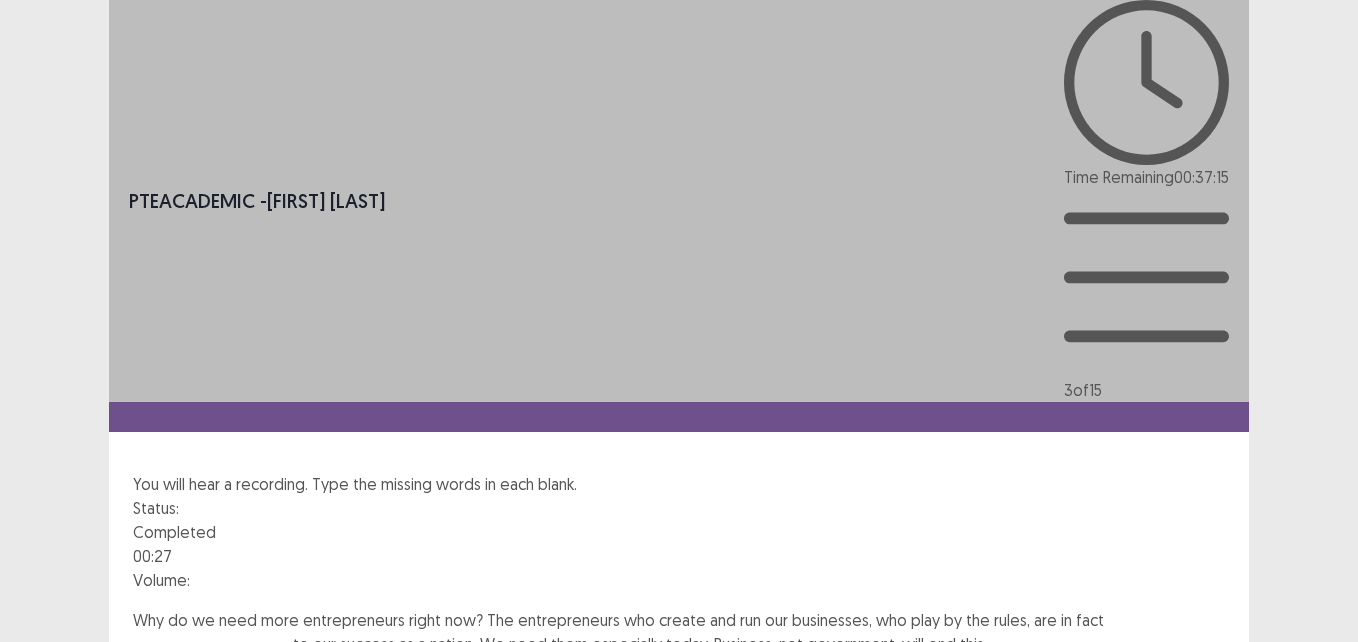 click at bounding box center [995, 698] 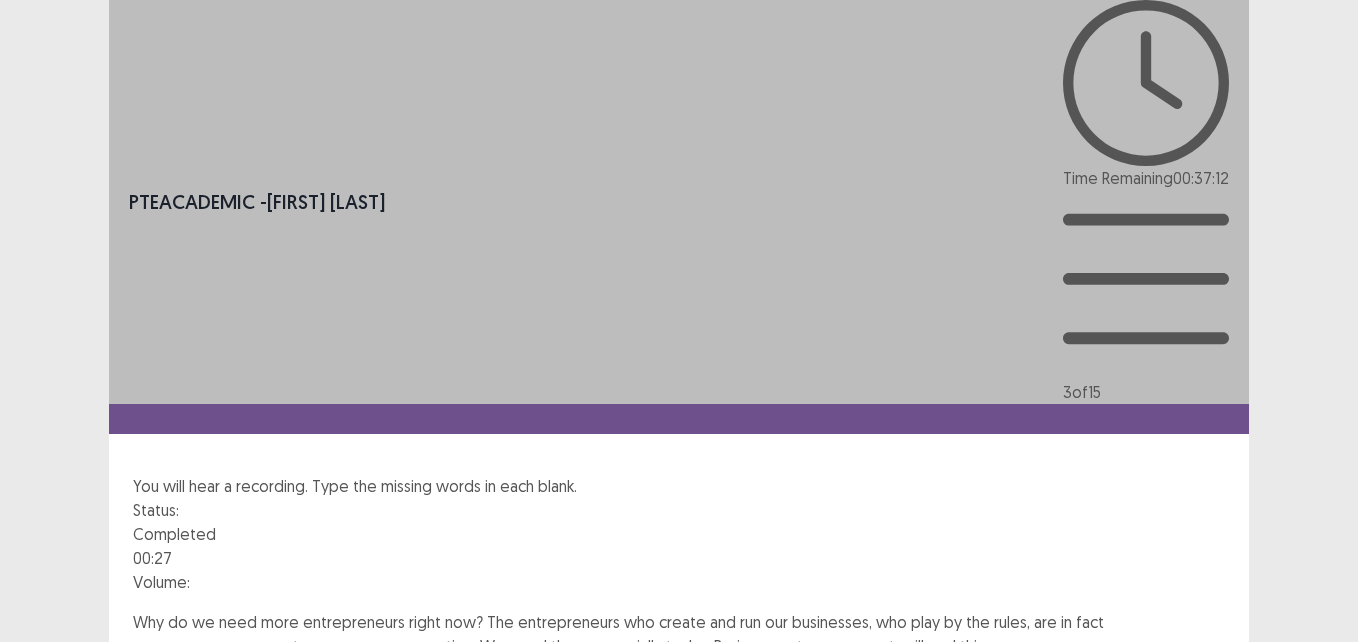 click at bounding box center (213, 700) 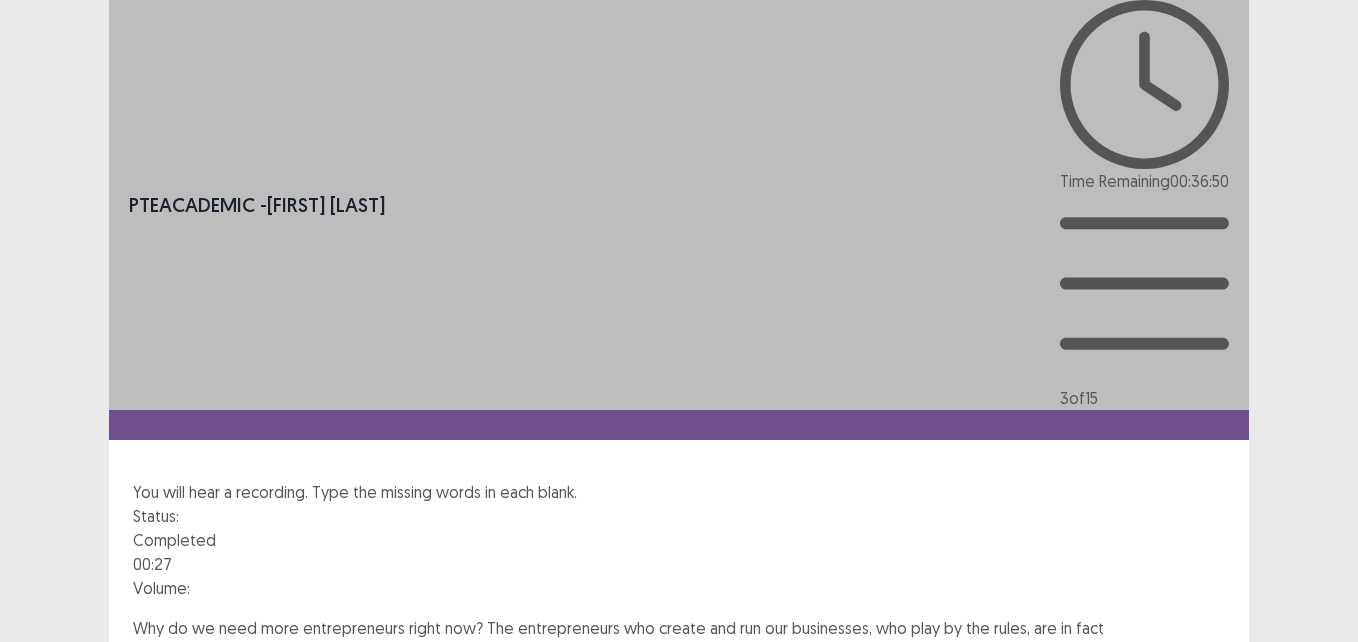 type on "*****" 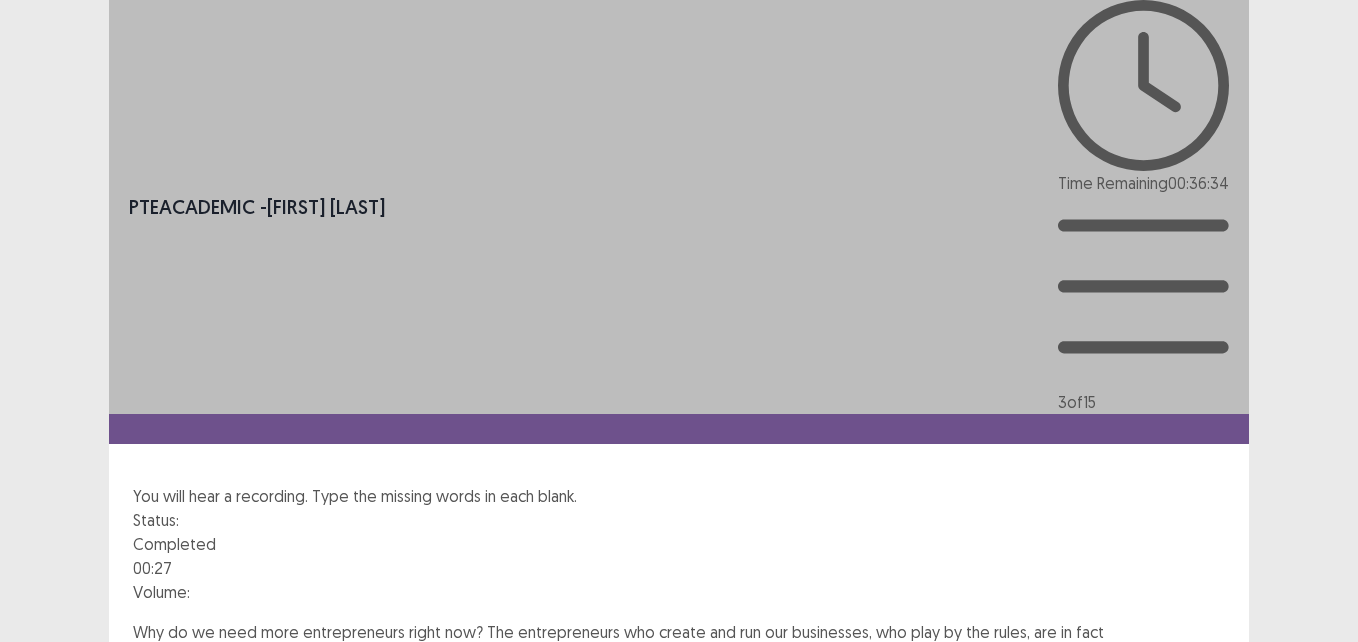 type on "********" 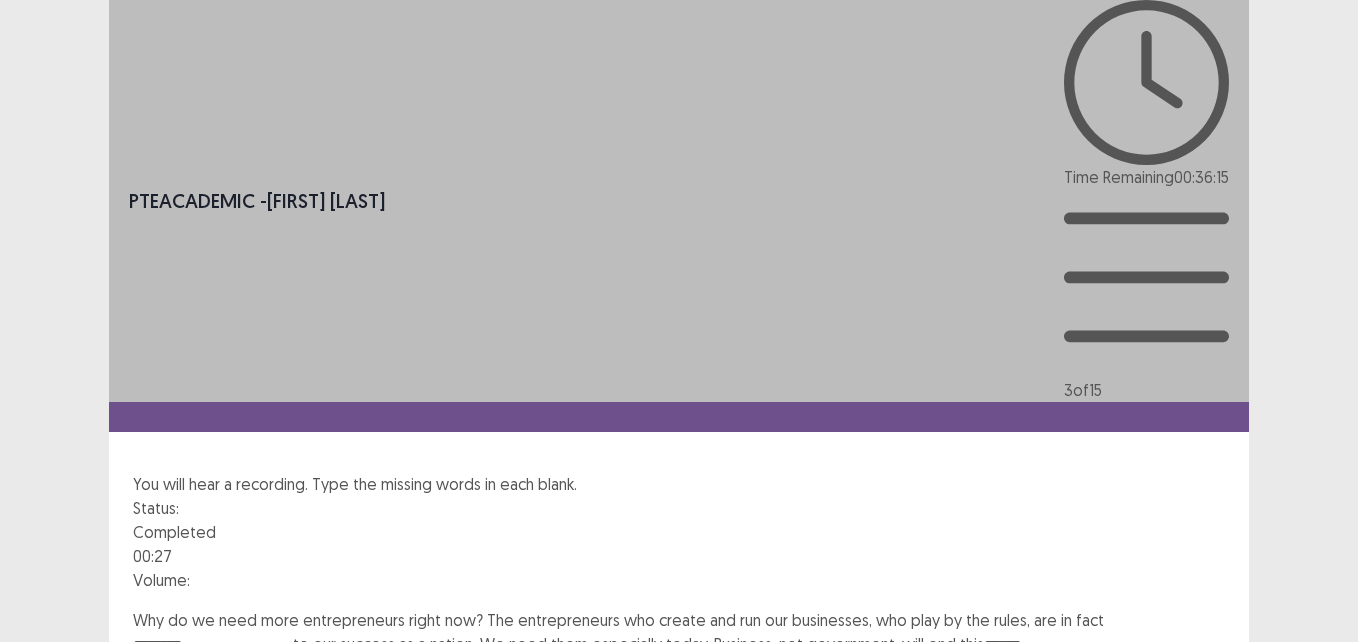 type on "******" 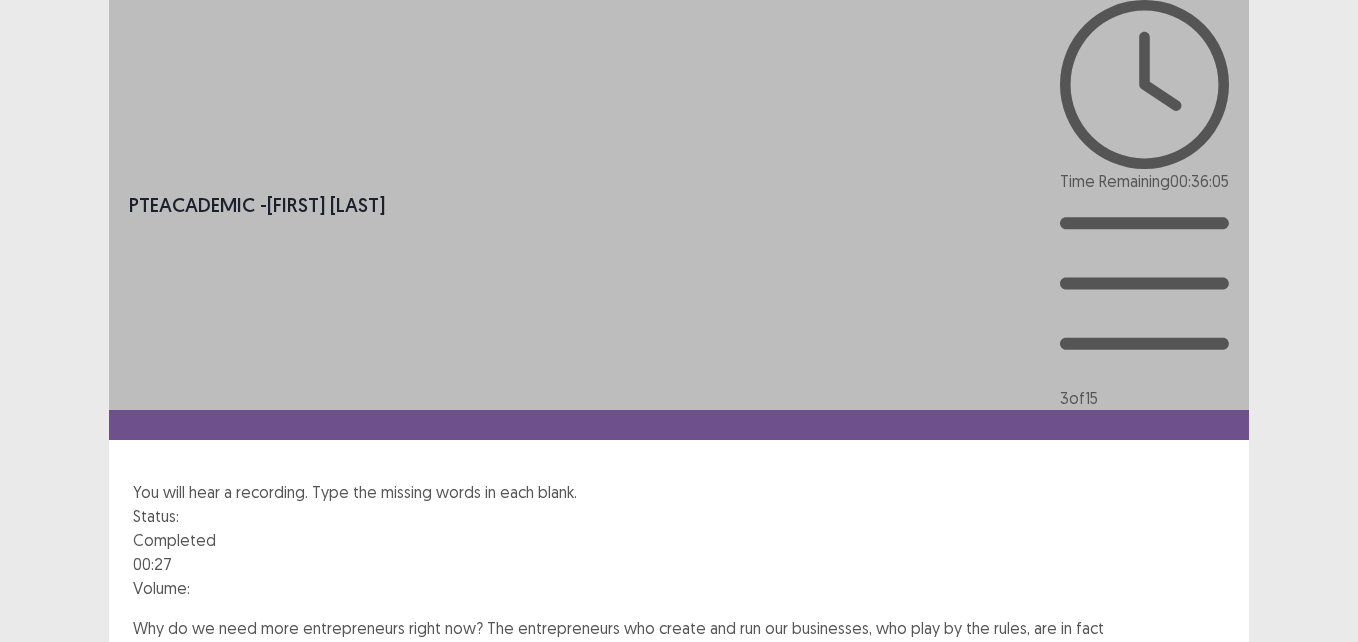 type on "****" 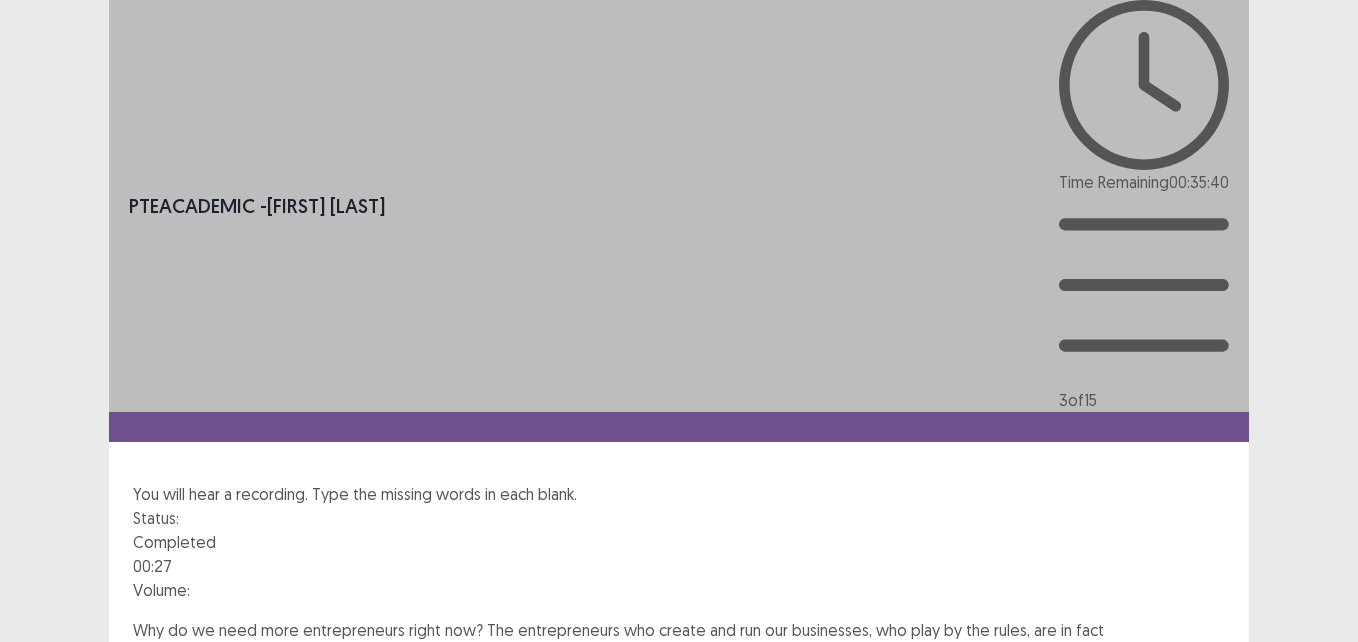 type on "*****" 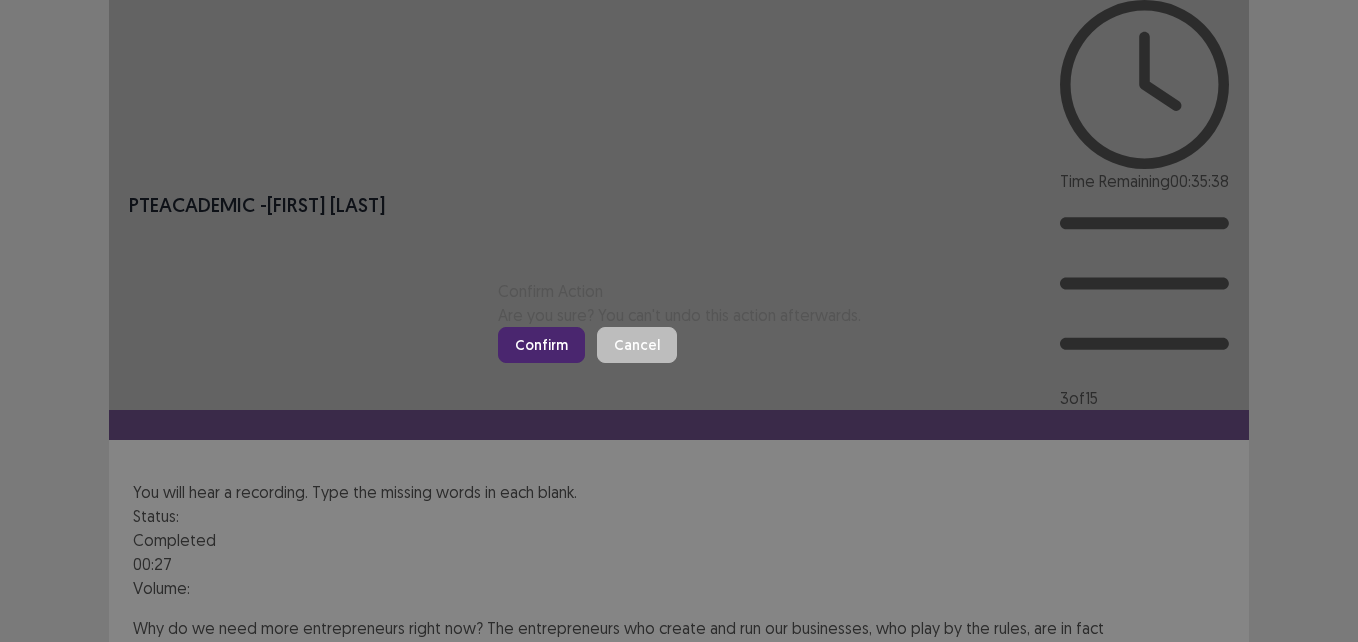 click on "Confirm" at bounding box center (541, 345) 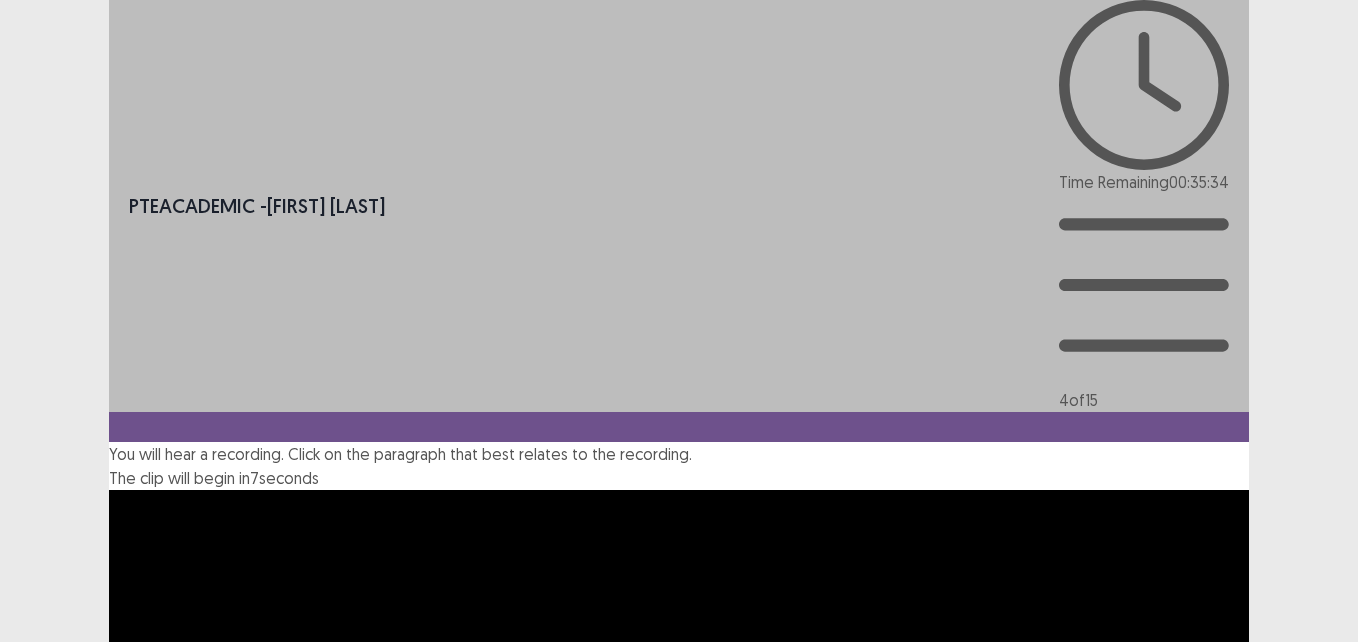 click on "**********" at bounding box center [679, 646] 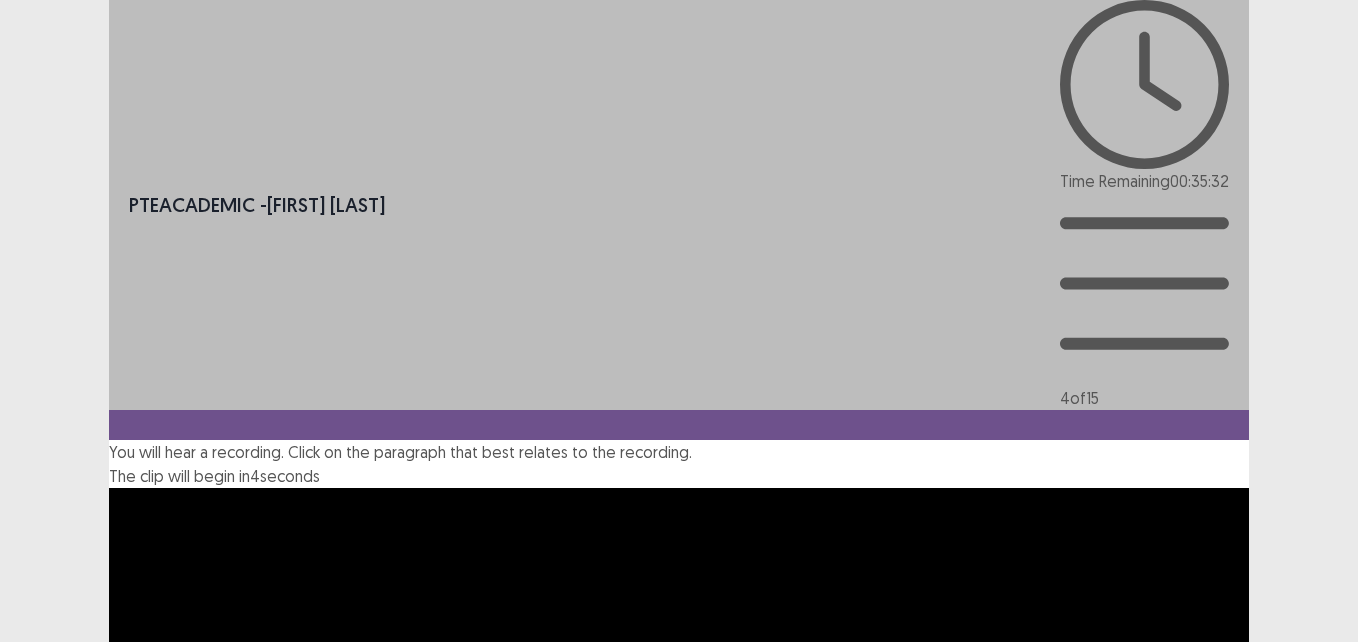 click on "**********" at bounding box center (679, 644) 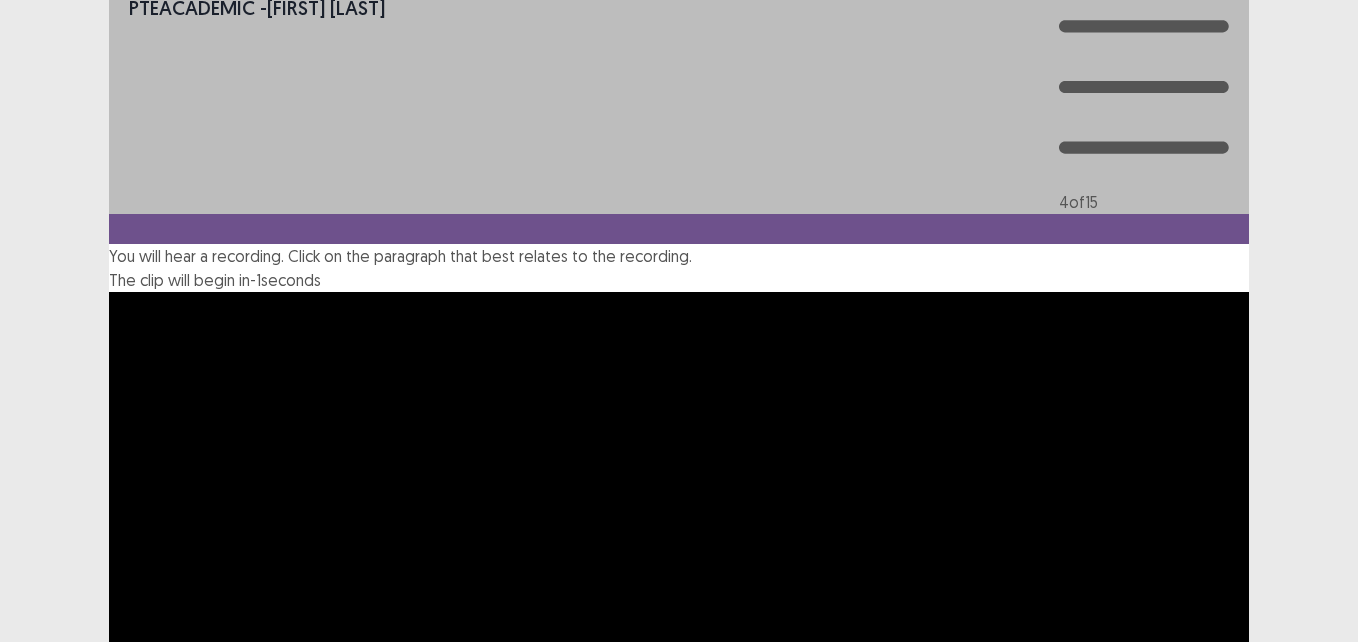 scroll, scrollTop: 200, scrollLeft: 0, axis: vertical 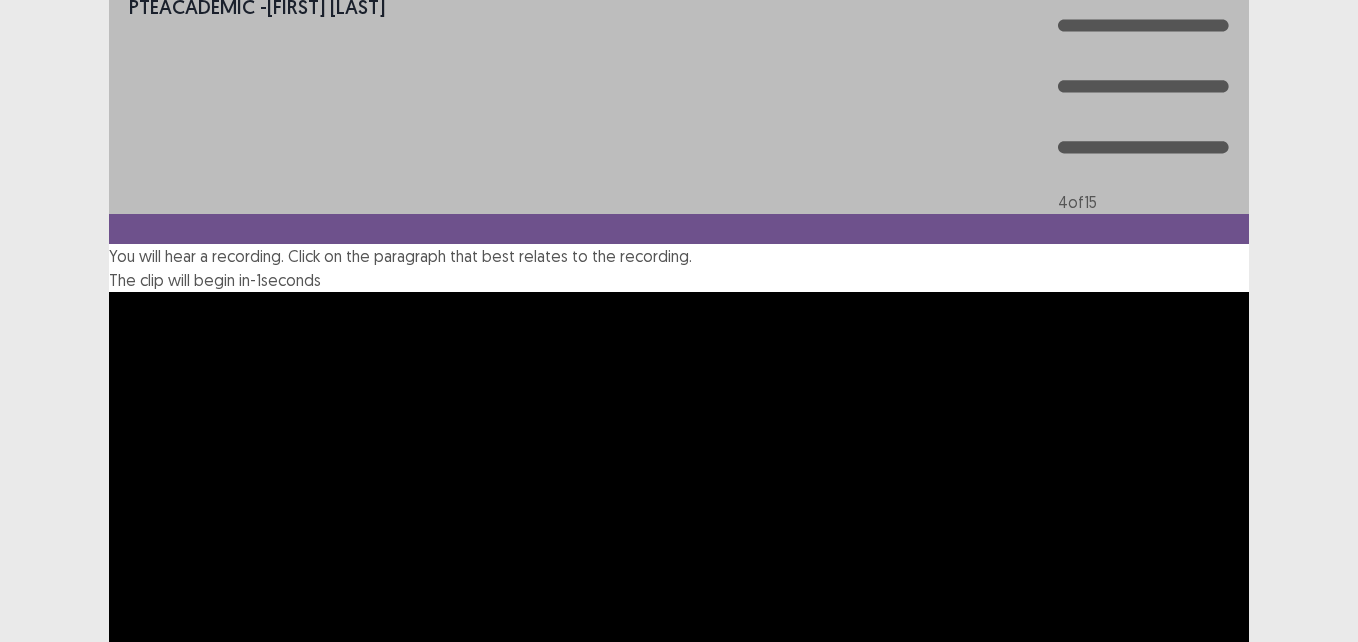 click at bounding box center [109, 946] 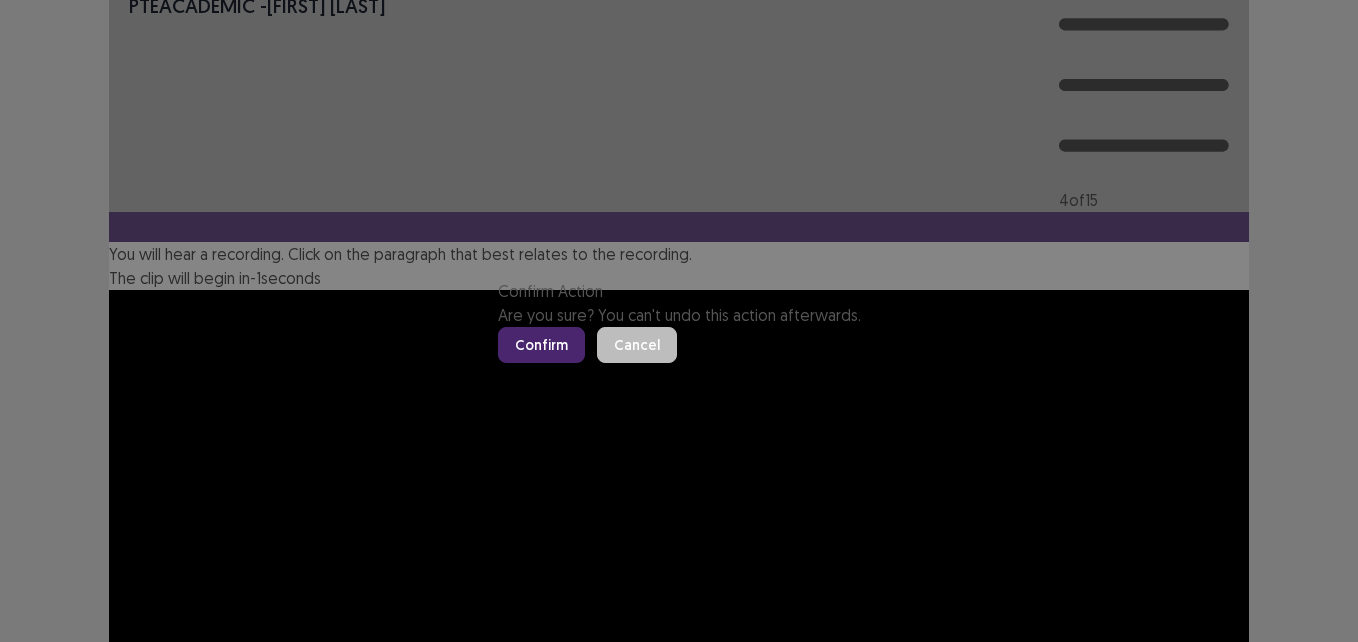 click on "Confirm" at bounding box center (541, 345) 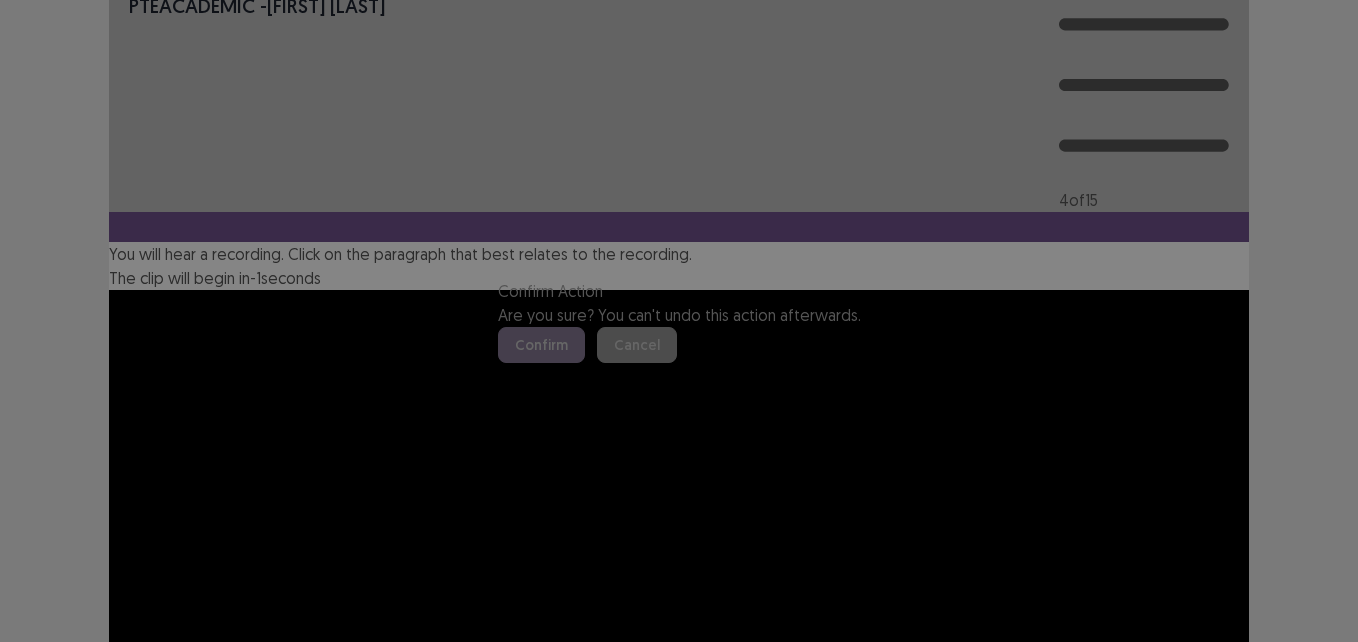 scroll, scrollTop: 0, scrollLeft: 0, axis: both 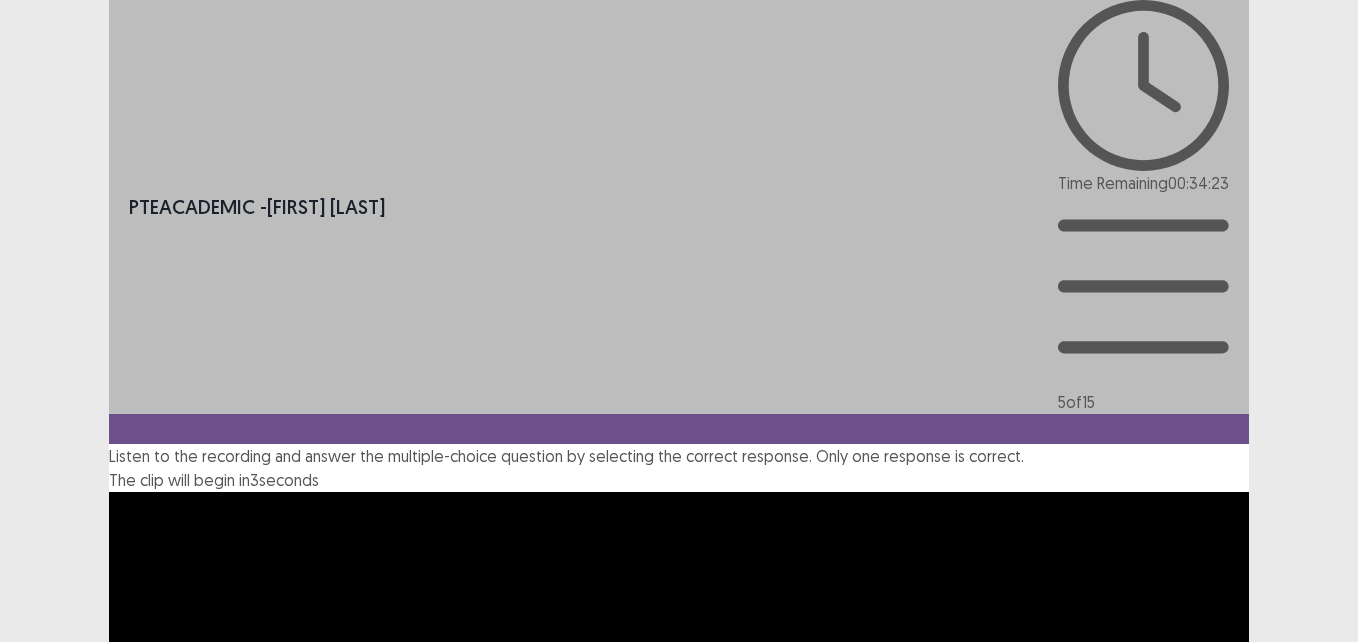 click on "**********" at bounding box center [679, 695] 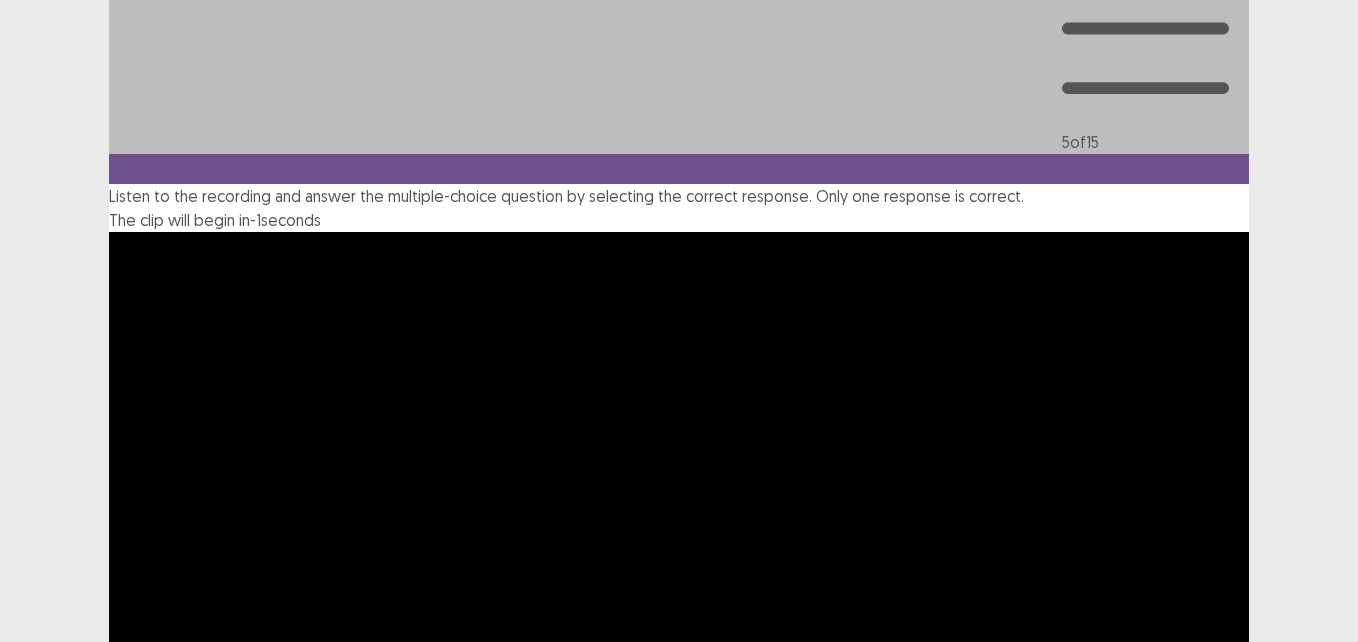 scroll, scrollTop: 260, scrollLeft: 0, axis: vertical 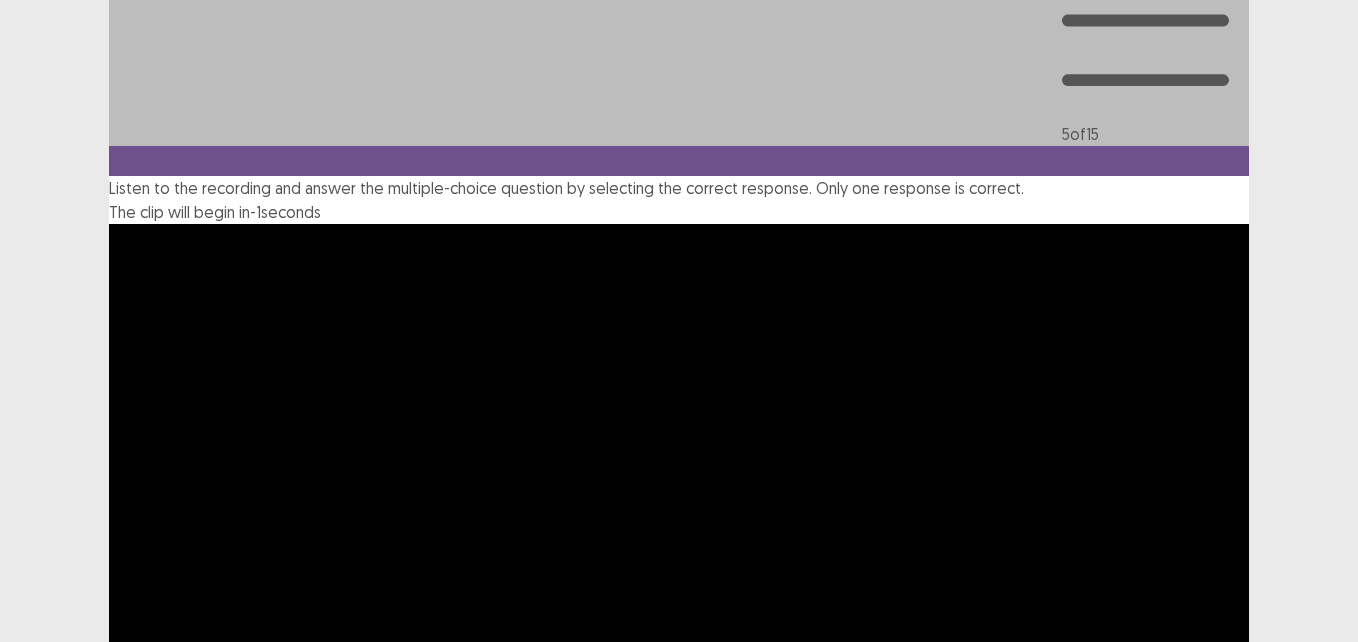 click at bounding box center (109, 973) 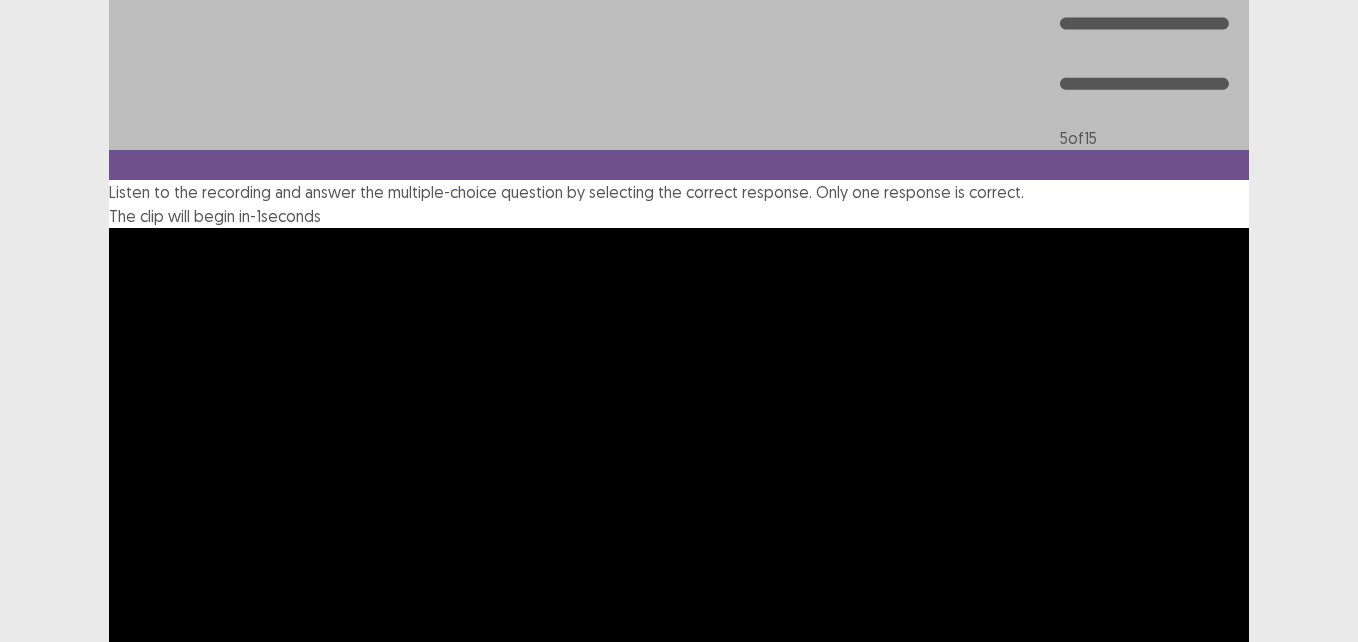 click on "Next" at bounding box center (1201, 1105) 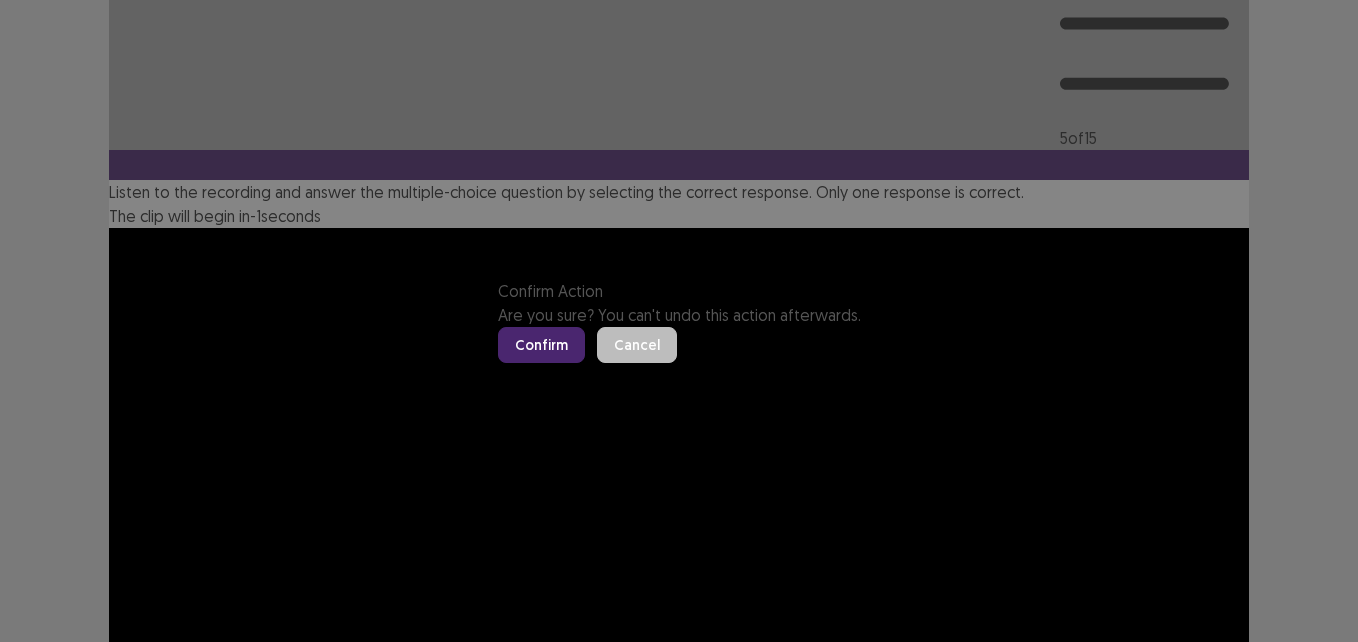 click on "Confirm" at bounding box center (541, 345) 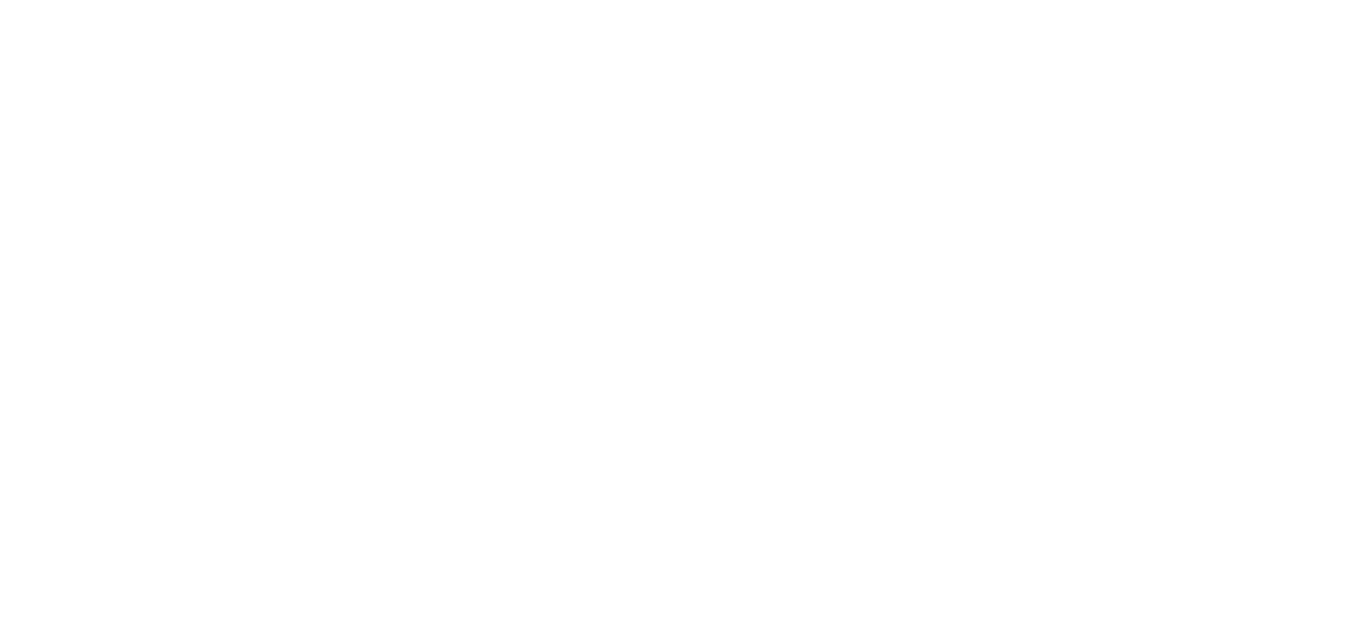 scroll, scrollTop: 0, scrollLeft: 0, axis: both 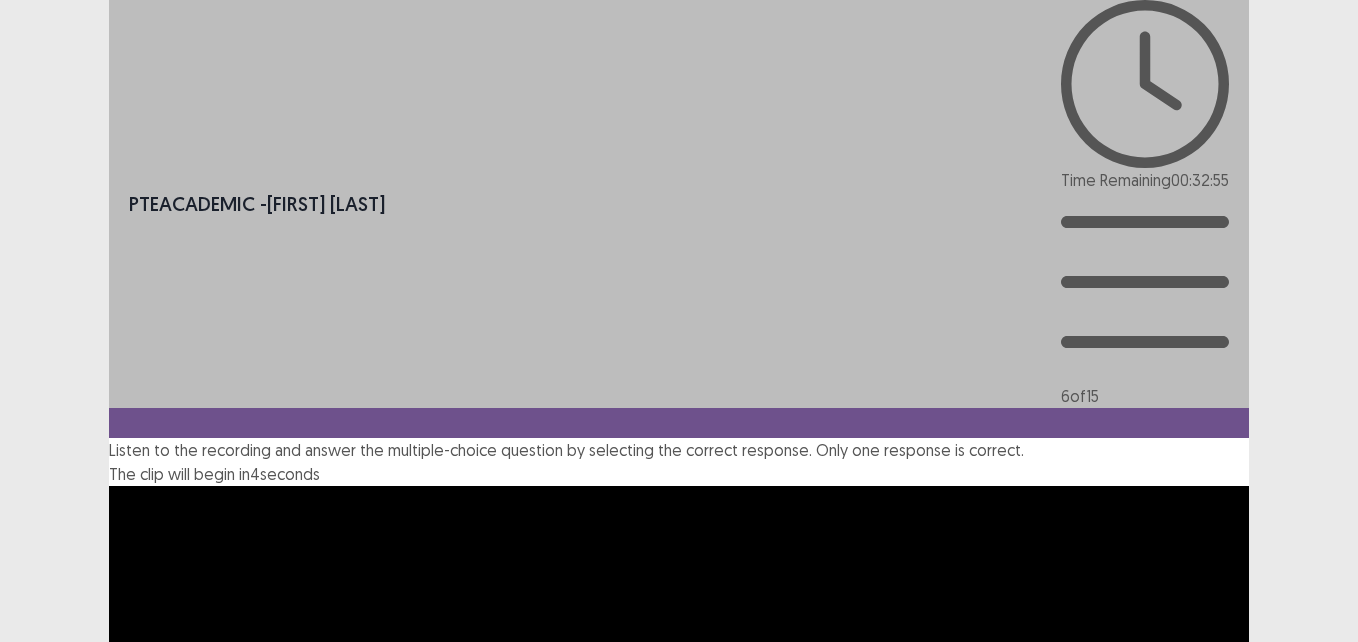 click on "**********" at bounding box center (679, 691) 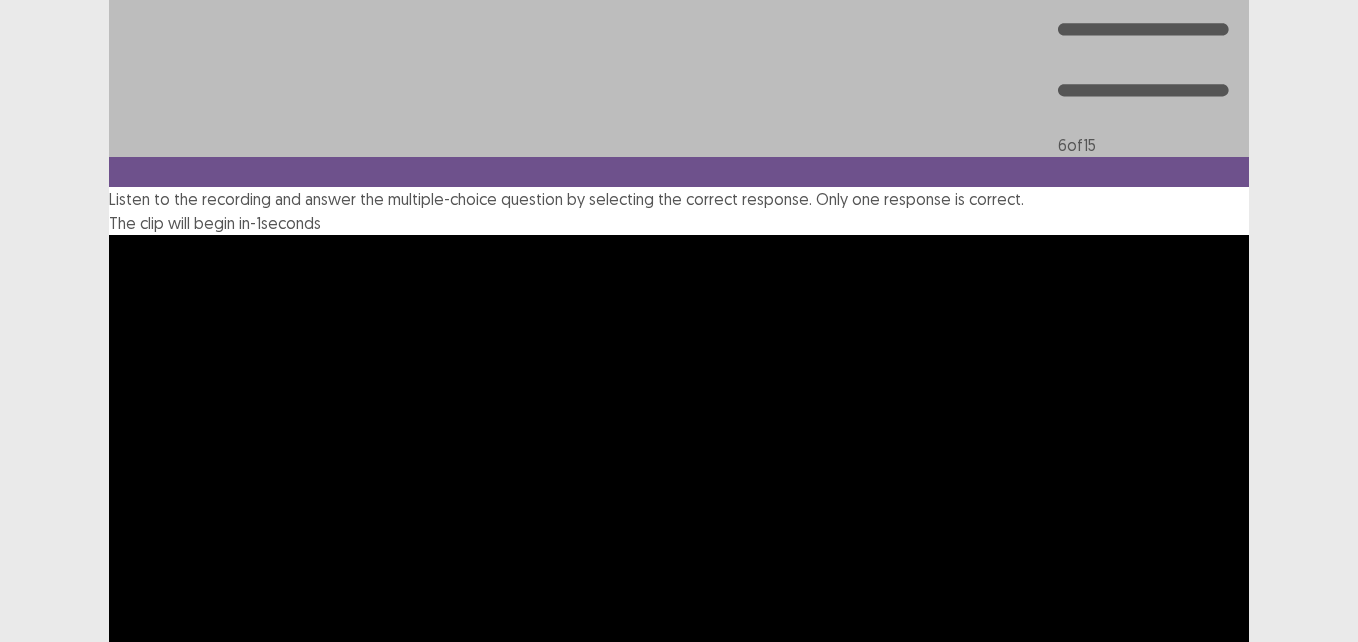 scroll, scrollTop: 260, scrollLeft: 0, axis: vertical 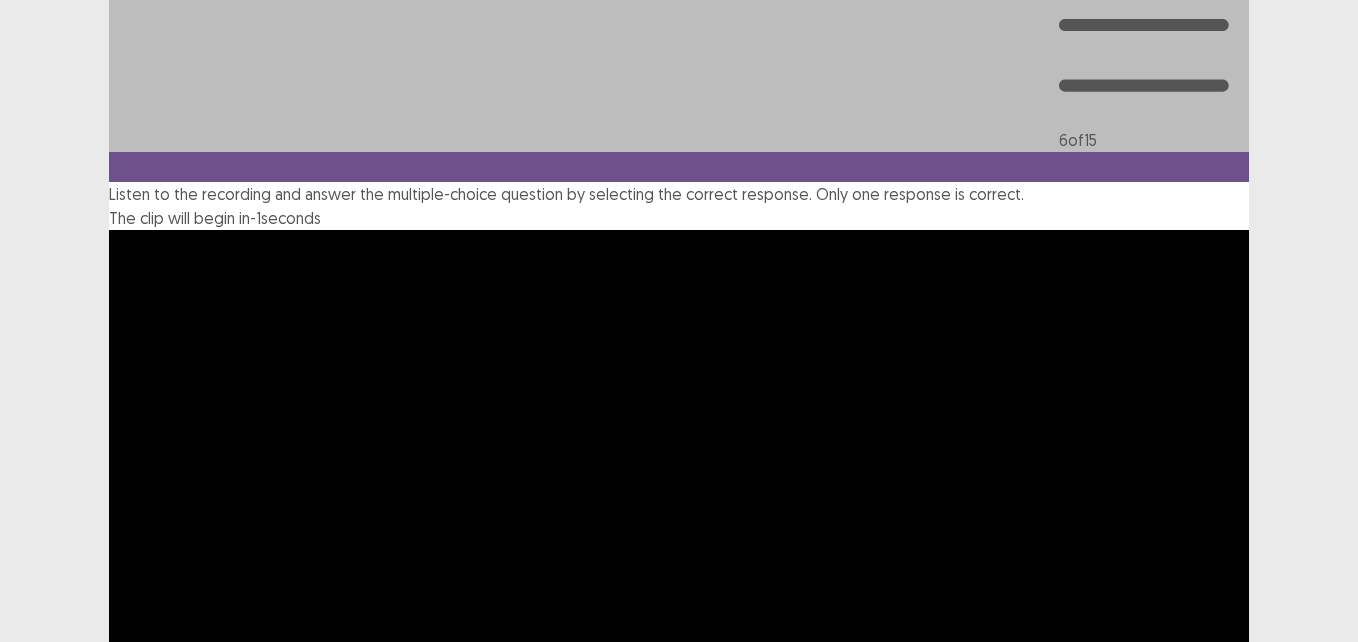 click at bounding box center [109, 1076] 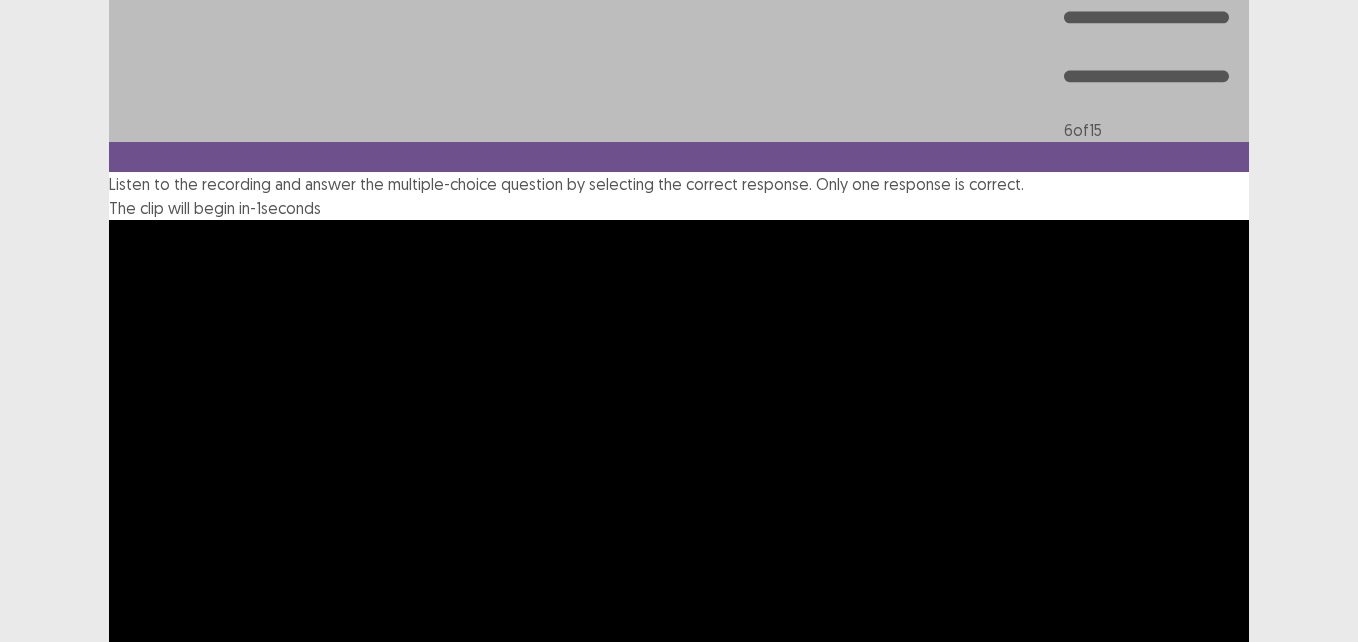 click on "Next" at bounding box center [1201, 1097] 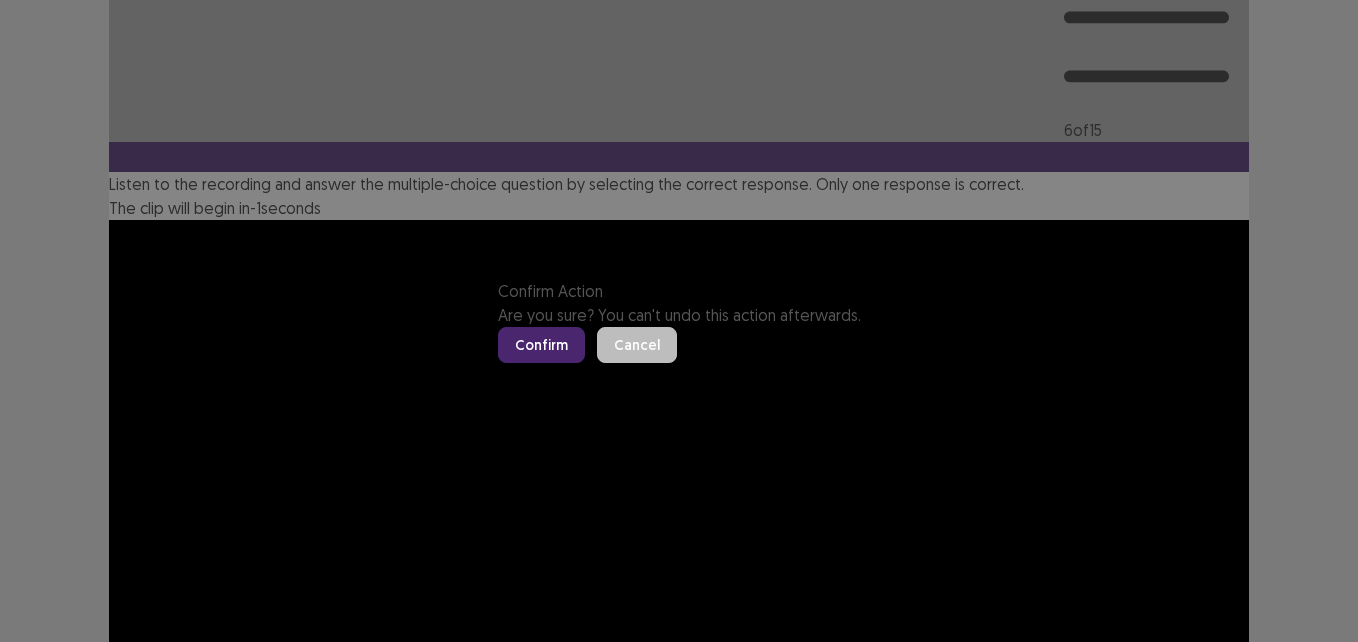click on "Confirm" at bounding box center [541, 345] 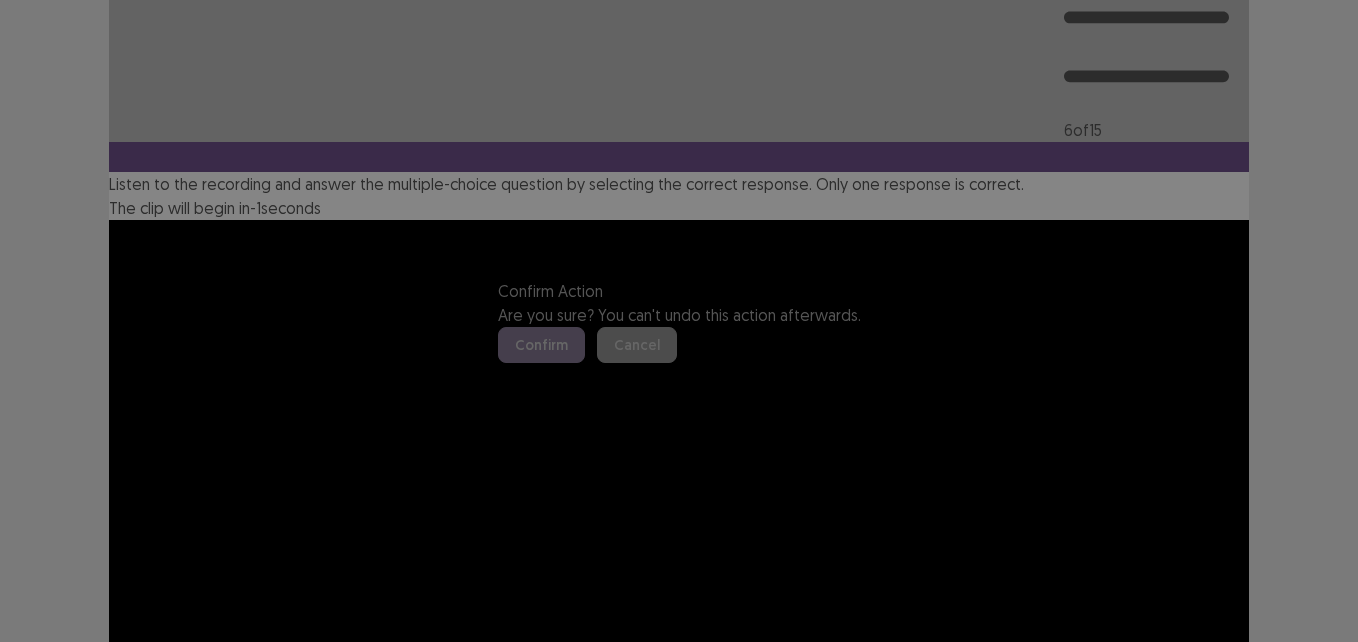 scroll, scrollTop: 0, scrollLeft: 0, axis: both 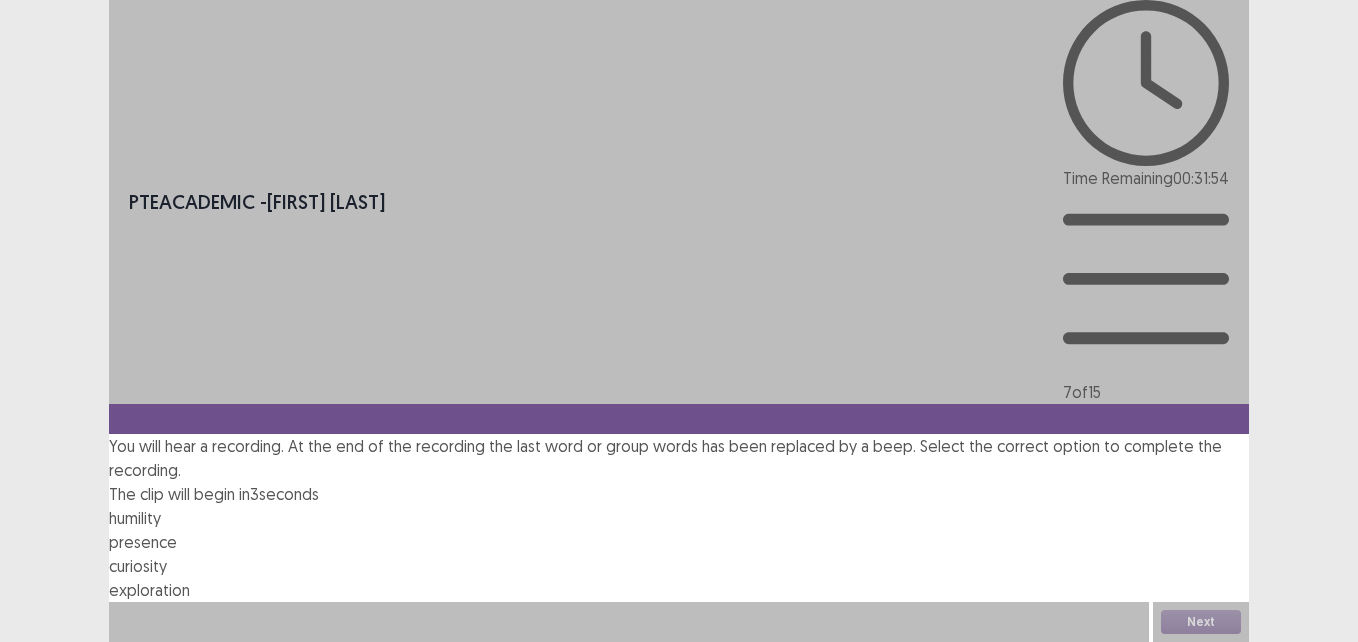 click on "PTE academic - [FIRST] [LAST] Time Remaining 00 : 31 : 54 7 of 15 You will hear a recording. At the end of the recording the last word or group words has been replaced by a beep. Select the correct option to complete the recording. The clip will begin in 3 seconds humility presence curiosity exploration Next" at bounding box center [679, 321] 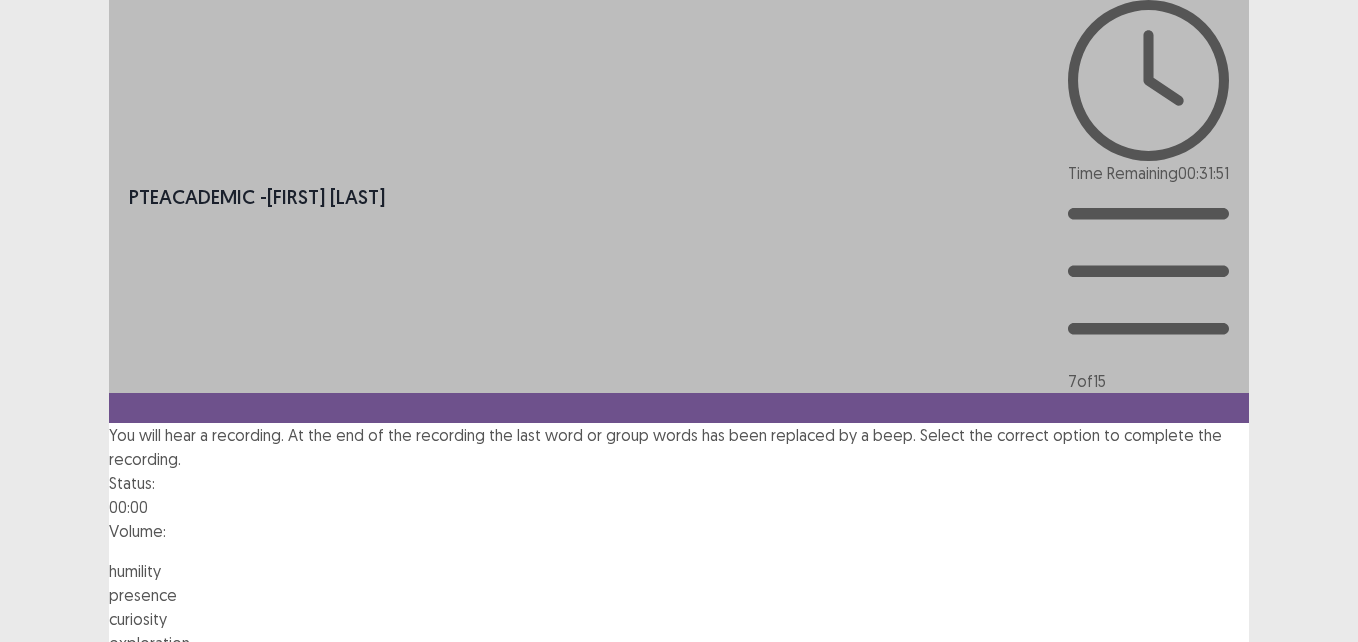 click on "PTE academic - [FIRST] [LAST] Time Remaining 00 : 31 : 51 7 of 15 You will hear a recording. At the end of the recording the last word or group words has been replaced by a beep. Select the correct option to complete the recording. Status: 00:00 Volume: humility presence curiosity exploration Next" at bounding box center [679, 347] 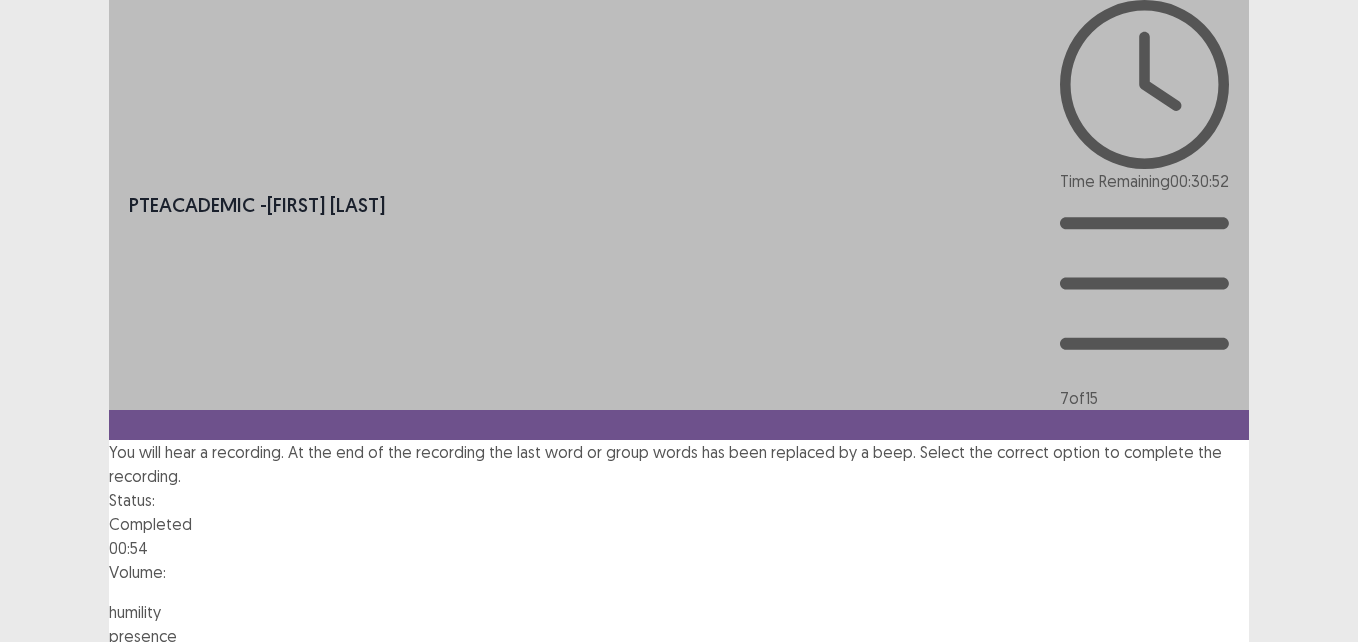 click at bounding box center (109, 612) 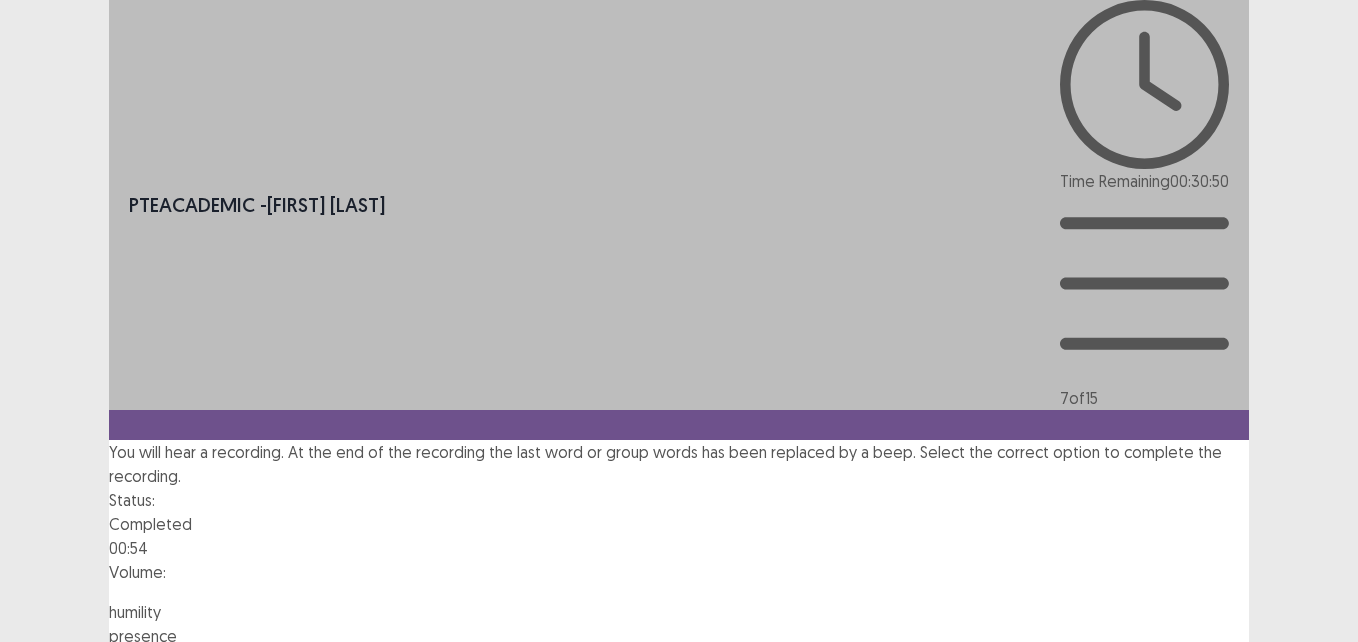 click on "Next" at bounding box center [1201, 716] 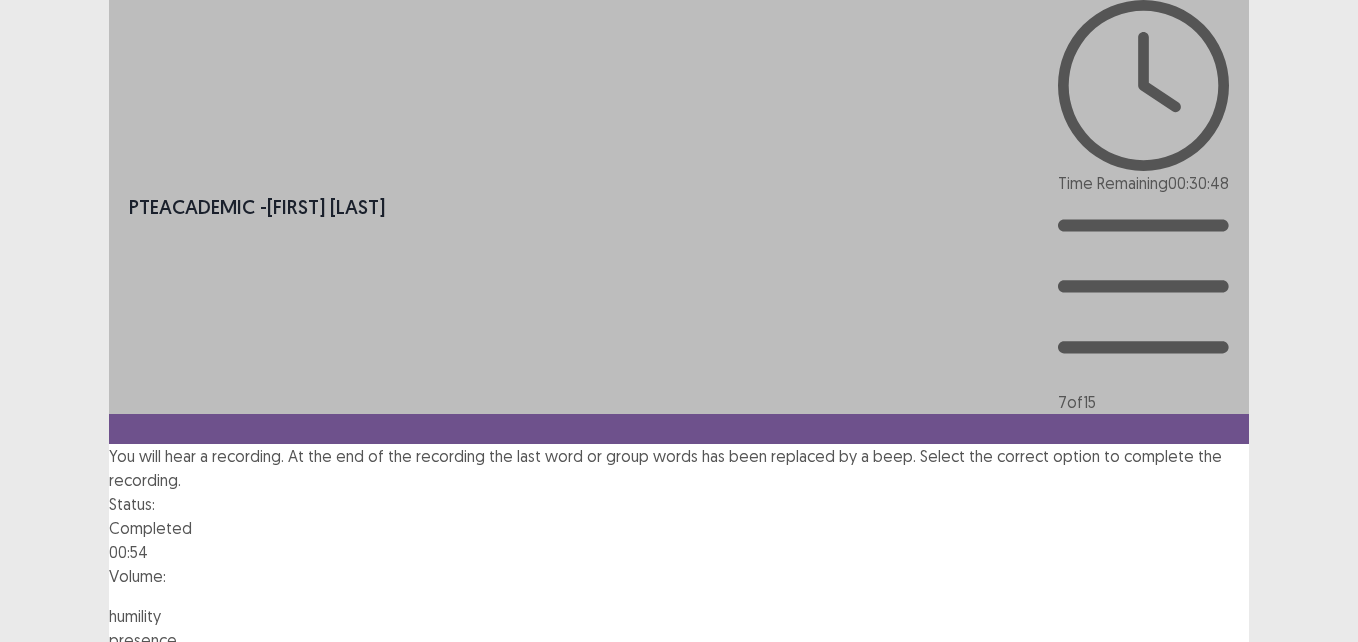 click on "Next" at bounding box center (1201, 720) 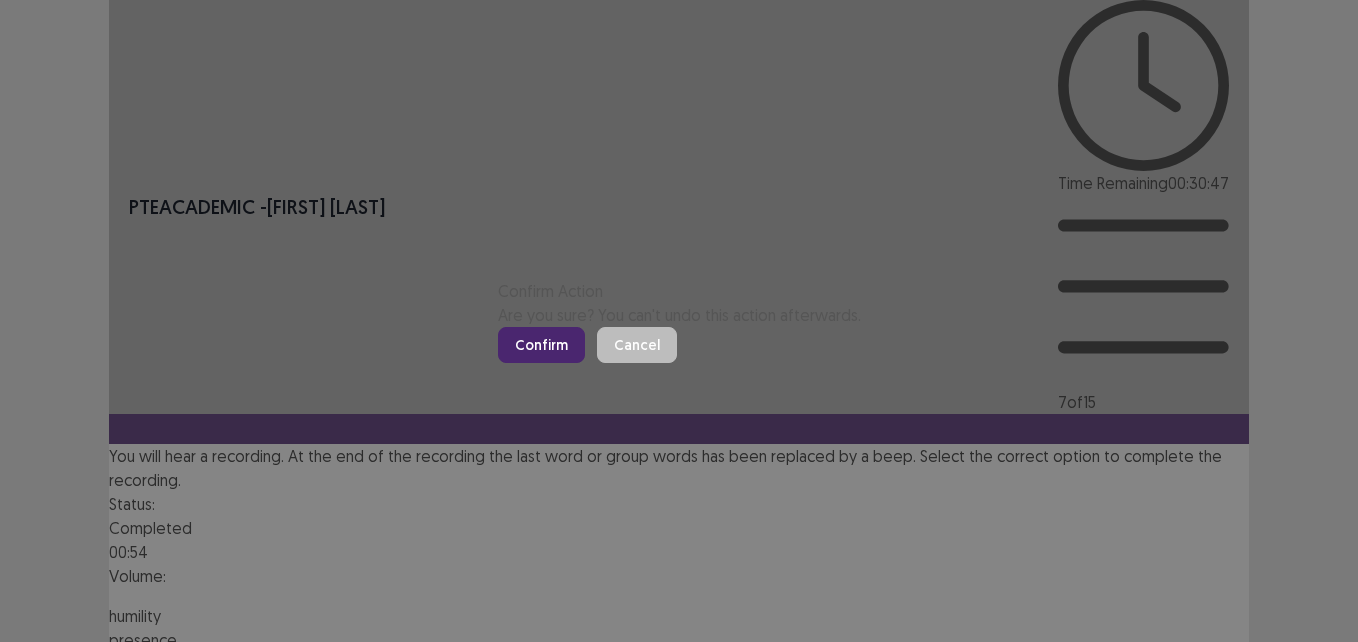 click on "Confirm" at bounding box center [541, 345] 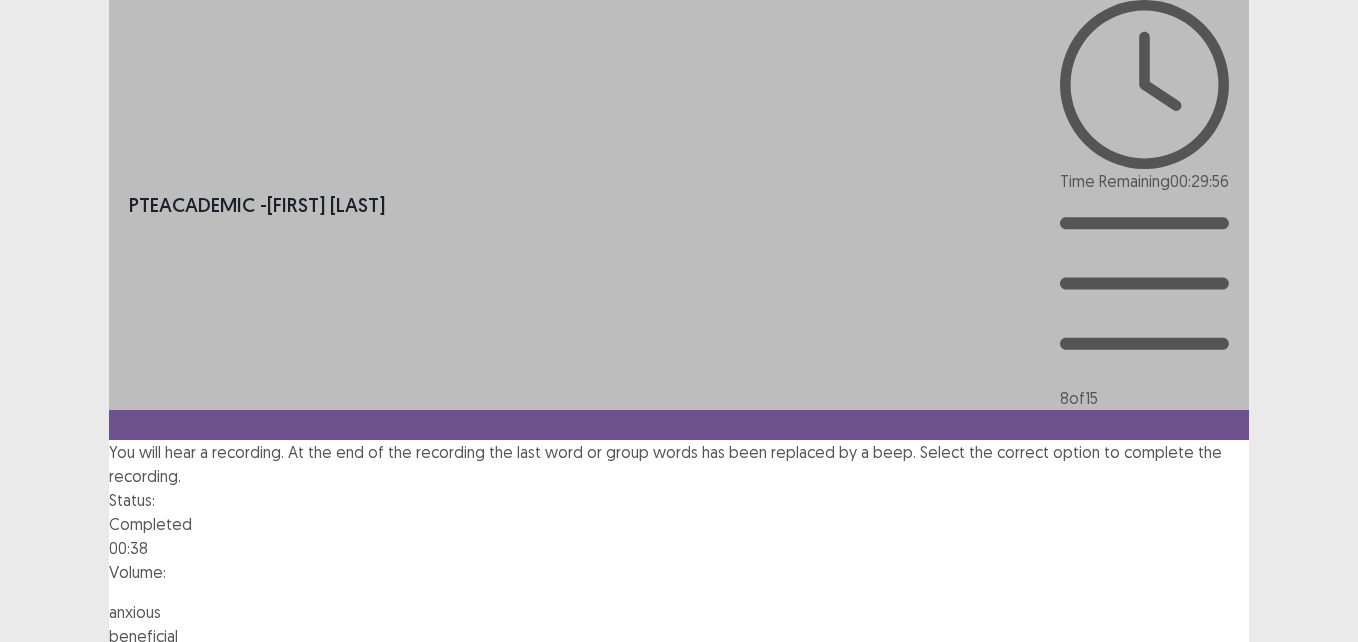click at bounding box center [109, 660] 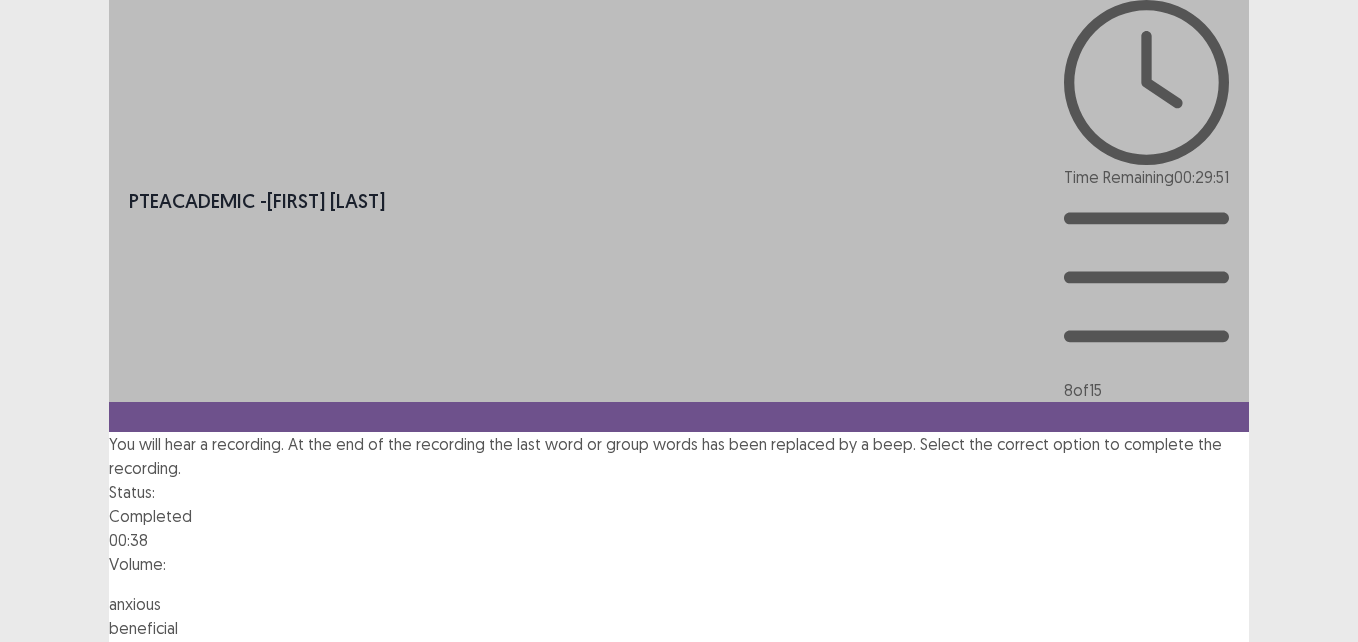 click on "PTE academic - [FIRST] [LAST] Time Remaining 00 : 29 : 51 8 of 15 You will hear a recording. At the end of the recording the last word or group words has been replaced by a beep. Select the correct option to complete the recording. Status: Completed 00:38 Volume: anxious beneficial strong harmful negative Next" at bounding box center [679, 376] 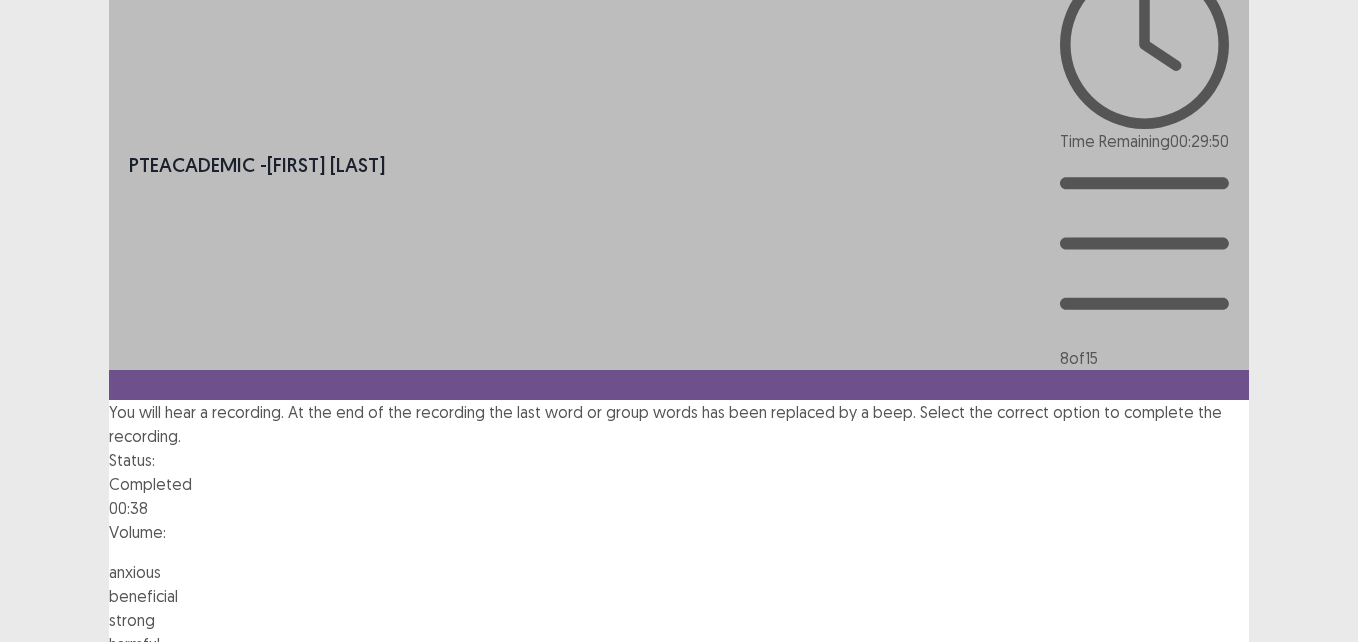 scroll, scrollTop: 48, scrollLeft: 0, axis: vertical 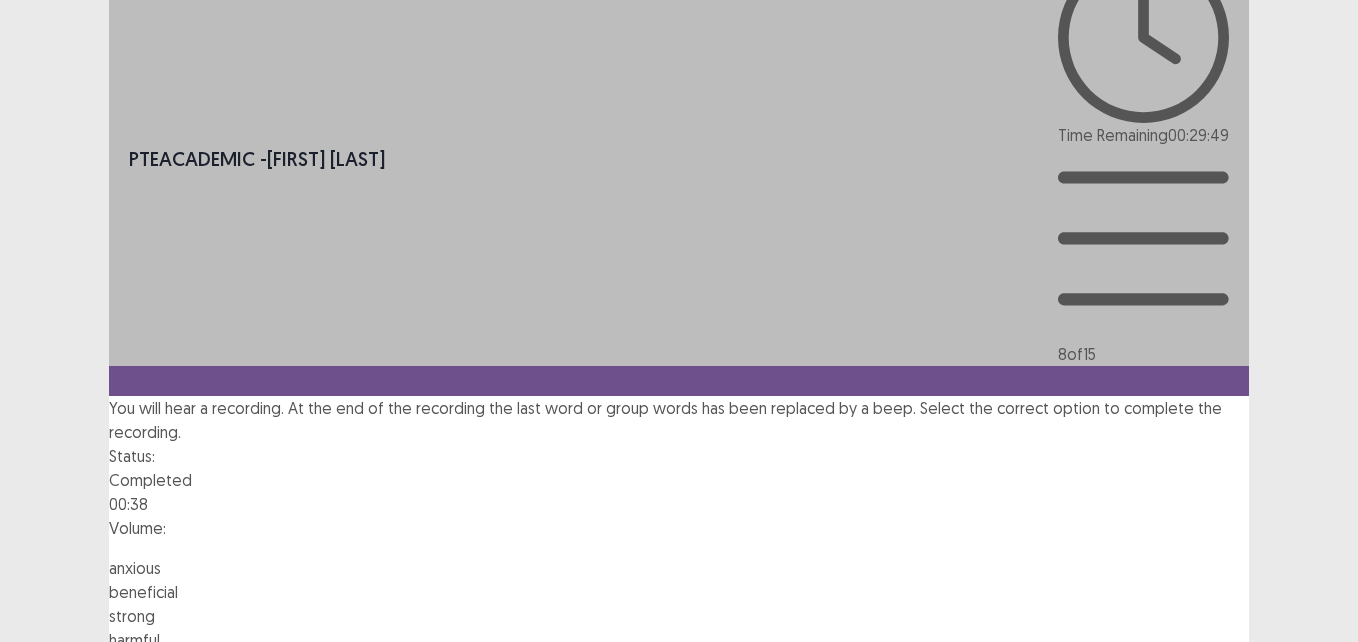 click on "Next" at bounding box center (1201, 696) 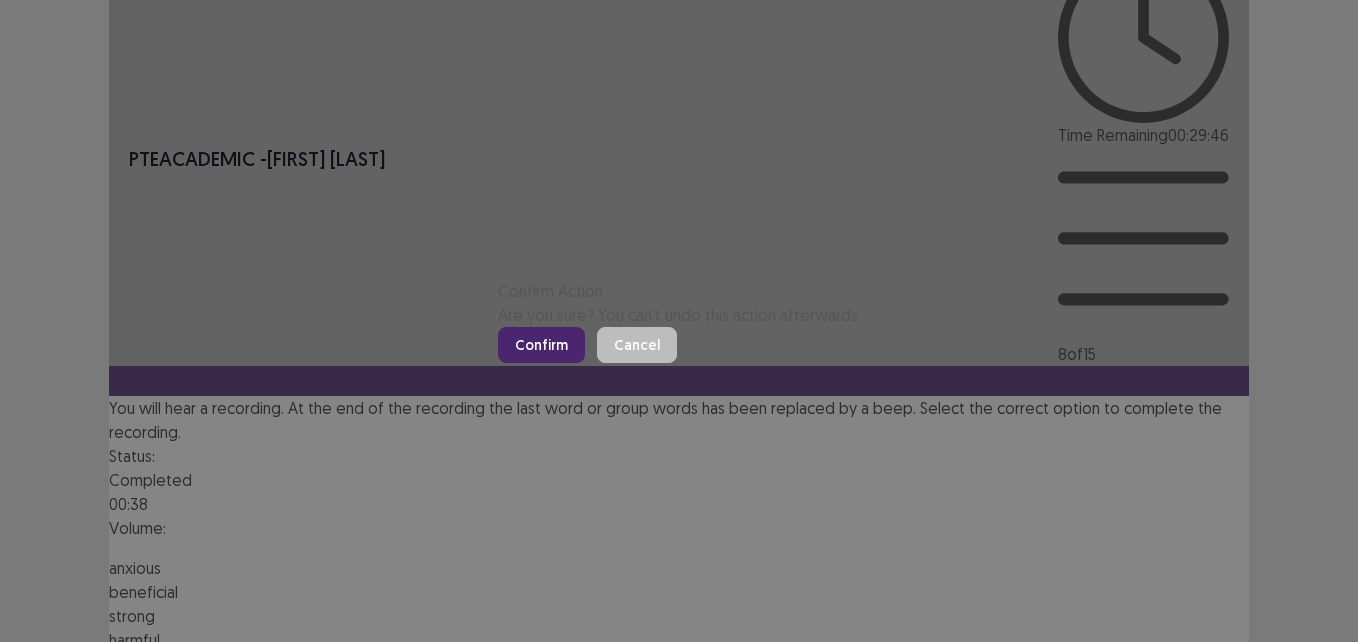 click on "Confirm" at bounding box center [541, 345] 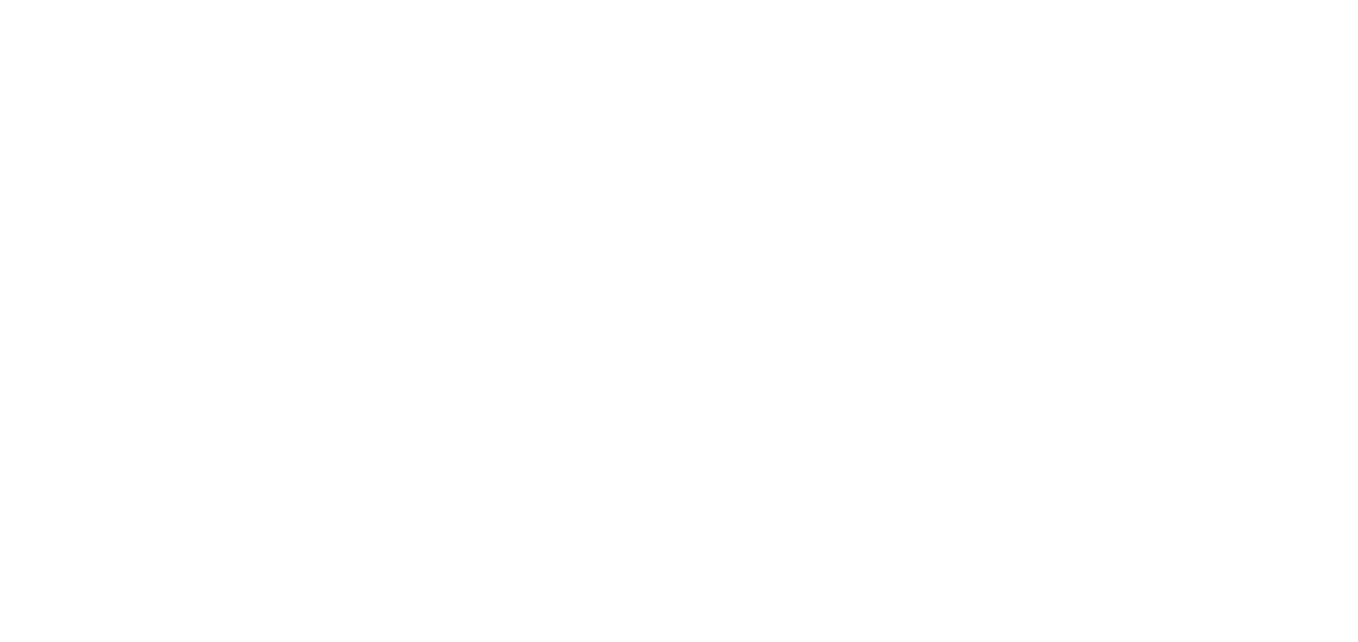 scroll, scrollTop: 0, scrollLeft: 0, axis: both 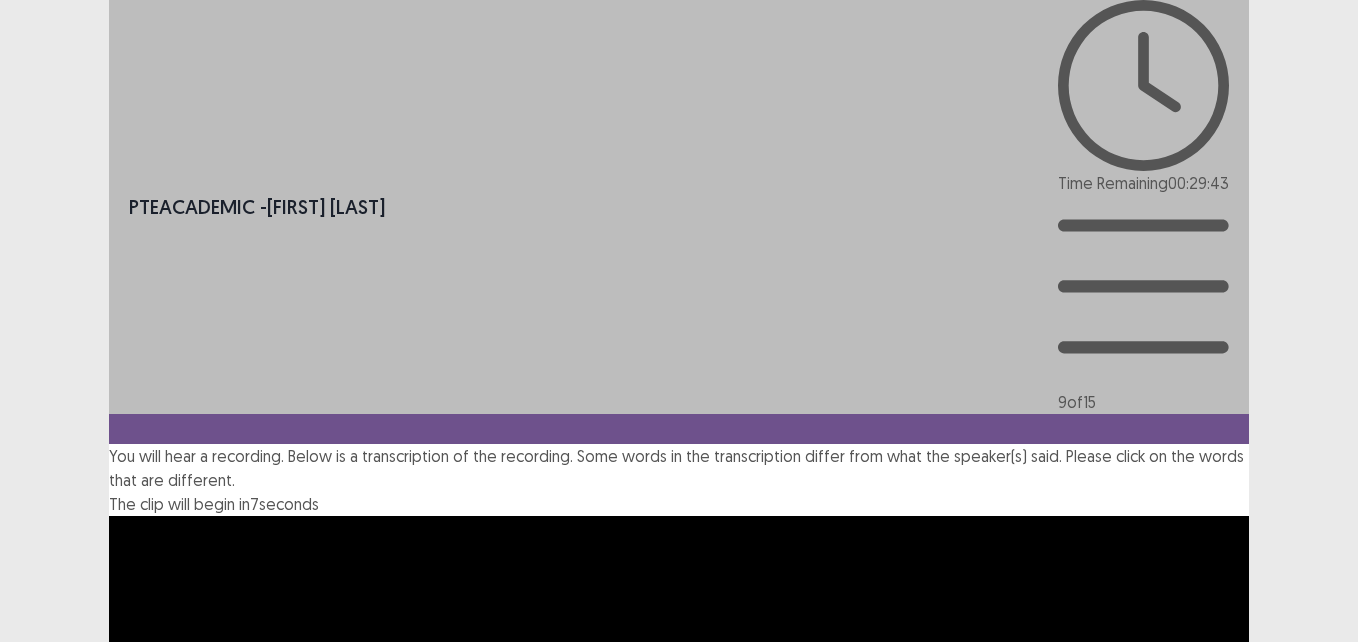 click on "know" at bounding box center [174, 1194] 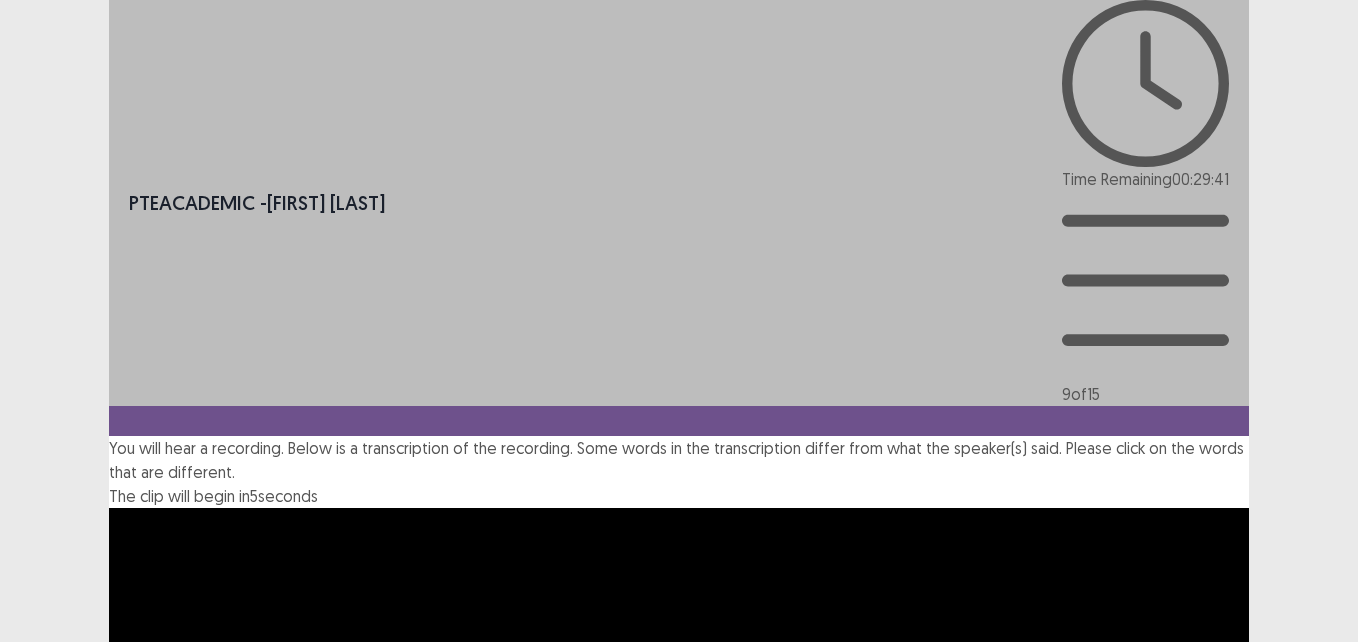 click on "know" at bounding box center [174, 1185] 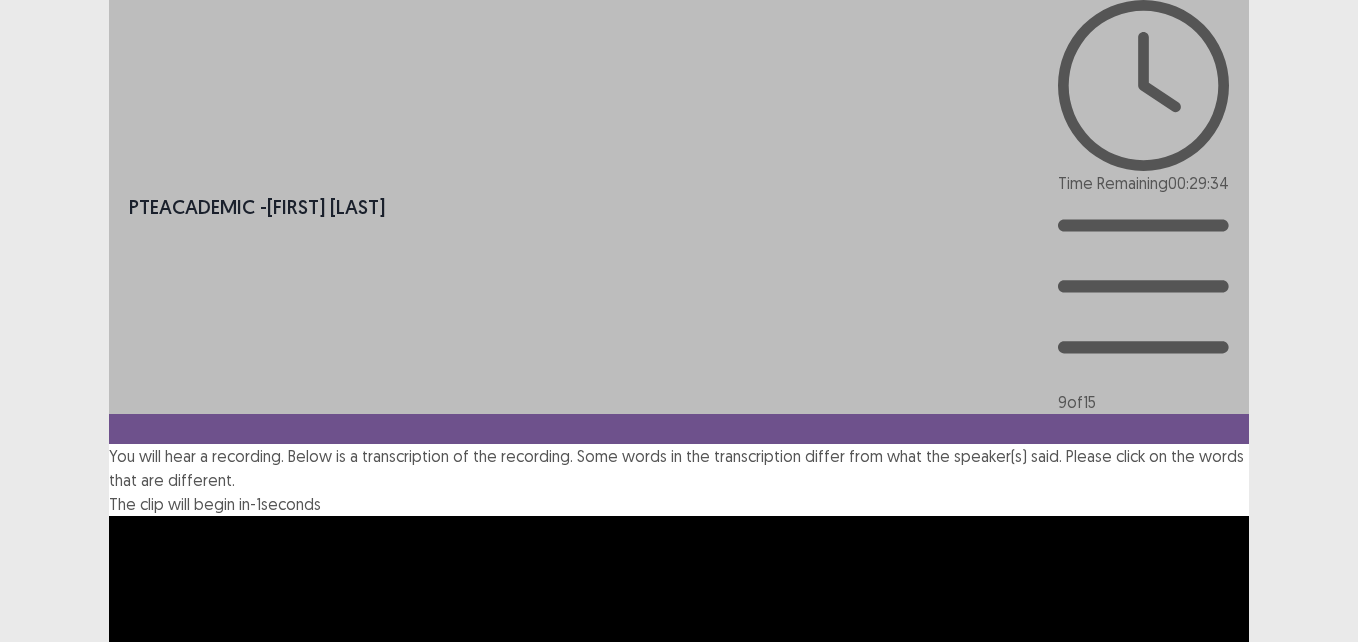 click on "**********" at bounding box center [679, 659] 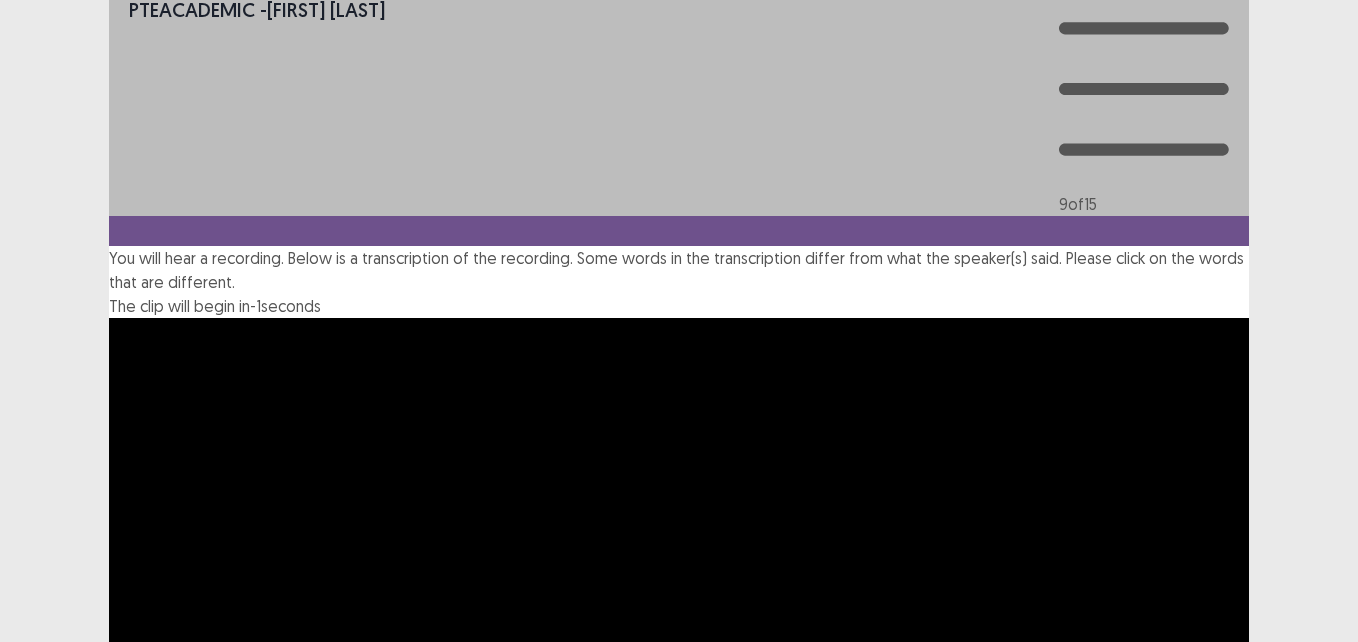 scroll, scrollTop: 201, scrollLeft: 0, axis: vertical 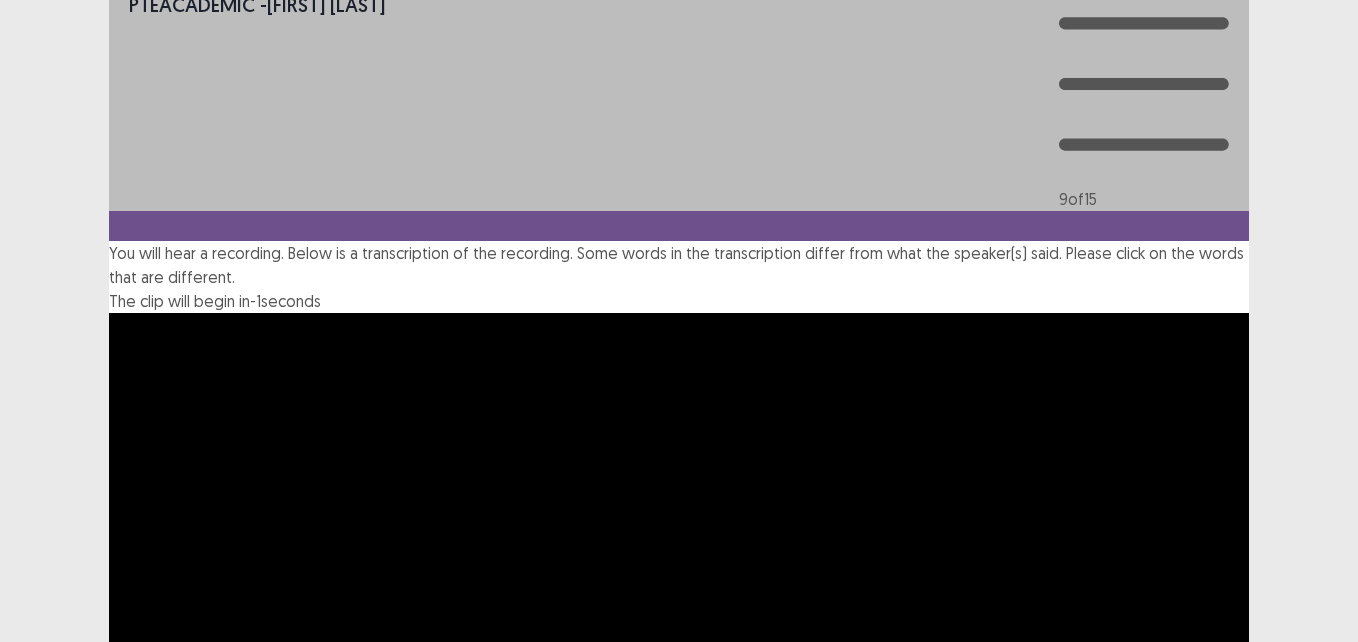 click on "1900s" at bounding box center (852, 967) 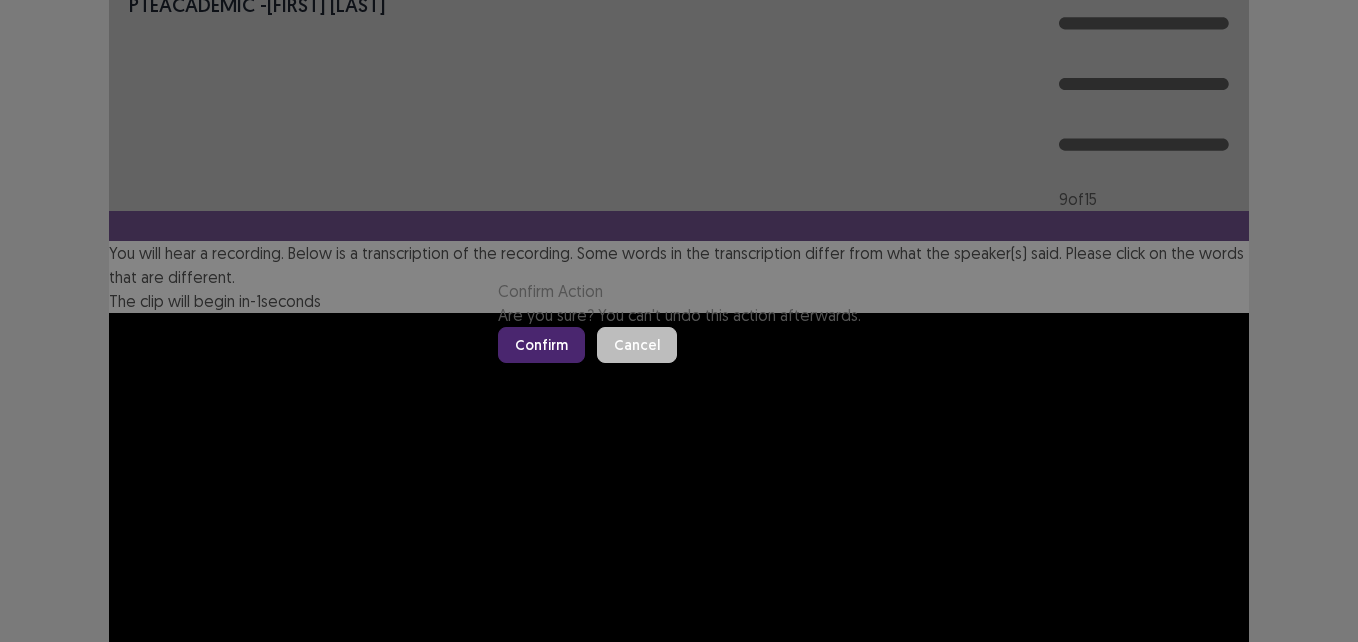 click on "Confirm" at bounding box center [541, 345] 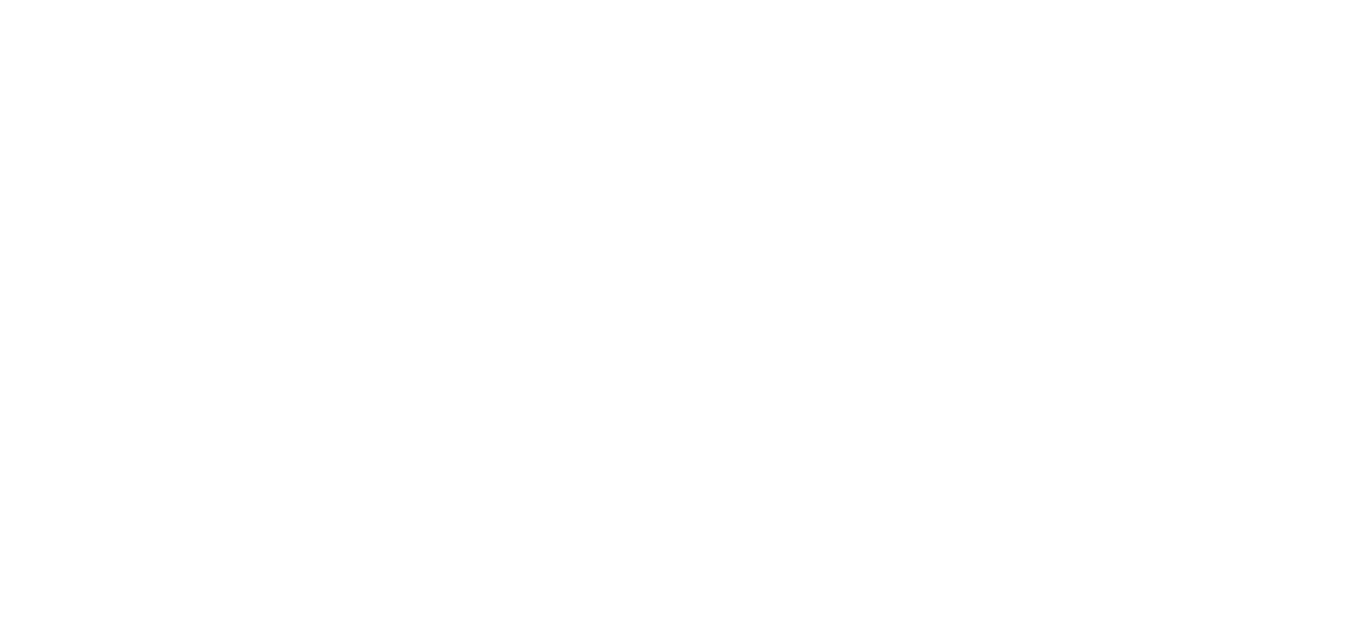 scroll, scrollTop: 0, scrollLeft: 0, axis: both 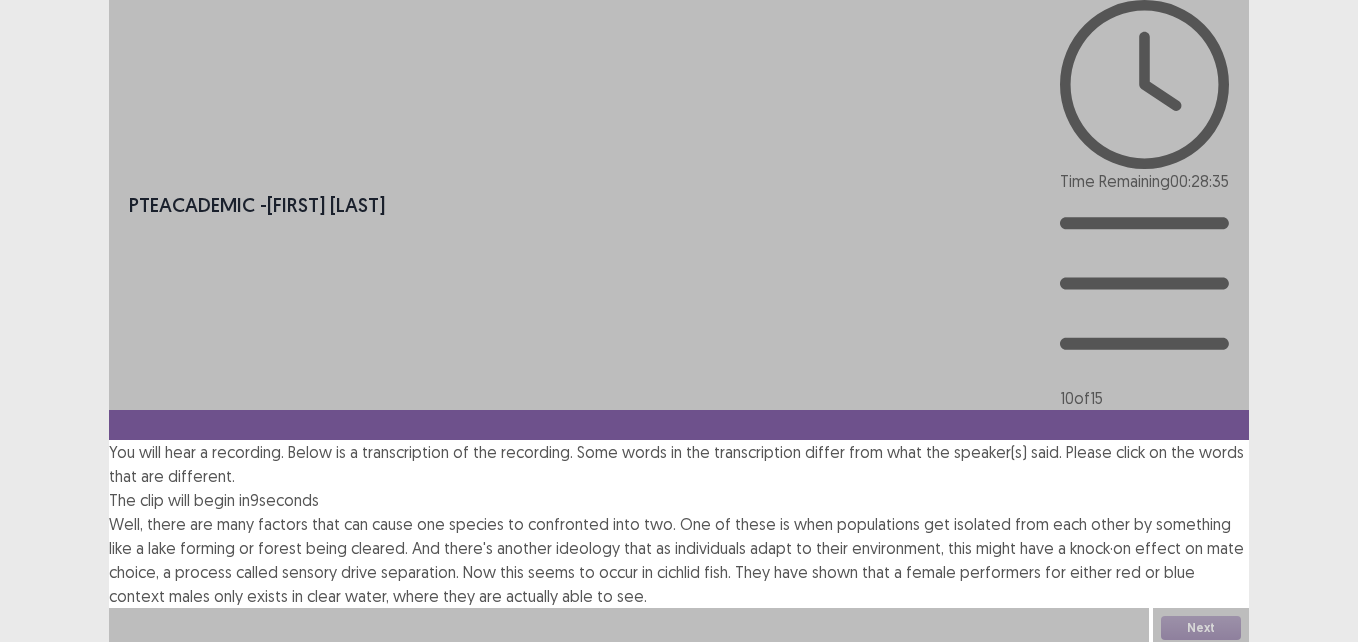 click on "PTE academic - [FIRST] [LAST] Time Remaining 00 : 28 : 35 10 of 15 You will hear a recording. Below is a transcription of the recording. Some words in the transcription differ from what the speaker(s) said. Please click on the words that are different. The clip will begin in 9 seconds Well, there are many factors that can cause one species to confronted into two. One of these is when populations get isolated from each other by something like a lake forming or forest being cleared. And there's another ideology that as individuals adapt to their environment, this might have a knock·on effect on mate choice, a process called sensory drive separation. Now this seems to occur in cichlid fish. They have shown that a female performers for either red or blue context males only exists in clear water, where they are actually able" at bounding box center [679, 324] 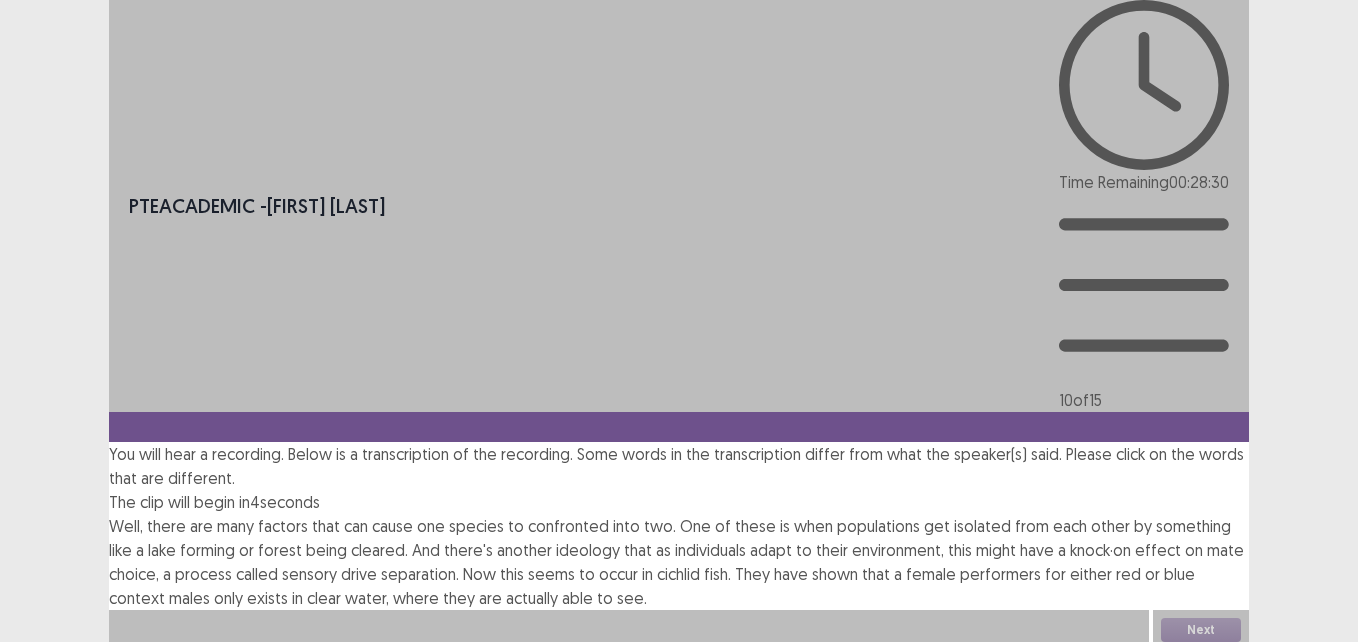 click on "PTE academic - [FIRST] [LAST] Time Remaining 00 : 28 : 30 10 of 15 You will hear a recording. Below is a transcription of the recording. Some words in the transcription differ from what the speaker(s) said. Please click on the words that are different. The clip will begin in 4 seconds Well, there are many factors that can cause one species to confronted into two. One of these is when populations get isolated from each other by something like a lake forming or forest being cleared. And there's another ideology that as individuals adapt to their environment, this might have a knock·on effect on mate choice, a process called sensory drive separation. Now this seems to occur in cichlid fish. They have shown that a female performers for either red or blue context males only exists in clear water, where they are actually" at bounding box center [679, 325] 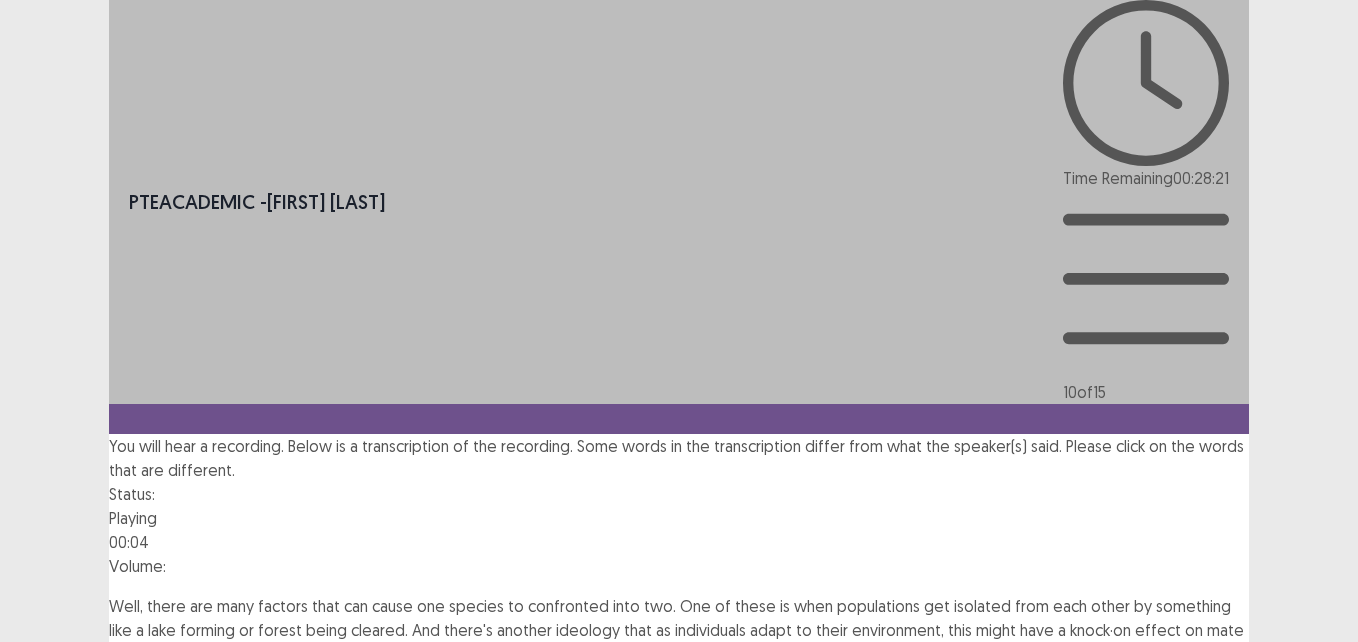 click on "confronted" at bounding box center (568, 606) 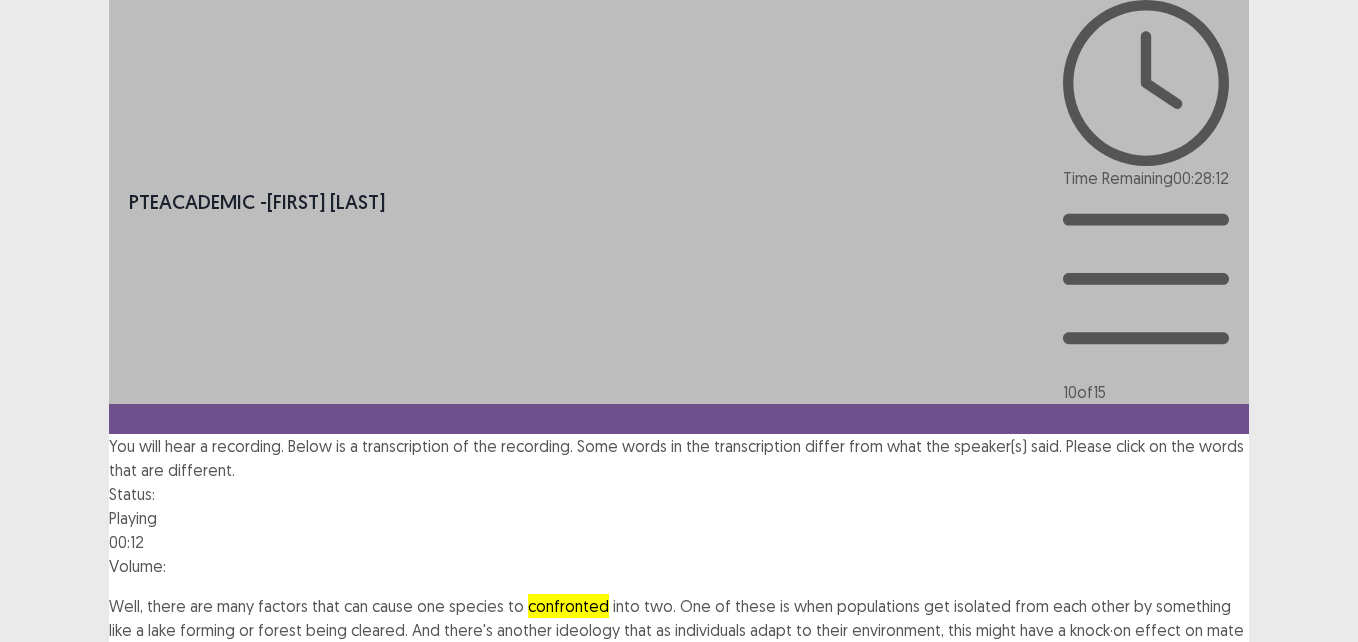 click on "Well, there are many factors that can cause one species to confronted into two. One of these is when populations get isolated from each other by something like a lake forming or forest being cleared. And there's another ideology that as individuals adapt to their environment, this might have a knock·on effect on mate choice, a process called sensory drive separation. Now this seems to occur in cichlid fish. They have shown that a female performers for either red or blue context males only exists in clear water, where they are actually able to see." at bounding box center (679, 642) 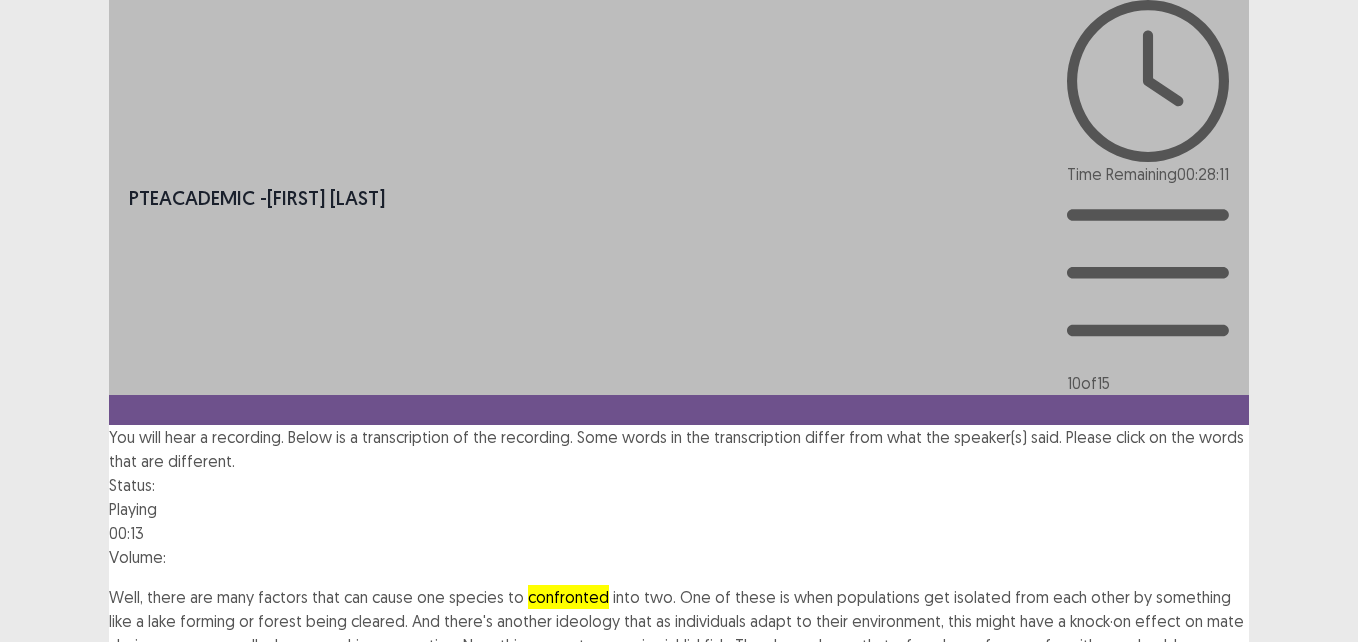 click on "ideology" at bounding box center (588, 621) 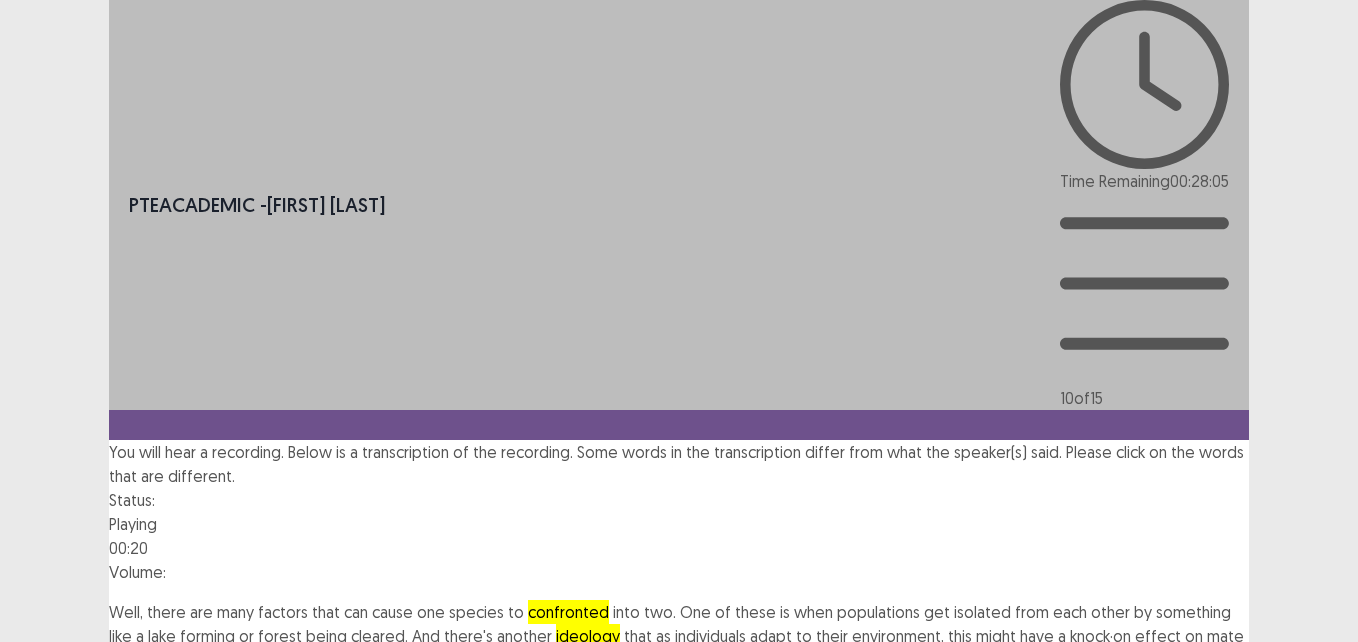 click on "separation." at bounding box center [420, 660] 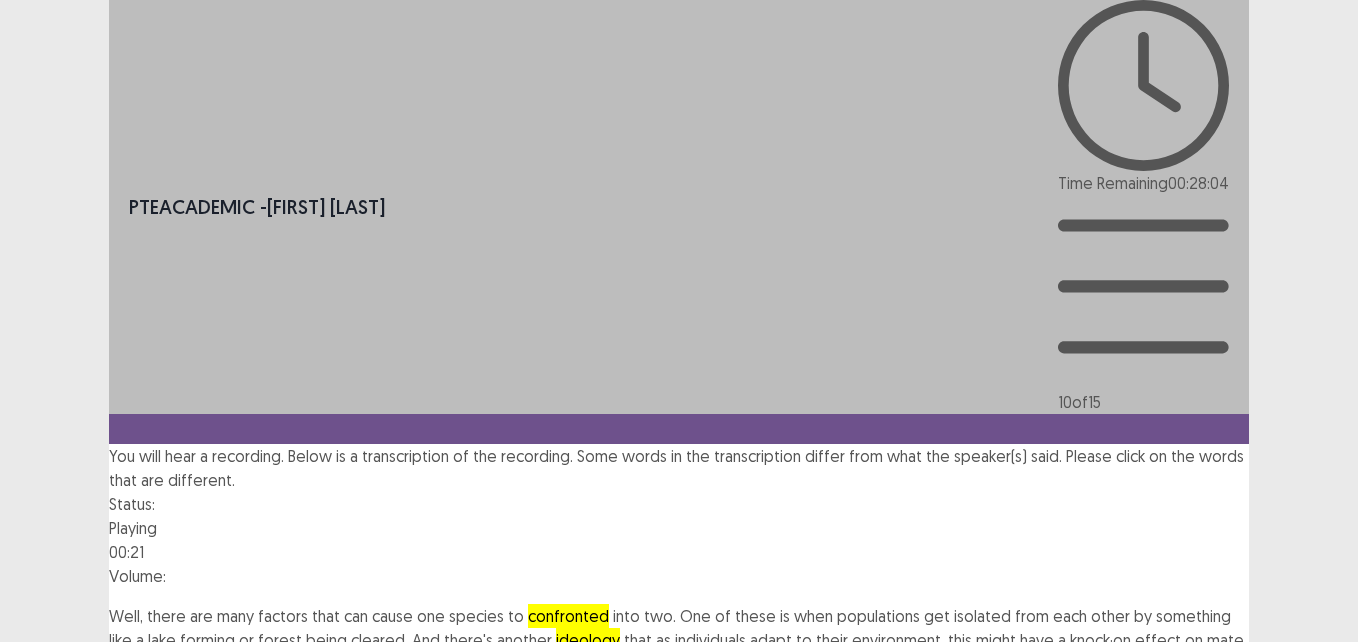 click on "separation." at bounding box center [420, 664] 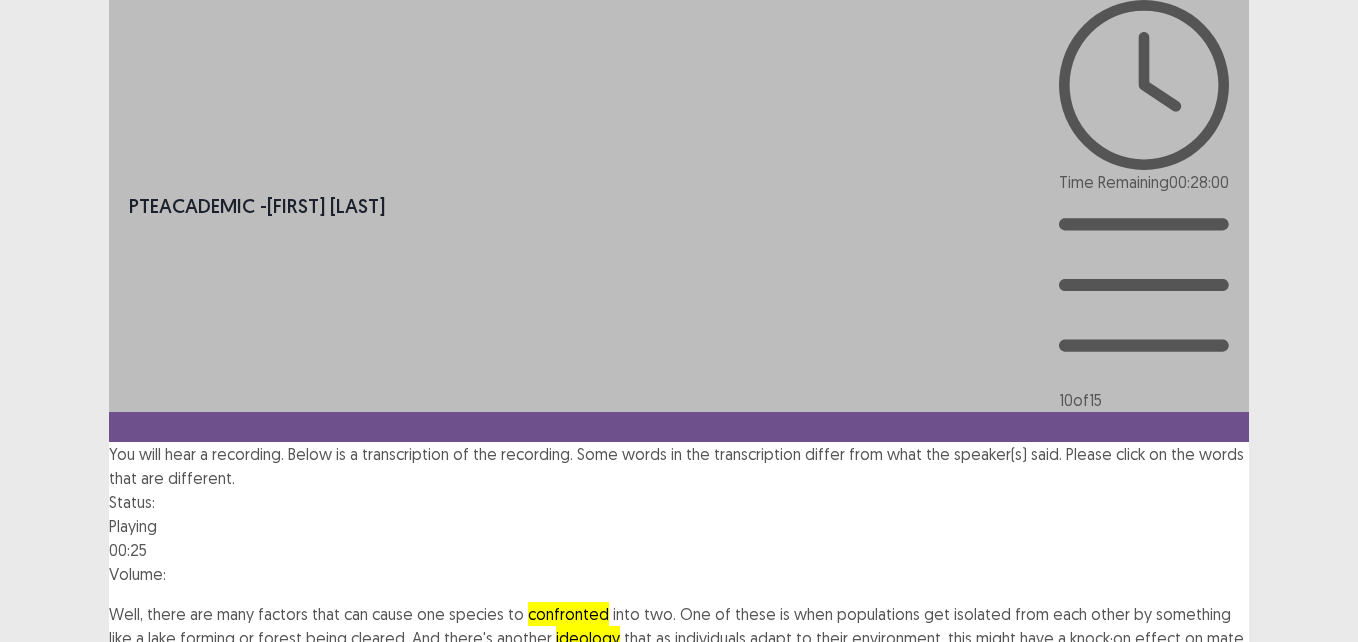 click on "Well, there are many factors that can cause one species to confronted into two. One of these is when populations get isolated from each other by something like a lake forming or forest being cleared. And there's another ideology that as individuals adapt to their environment, this might have a knock·on effect on mate choice, a process called sensory drive separation. Now this seems to occur in cichlid fish. They have shown that a female performers for either red or blue context males only exists in clear water, where they are actually able to see." at bounding box center [679, 650] 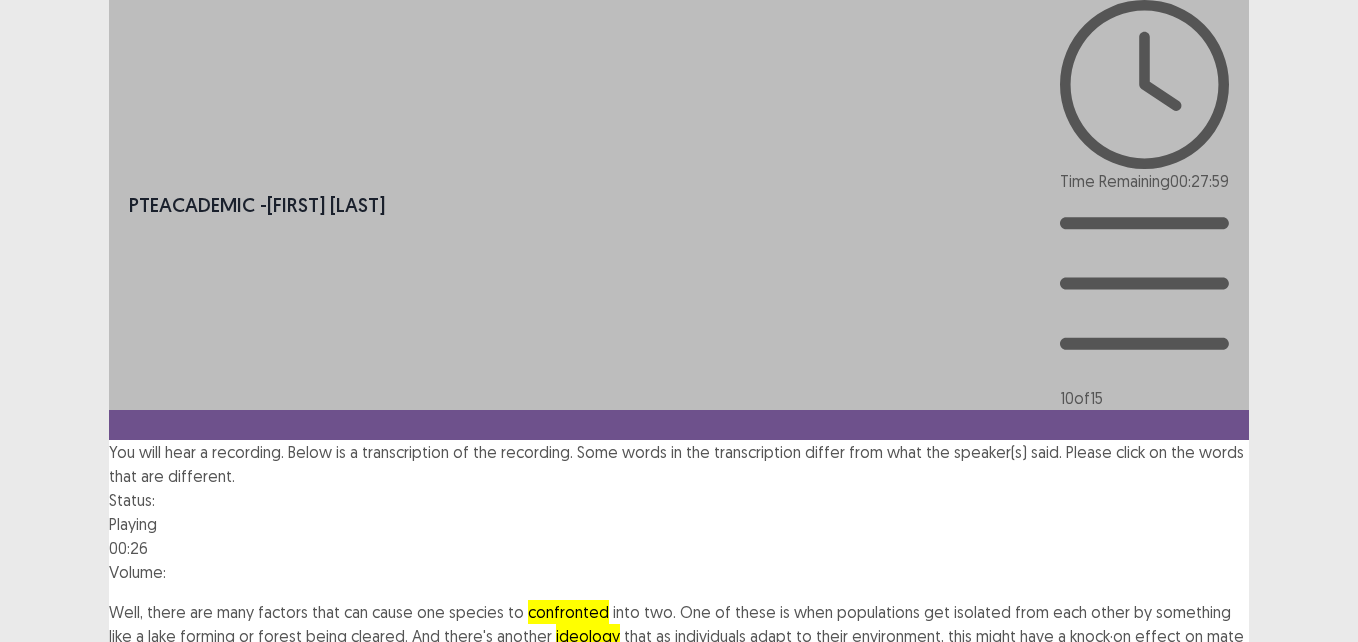 click on "cichlid" at bounding box center [678, 660] 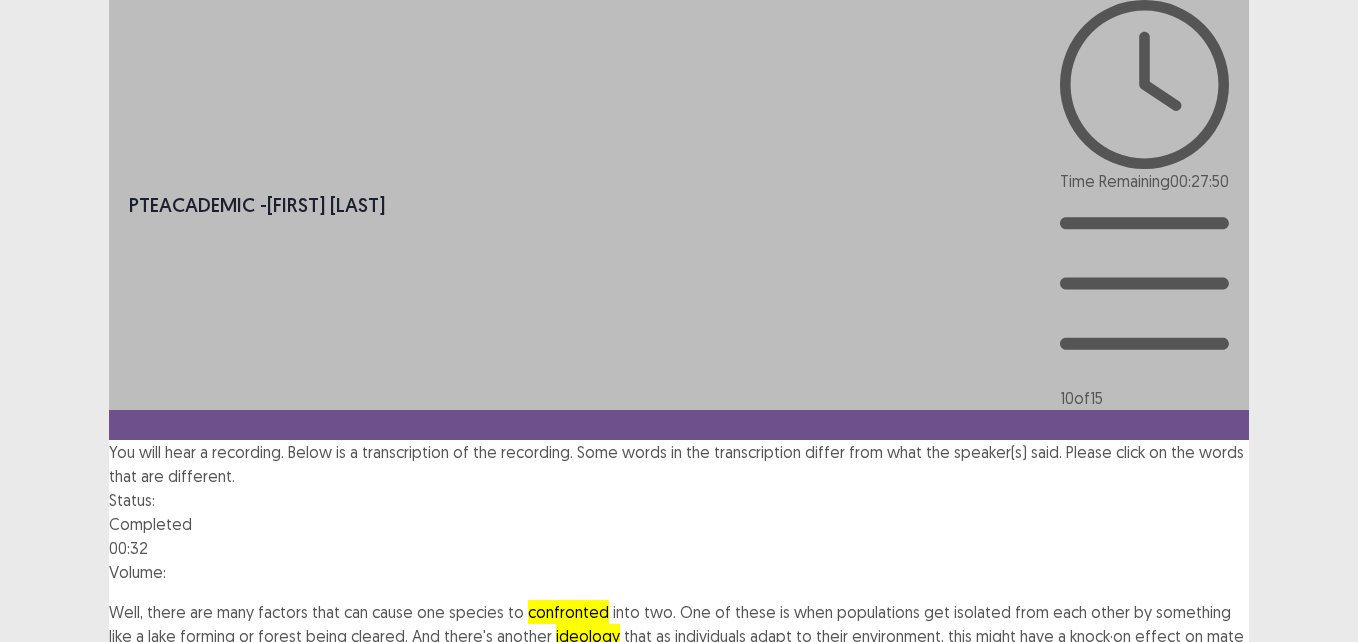click on "actually" at bounding box center [532, 684] 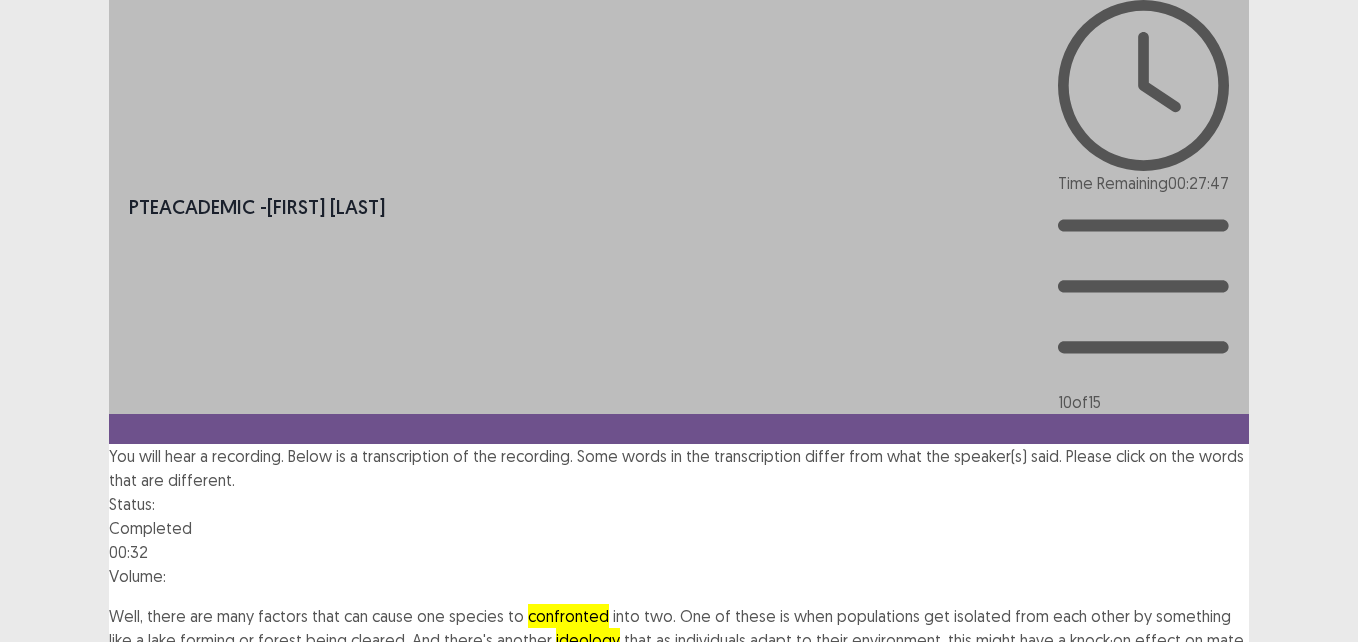 click on "Next" at bounding box center (1201, 720) 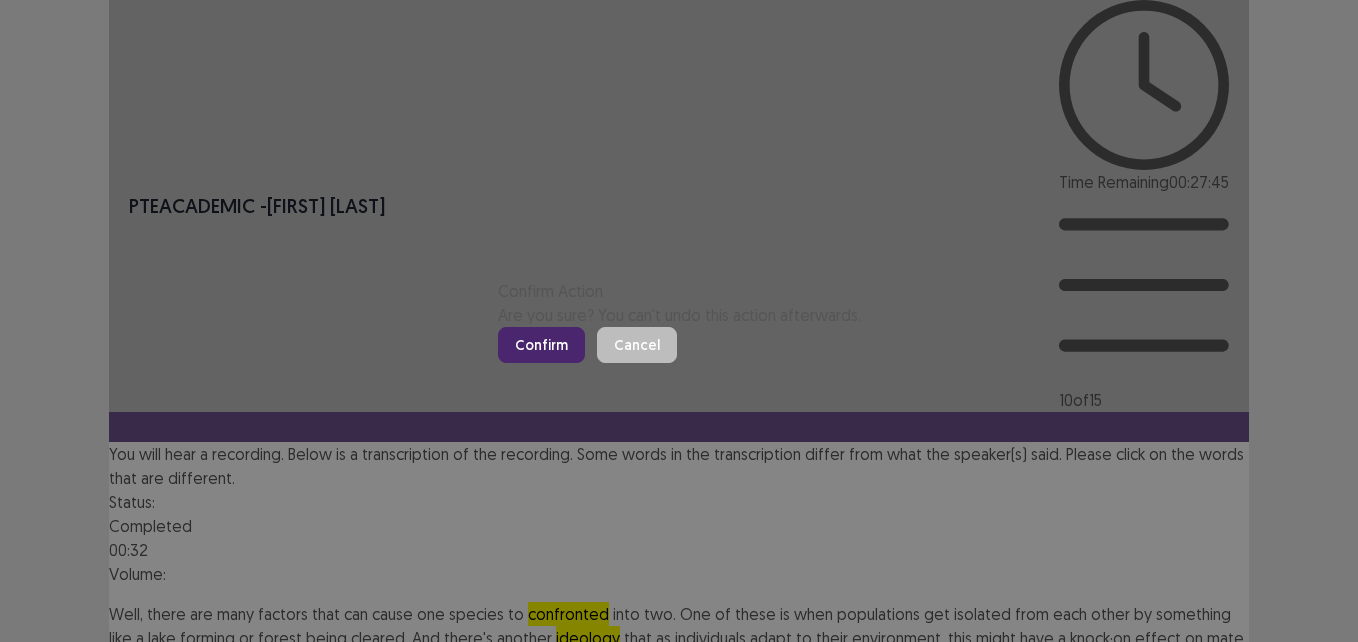 click on "Confirm" at bounding box center [541, 345] 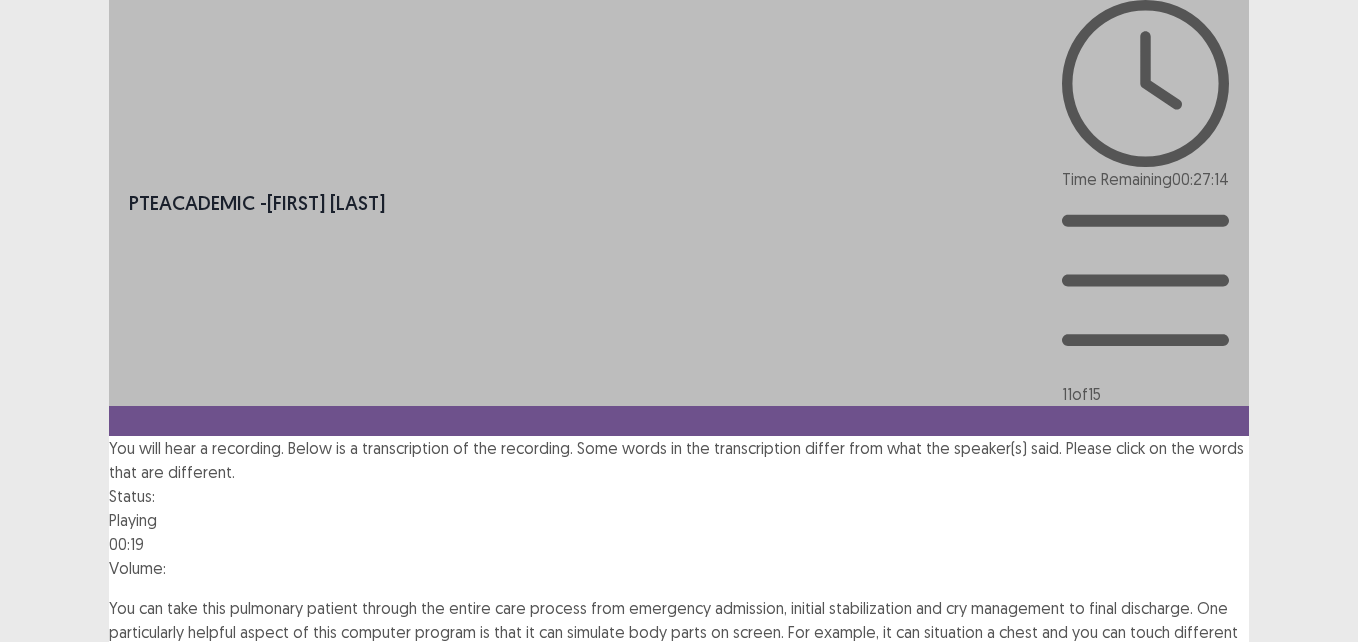 click on "situation" at bounding box center (953, 632) 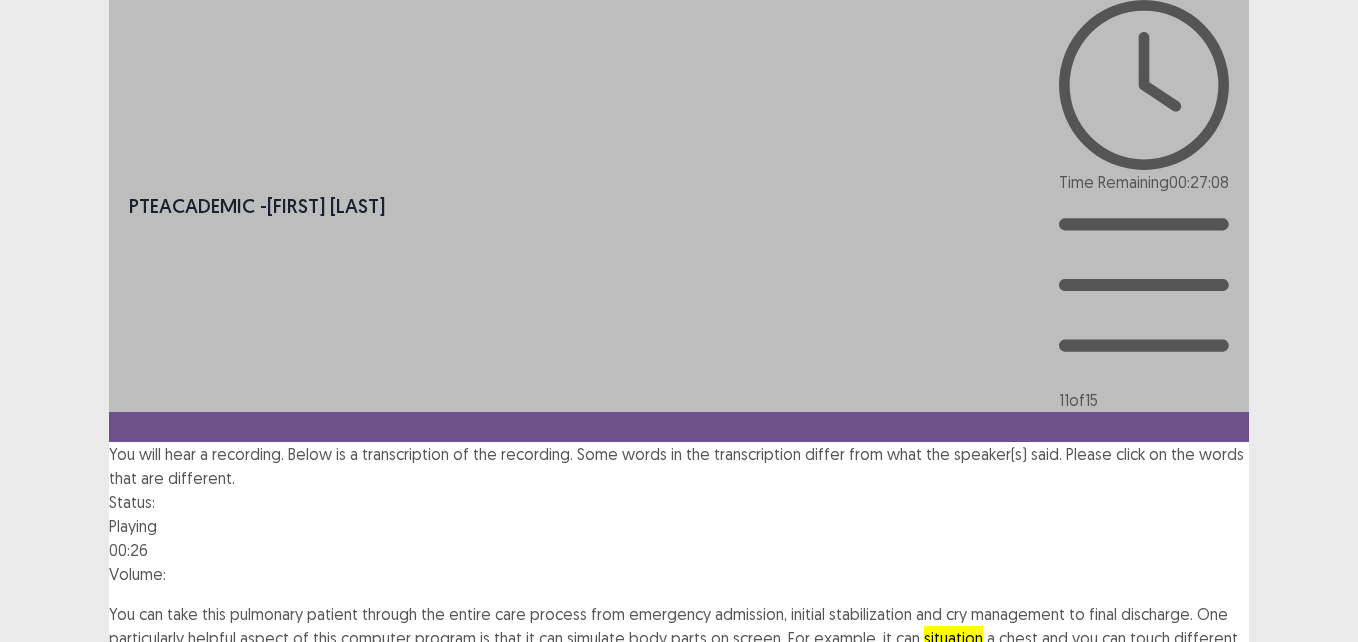 click on "reading" at bounding box center [637, 662] 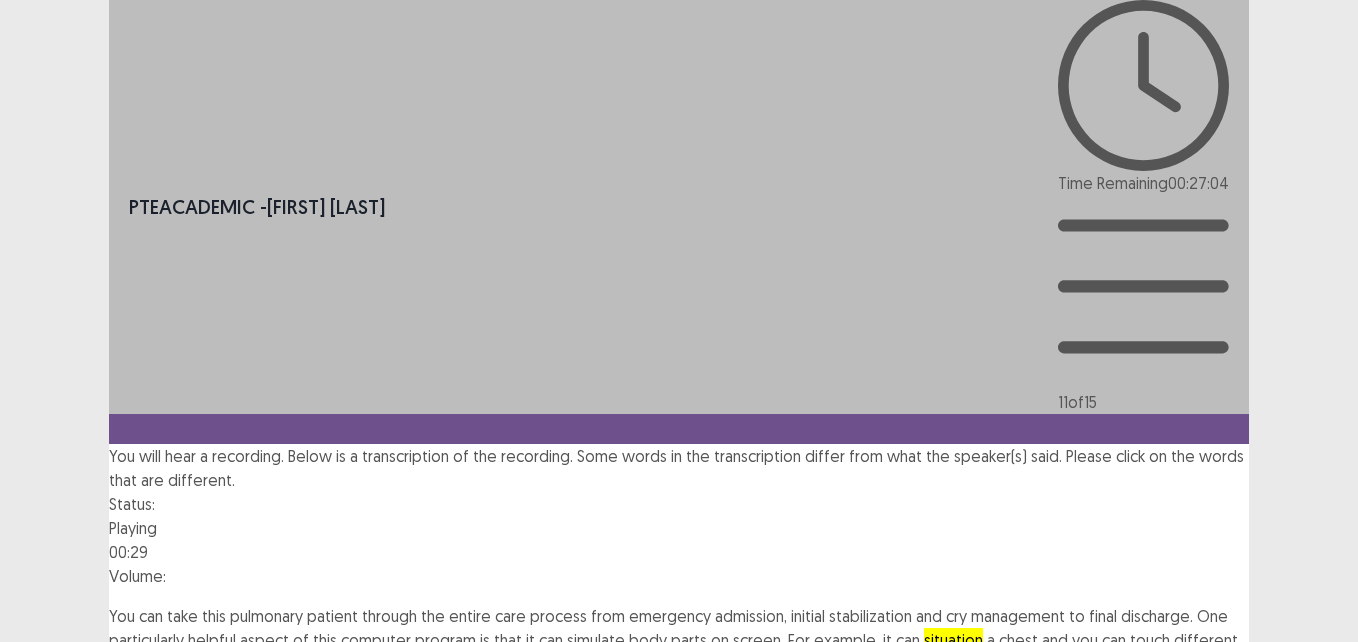 click on "organization," at bounding box center (1011, 664) 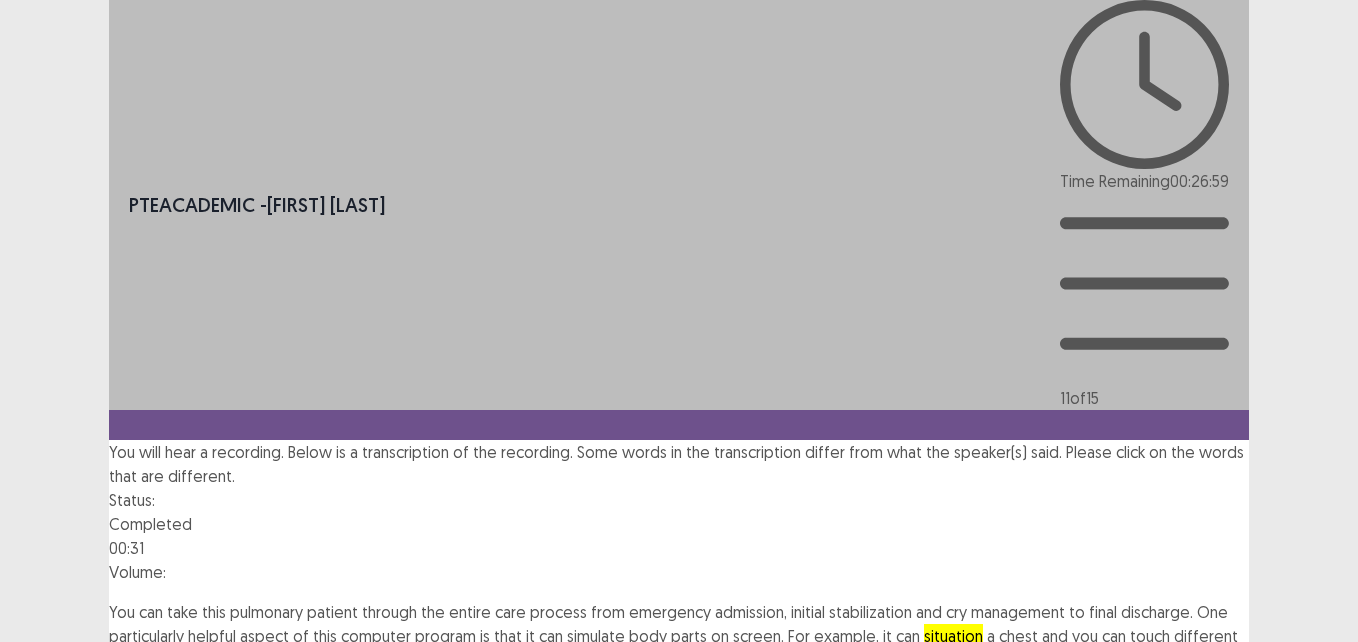 click on "Next" at bounding box center [1201, 716] 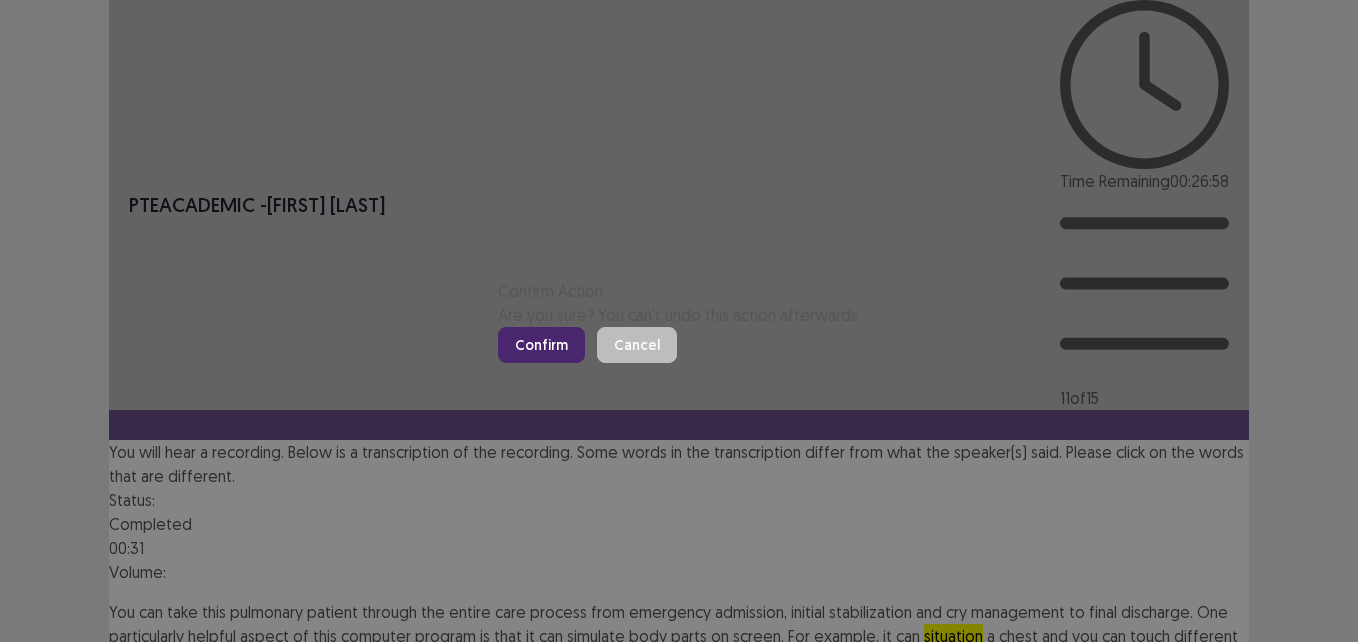 click on "Confirm" at bounding box center (541, 345) 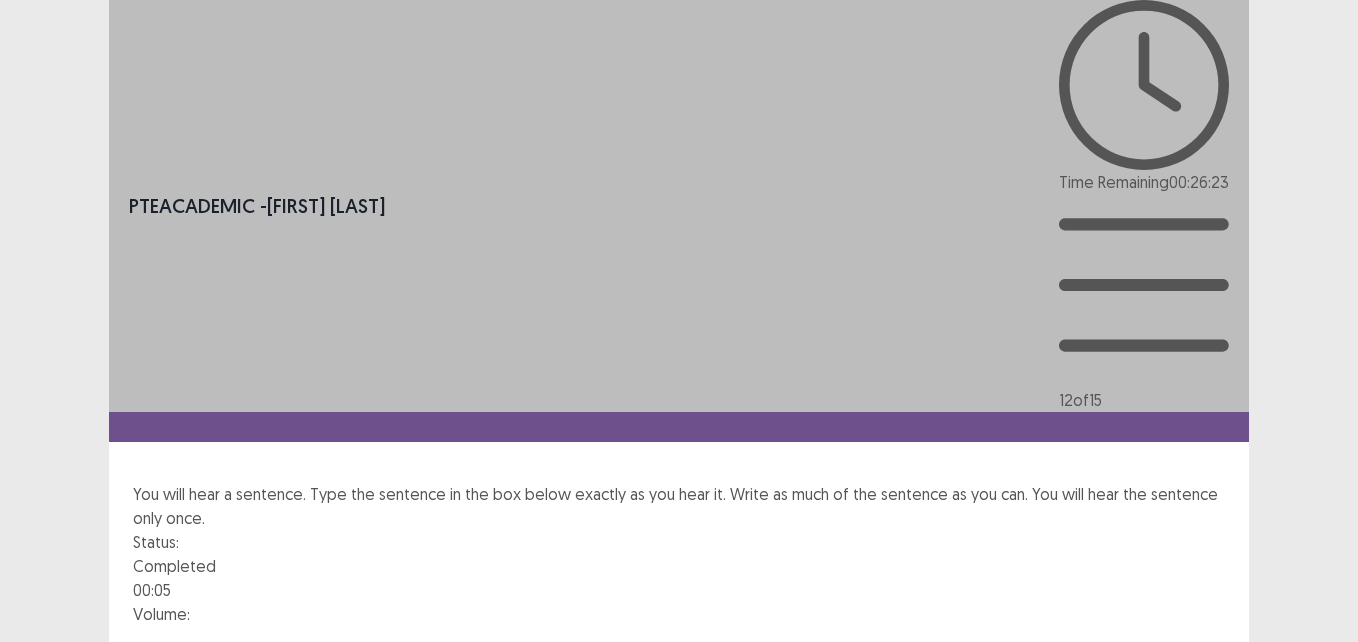 click at bounding box center [220, 690] 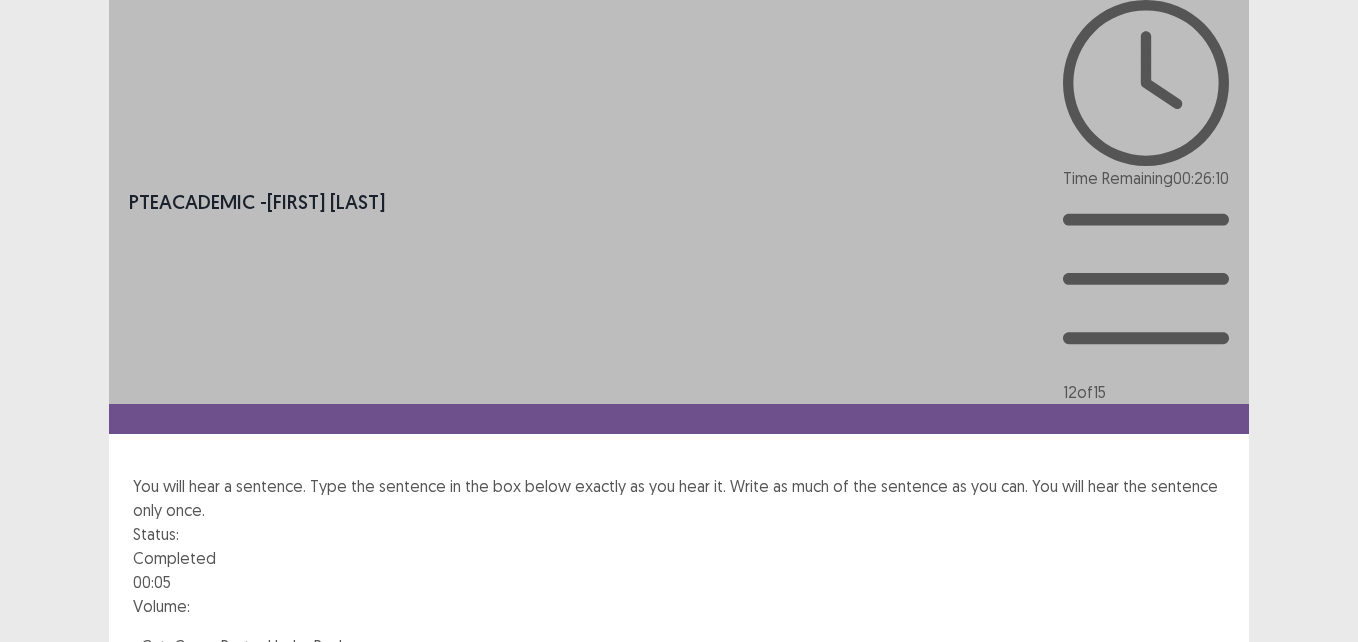 type on "**********" 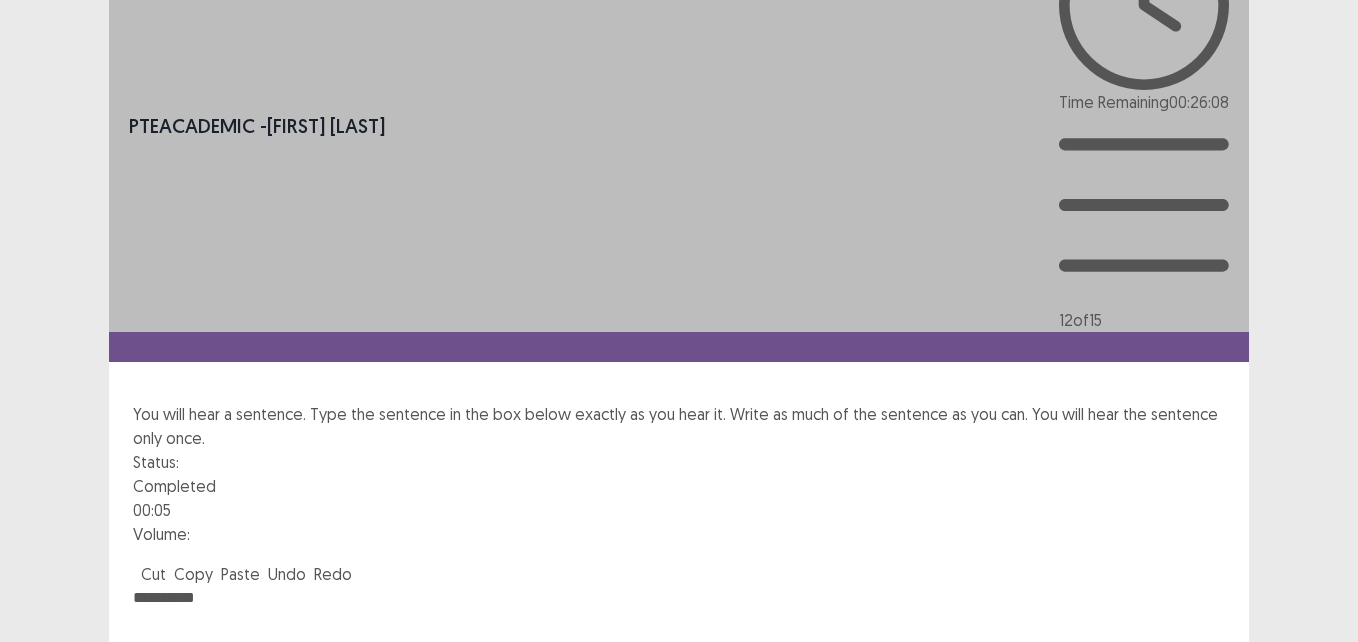 scroll, scrollTop: 92, scrollLeft: 0, axis: vertical 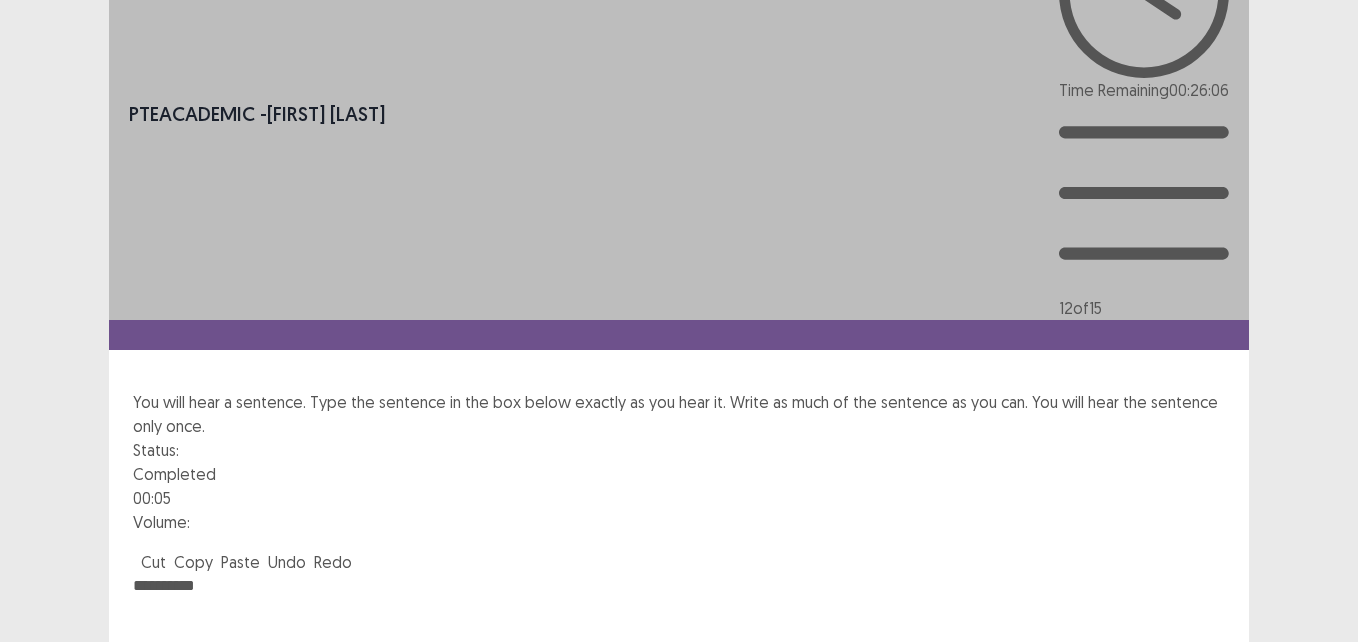 click on "Next" at bounding box center [1201, 884] 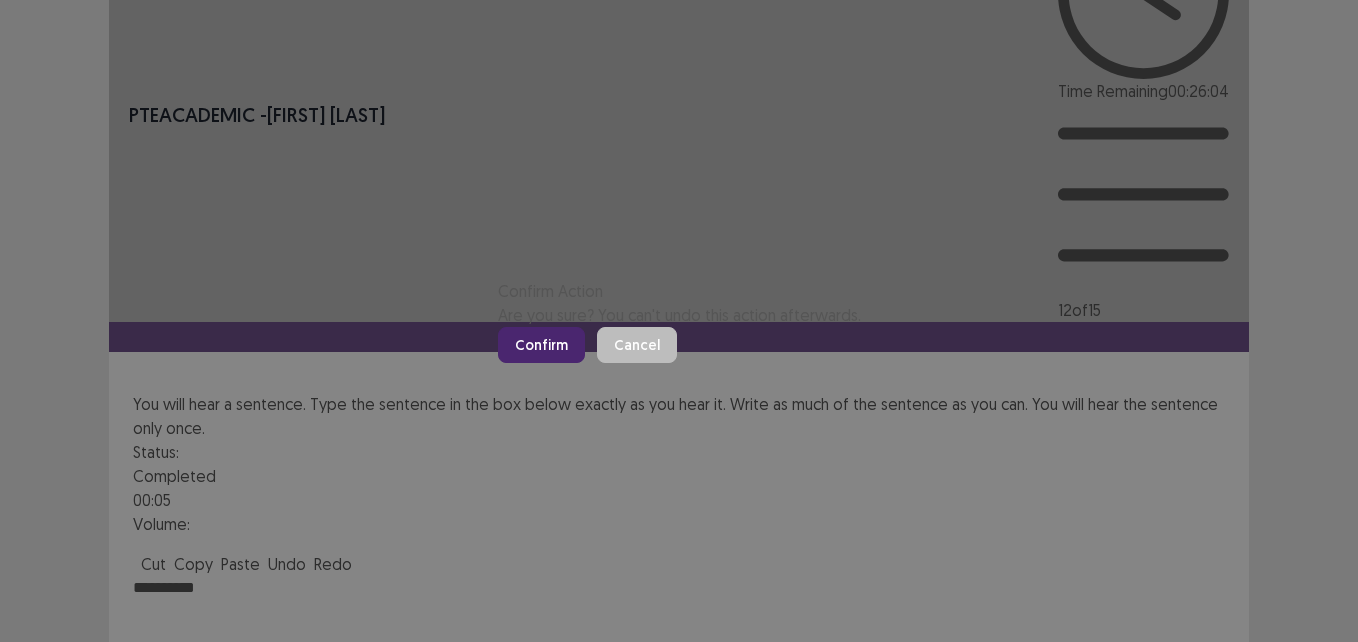 click on "Confirm" at bounding box center [541, 345] 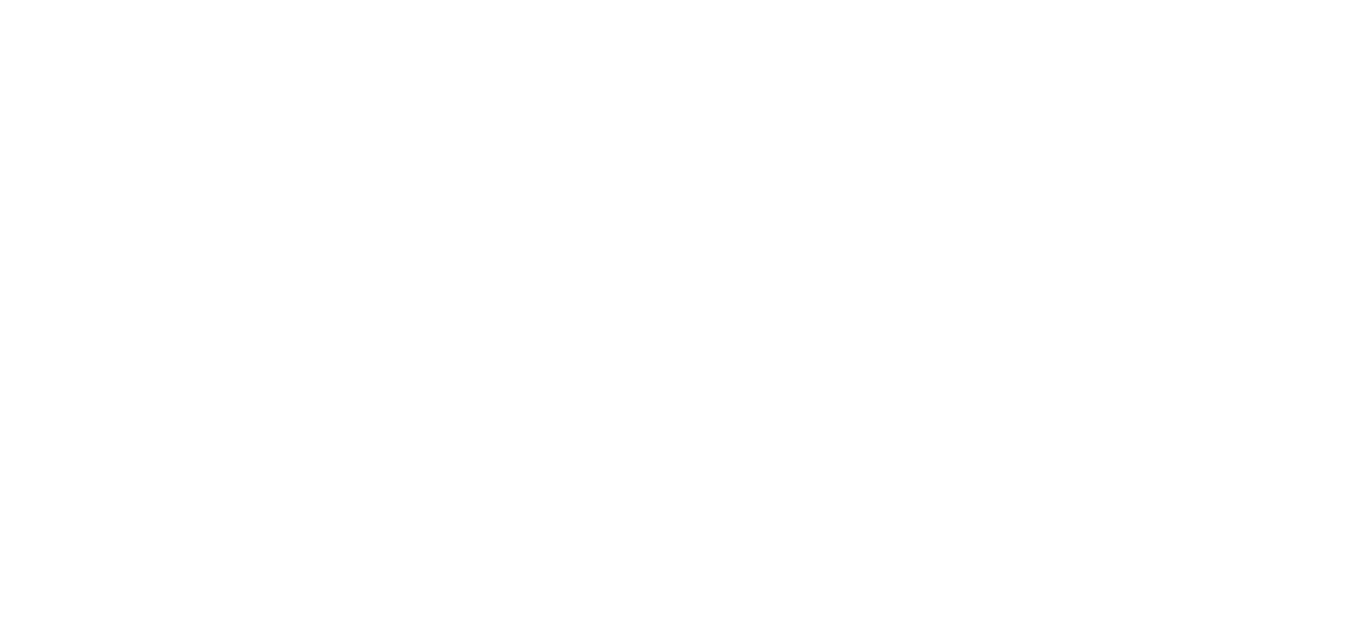 scroll, scrollTop: 0, scrollLeft: 0, axis: both 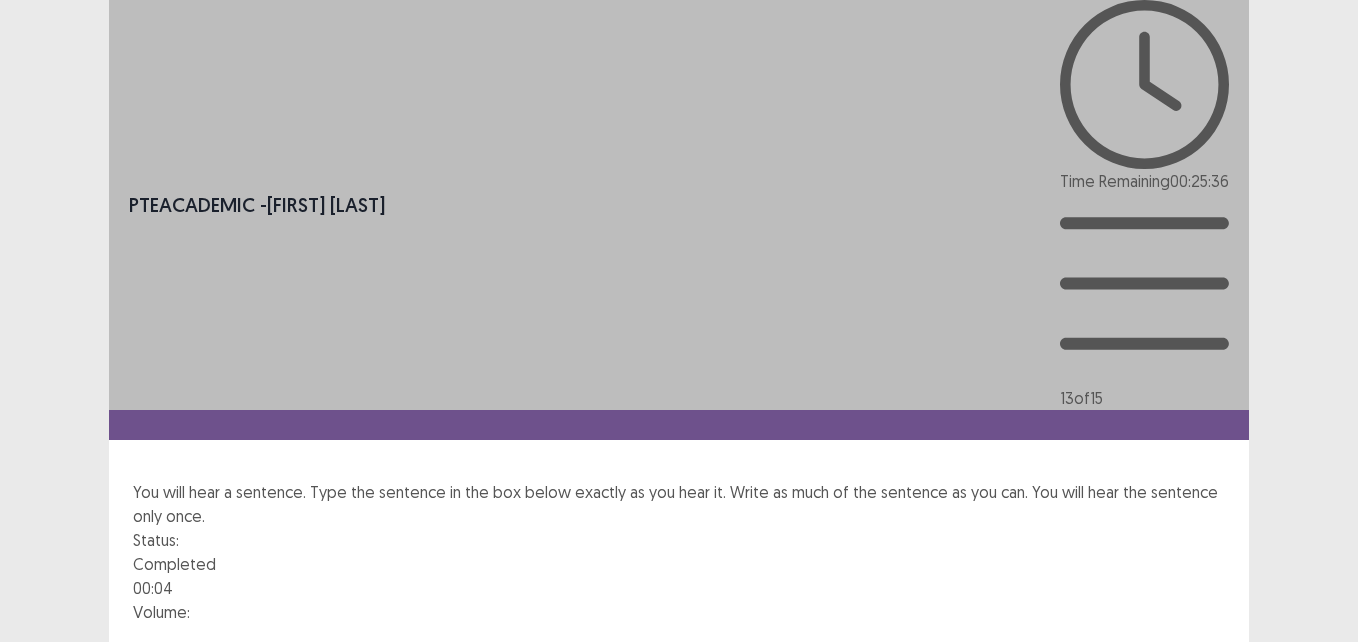 click at bounding box center [220, 688] 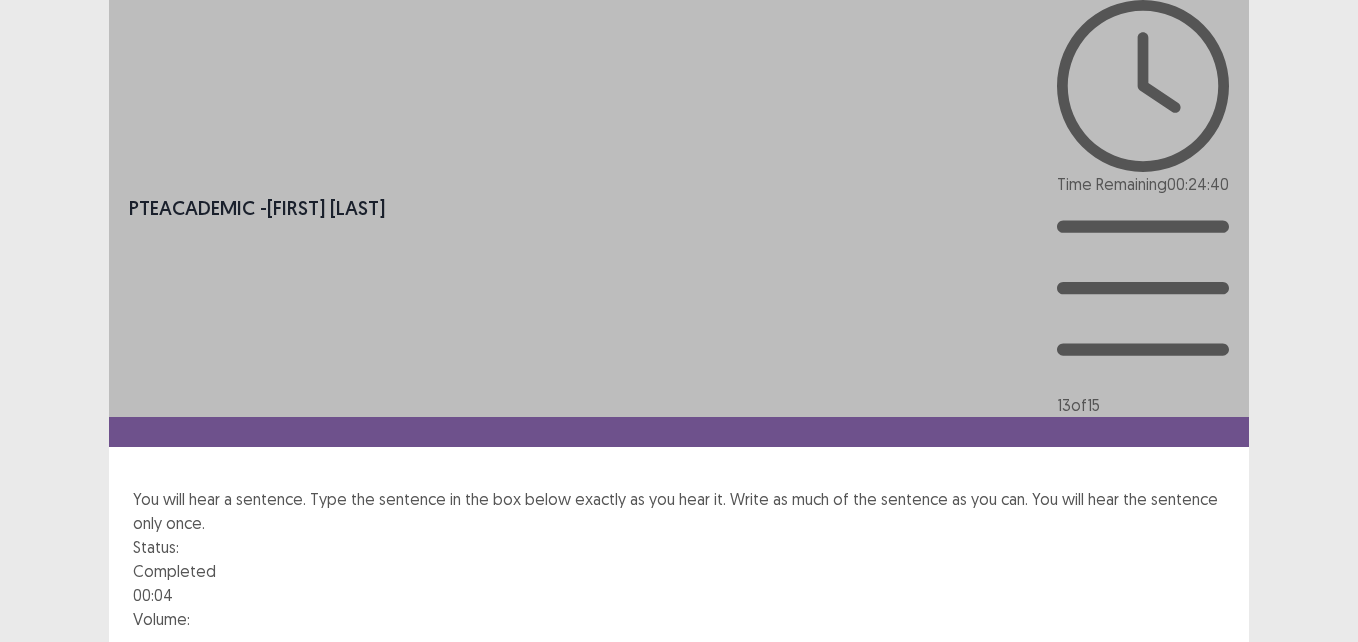 type on "**********" 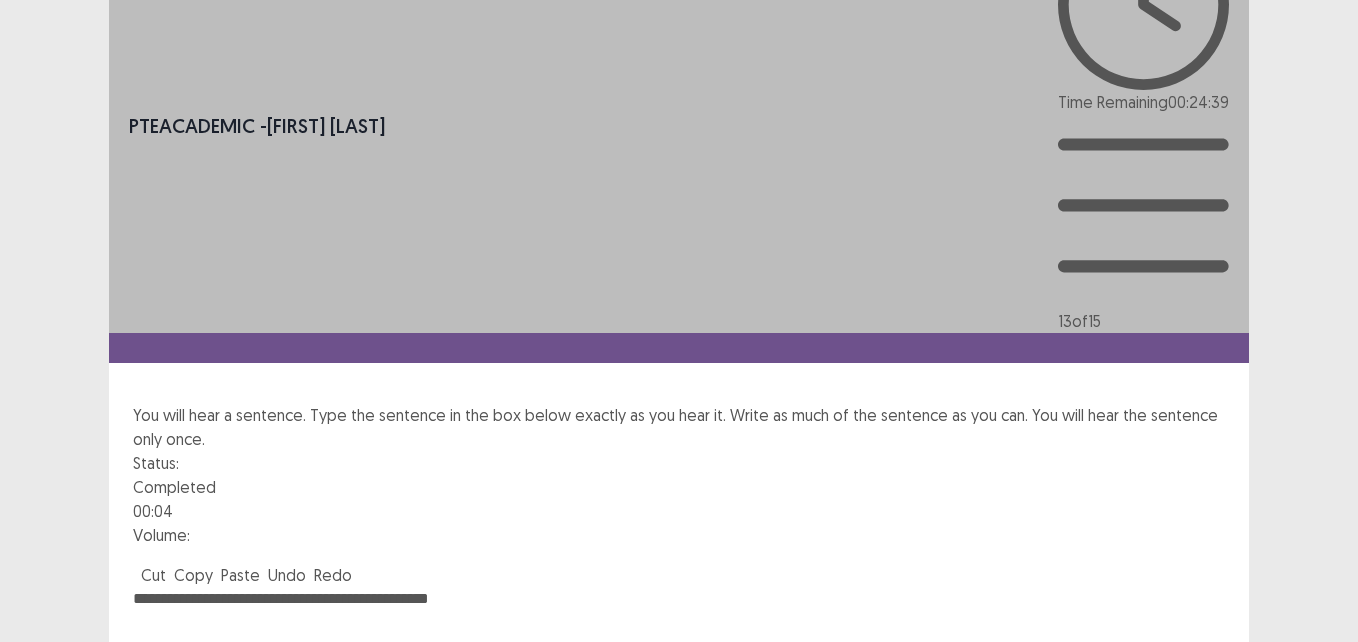 scroll, scrollTop: 92, scrollLeft: 0, axis: vertical 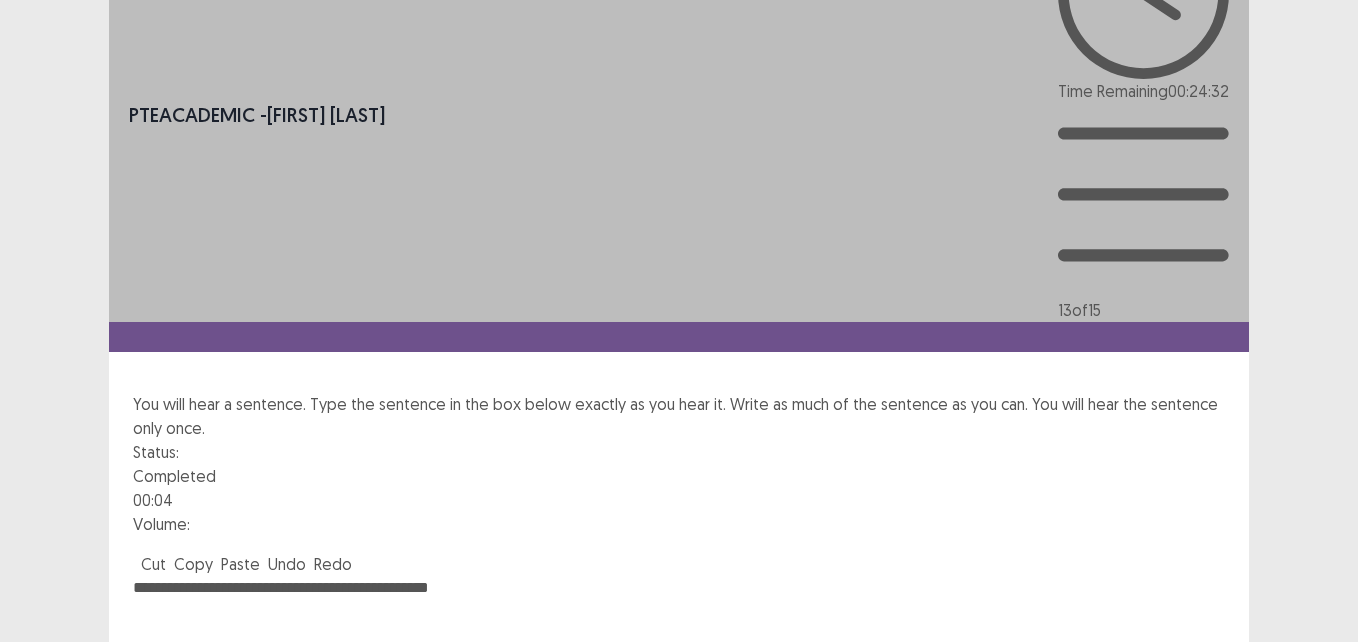 click on "Next" at bounding box center (1201, 886) 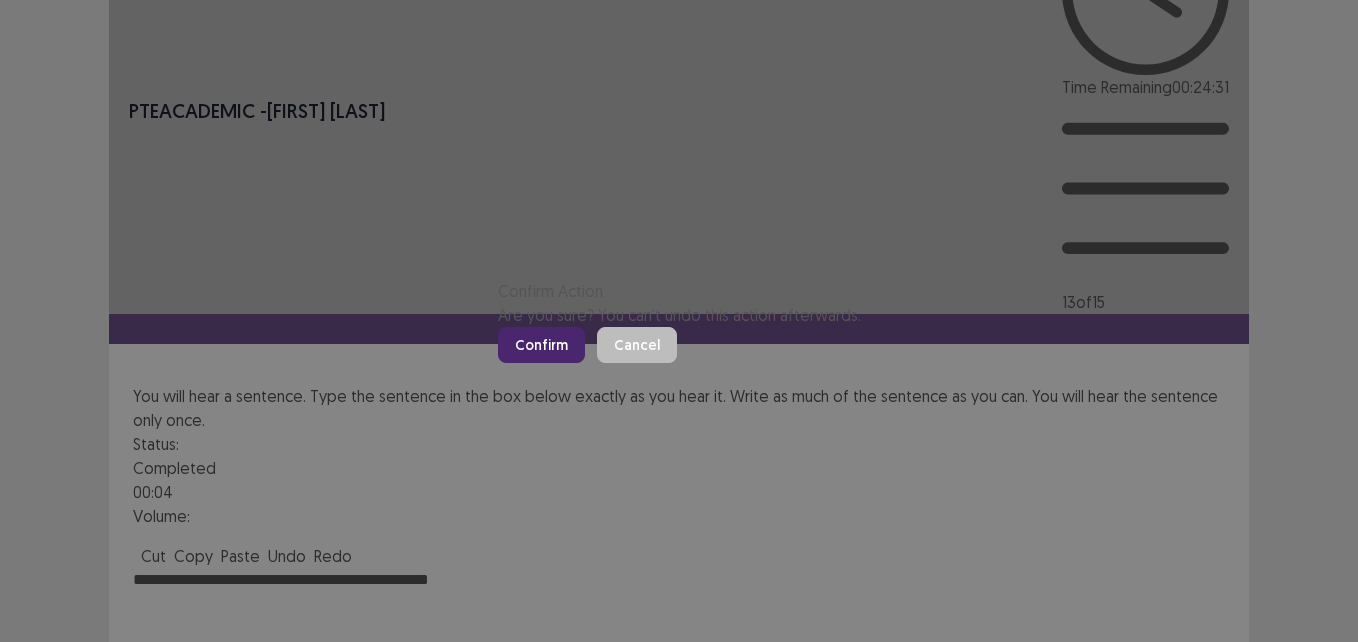click on "Confirm" at bounding box center (541, 345) 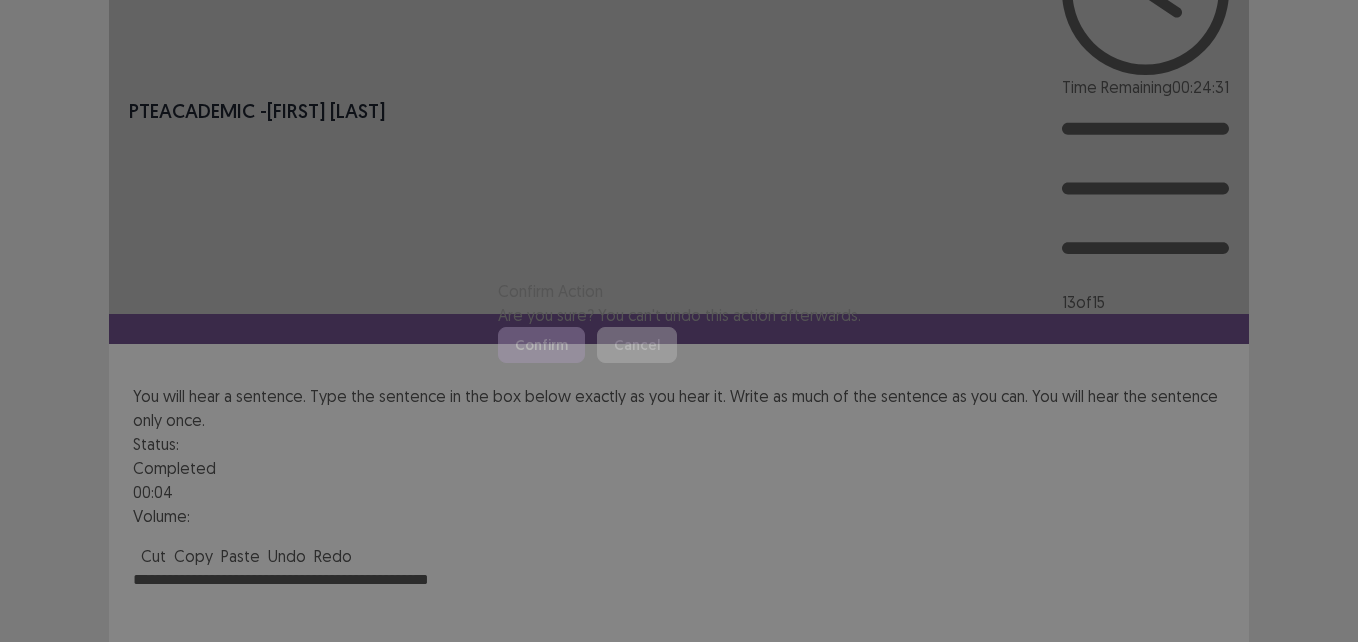 scroll, scrollTop: 0, scrollLeft: 0, axis: both 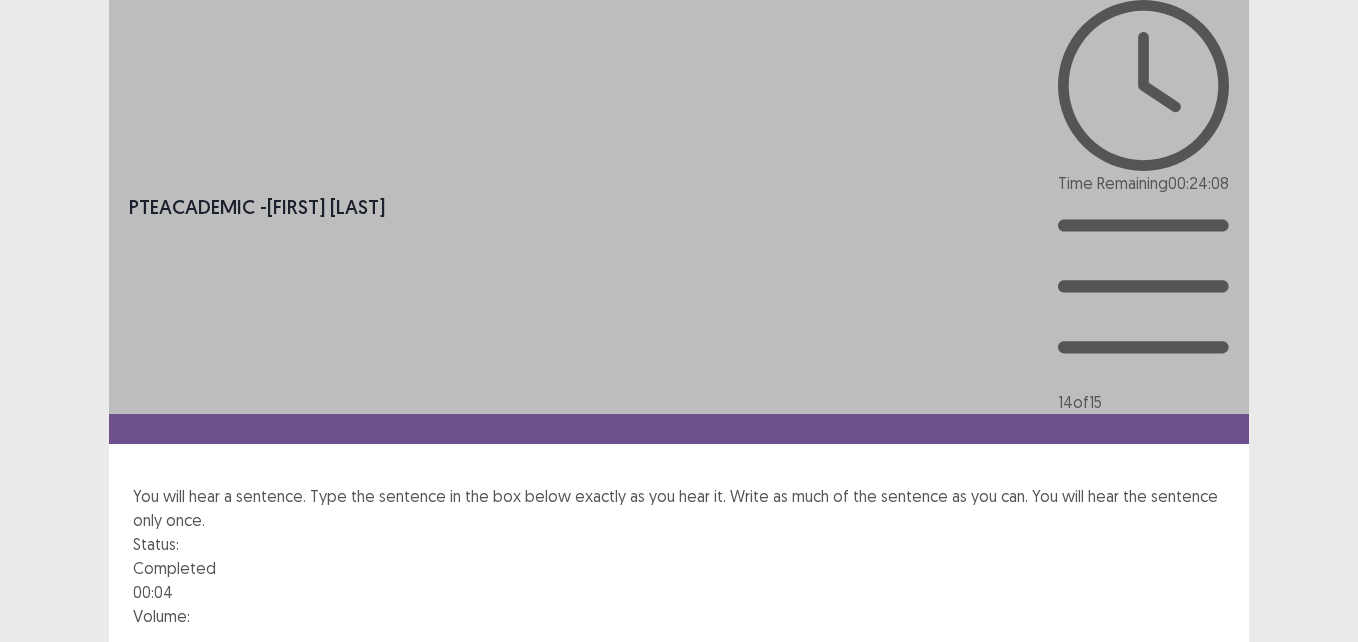 click at bounding box center [220, 692] 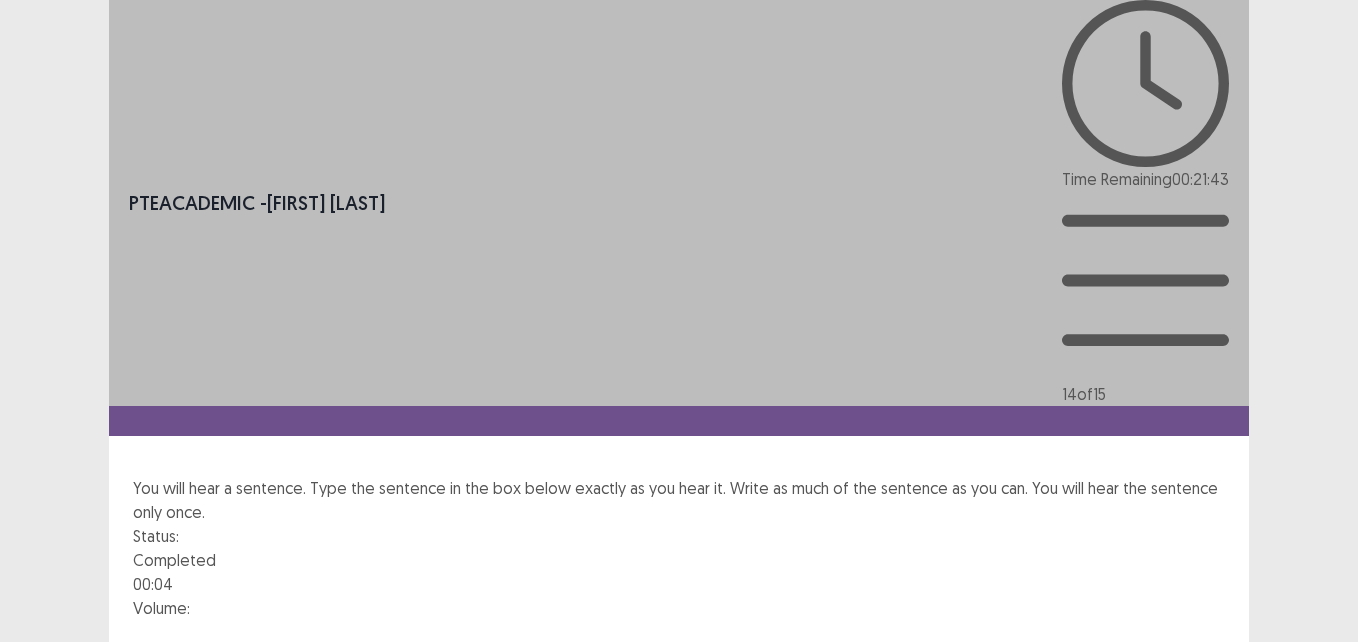 type on "**********" 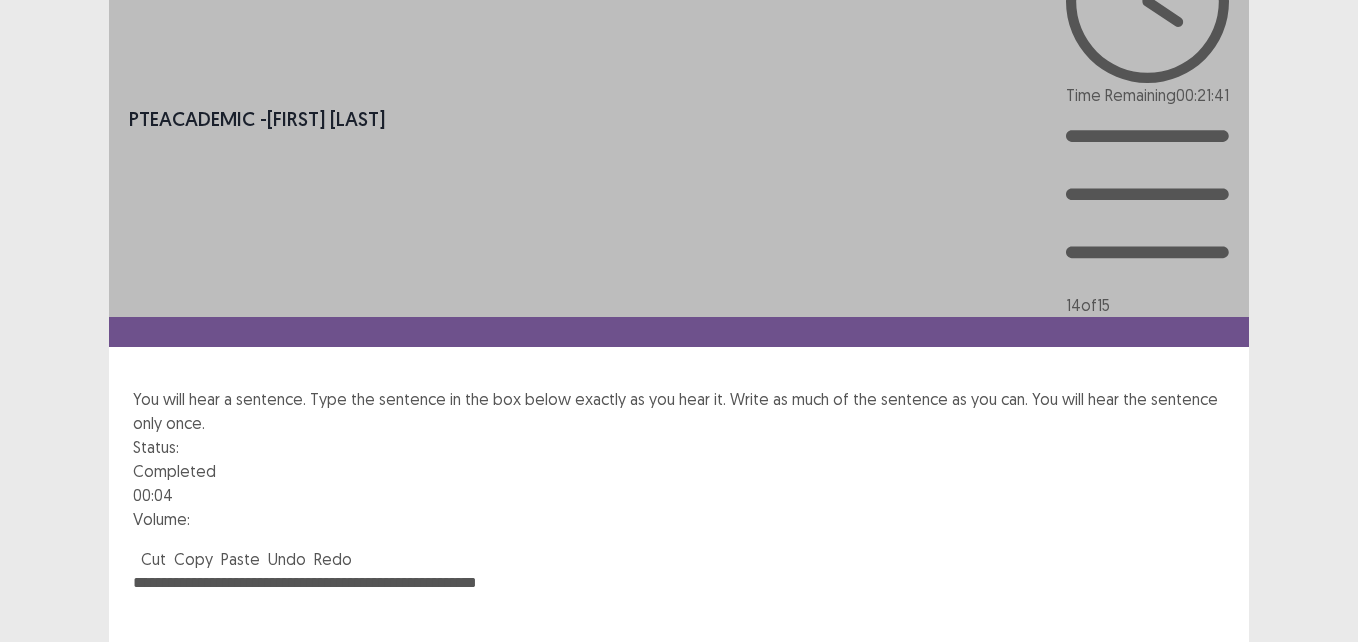 scroll, scrollTop: 92, scrollLeft: 0, axis: vertical 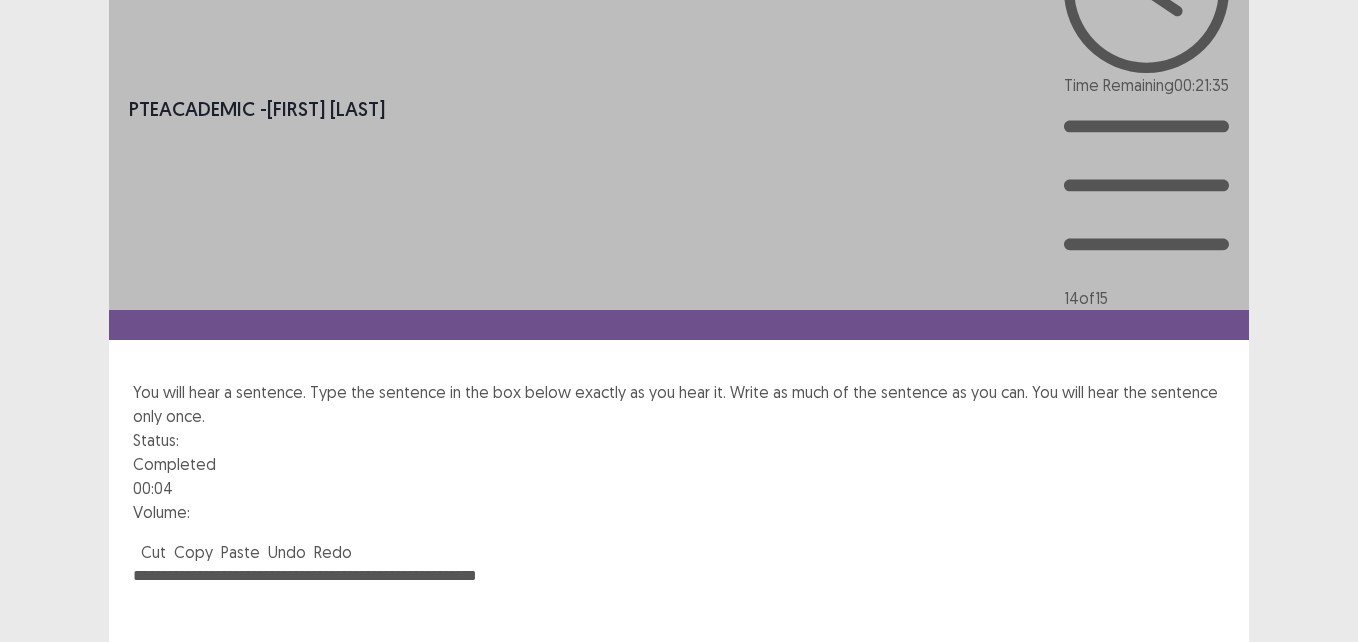 click on "Next" at bounding box center [1201, 874] 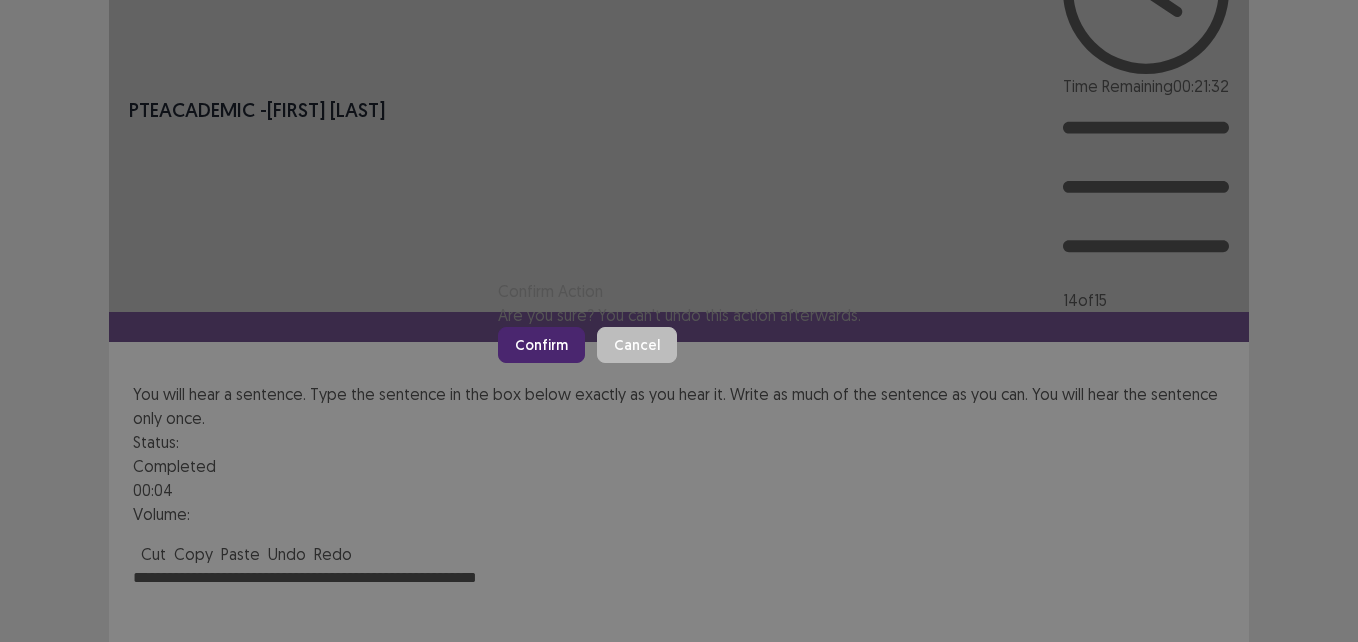click on "Confirm" at bounding box center (541, 345) 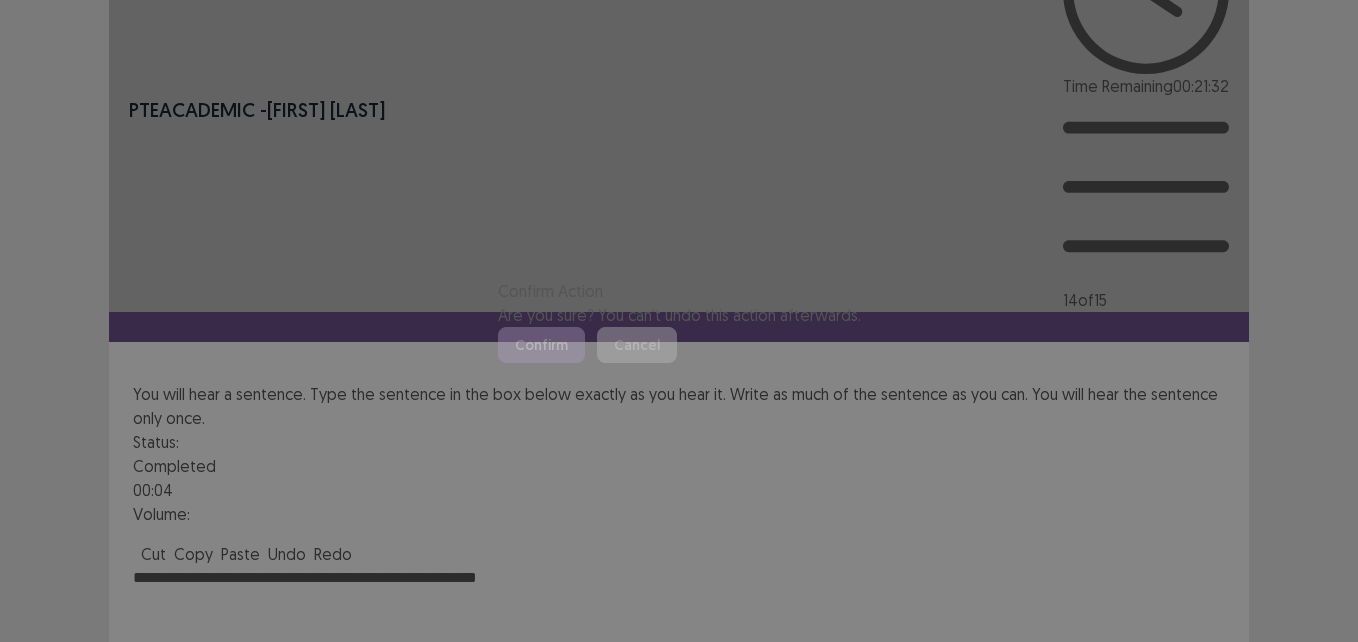 scroll, scrollTop: 0, scrollLeft: 0, axis: both 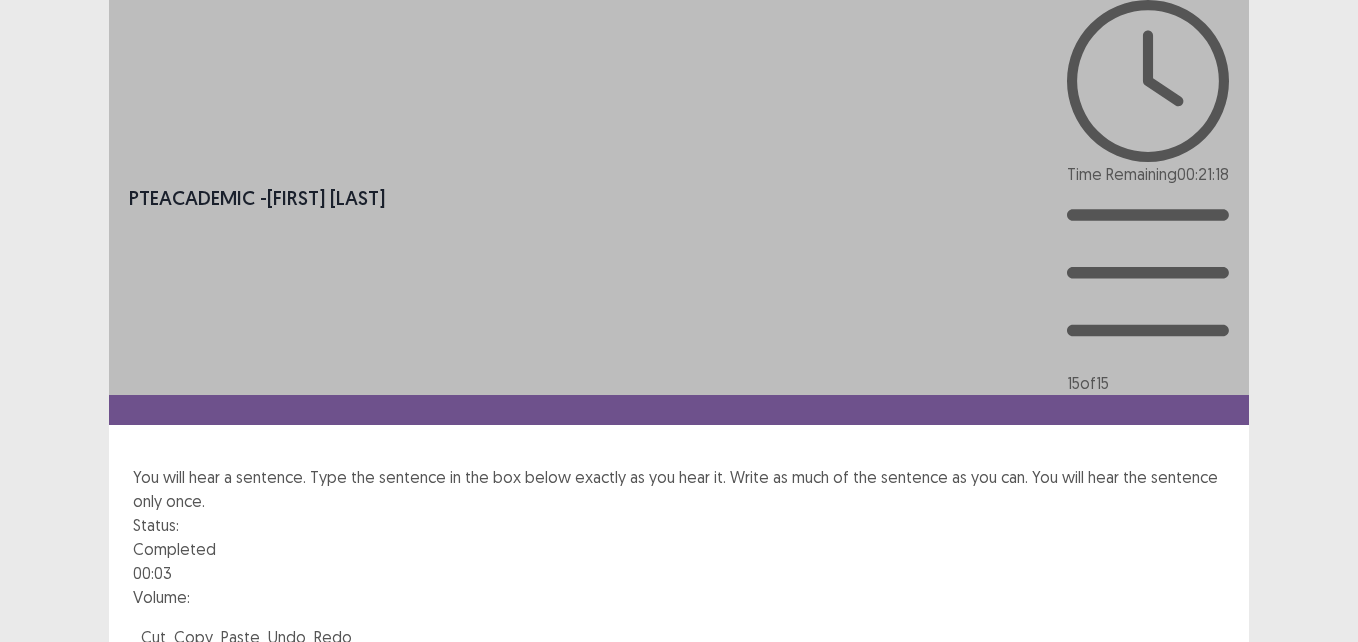 click at bounding box center [220, 673] 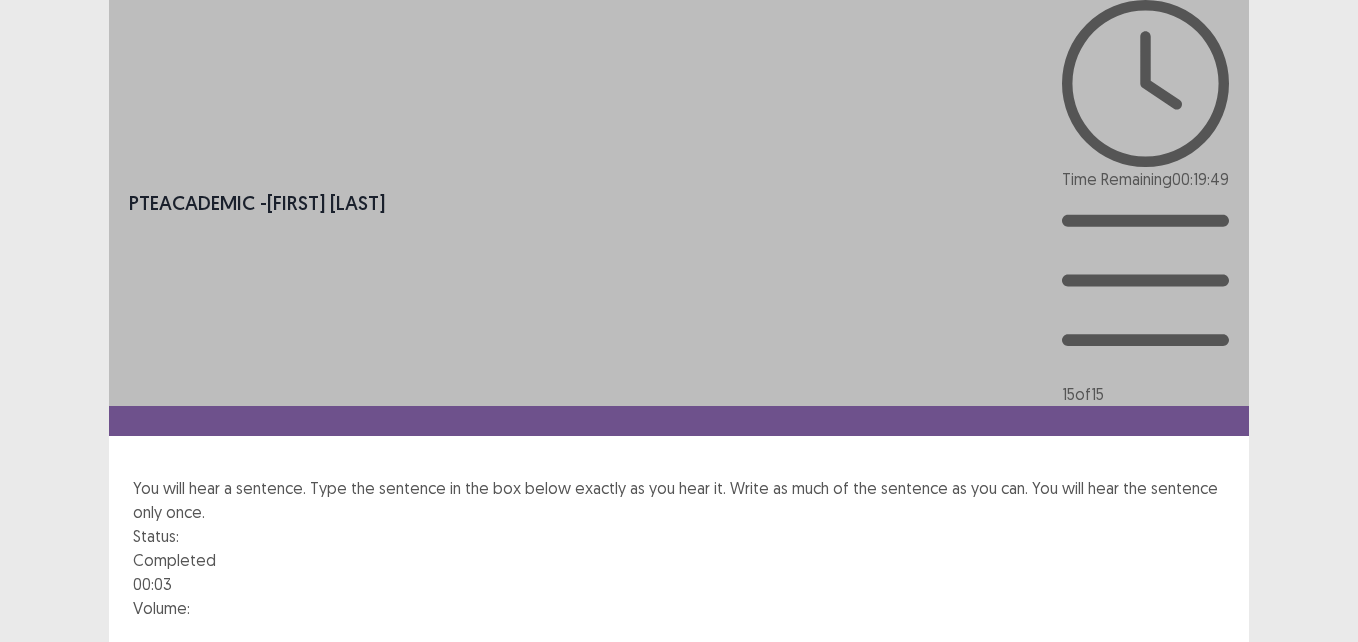 click on "**********" at bounding box center [679, 770] 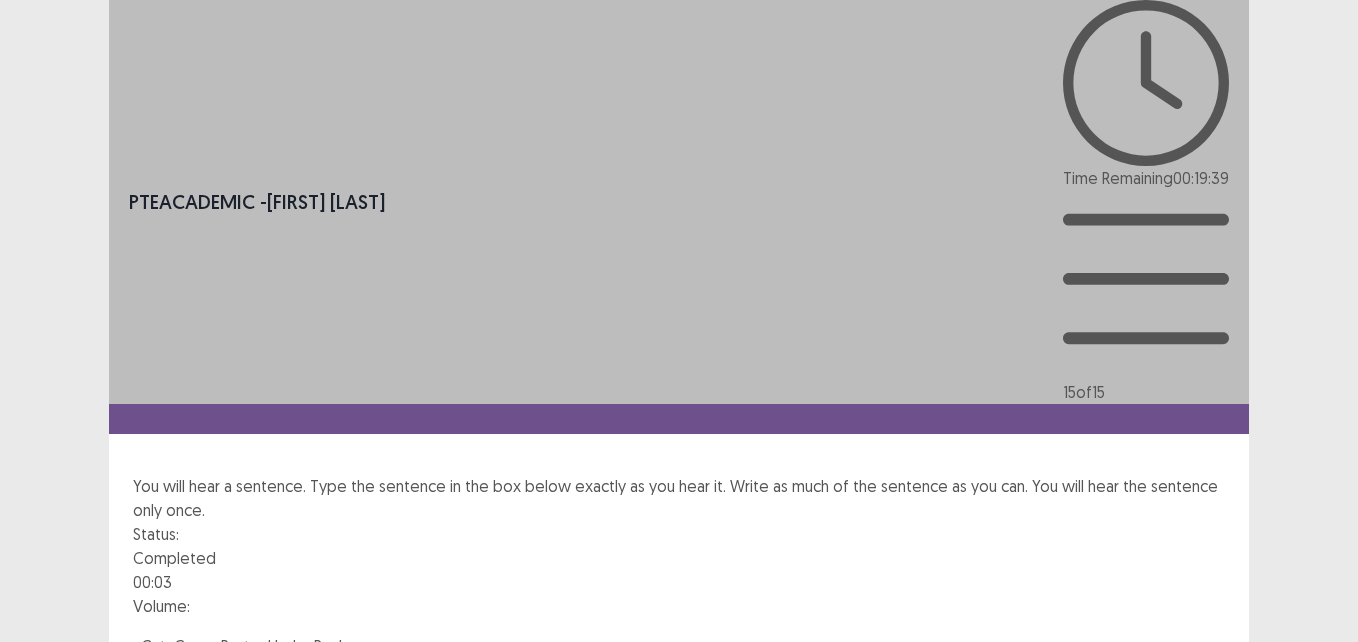 click on "**********" at bounding box center [679, 768] 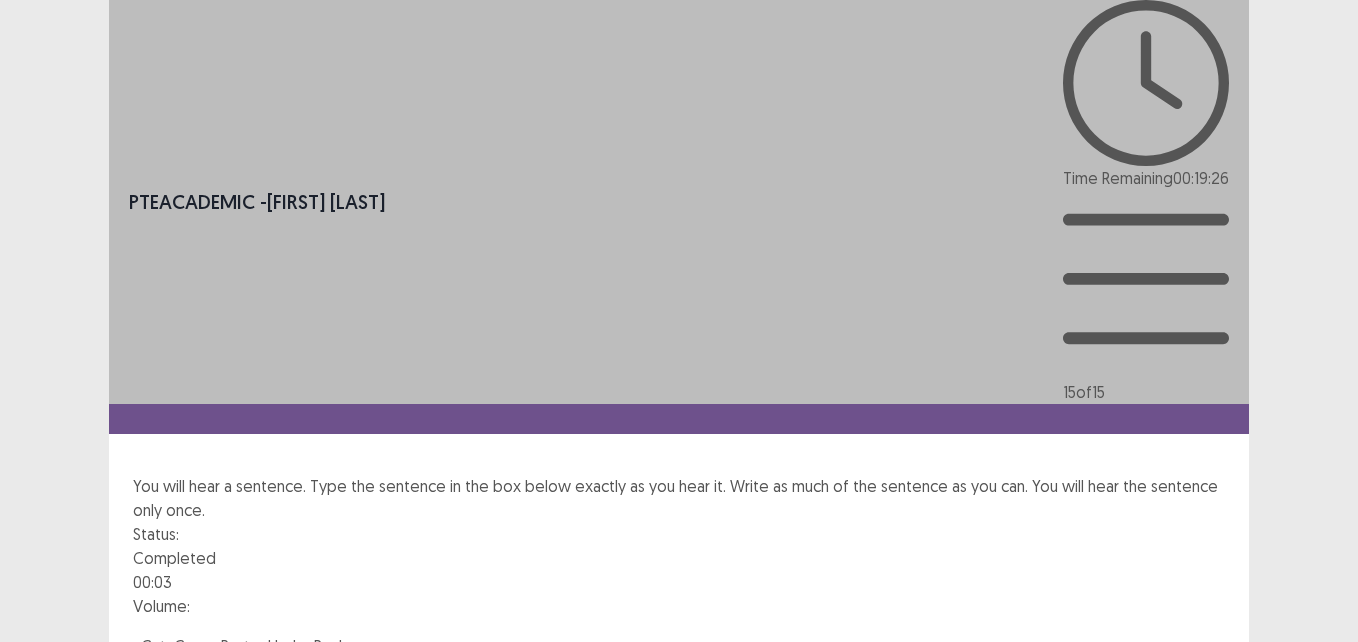click on "**********" at bounding box center (679, 768) 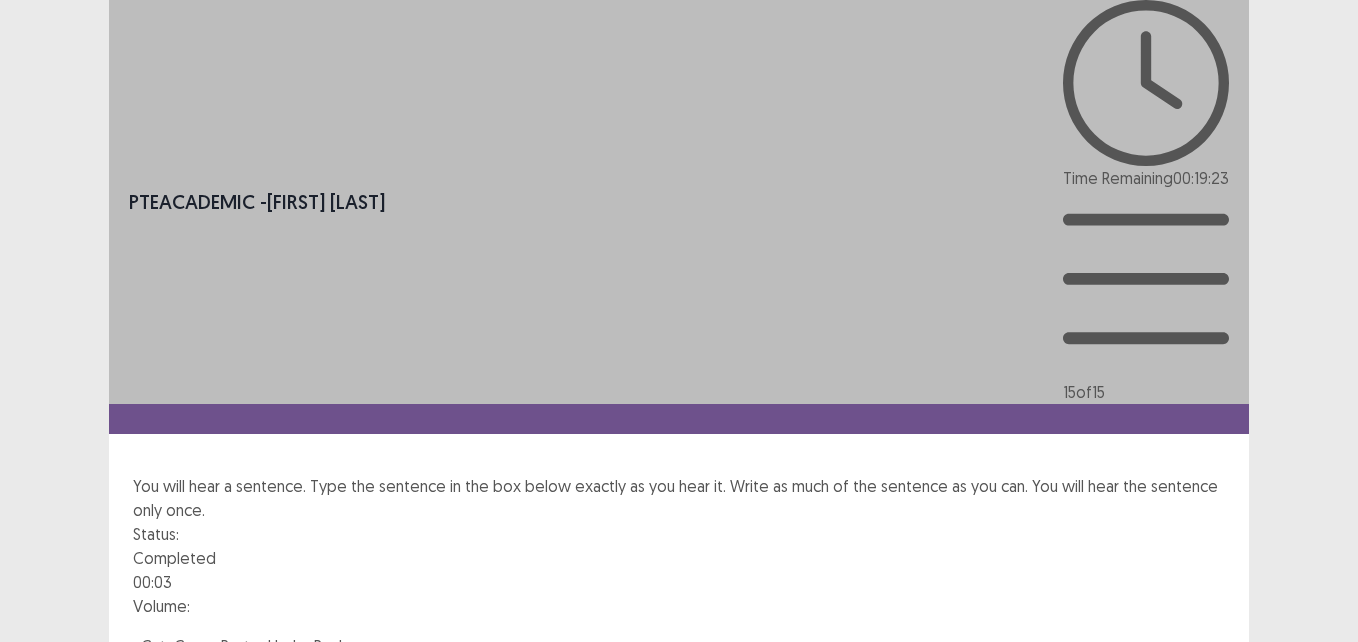 type on "**********" 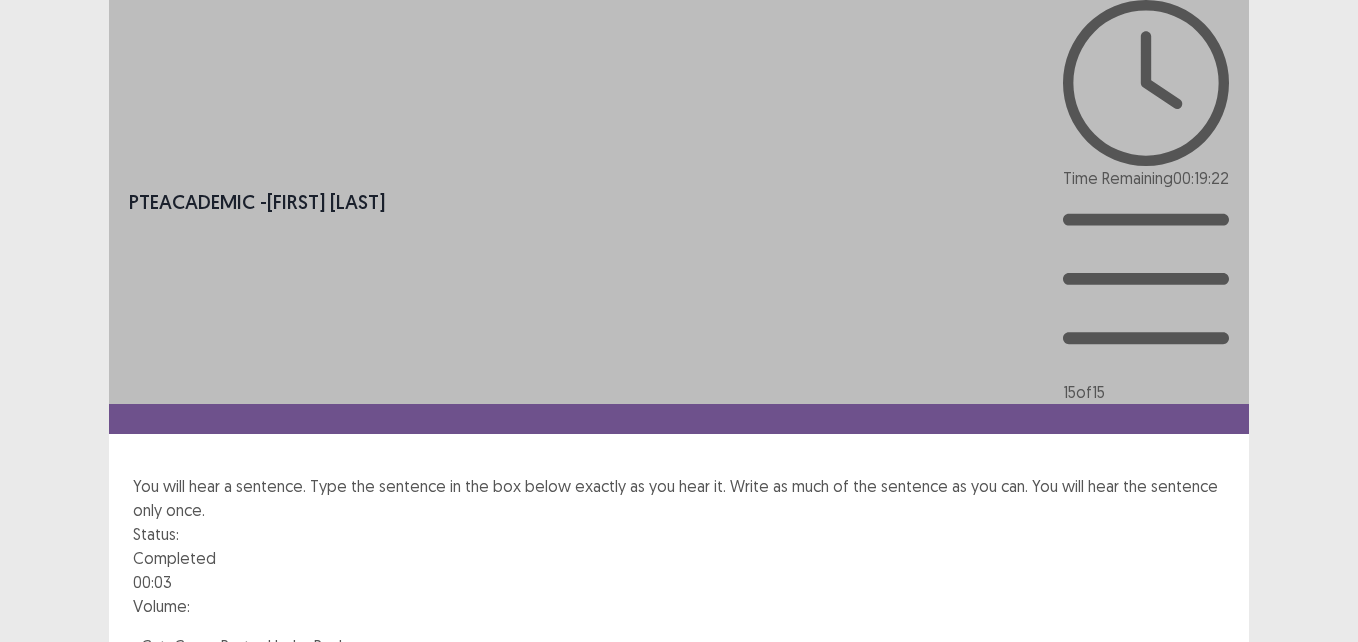 drag, startPoint x: 1285, startPoint y: 581, endPoint x: 1316, endPoint y: 598, distance: 35.35534 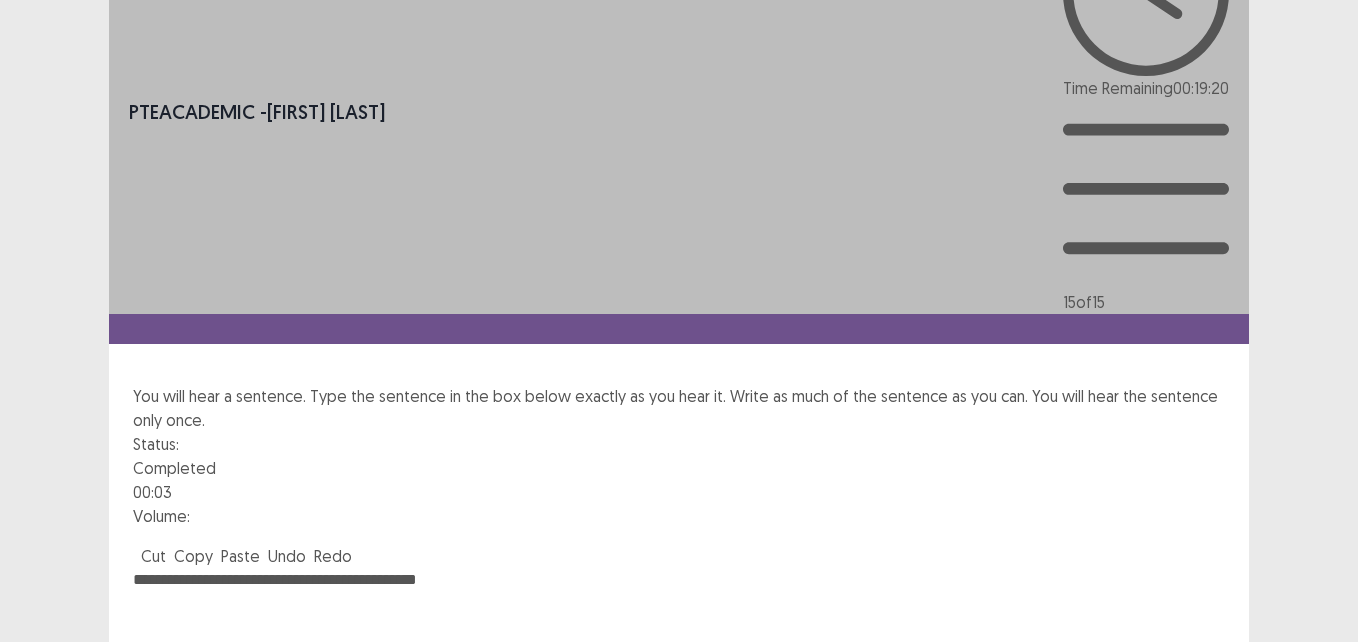 scroll, scrollTop: 92, scrollLeft: 0, axis: vertical 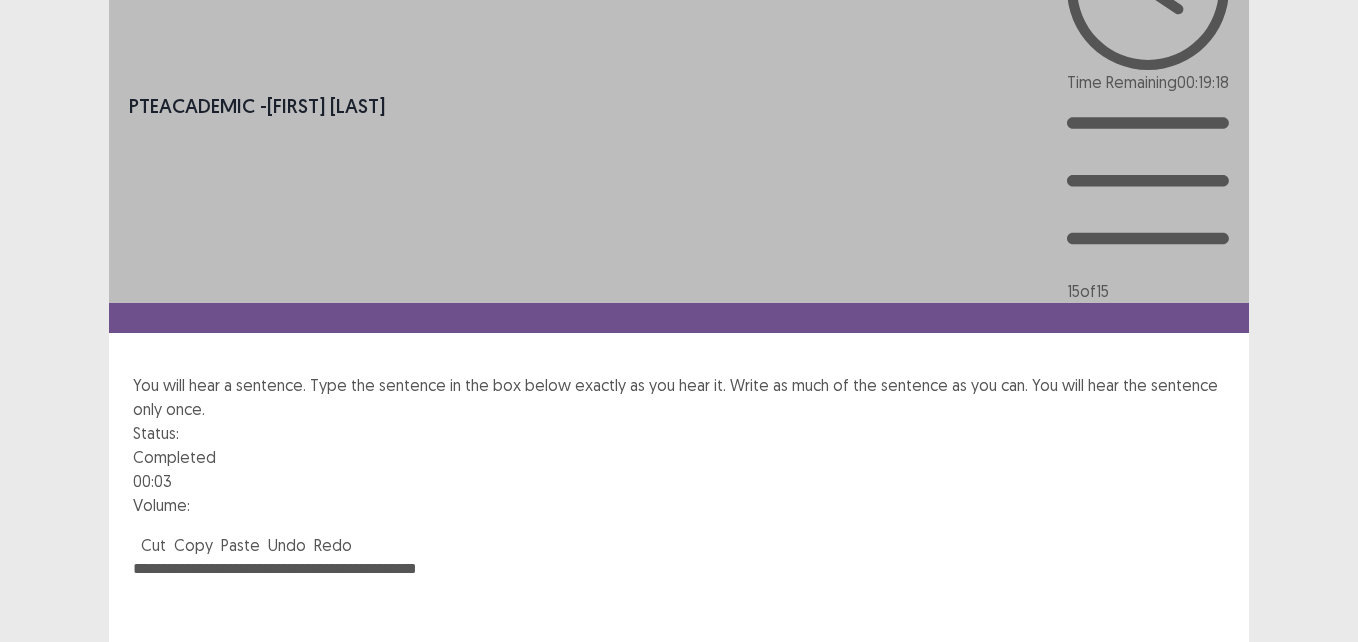 click on "Next" at bounding box center (1201, 867) 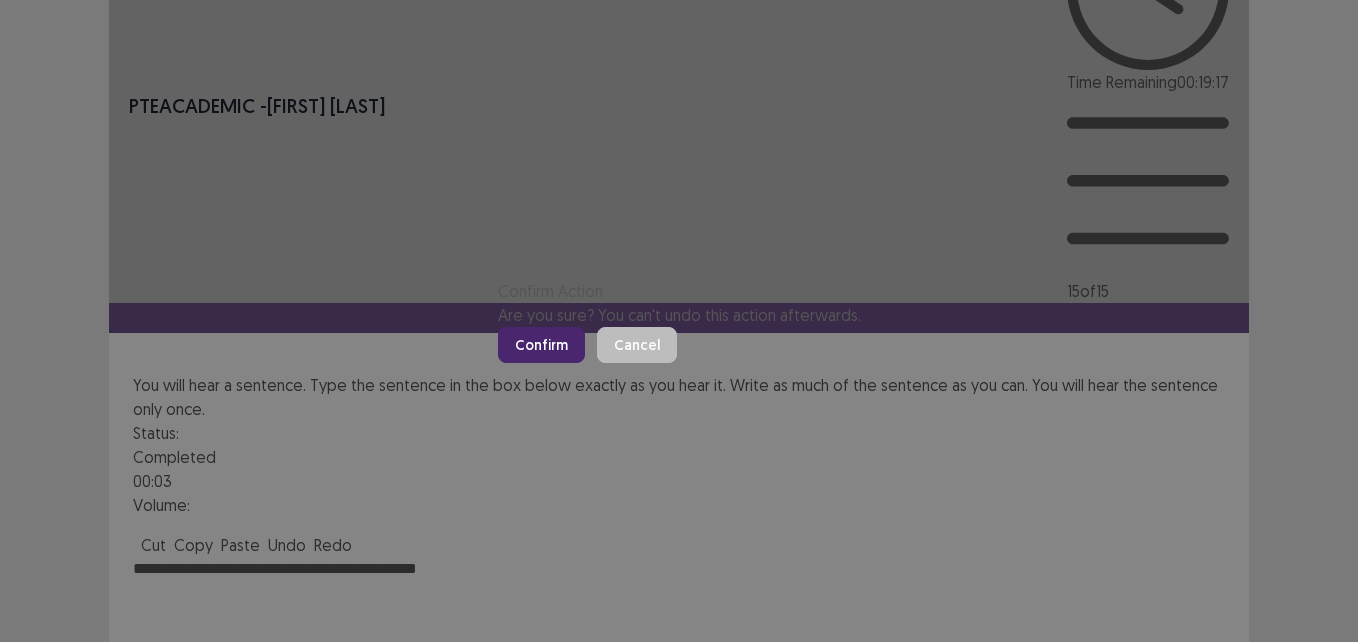 click on "Confirm" at bounding box center [541, 345] 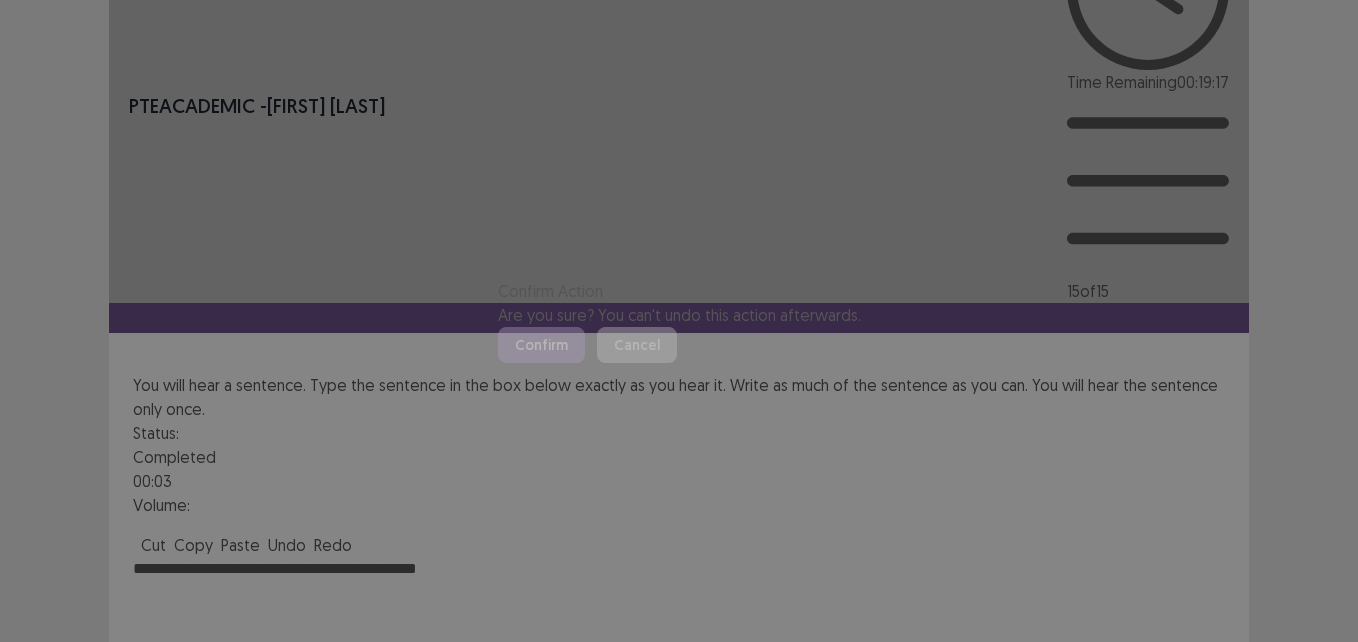 scroll, scrollTop: 0, scrollLeft: 0, axis: both 